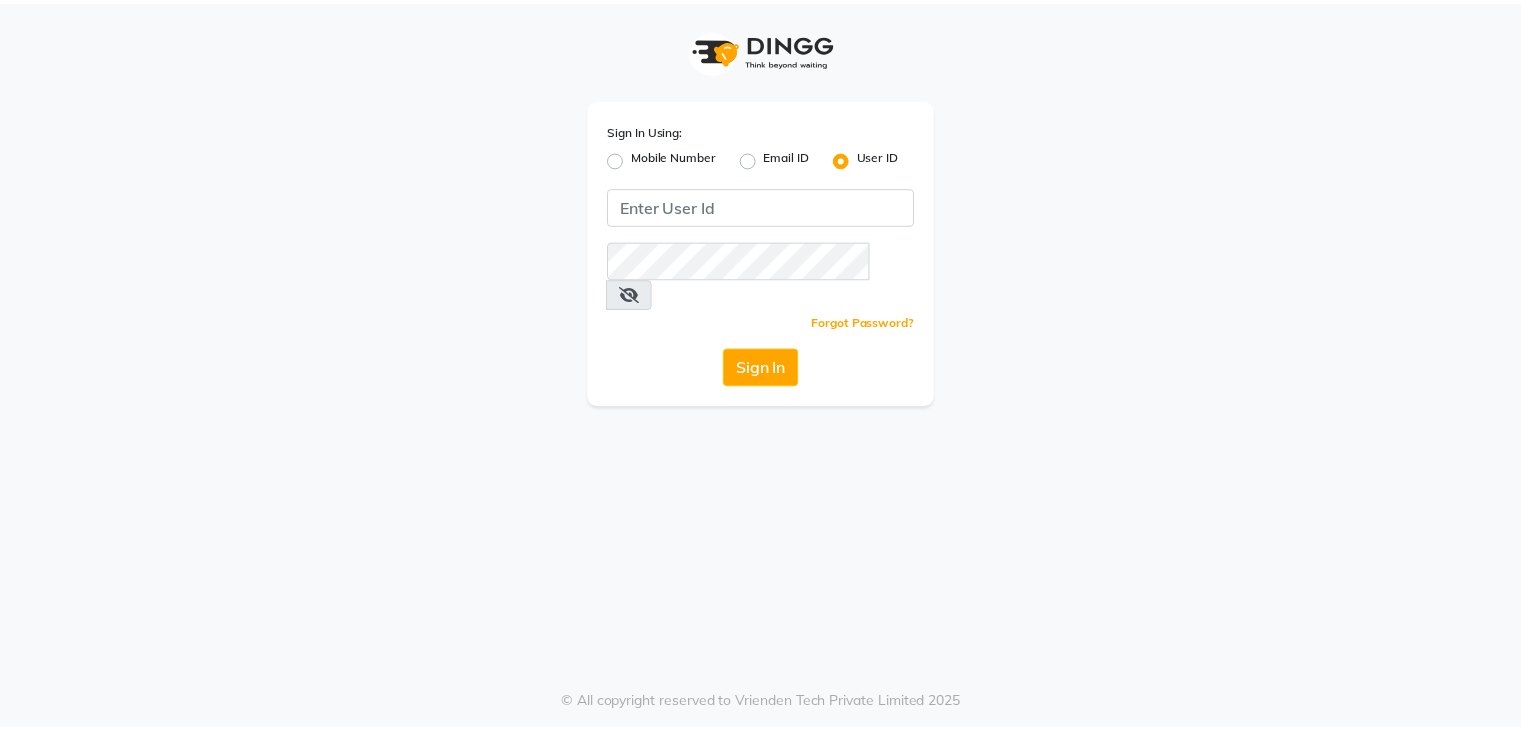 scroll, scrollTop: 0, scrollLeft: 0, axis: both 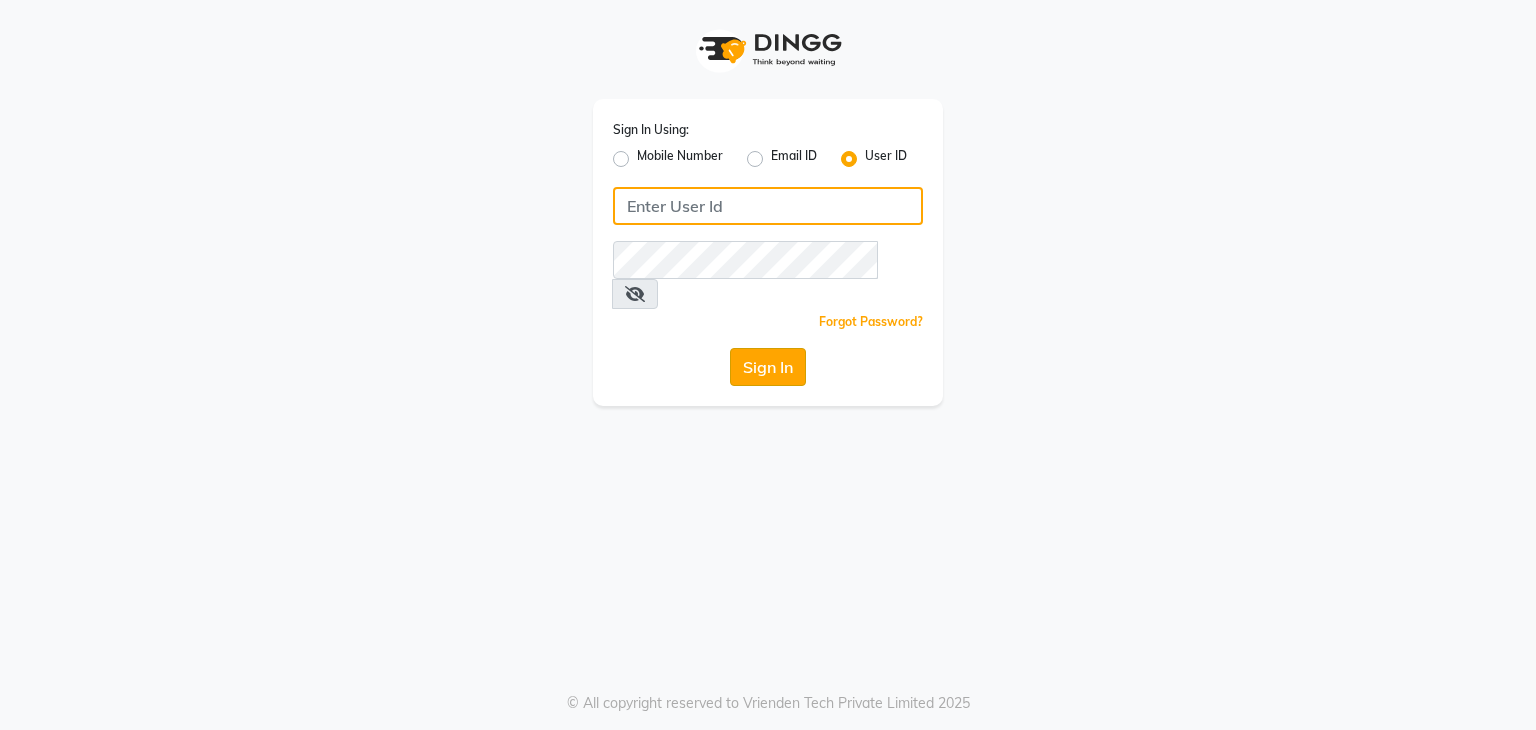 type on "[NAME]" 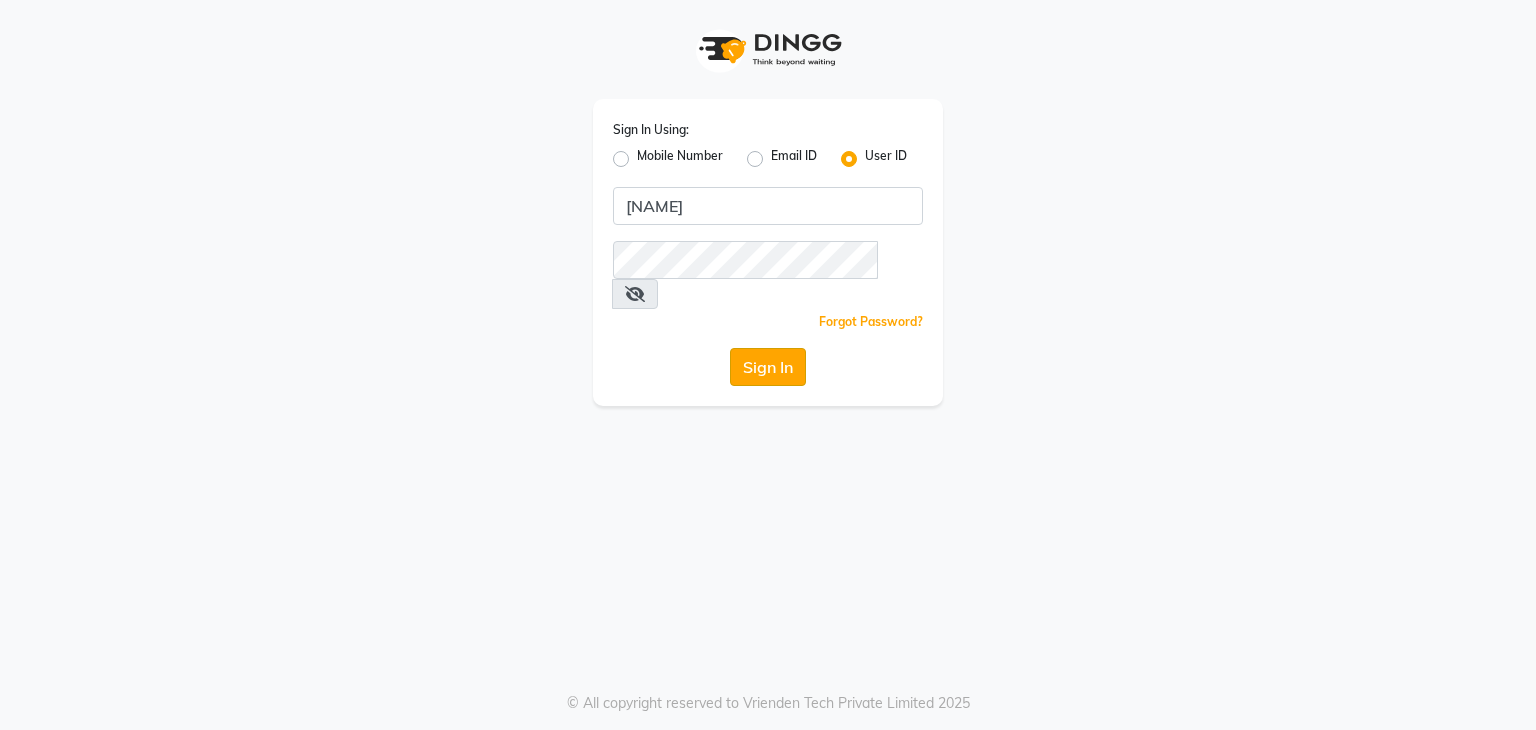 click on "Sign In" 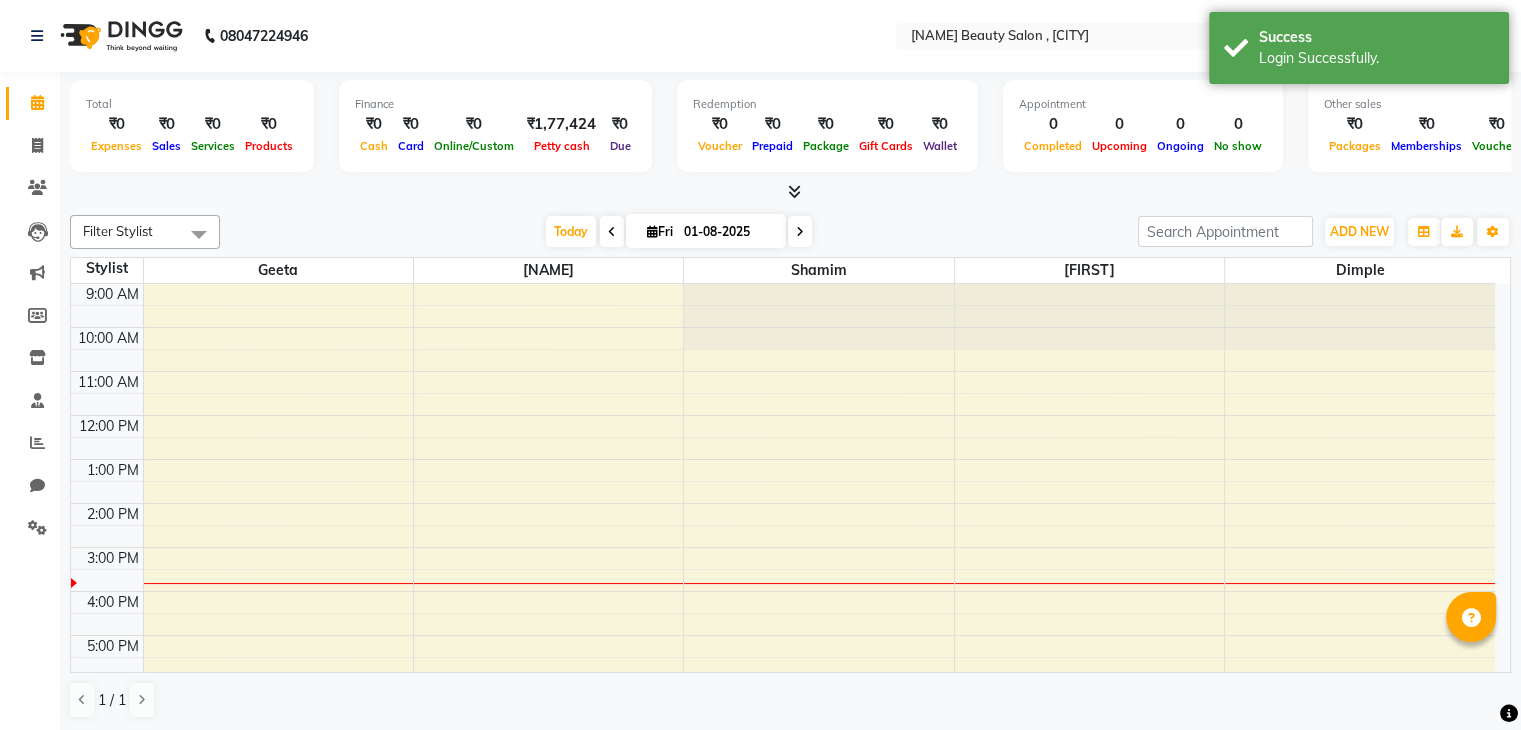 scroll, scrollTop: 0, scrollLeft: 0, axis: both 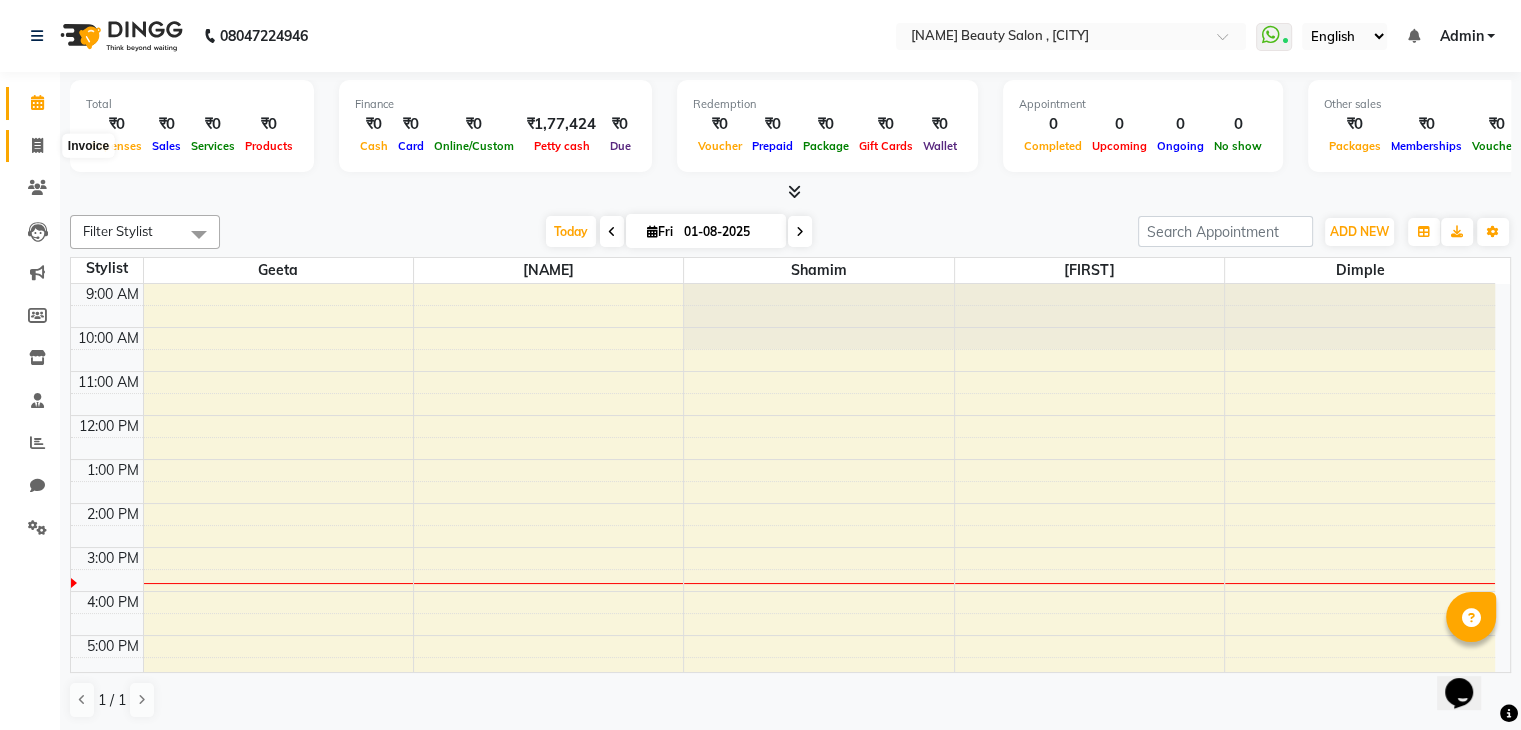 click 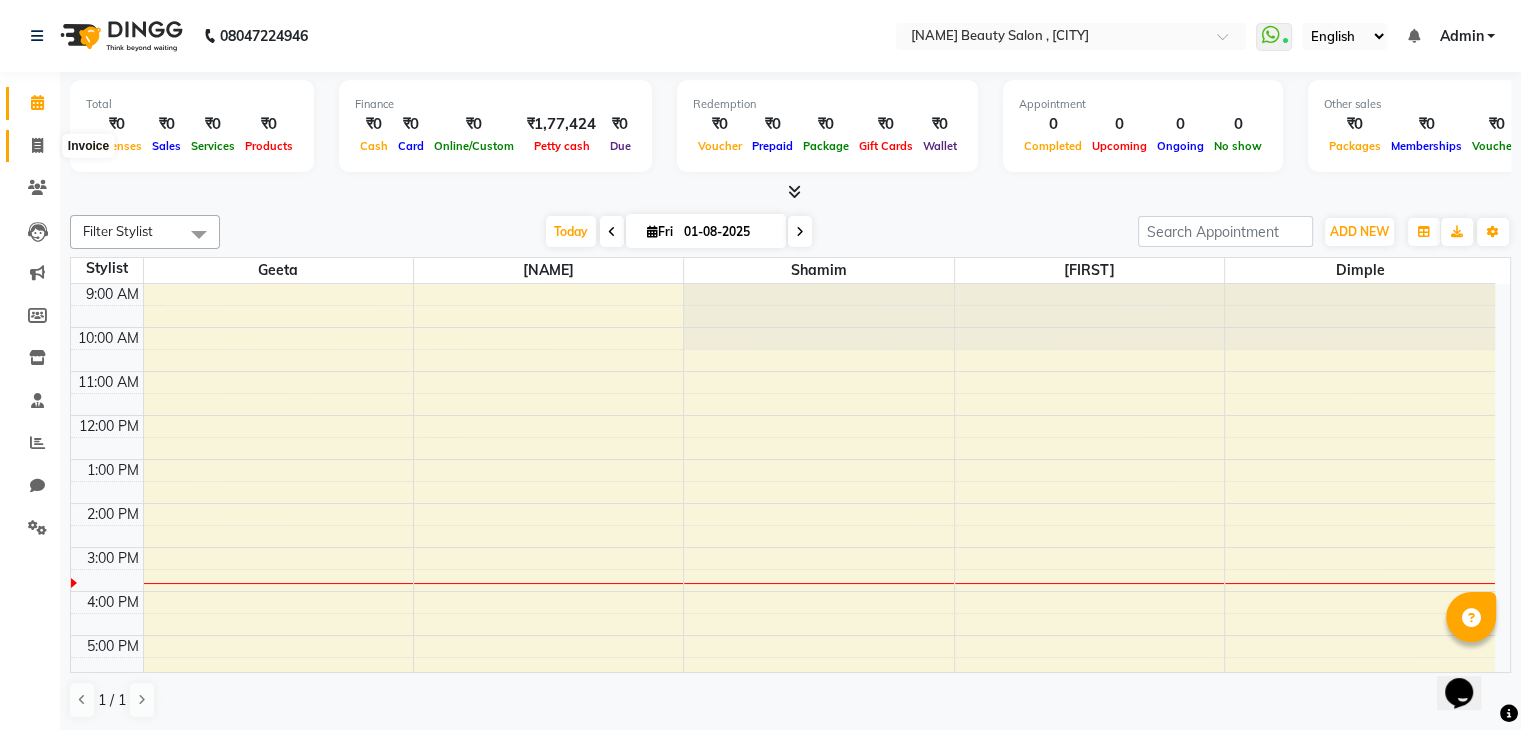 select on "7666" 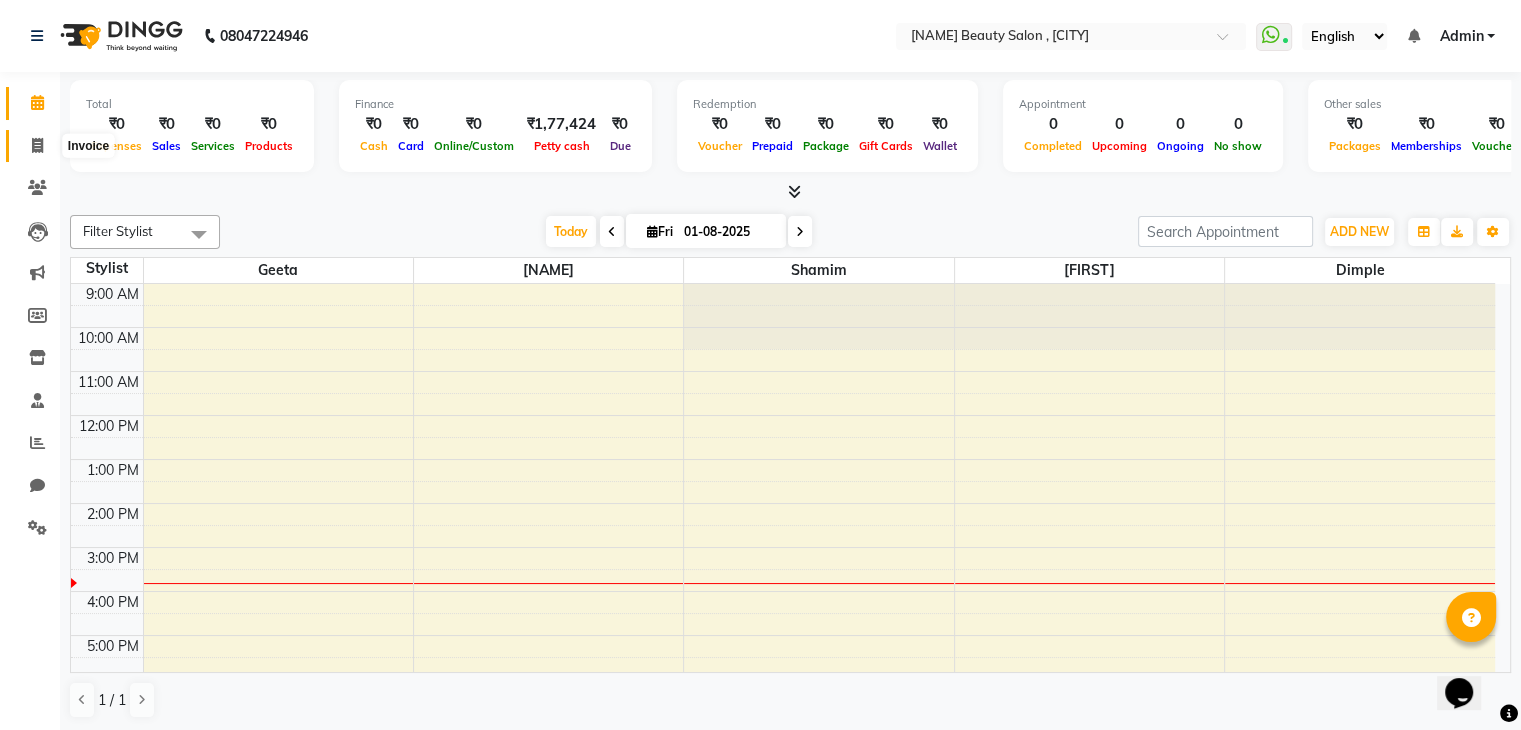 select on "service" 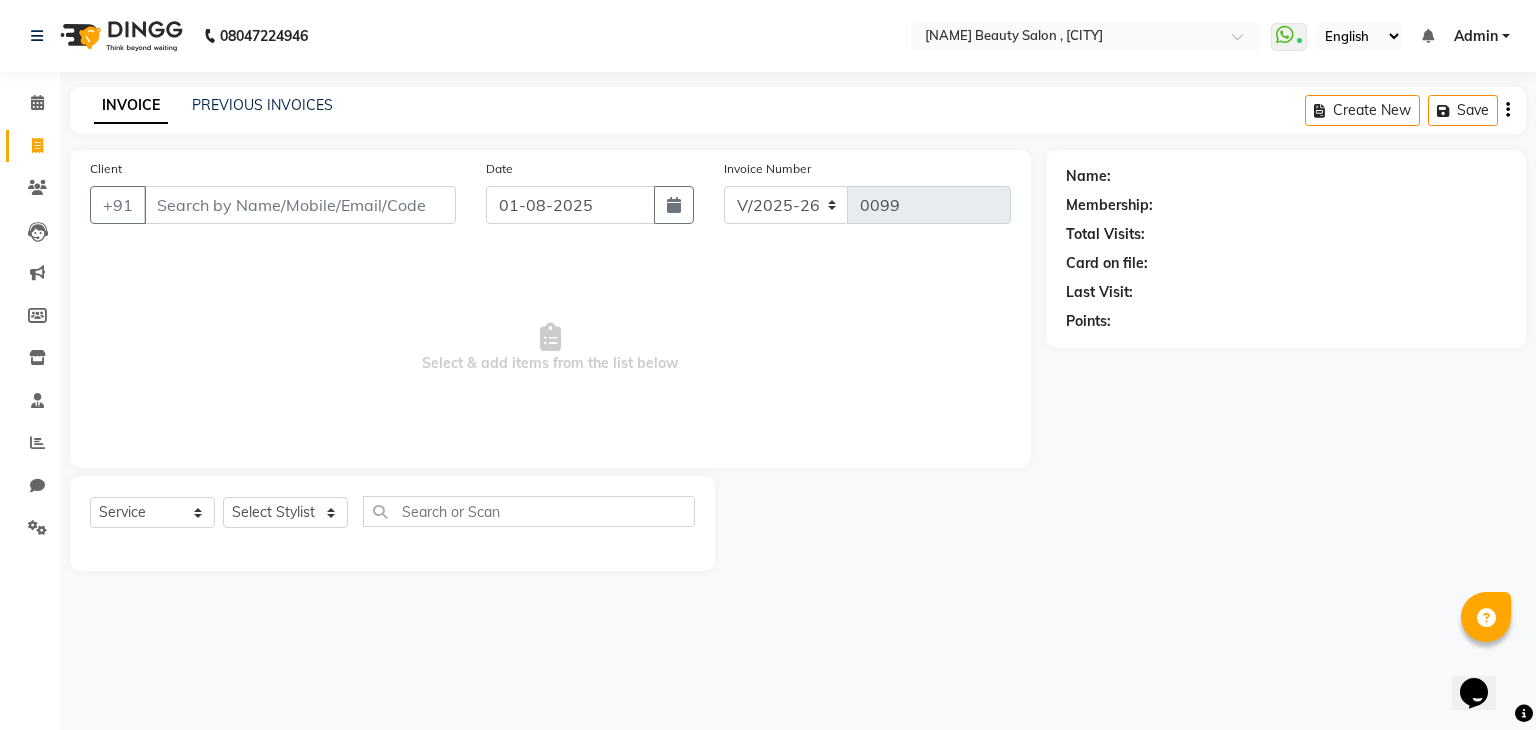 click 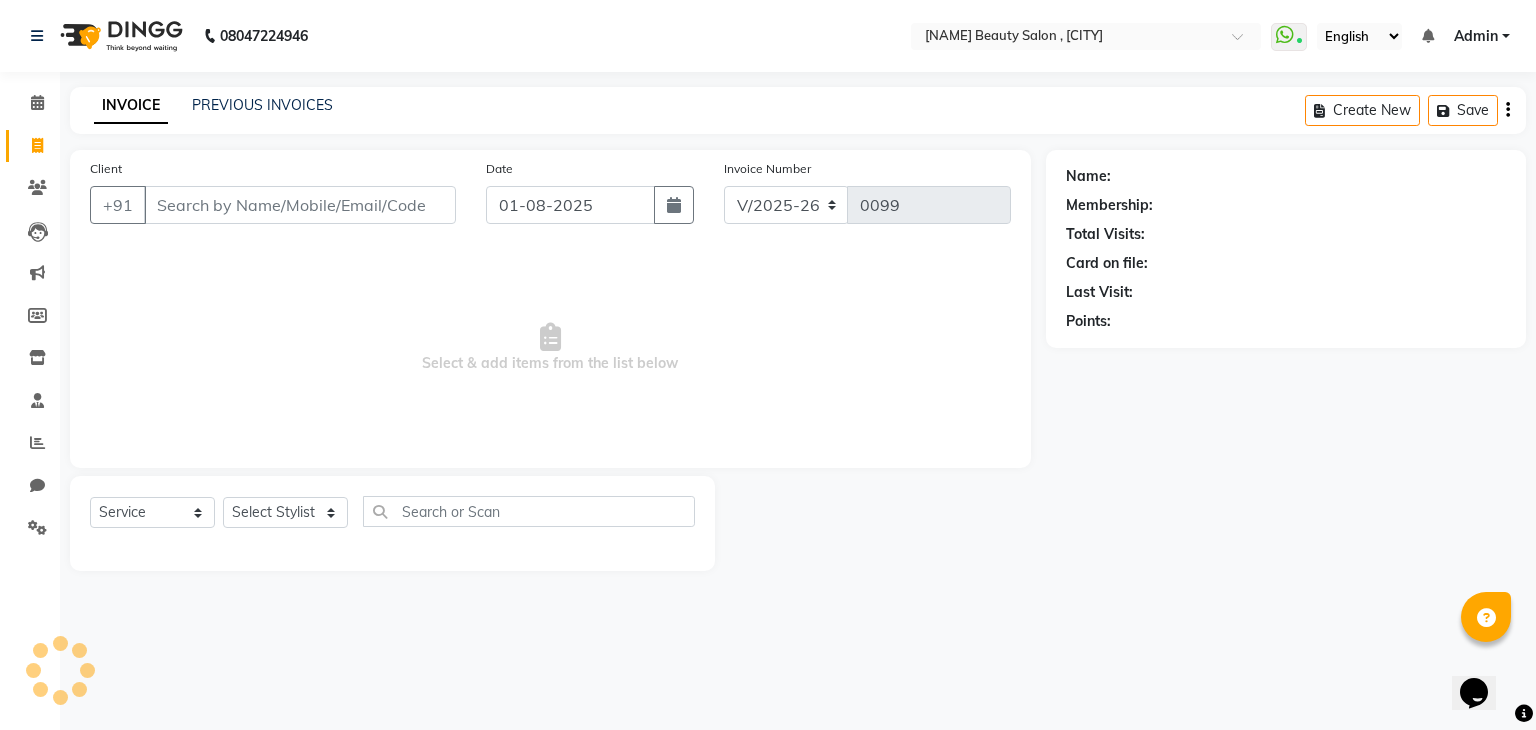 click on "Client" at bounding box center [300, 205] 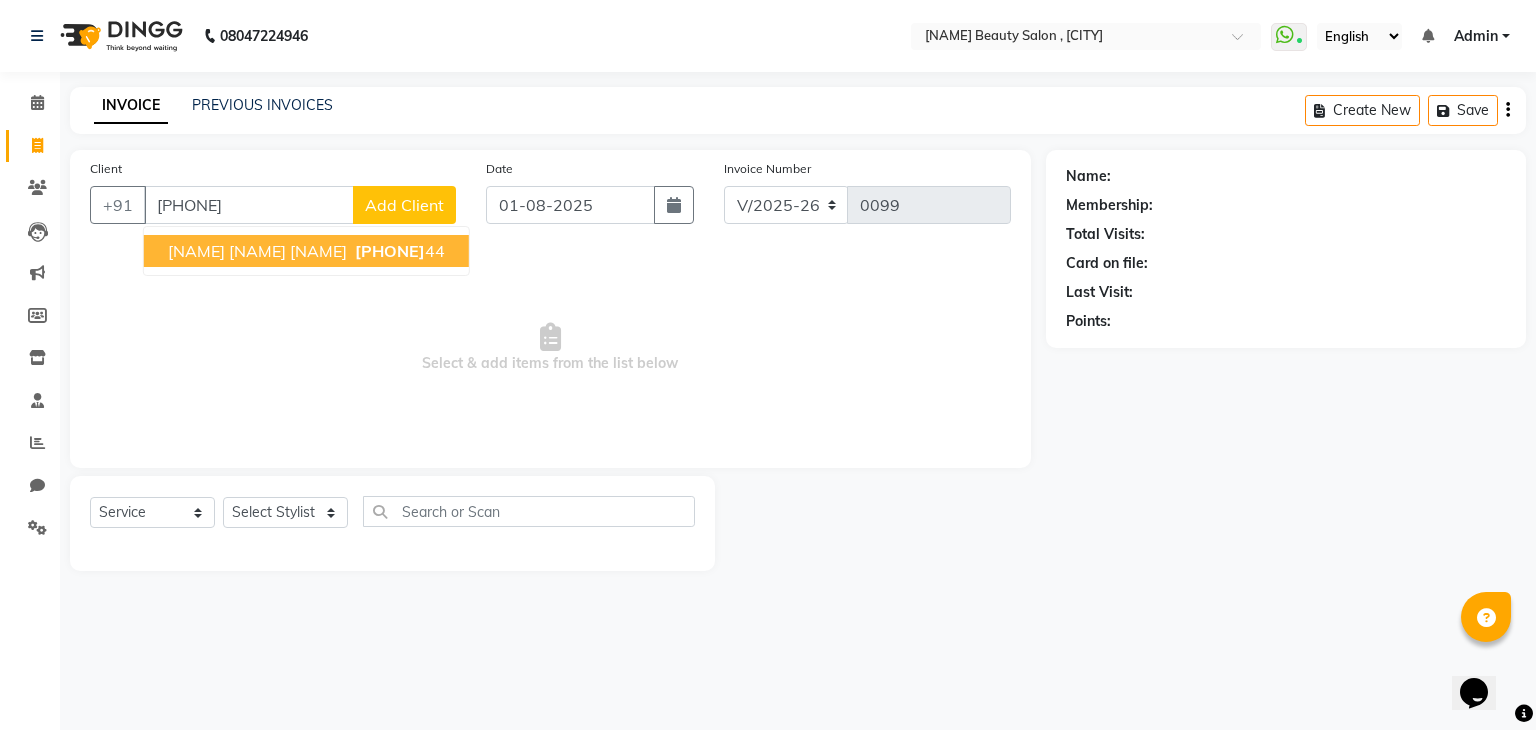 type on "[PHONE]" 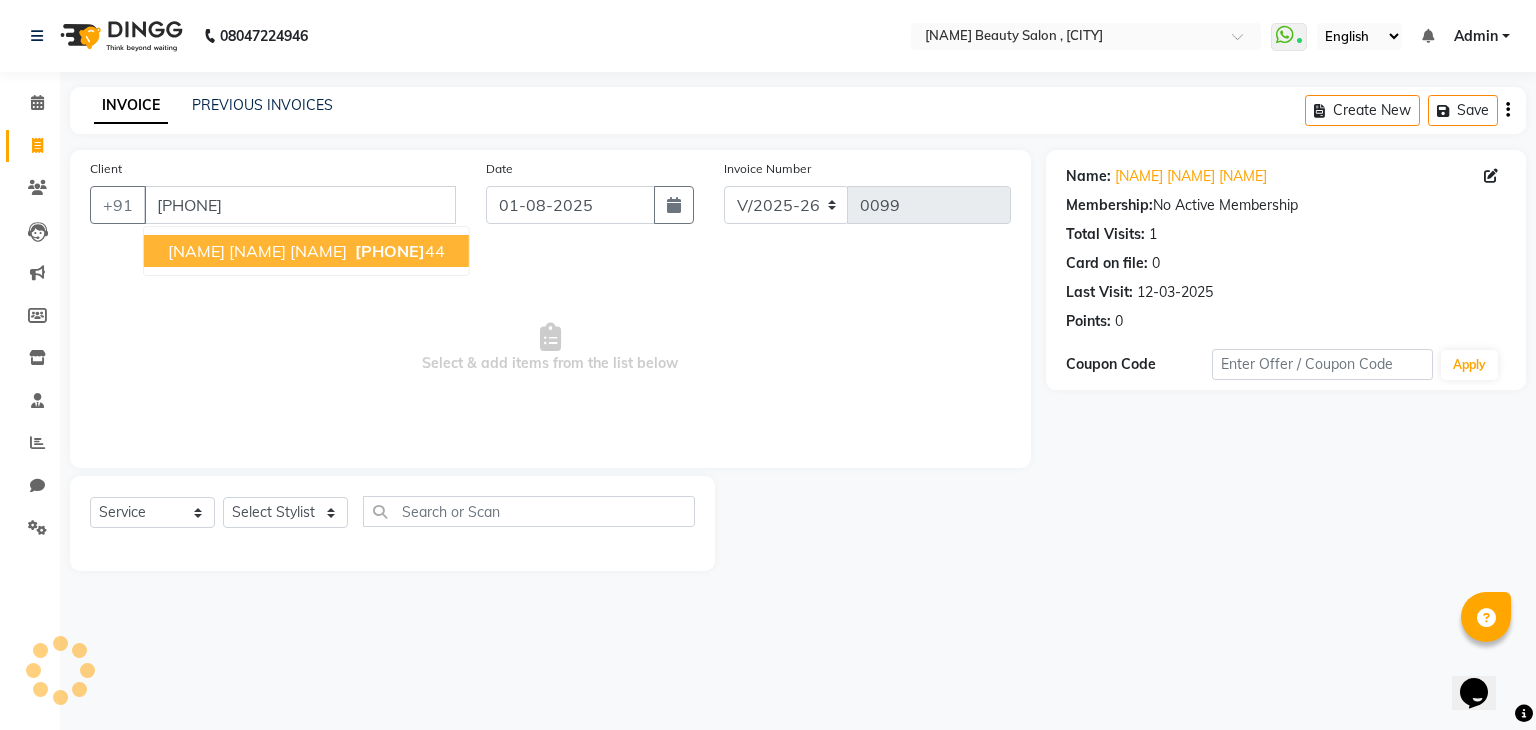 click on "[NAME] [NAME] [NAME] [PHONE]" at bounding box center (306, 251) 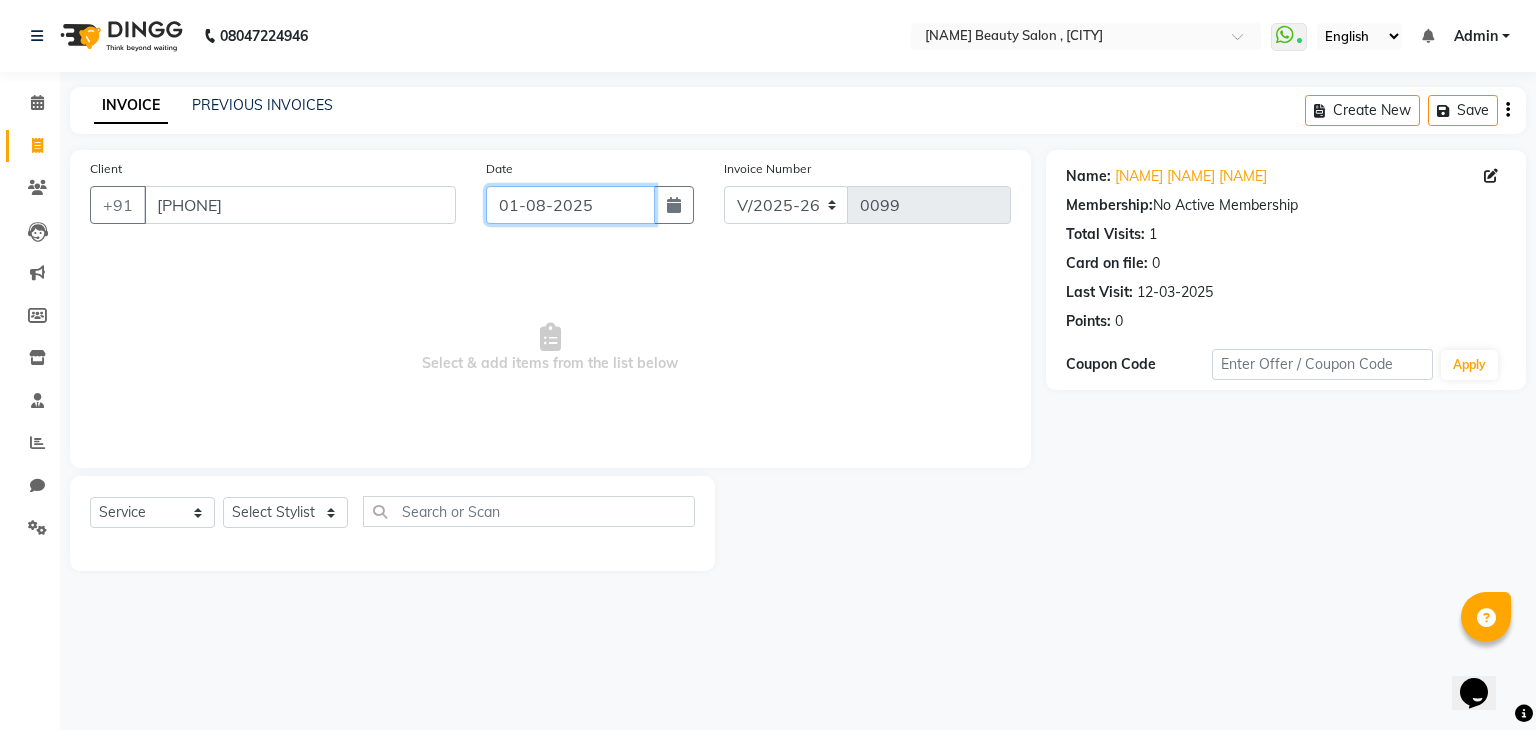click on "01-08-2025" 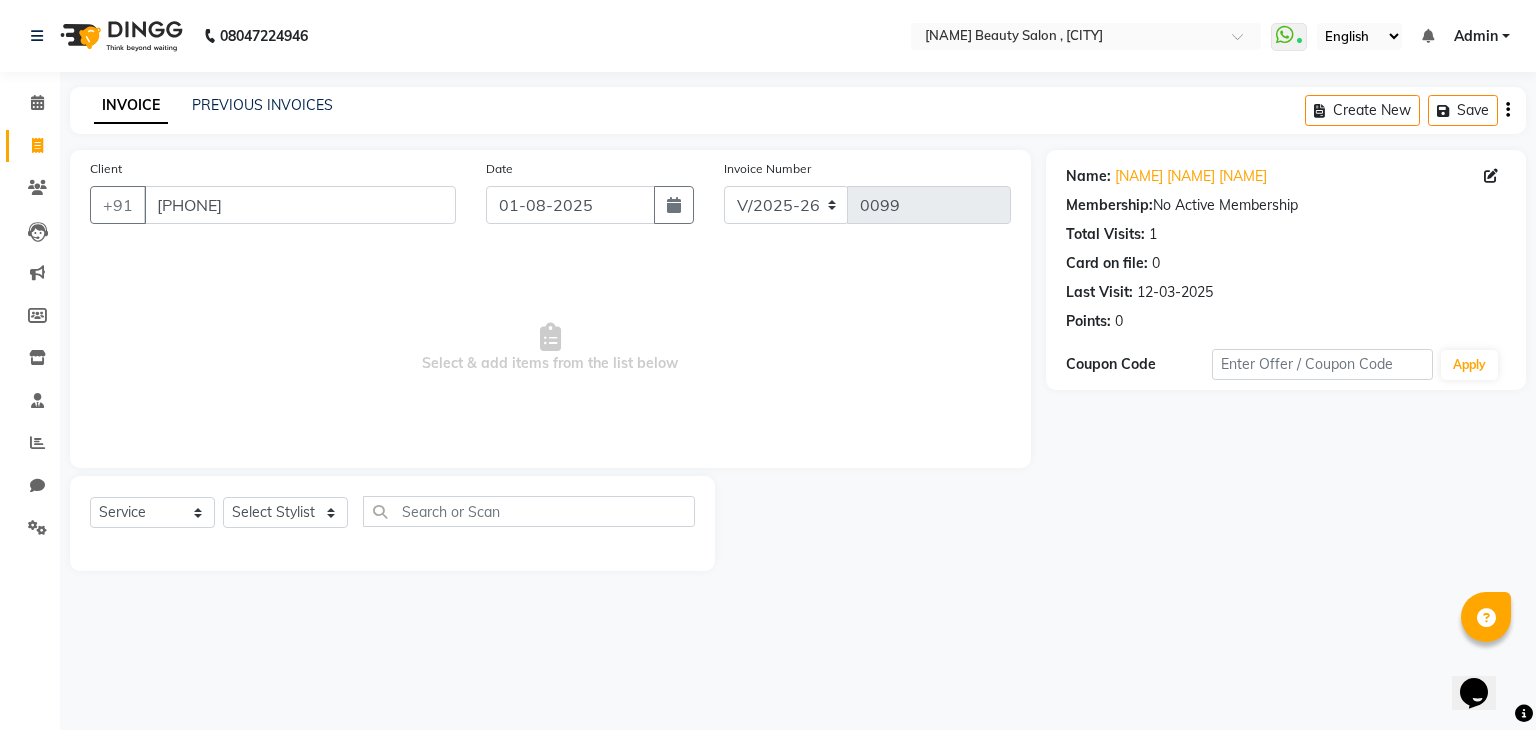 select on "8" 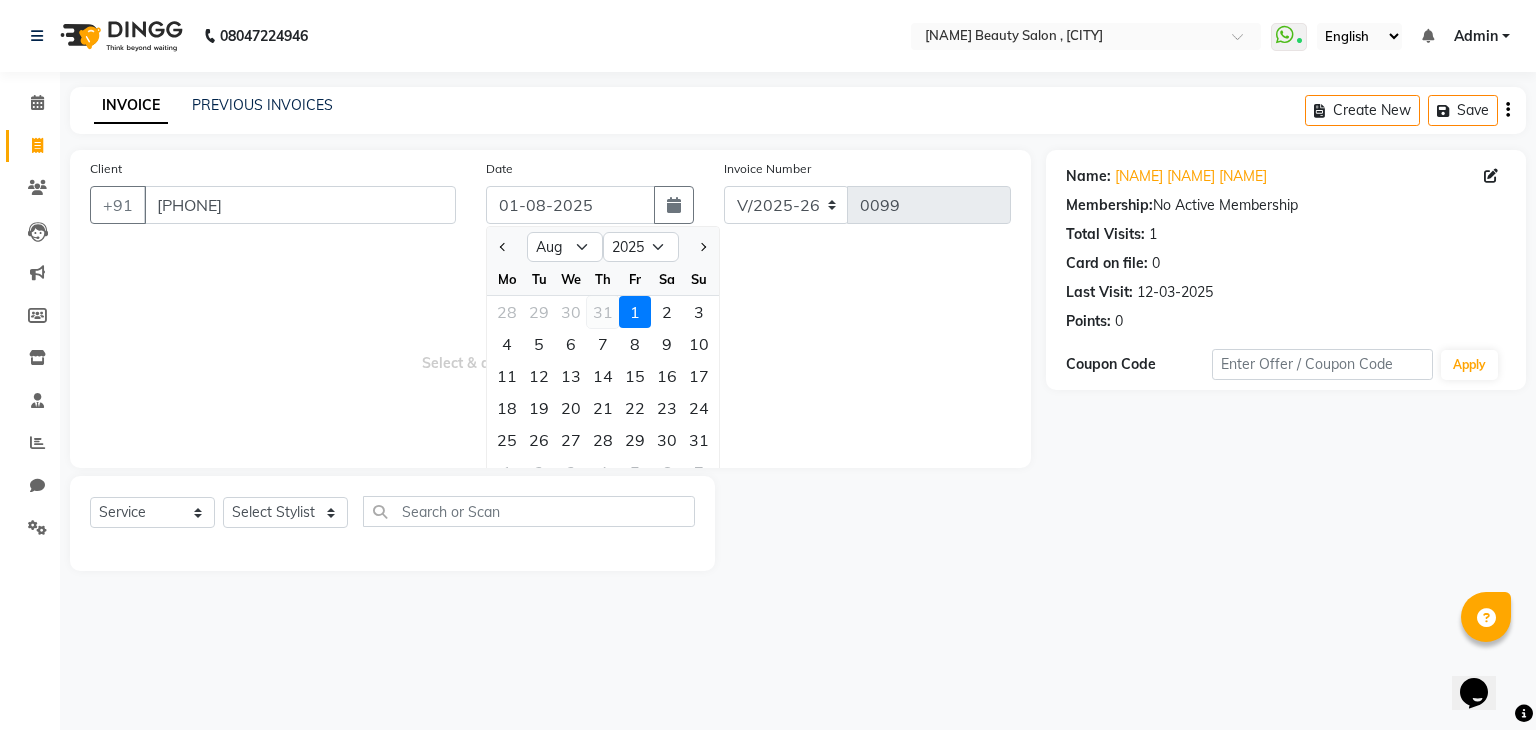 click on "31" 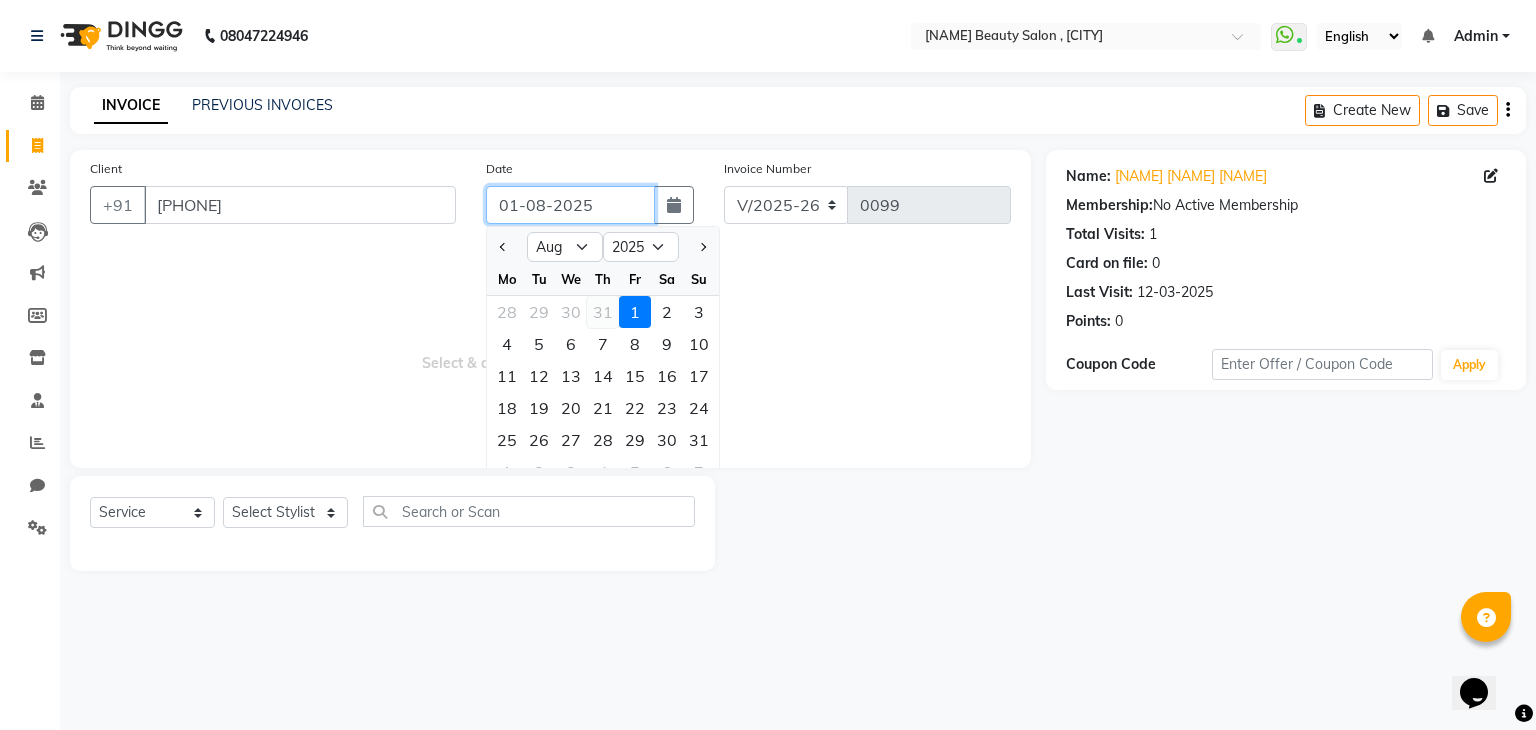 type on "31-07-2025" 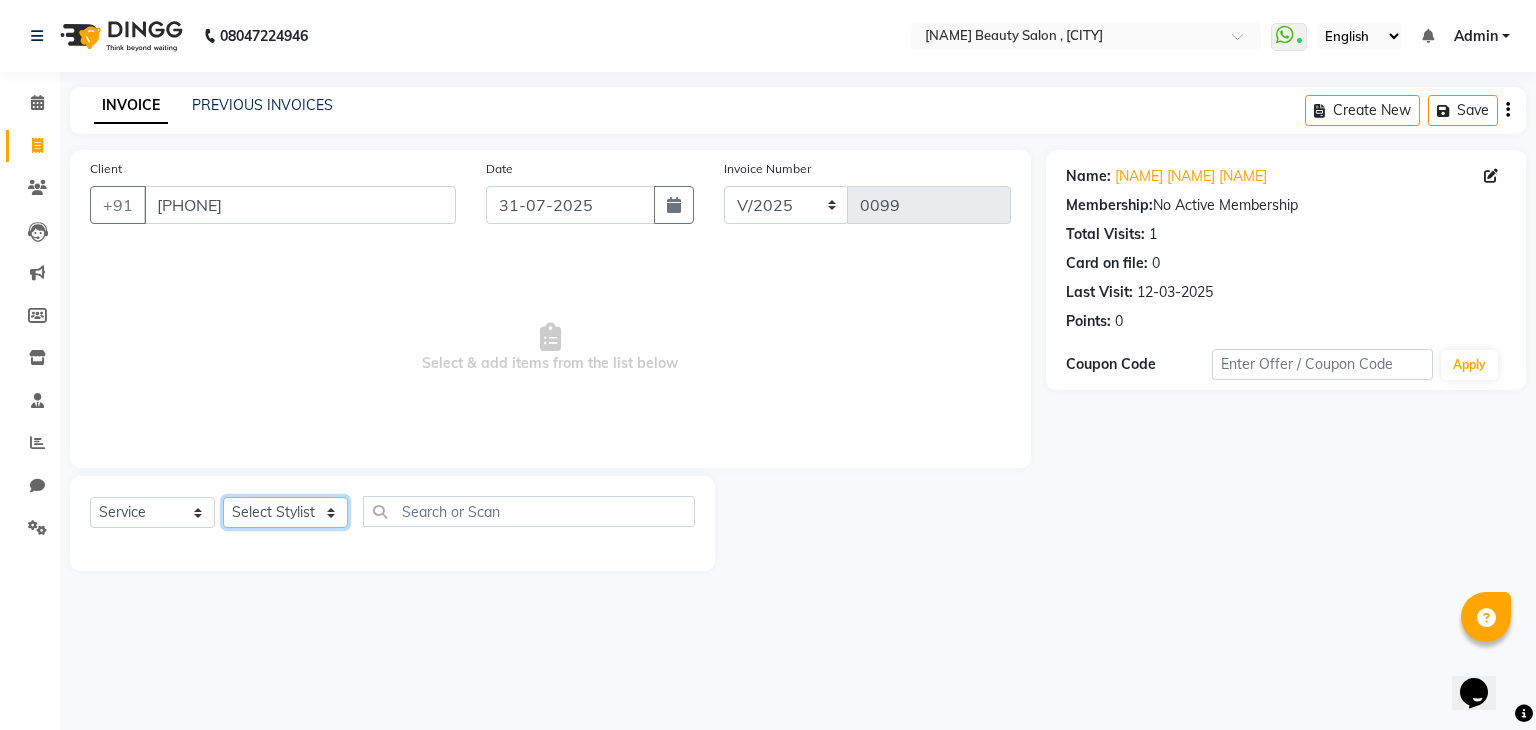 click on "Select Stylist [NAME] [NAME] [NAME] [NAME] [NAME]" 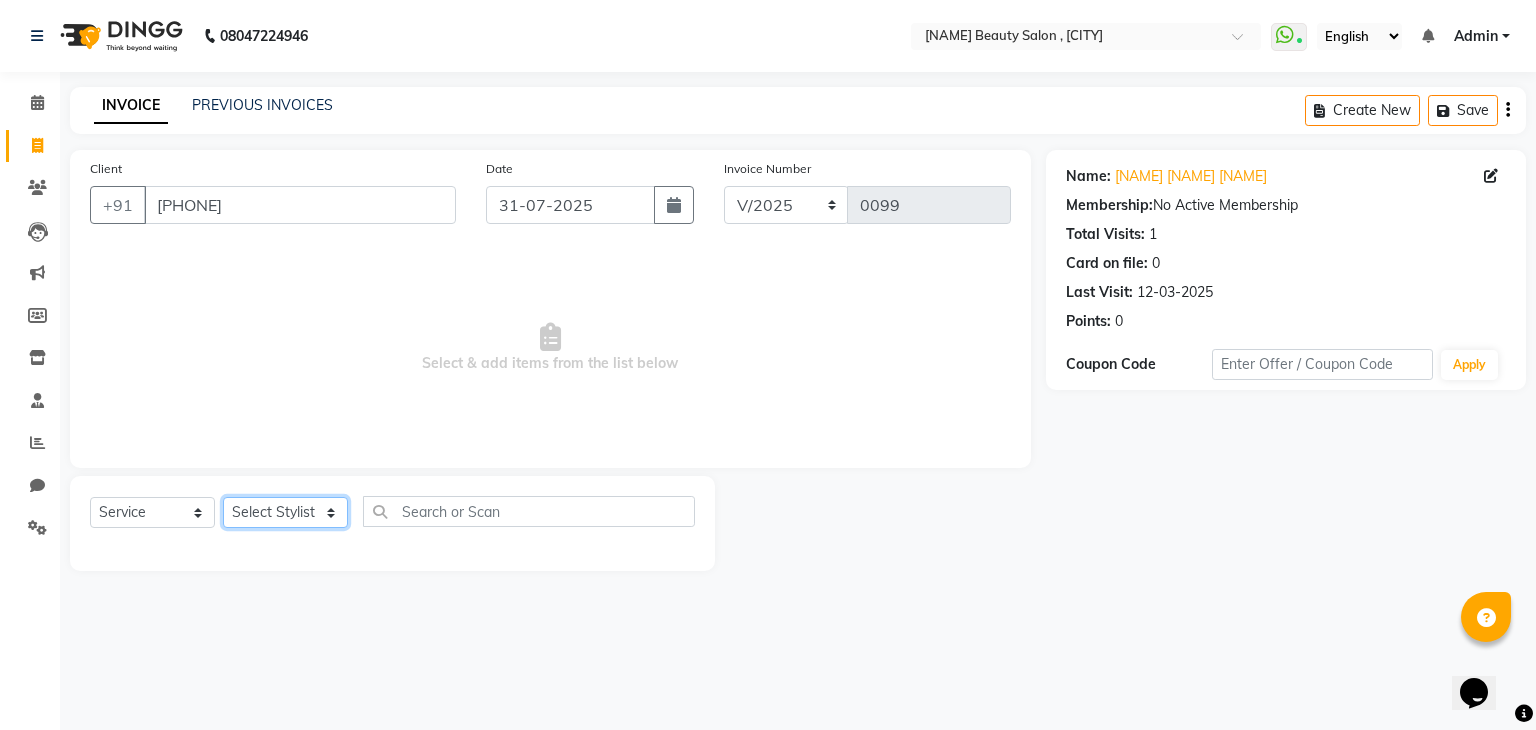 select on "67897" 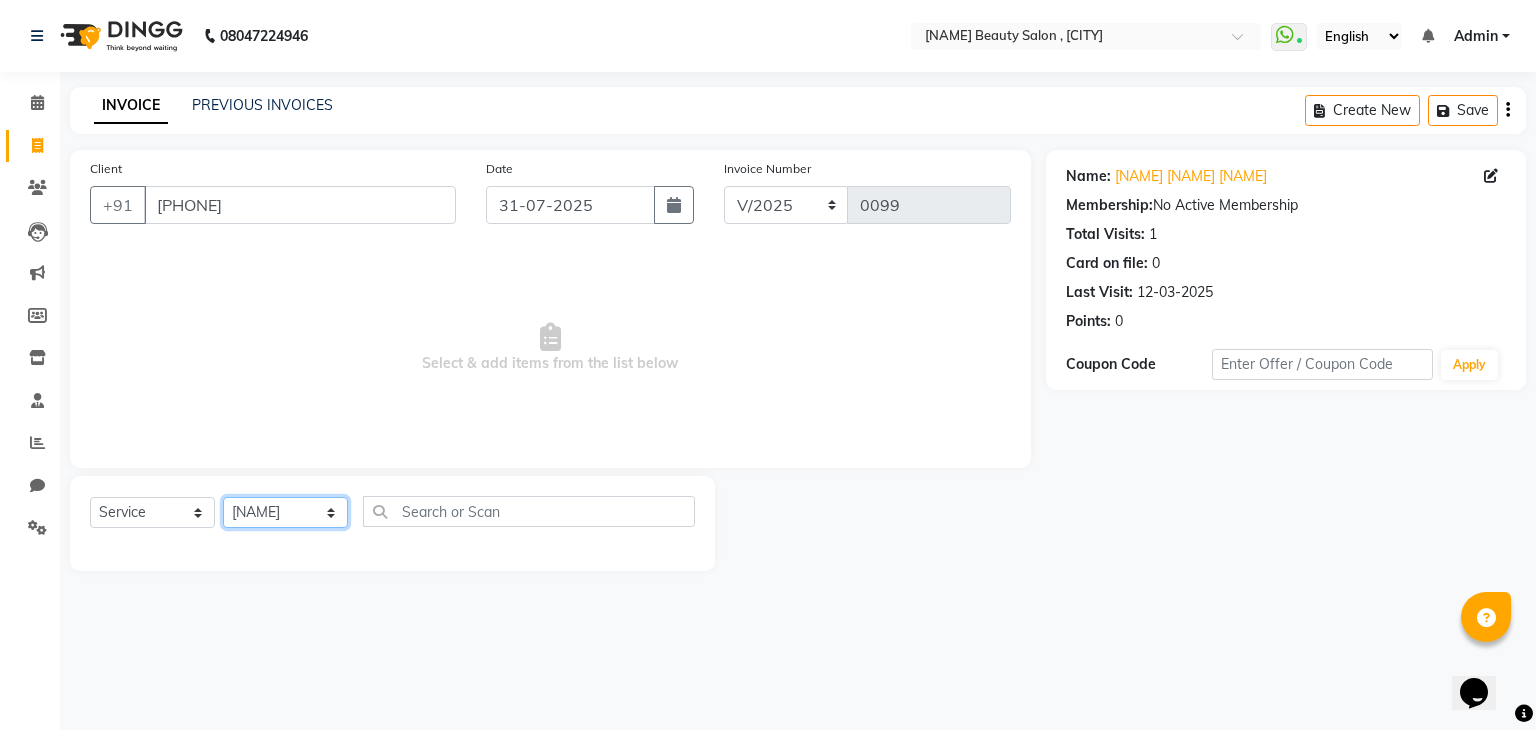 click on "Select Stylist [NAME] [NAME] [NAME] [NAME] [NAME]" 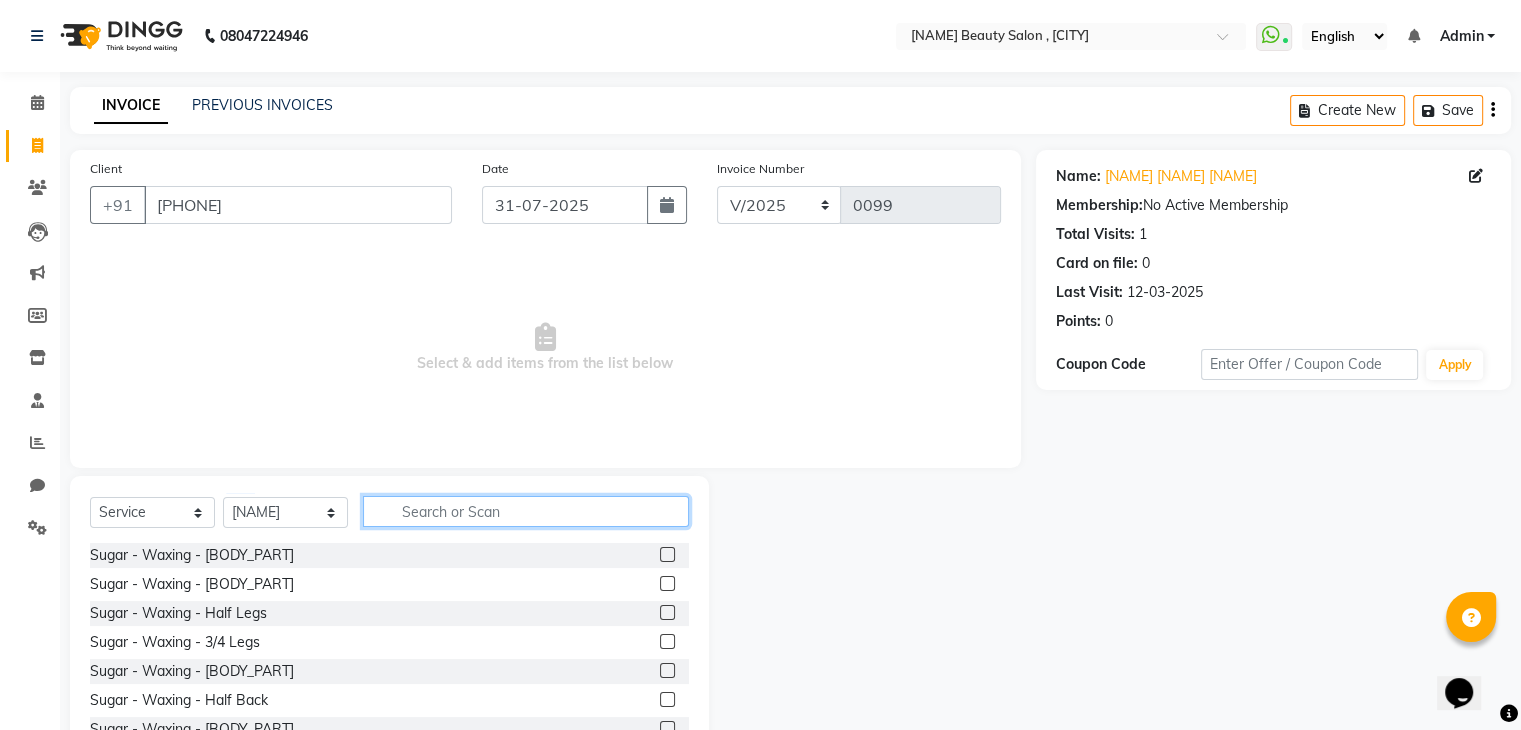 click 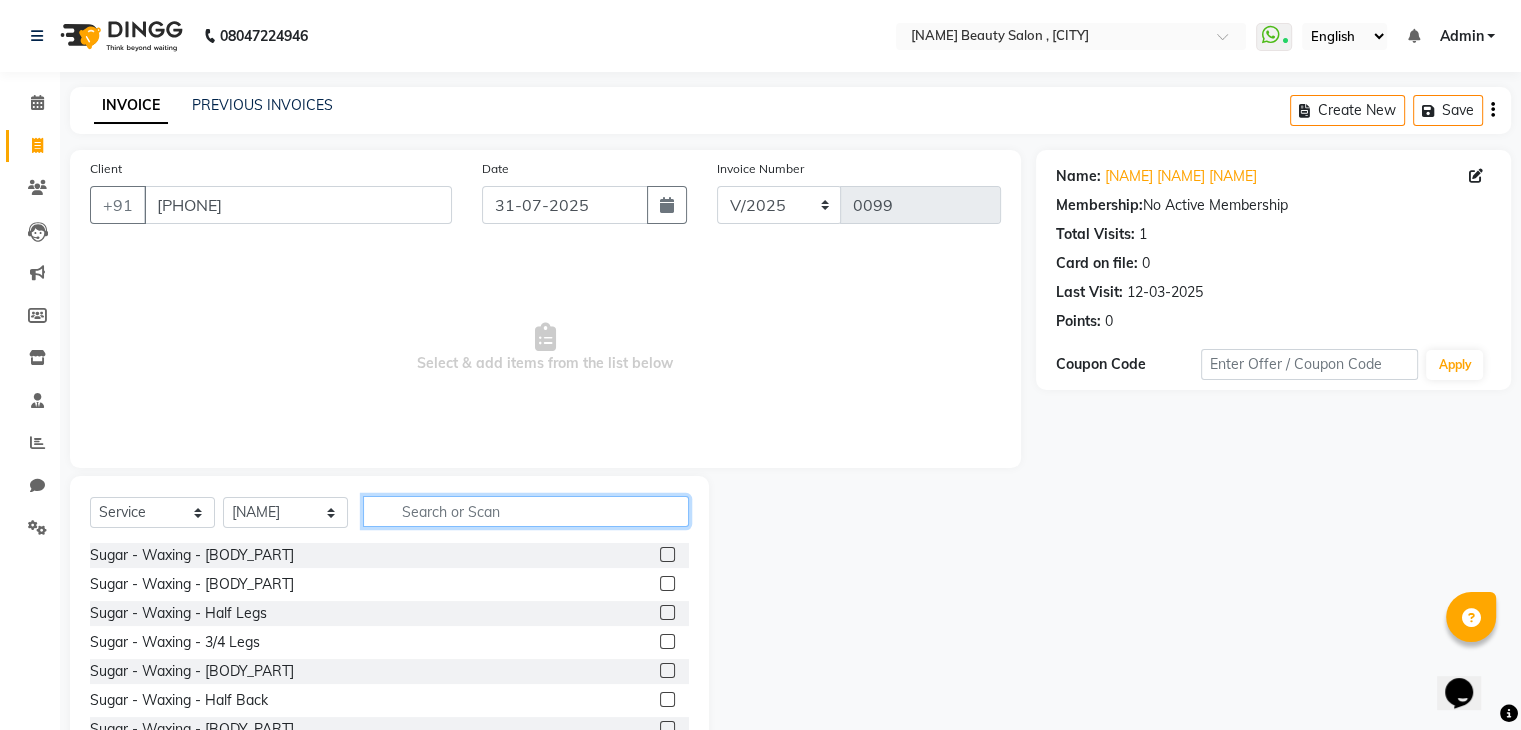 click 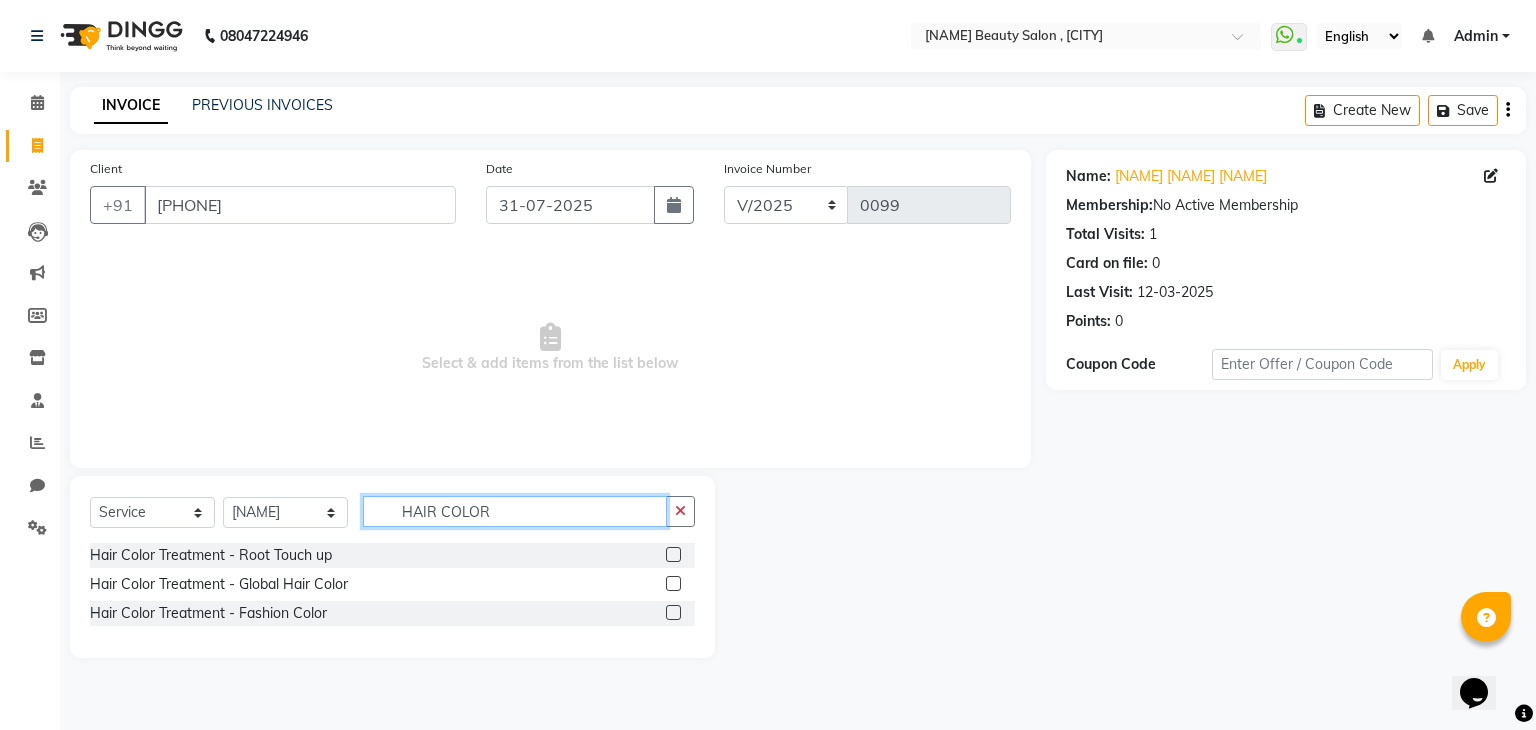 type on "HAIR COLOR" 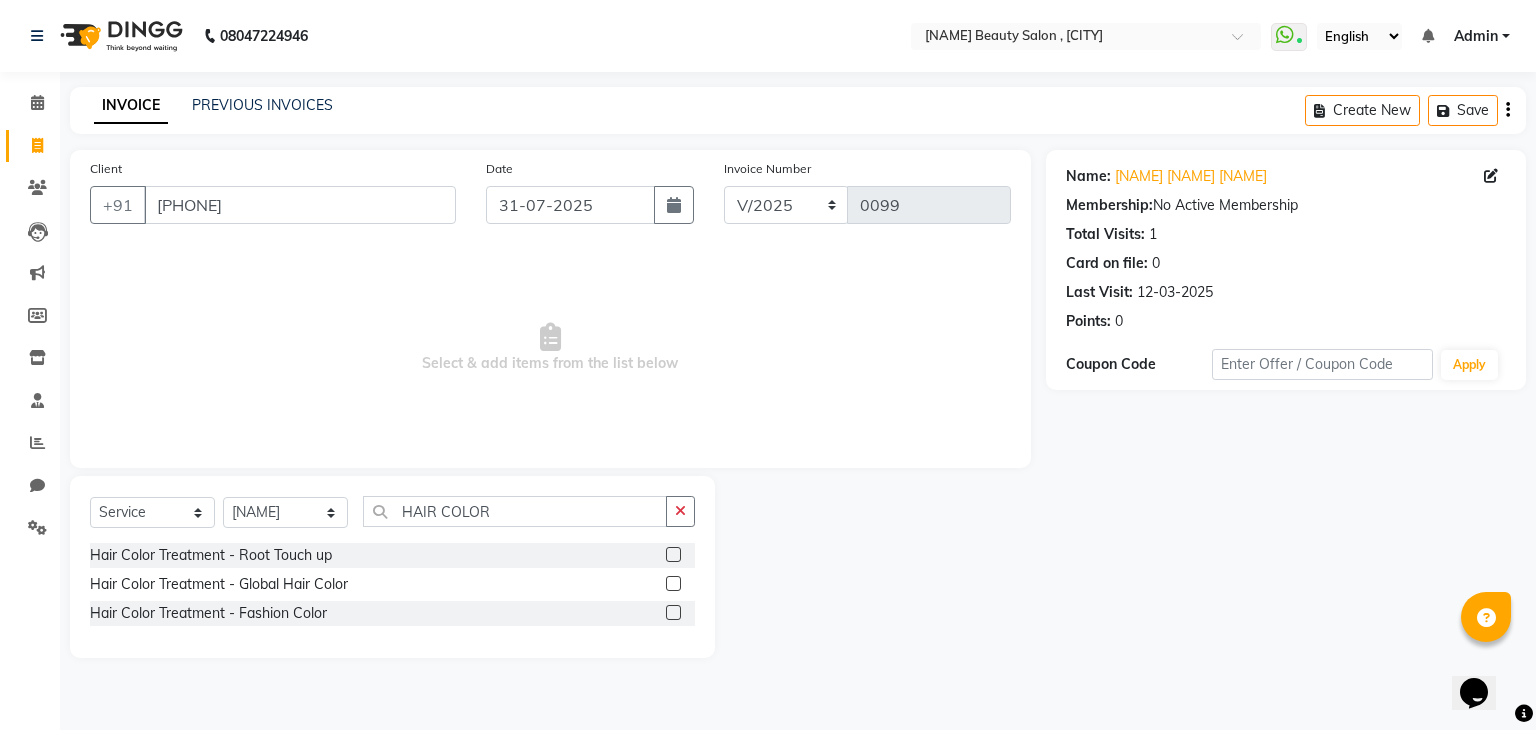 click 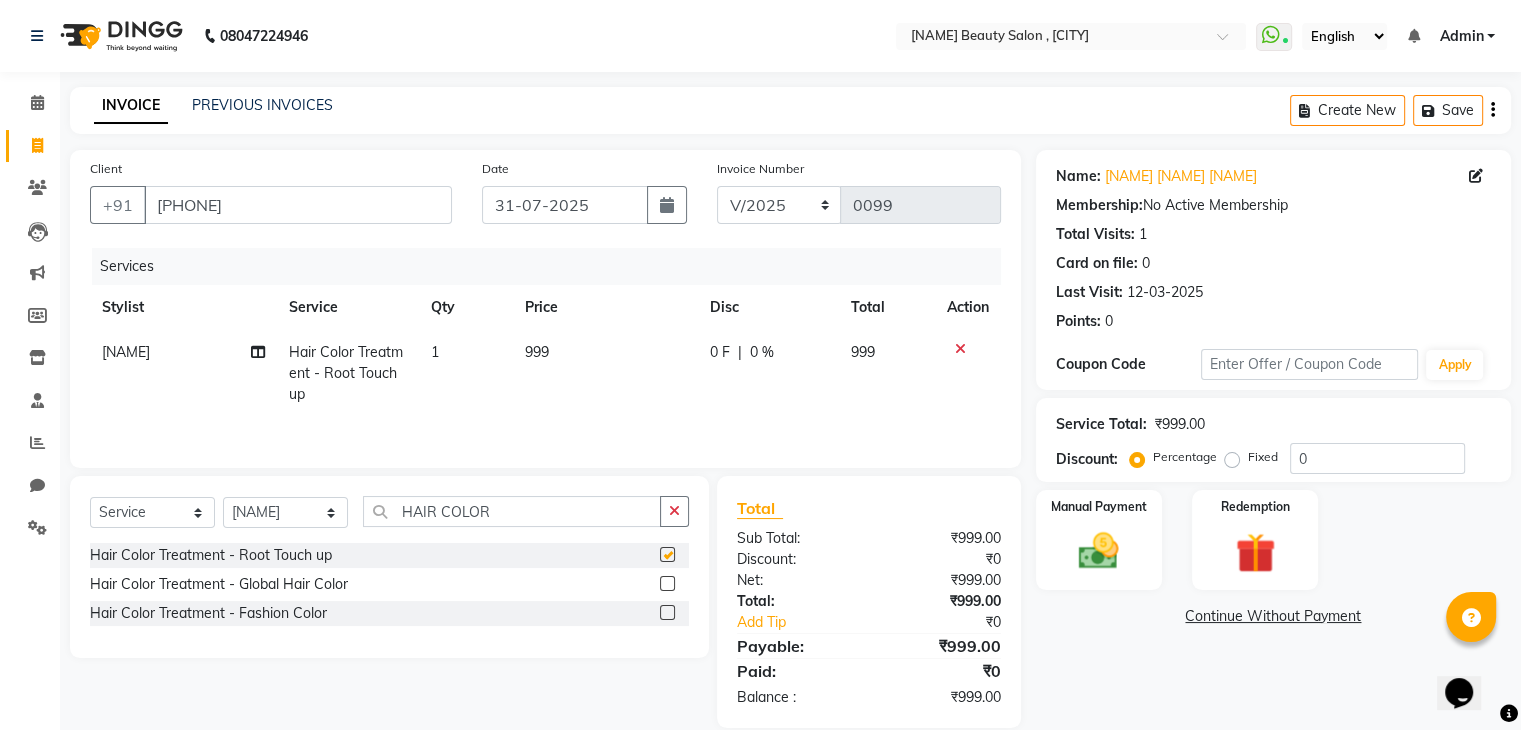 checkbox on "false" 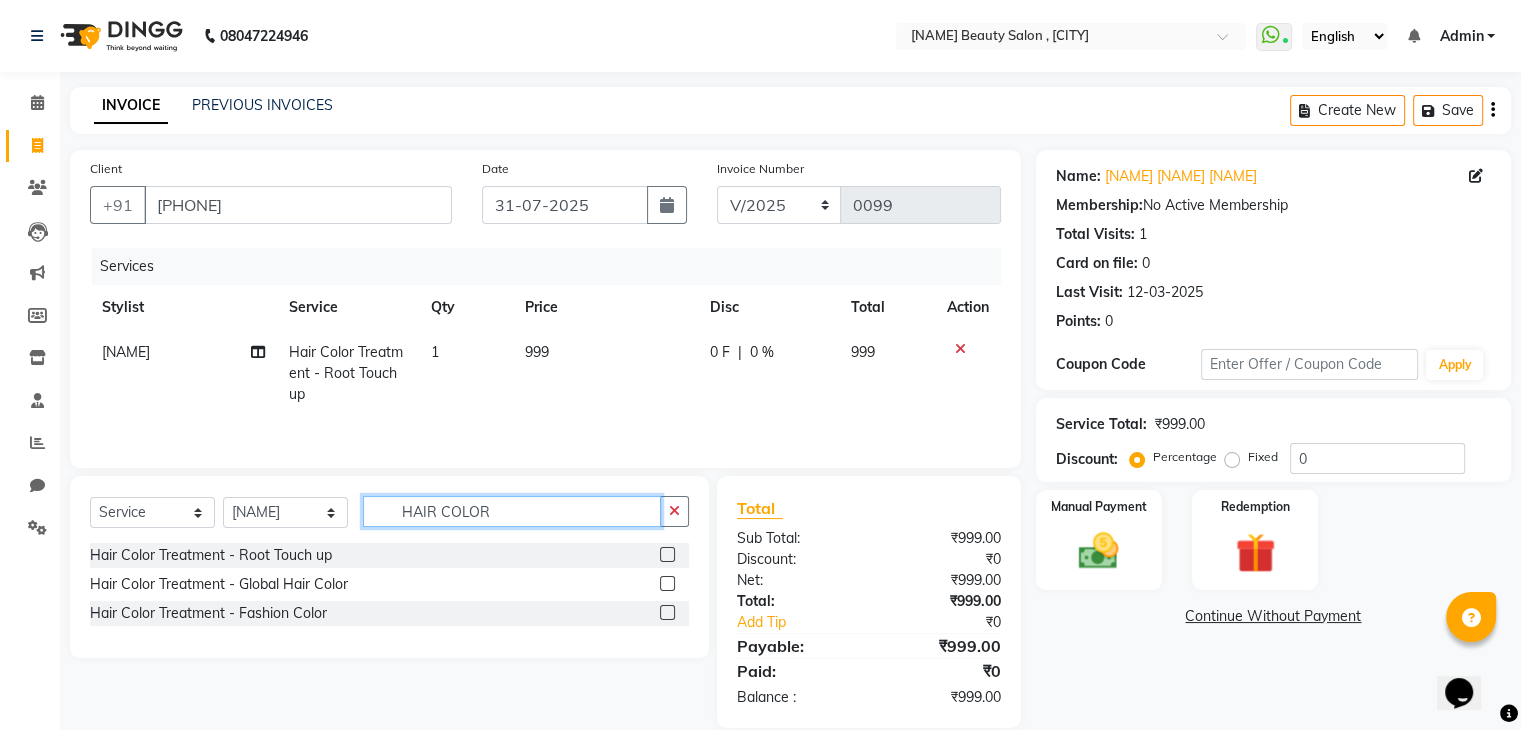 click on "HAIR COLOR" 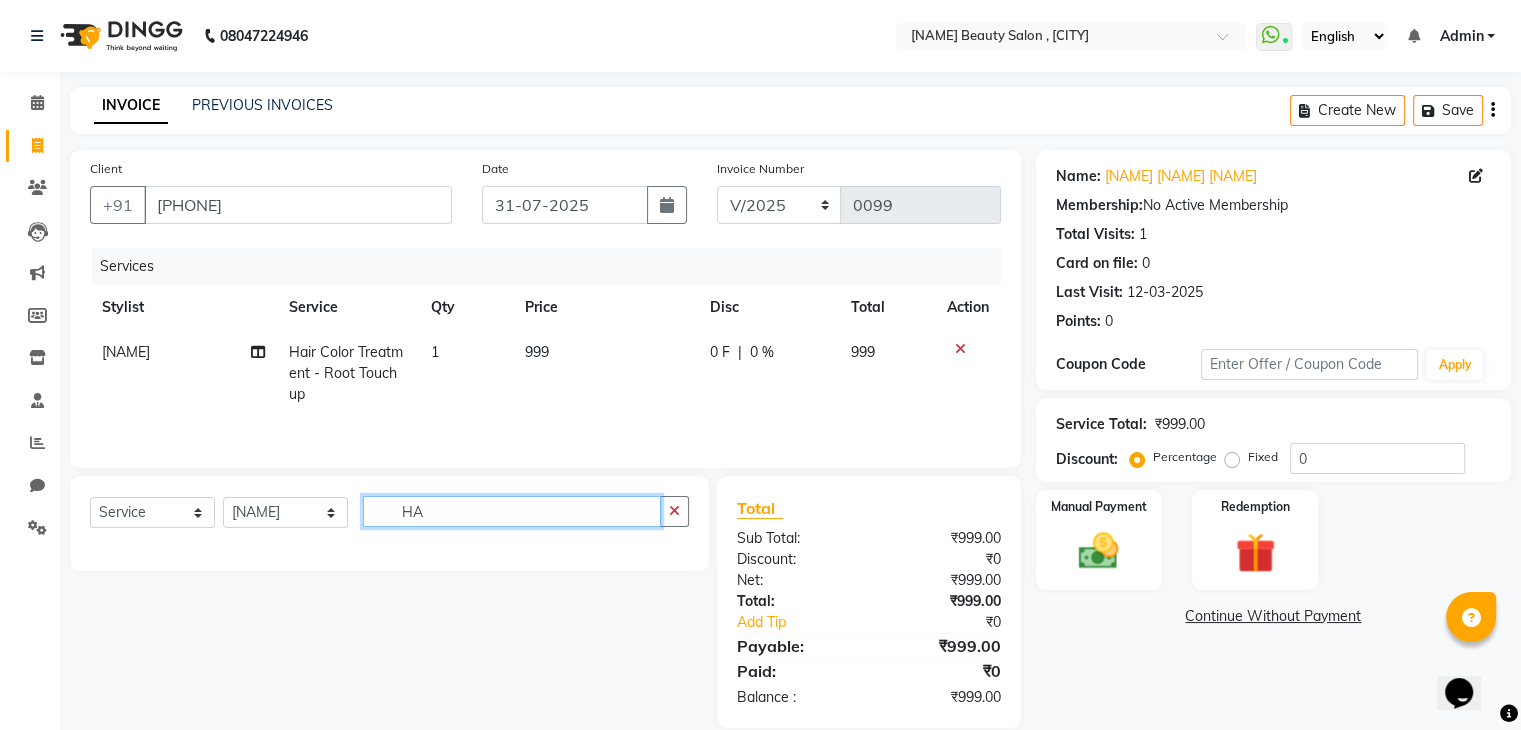 type on "H" 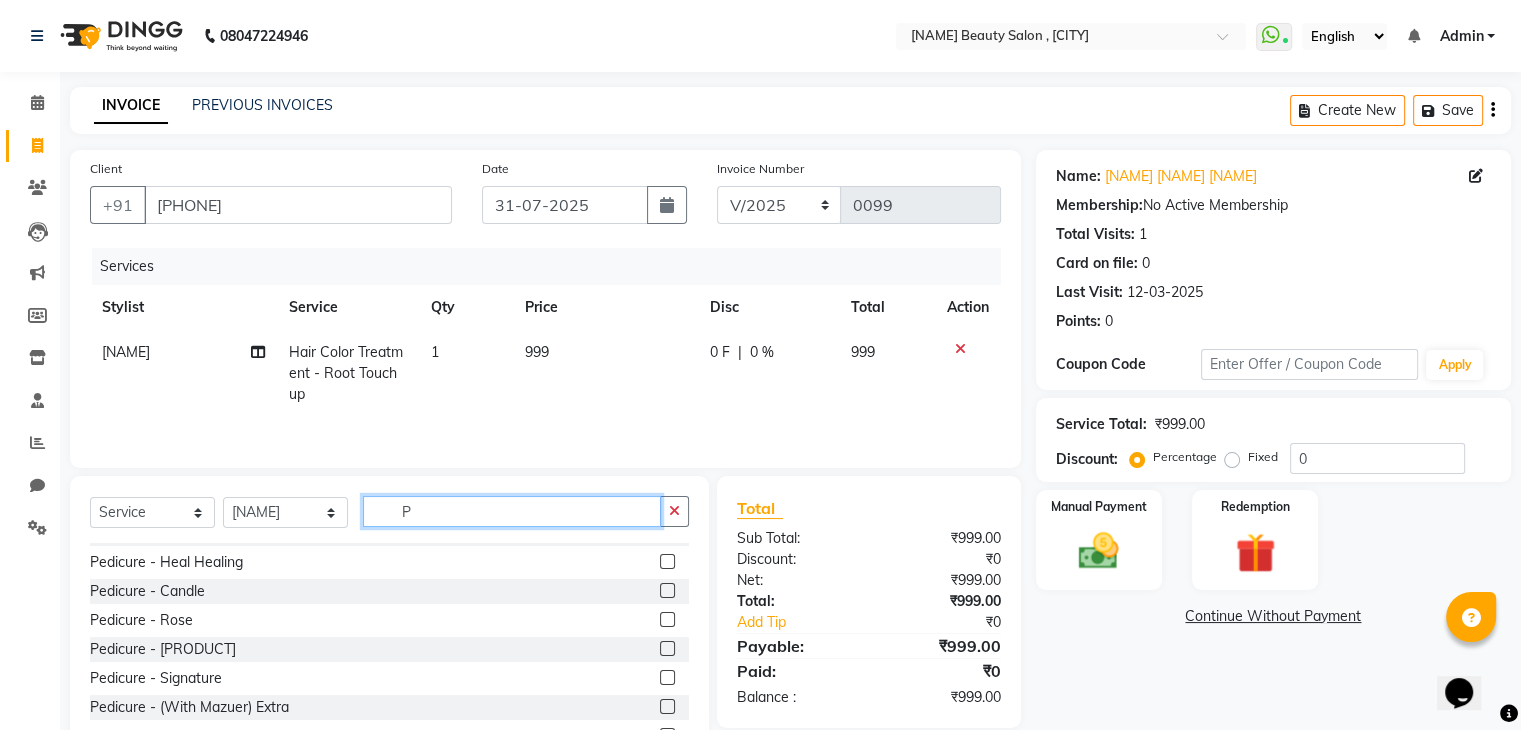 scroll, scrollTop: 766, scrollLeft: 0, axis: vertical 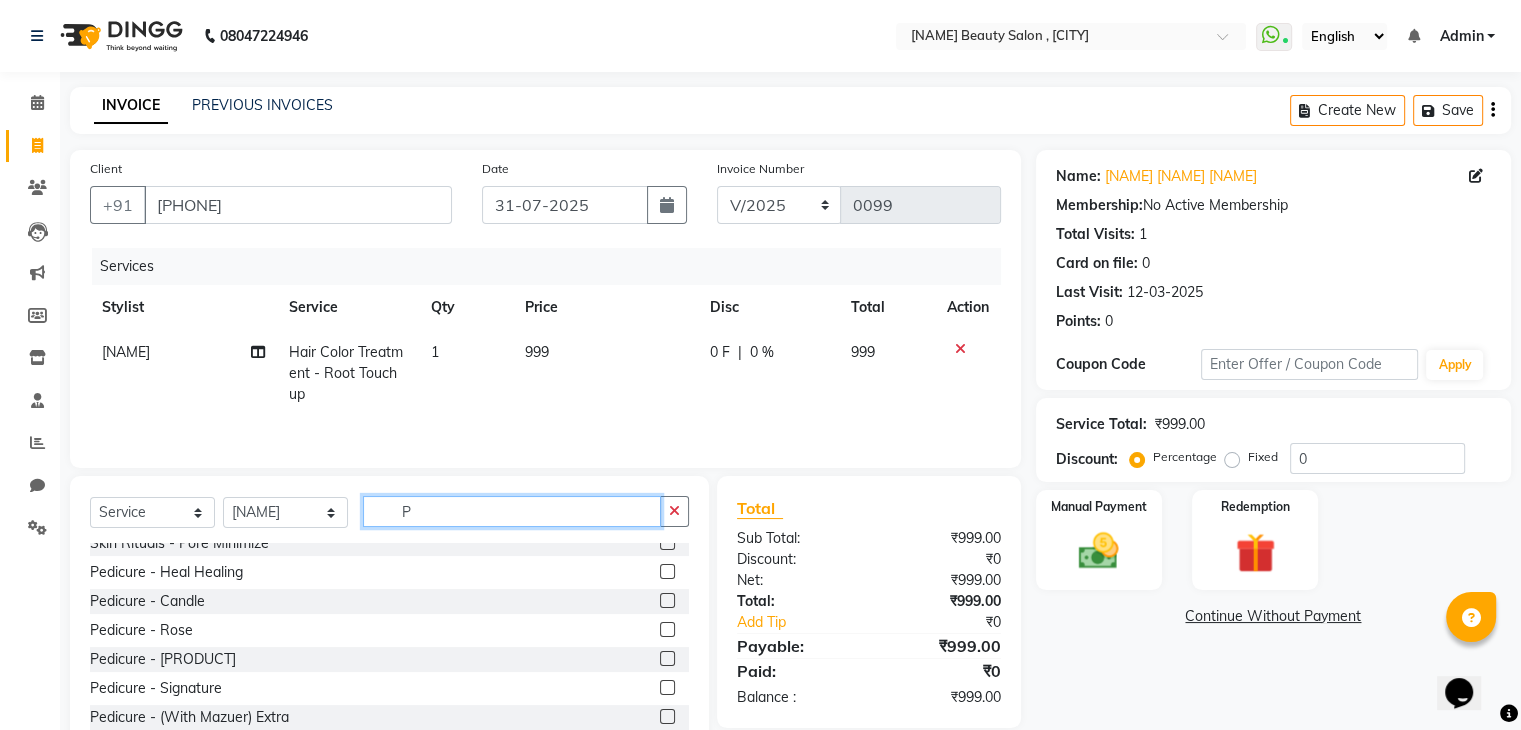 type on "P" 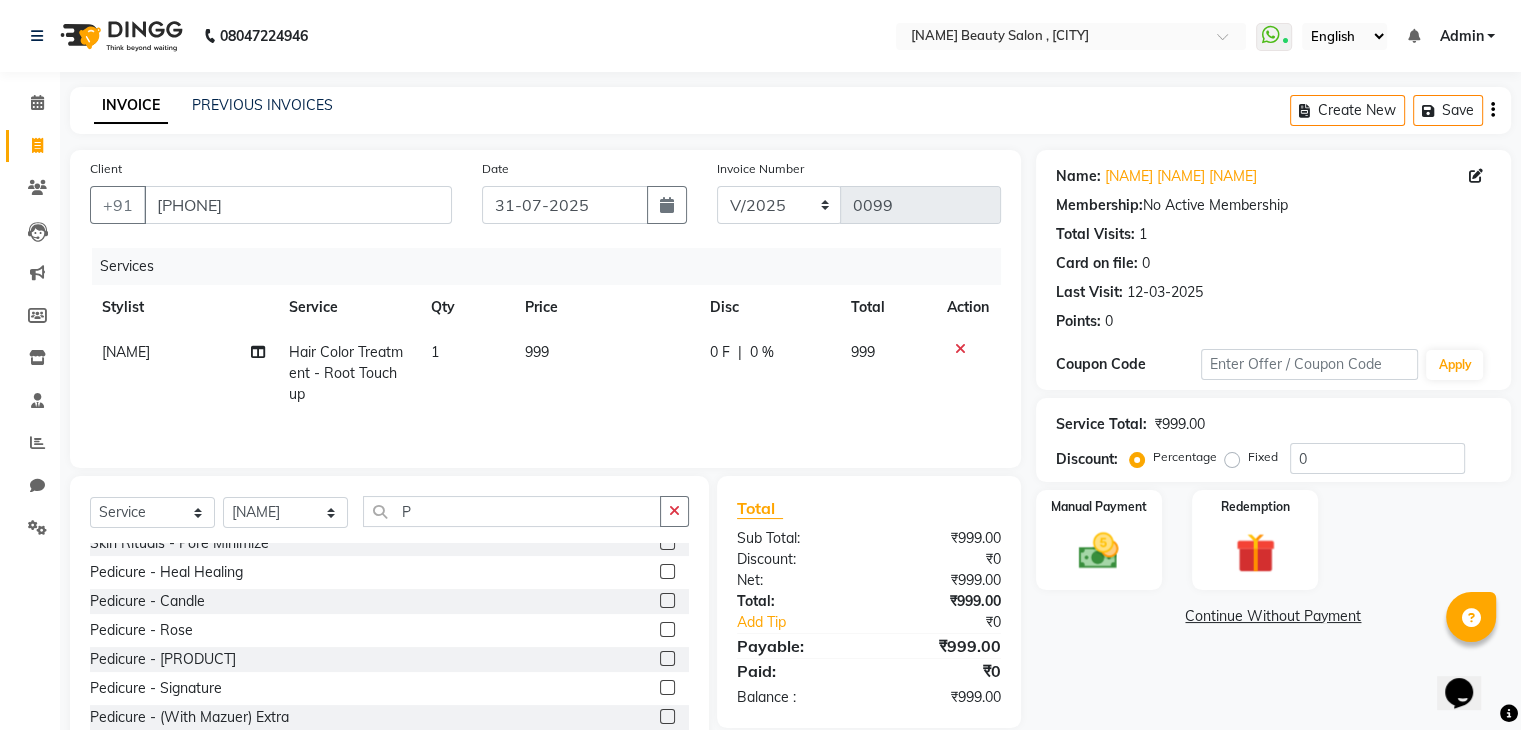 click 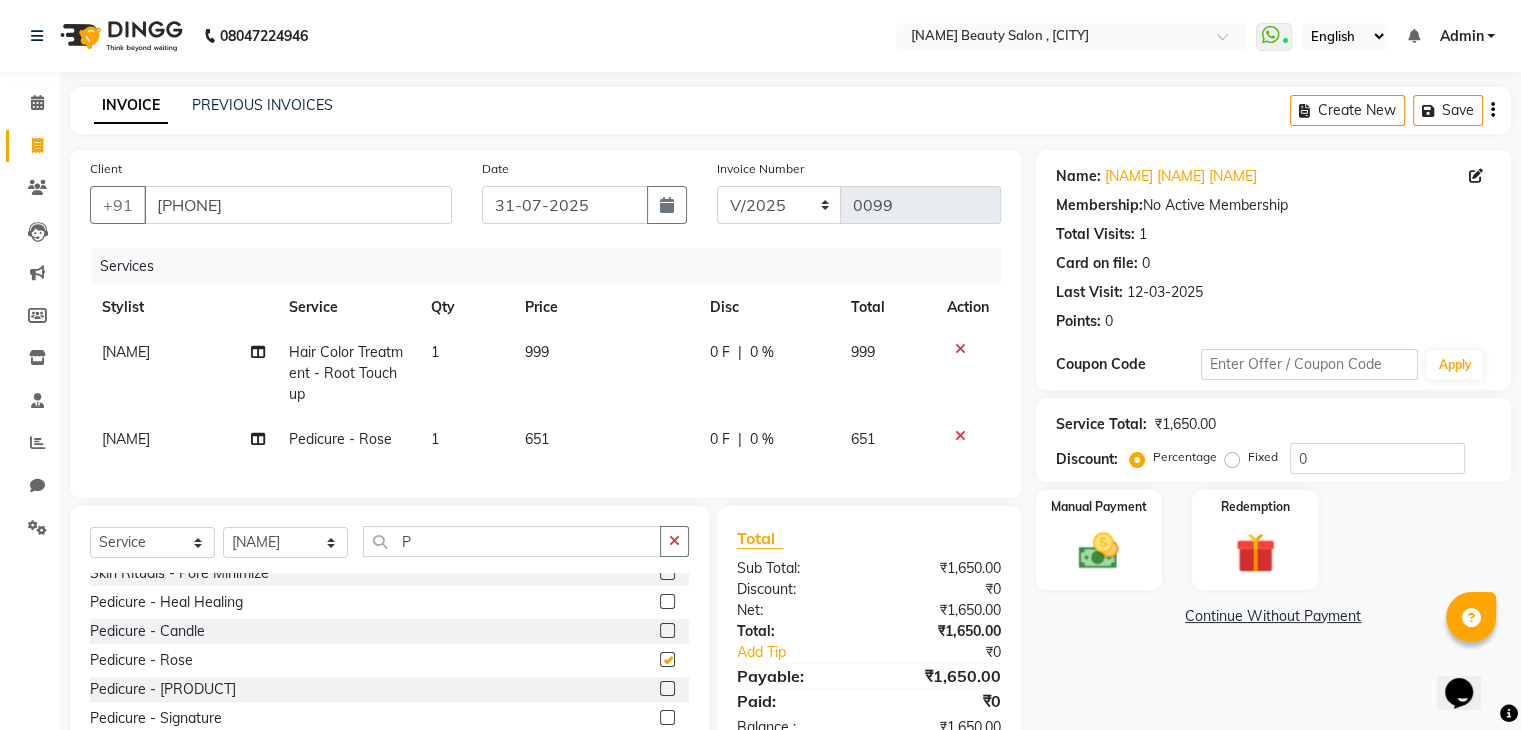 checkbox on "false" 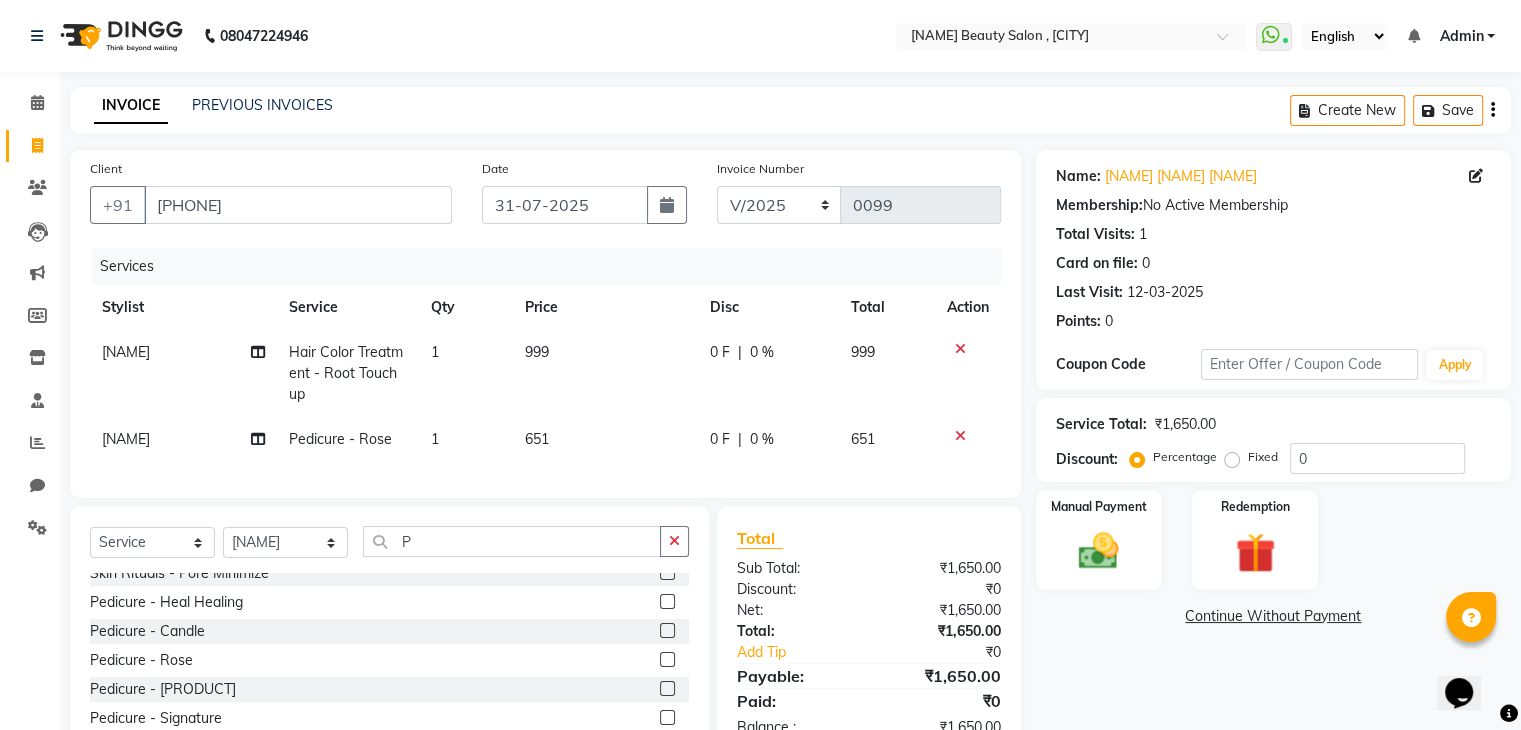 click on "0 F" 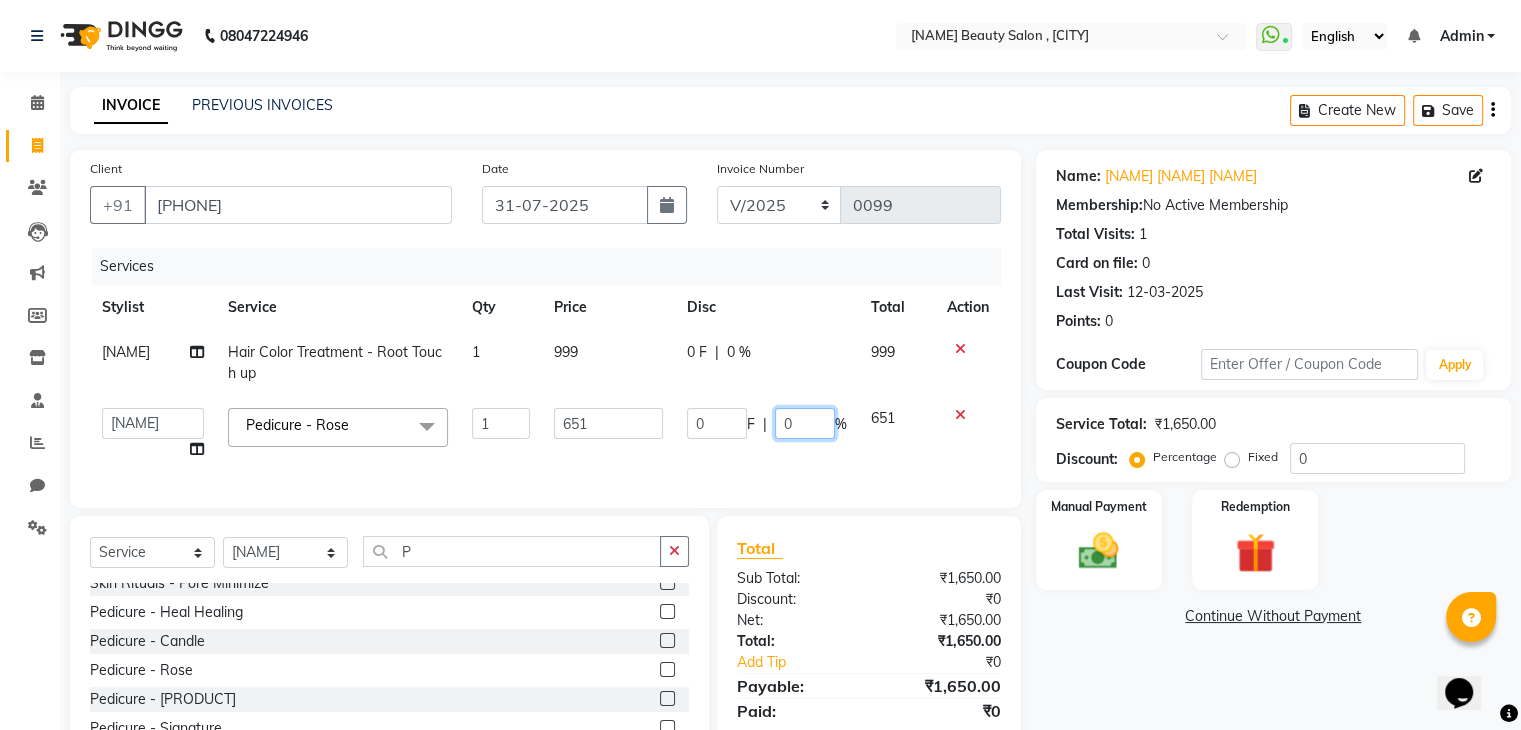 click on "0" 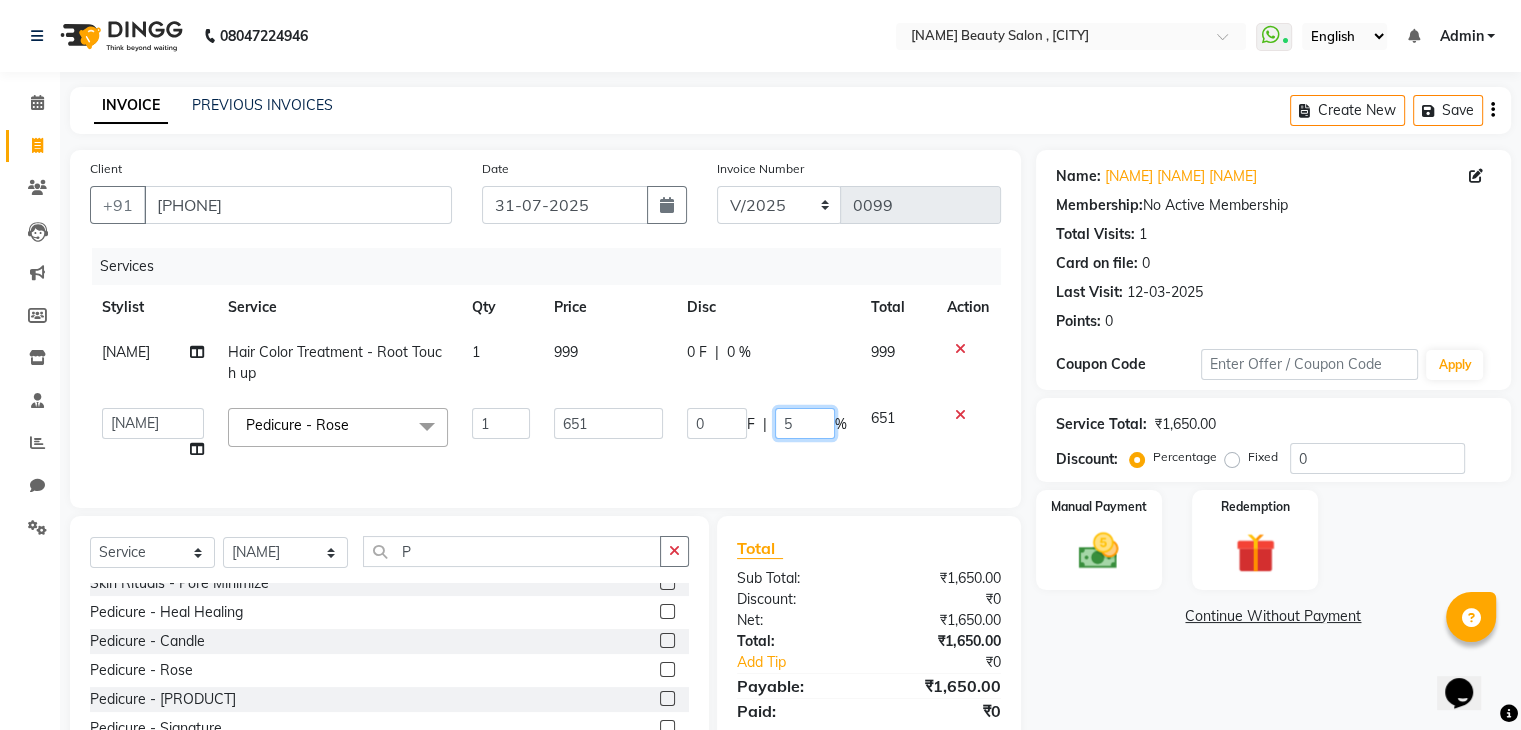 type on "50" 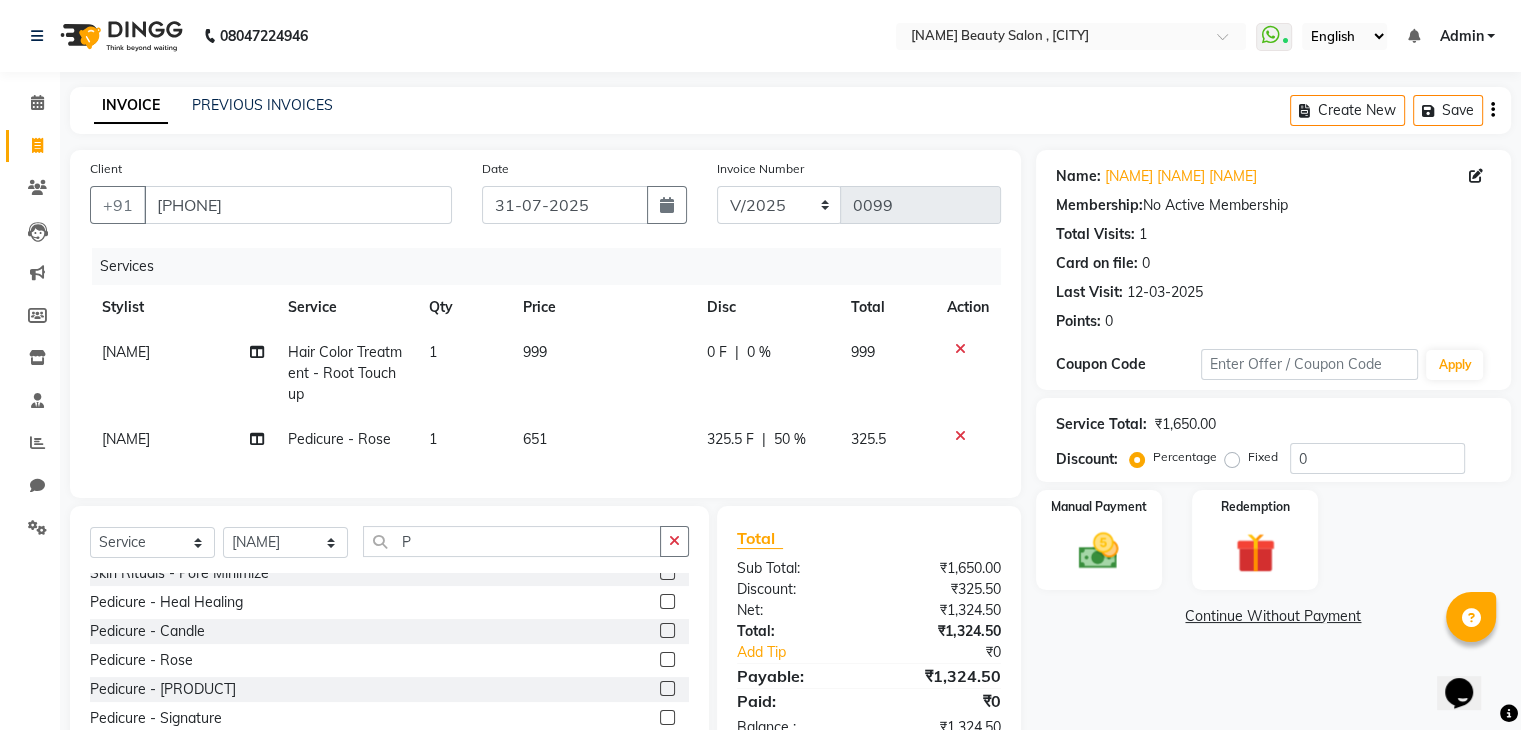 click on "Services Stylist Service Qty Price Disc Total Action Kinnari Hair Color Treatment - Root Touch up 1 999 0 F | 0 % 999 Kinnari Pedicure - Rose 1 651 325.5 F | 50 % 325.5" 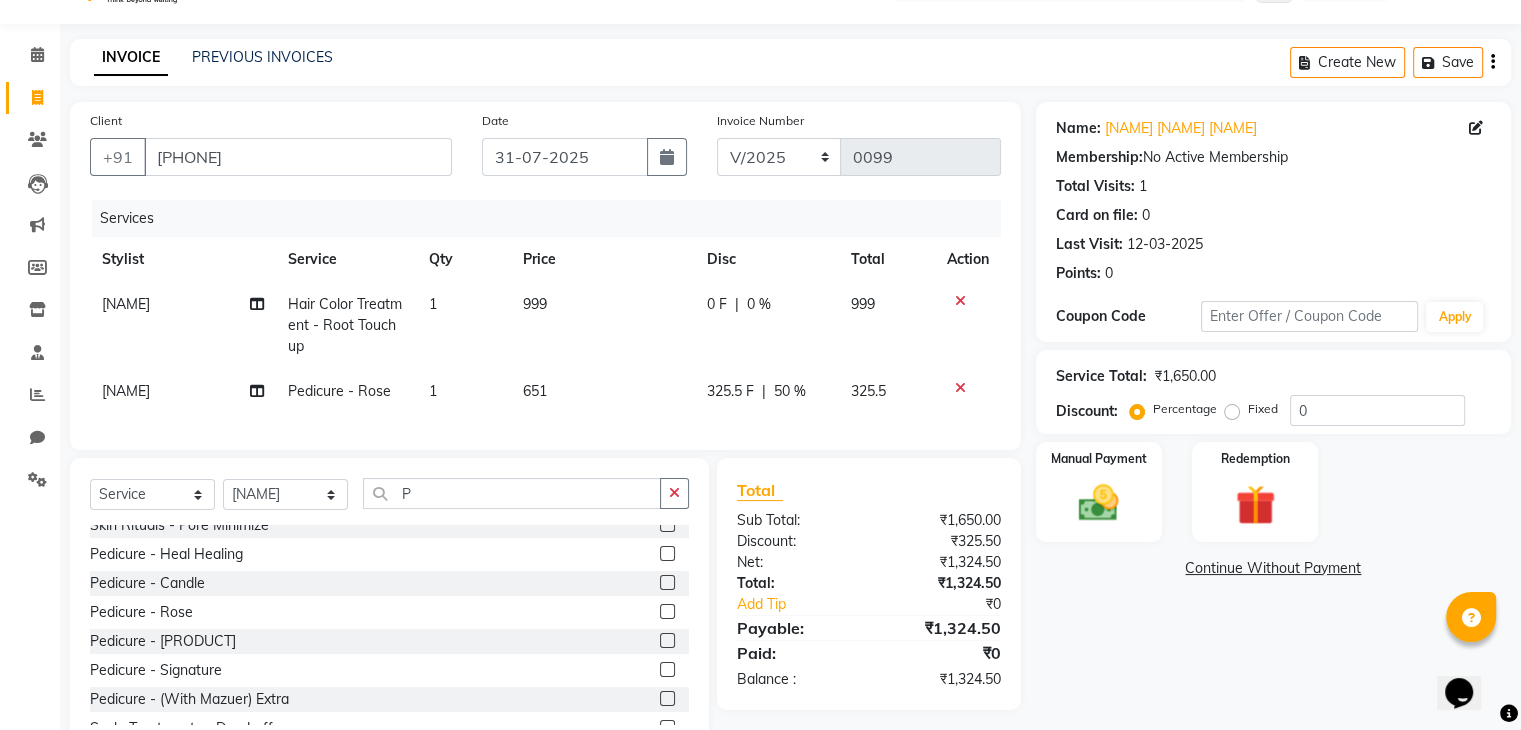 scroll, scrollTop: 52, scrollLeft: 0, axis: vertical 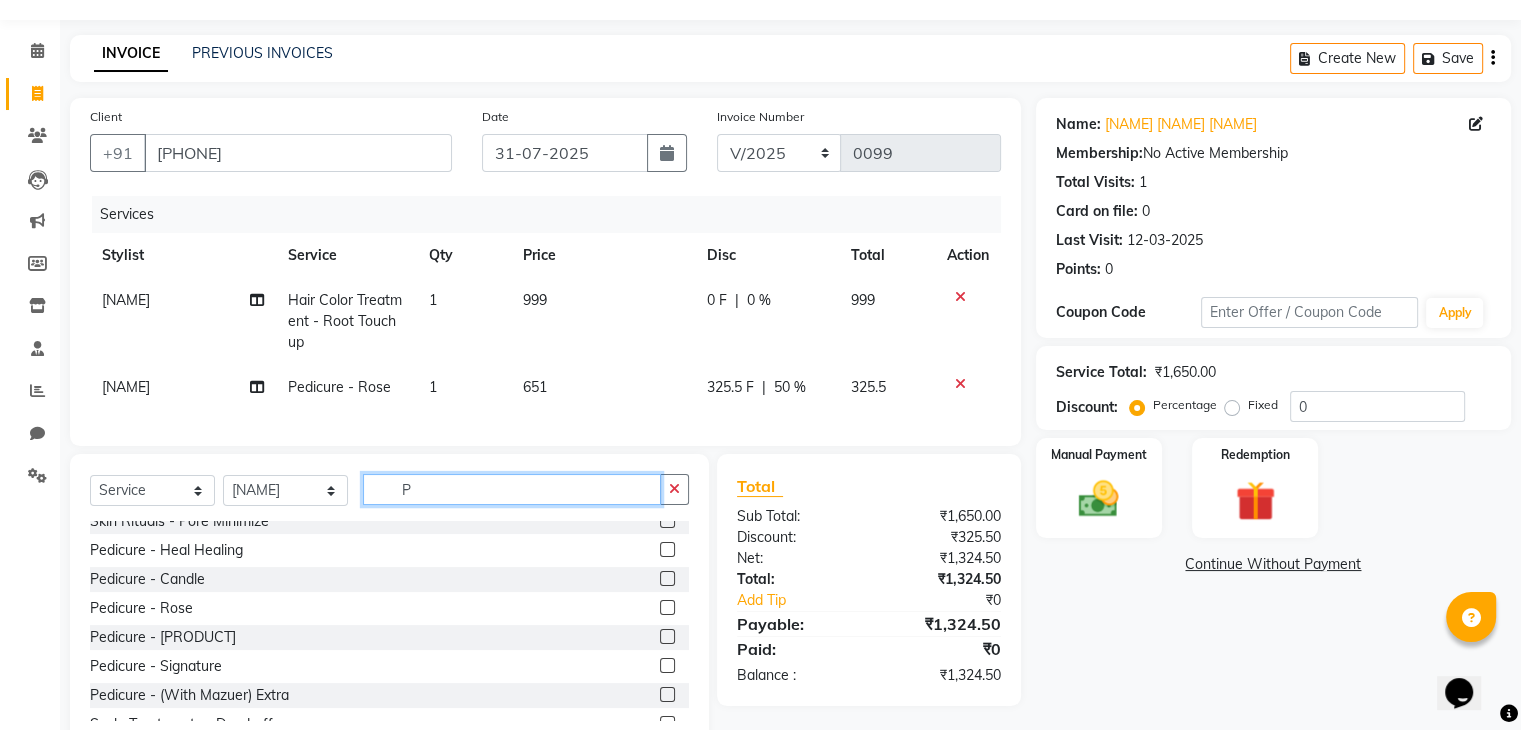 click on "P" 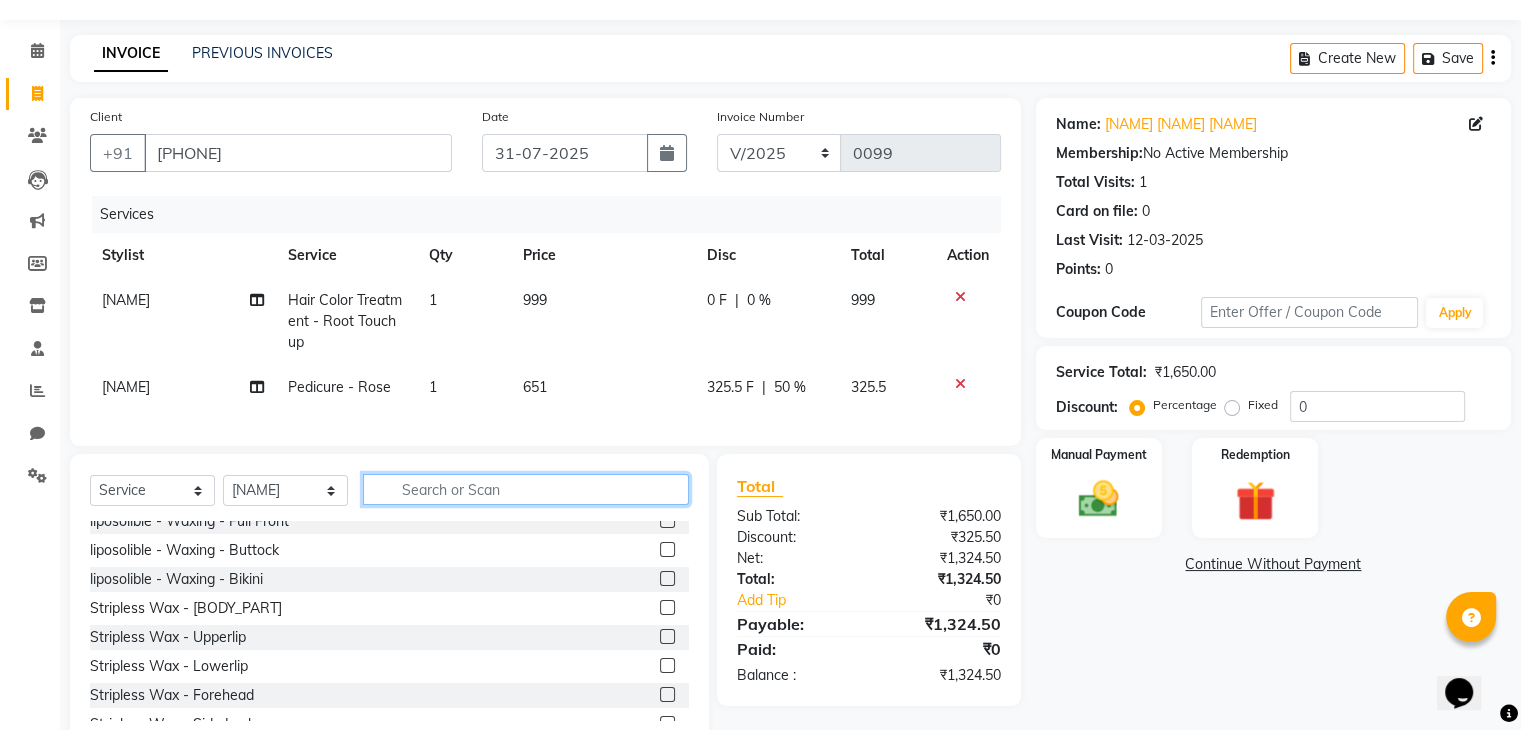 type on "T" 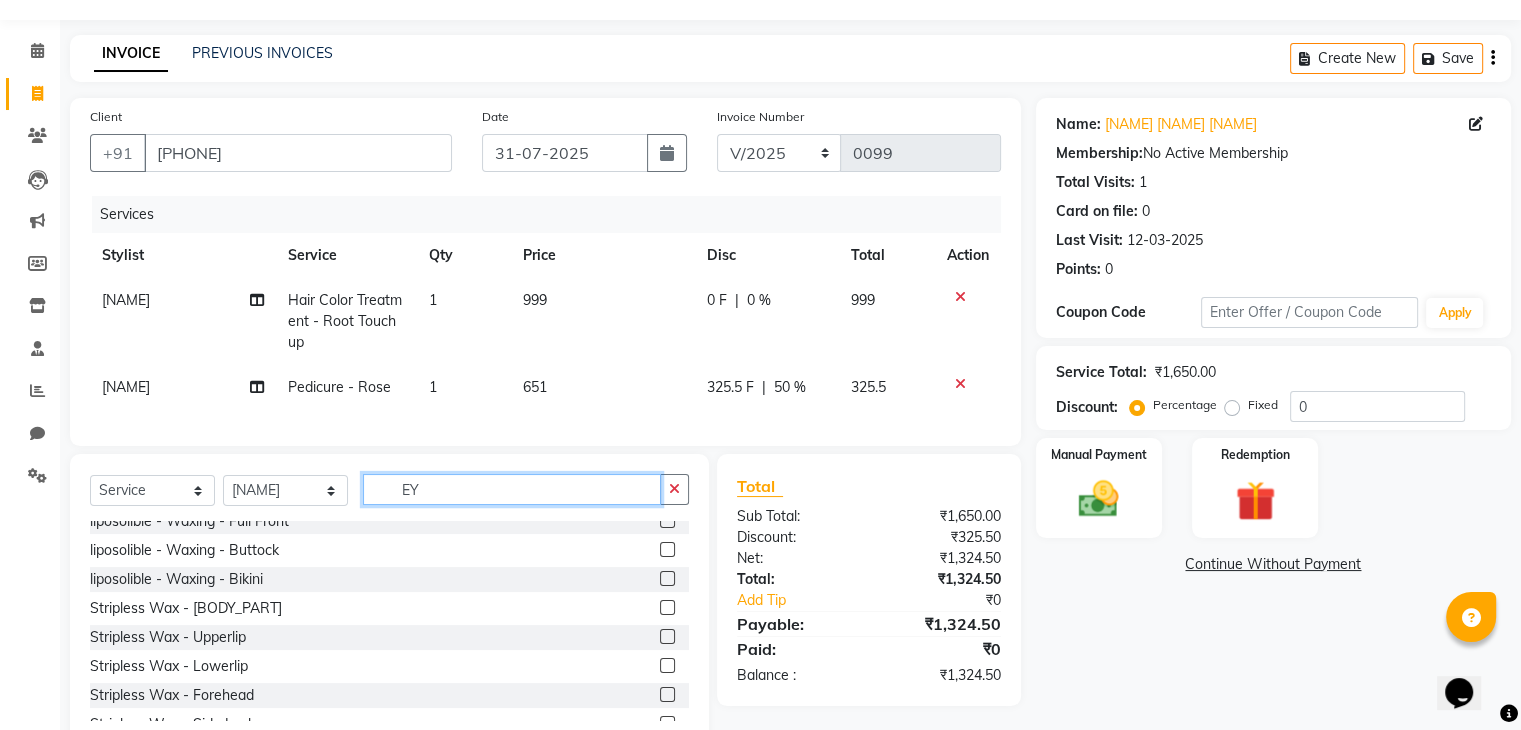 scroll, scrollTop: 0, scrollLeft: 0, axis: both 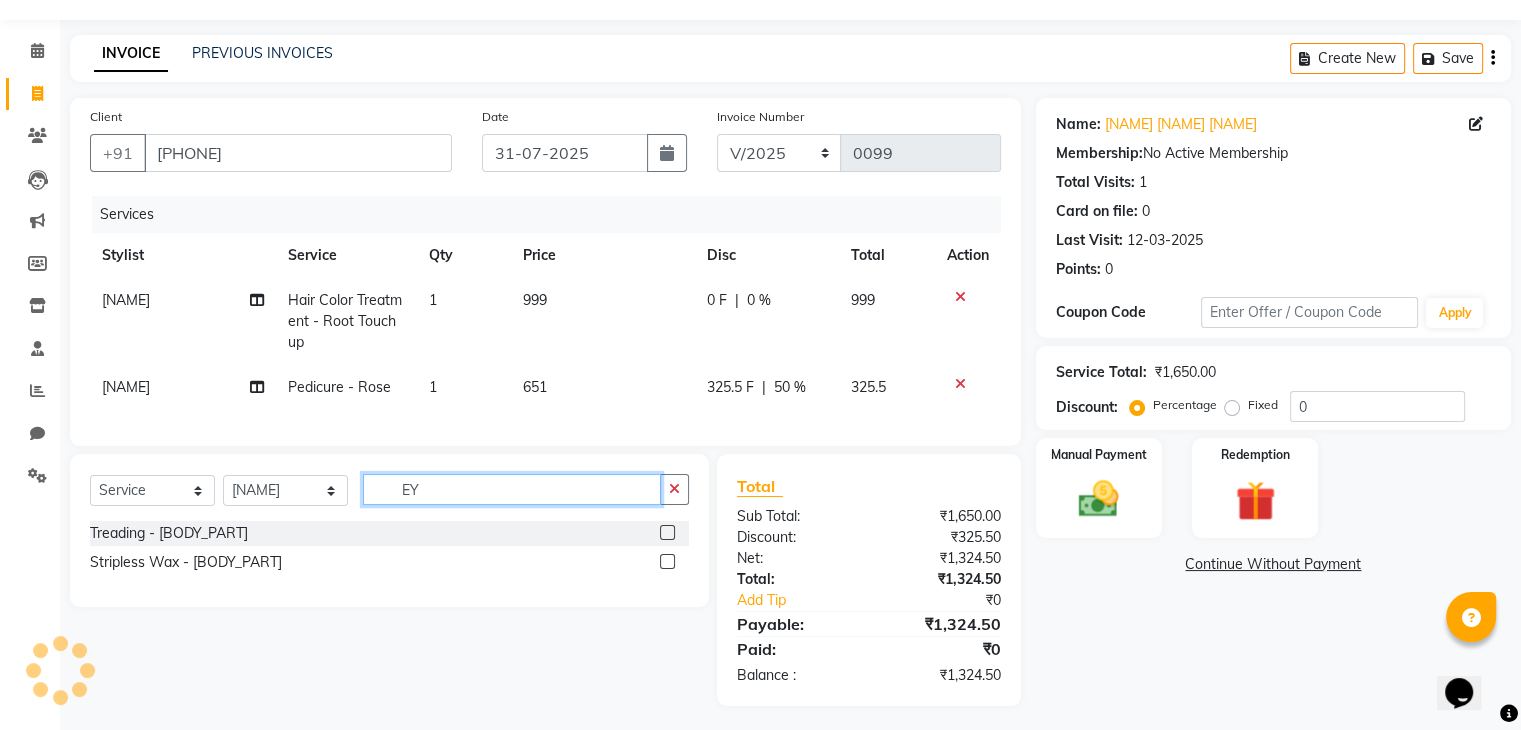type on "EY" 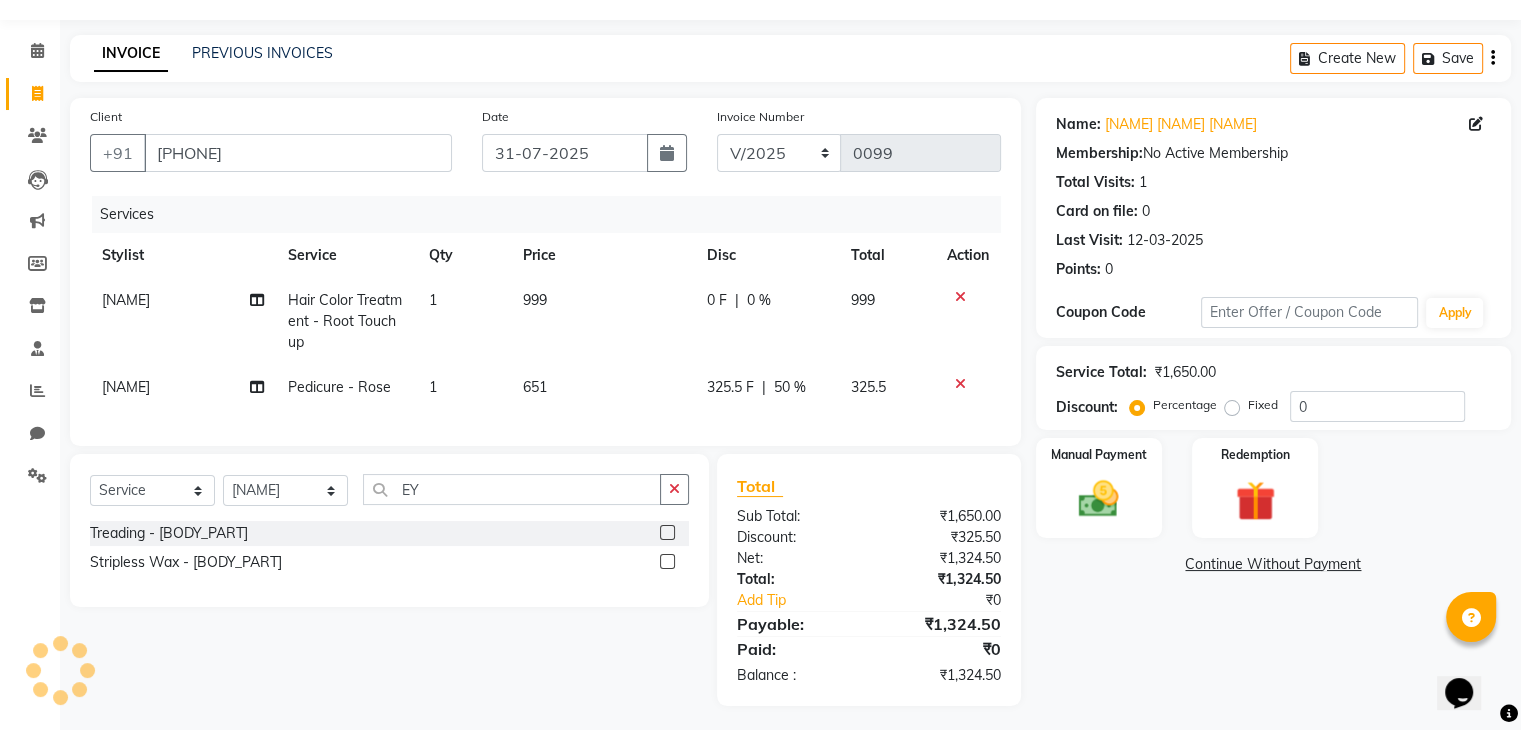 click 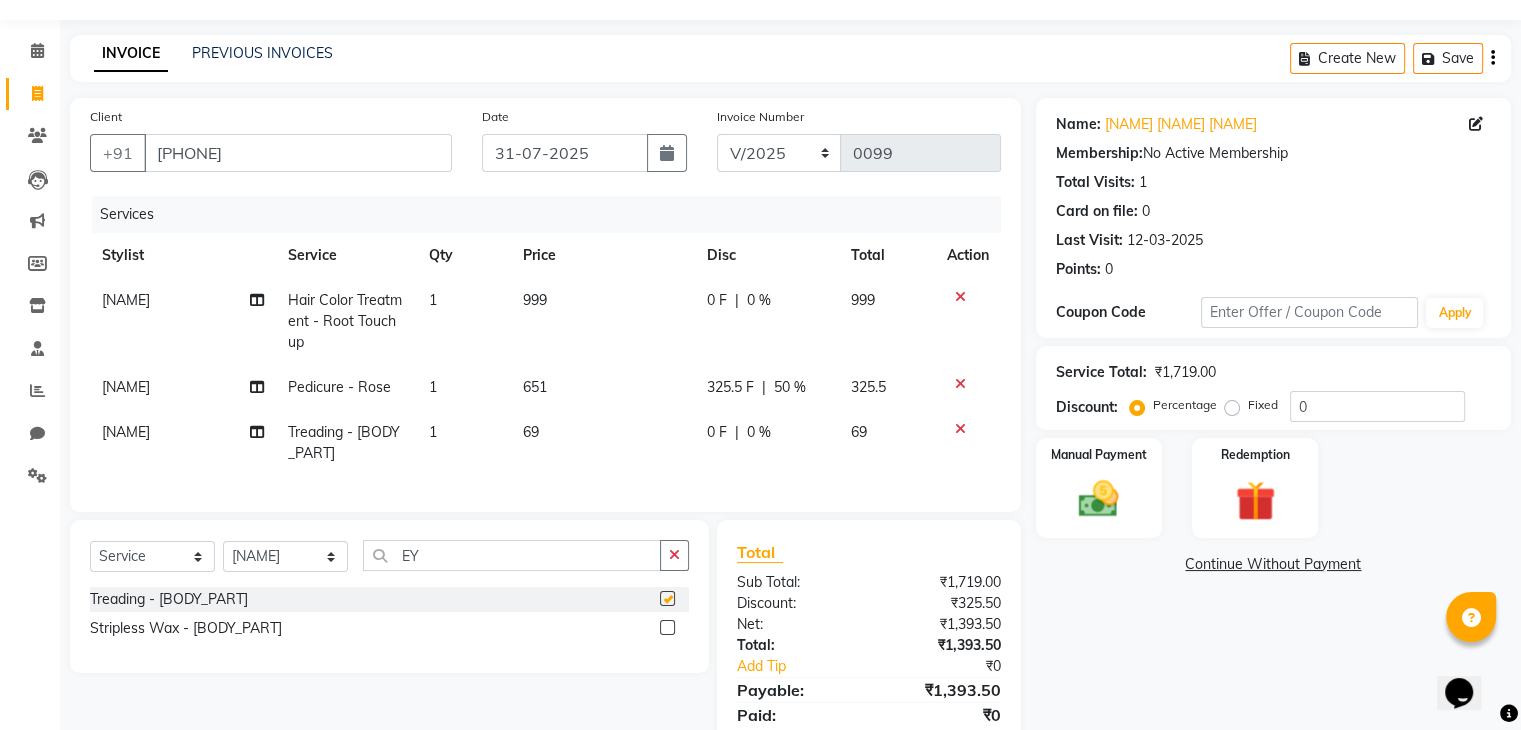 checkbox on "false" 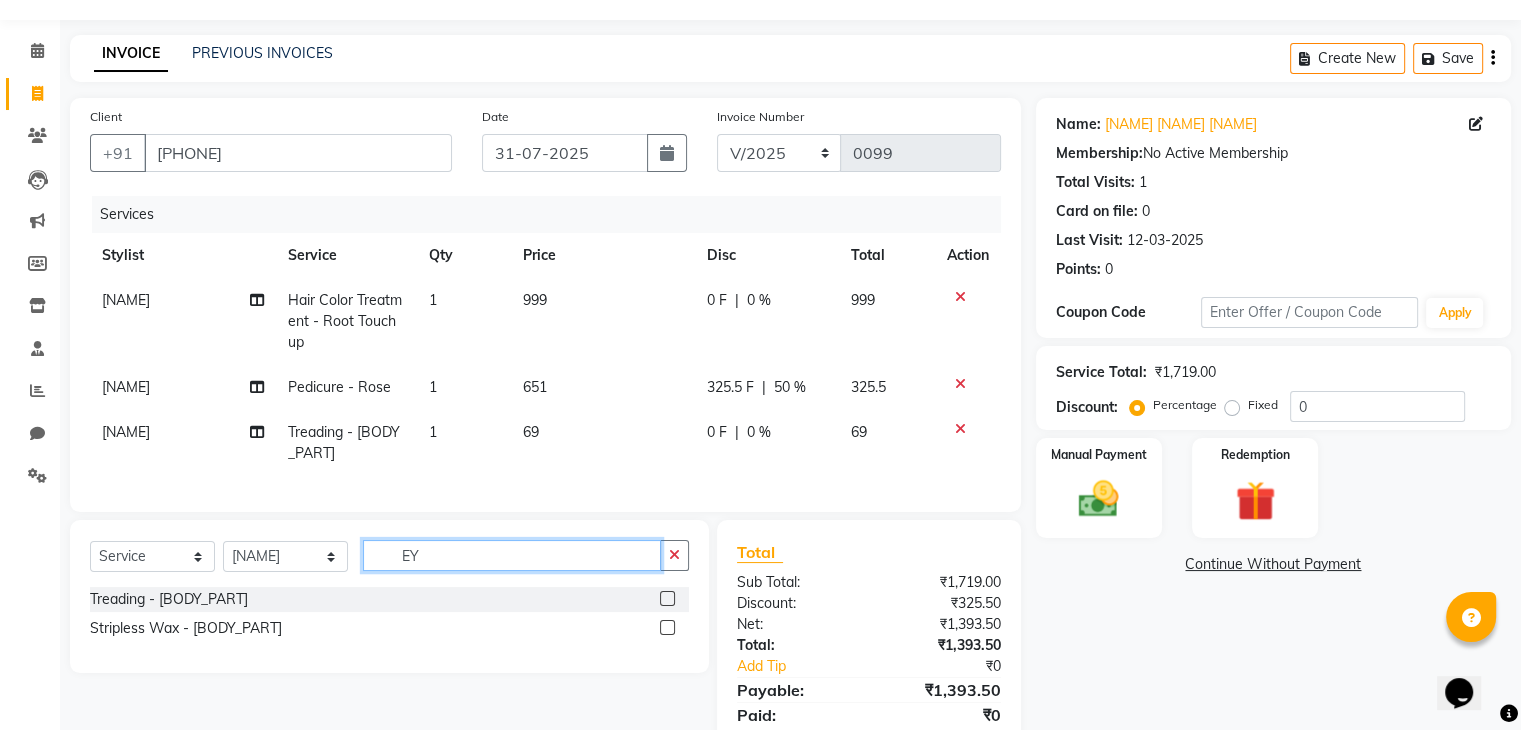 click on "EY" 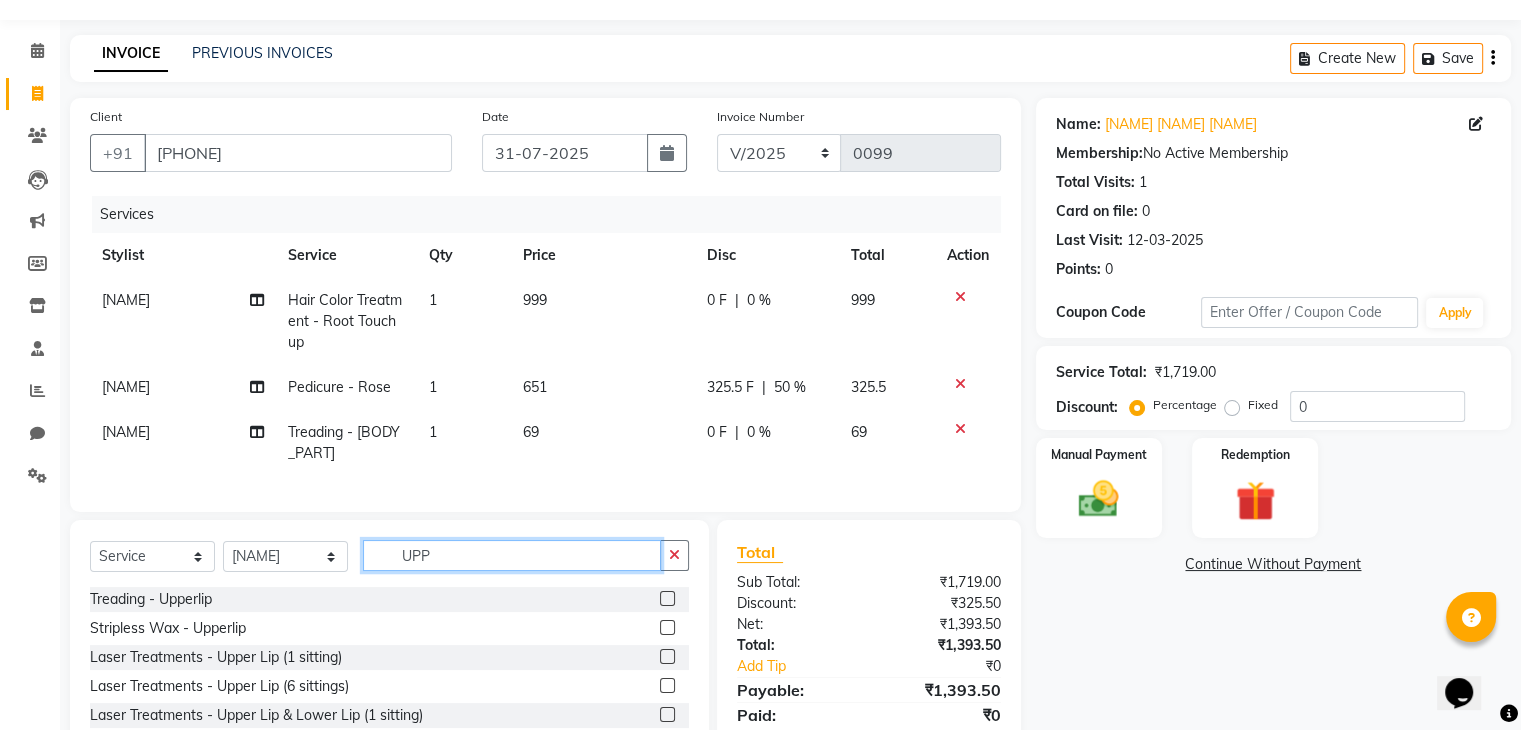 type on "UPP" 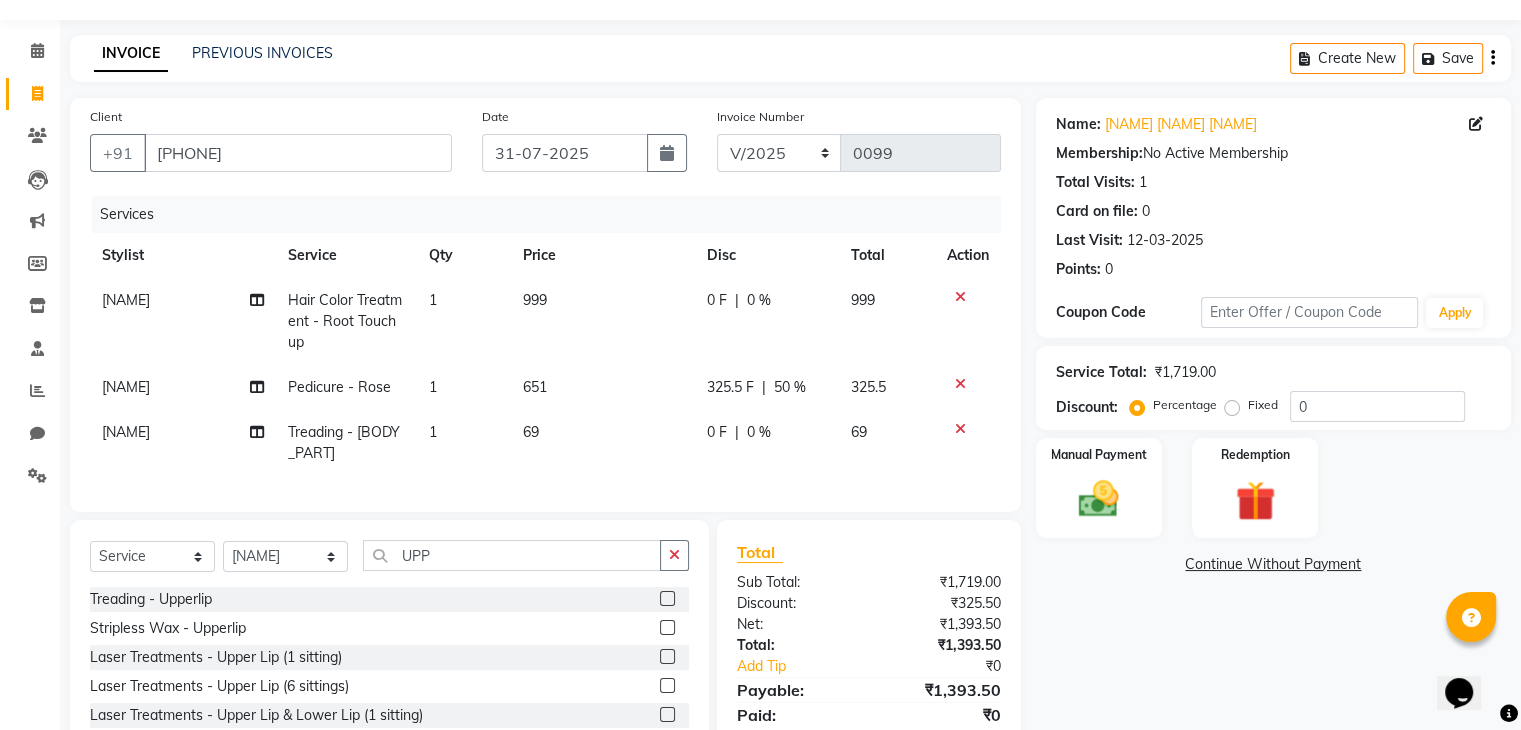 click 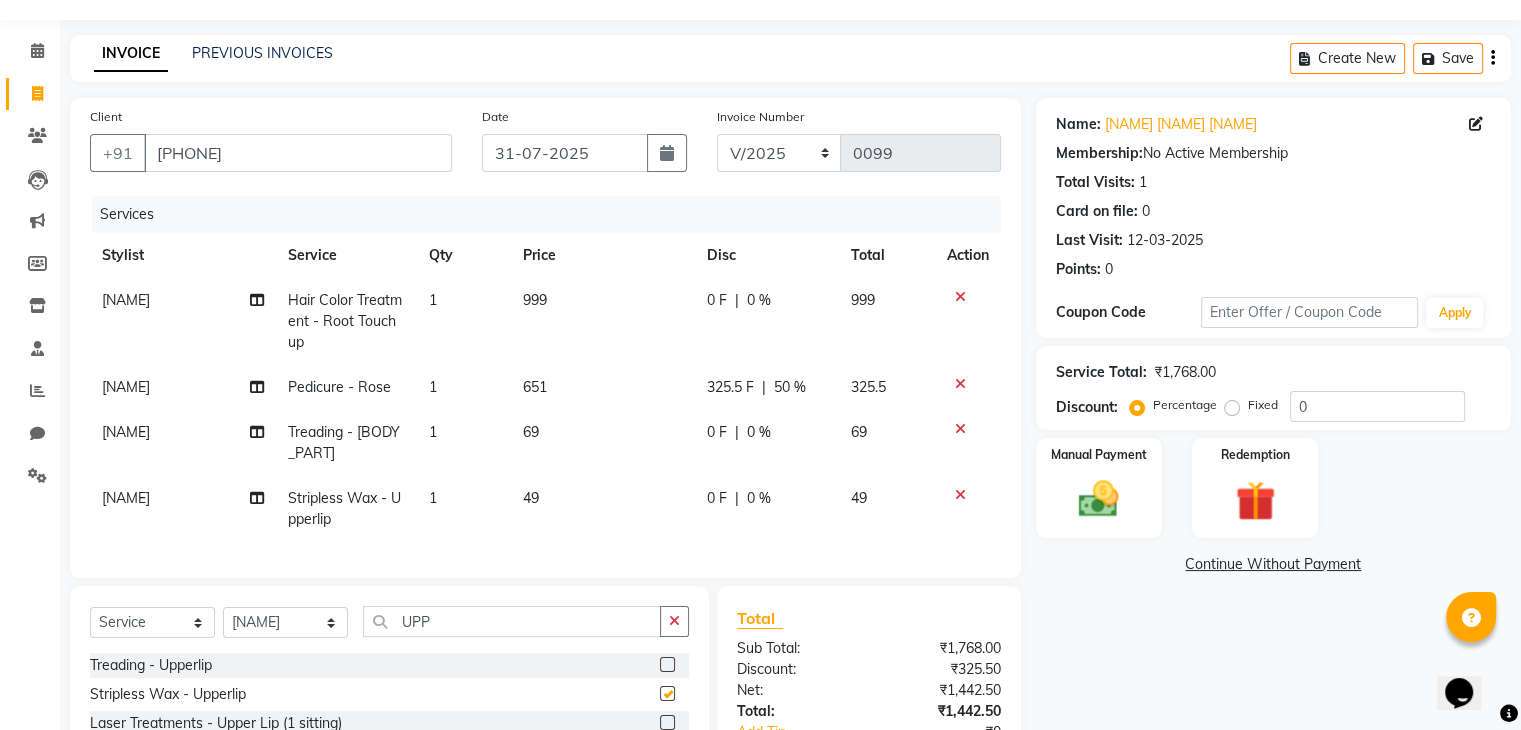 checkbox on "false" 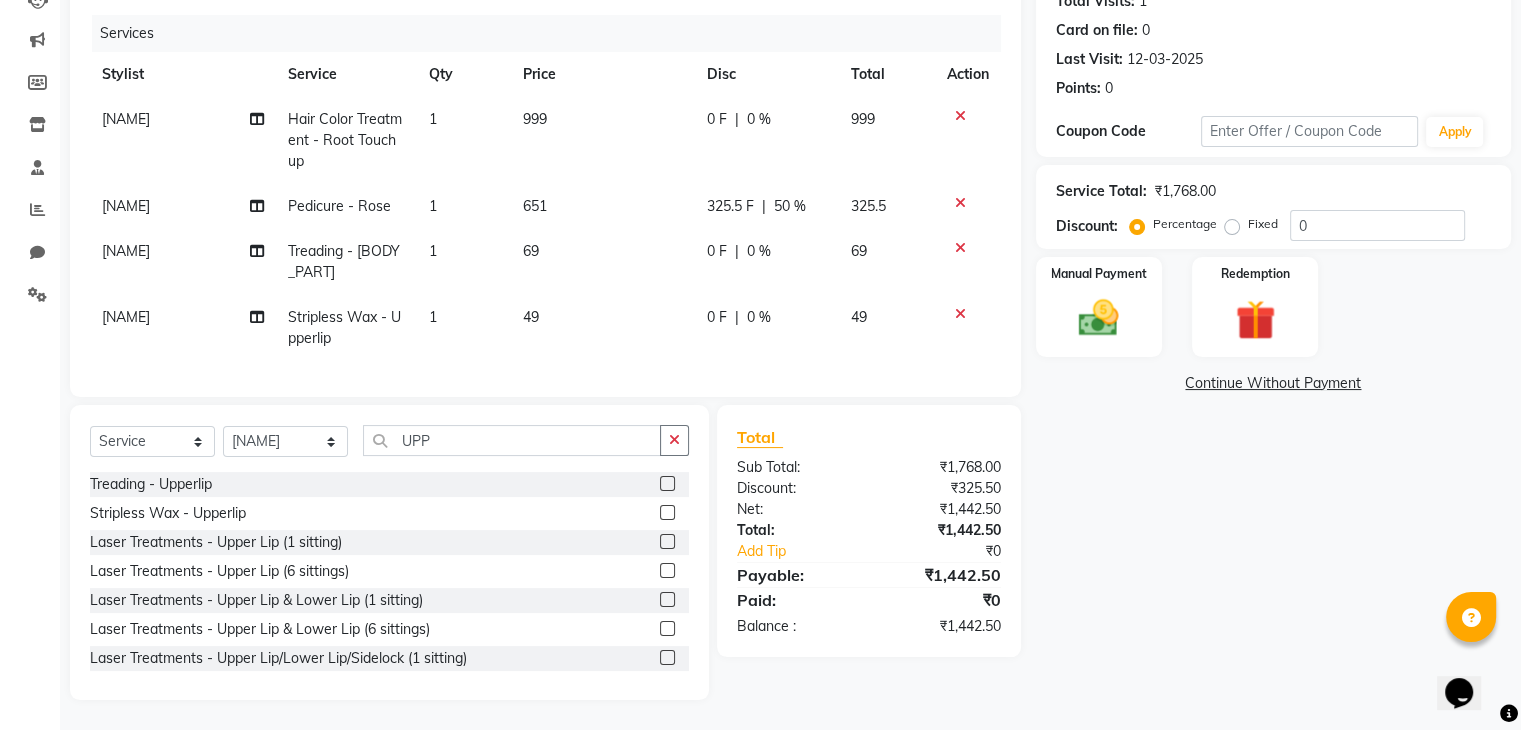 scroll, scrollTop: 249, scrollLeft: 0, axis: vertical 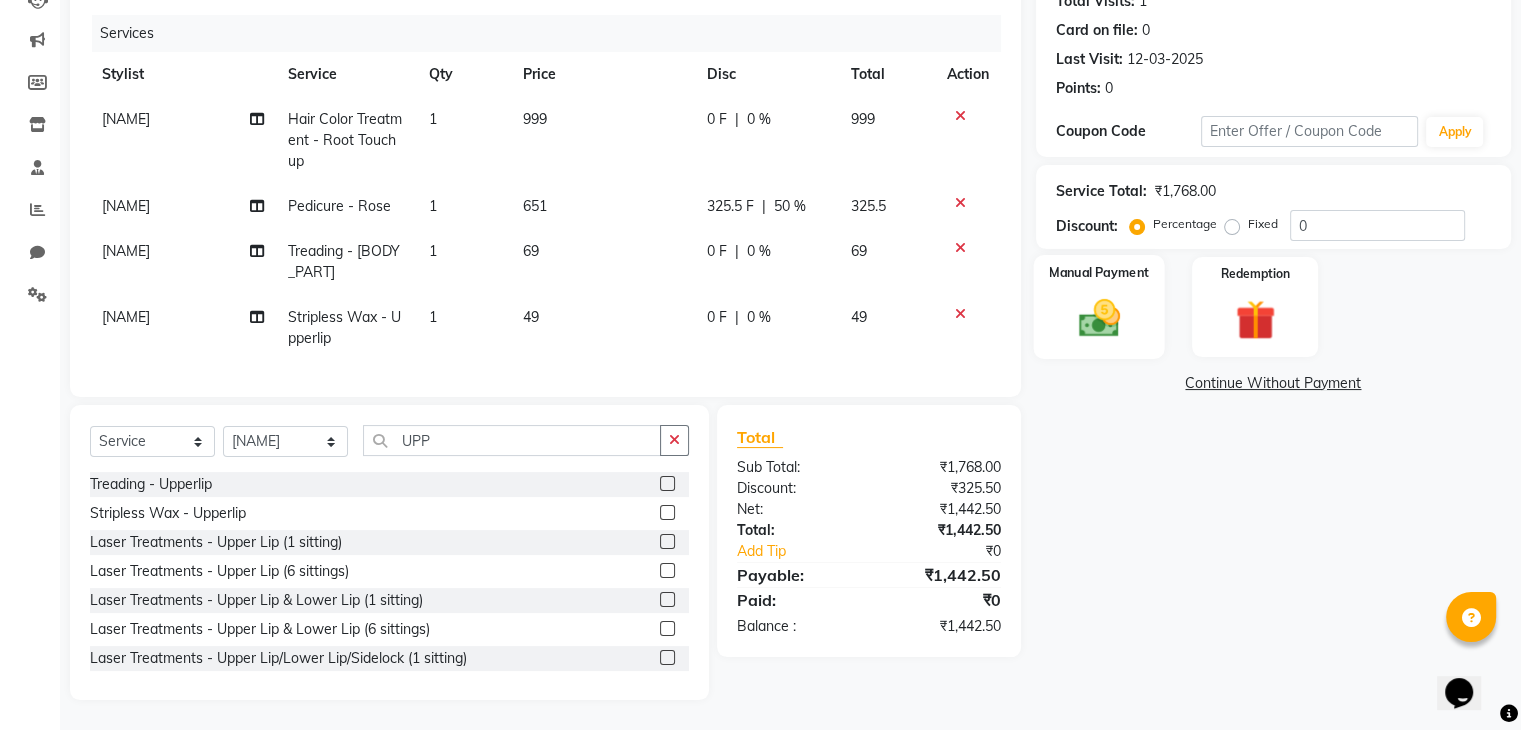 click on "Manual Payment" 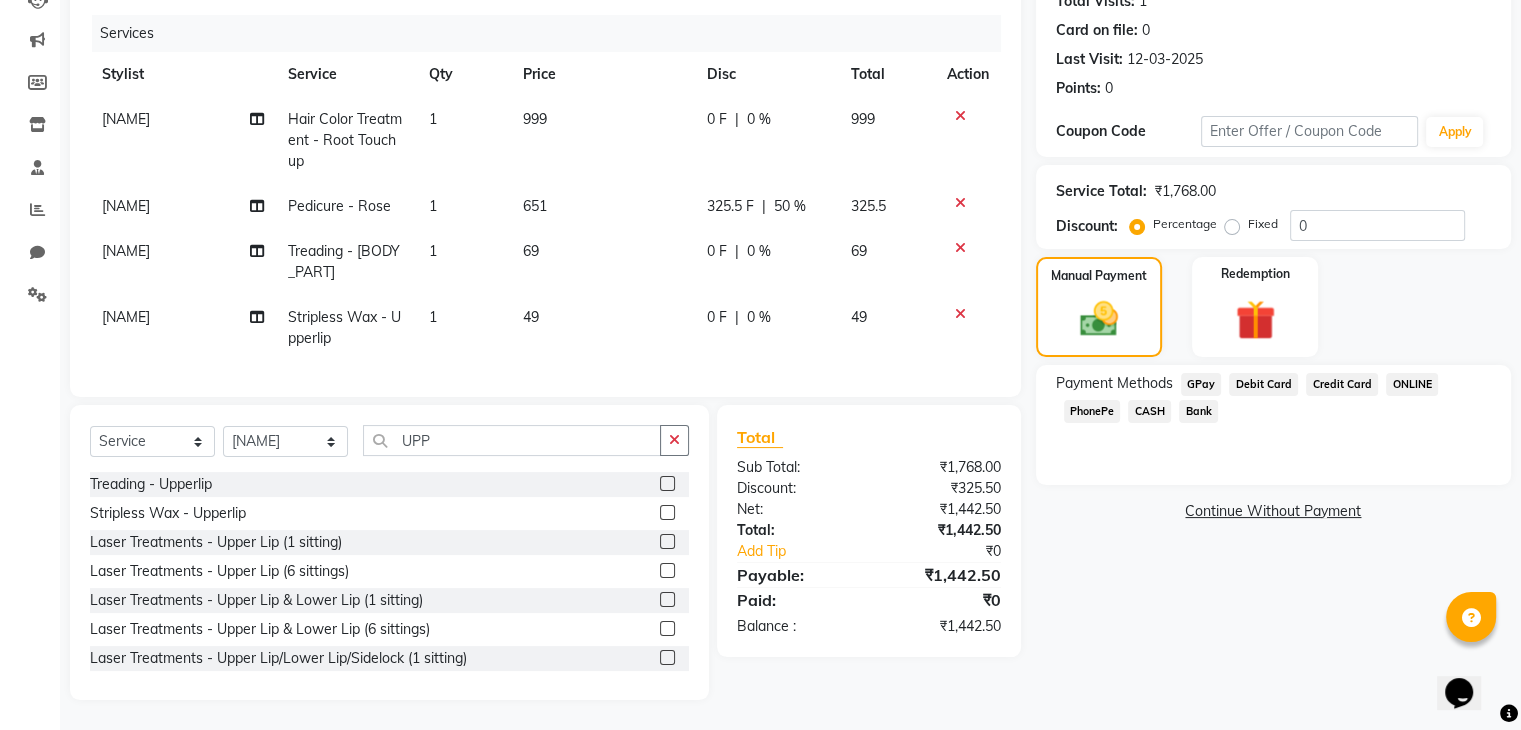 click on "GPay" 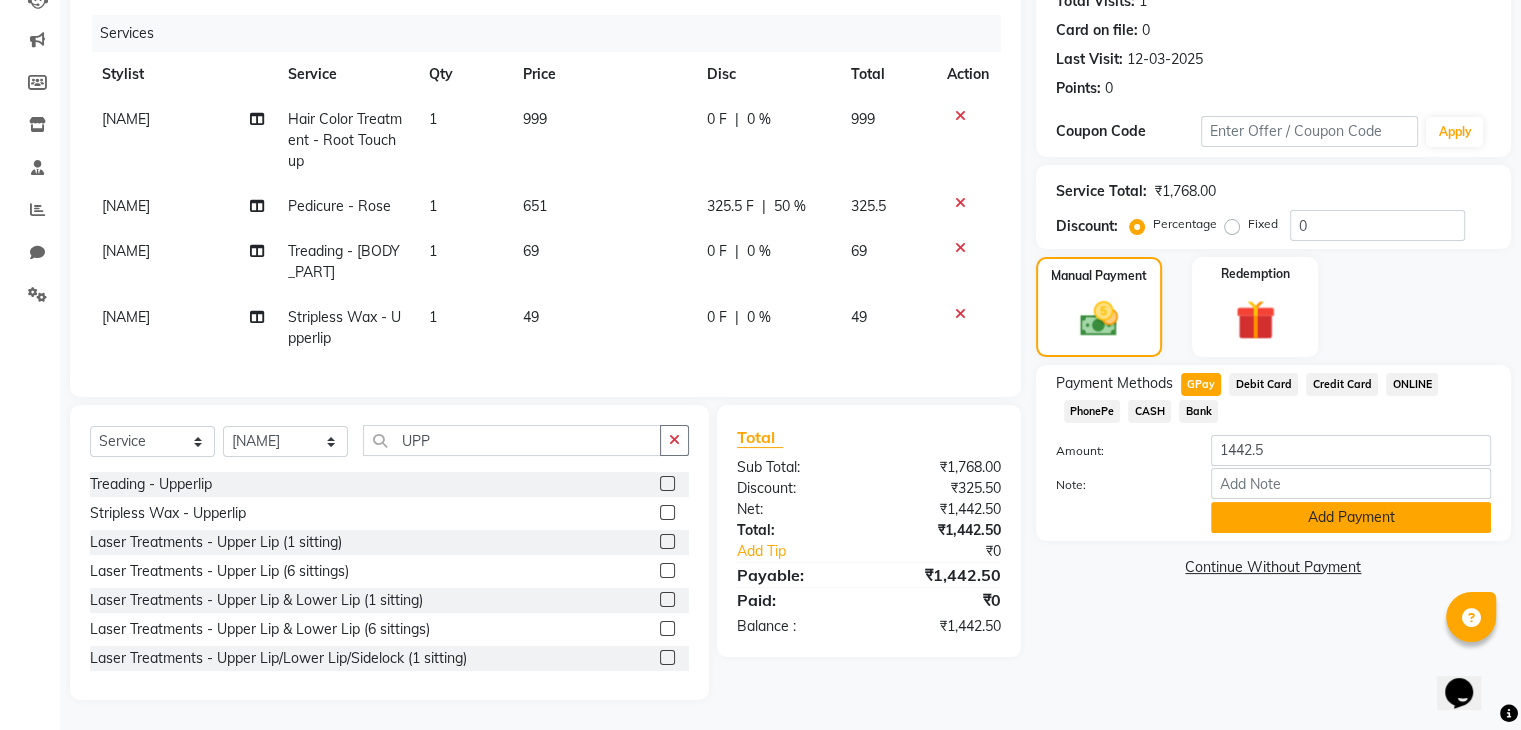 click on "Add Payment" 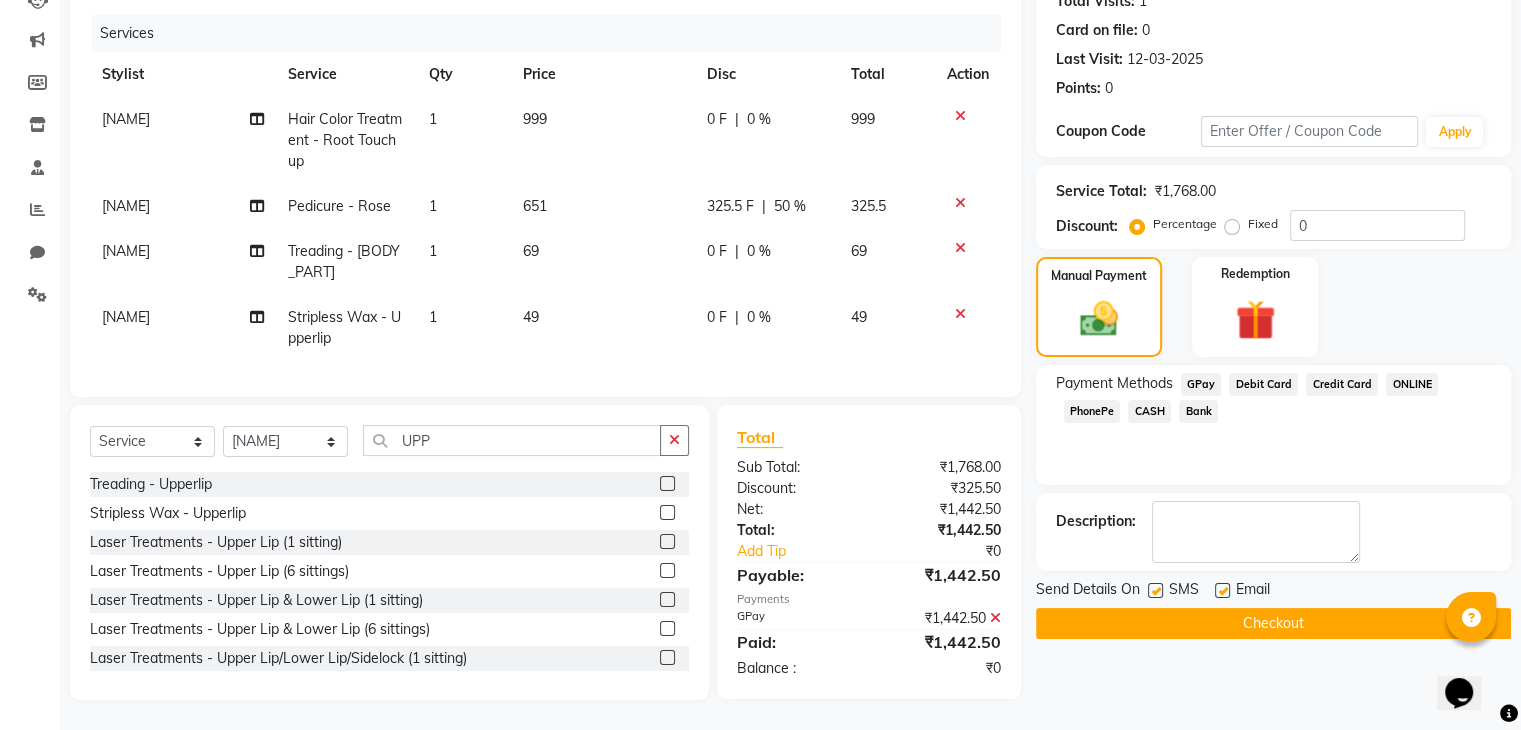 click on "Checkout" 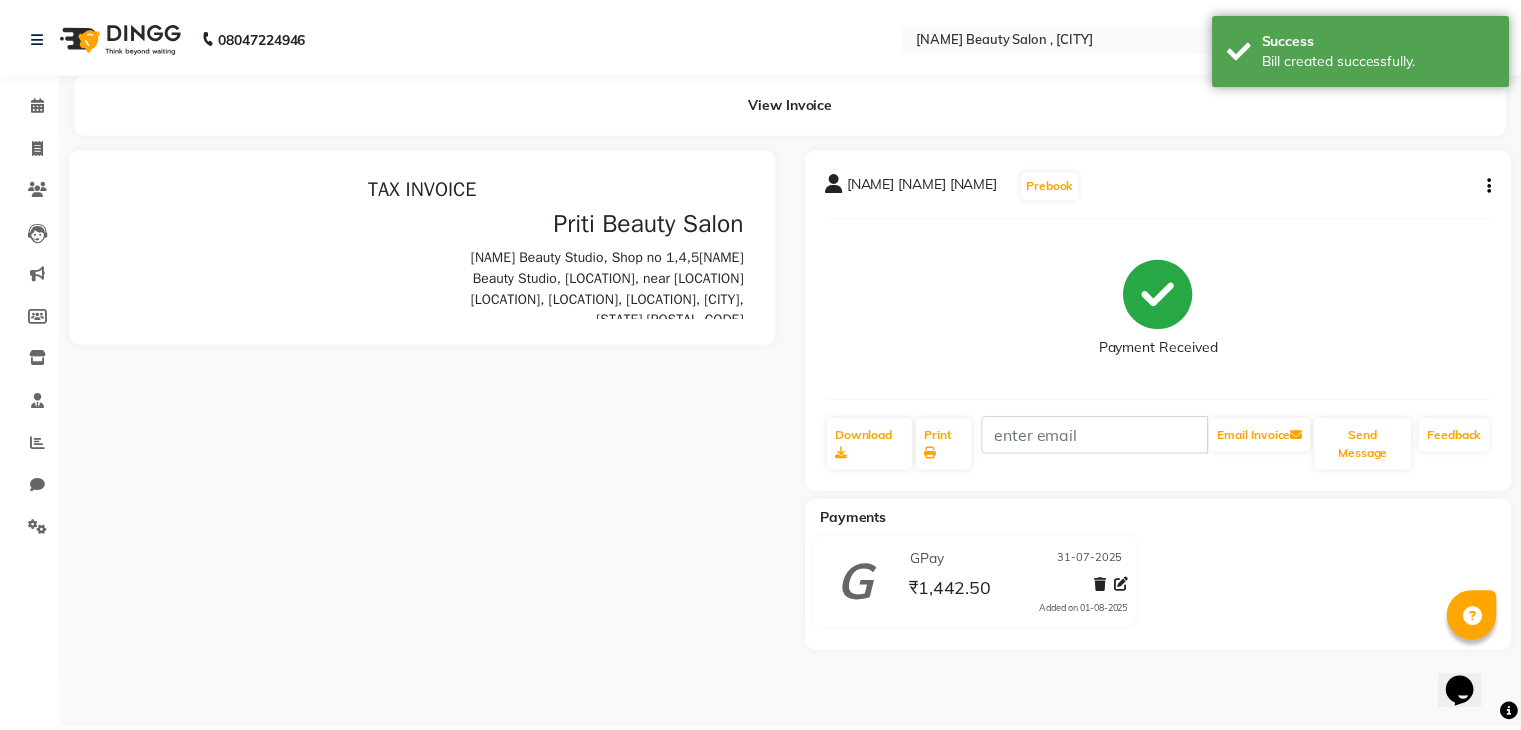scroll, scrollTop: 0, scrollLeft: 0, axis: both 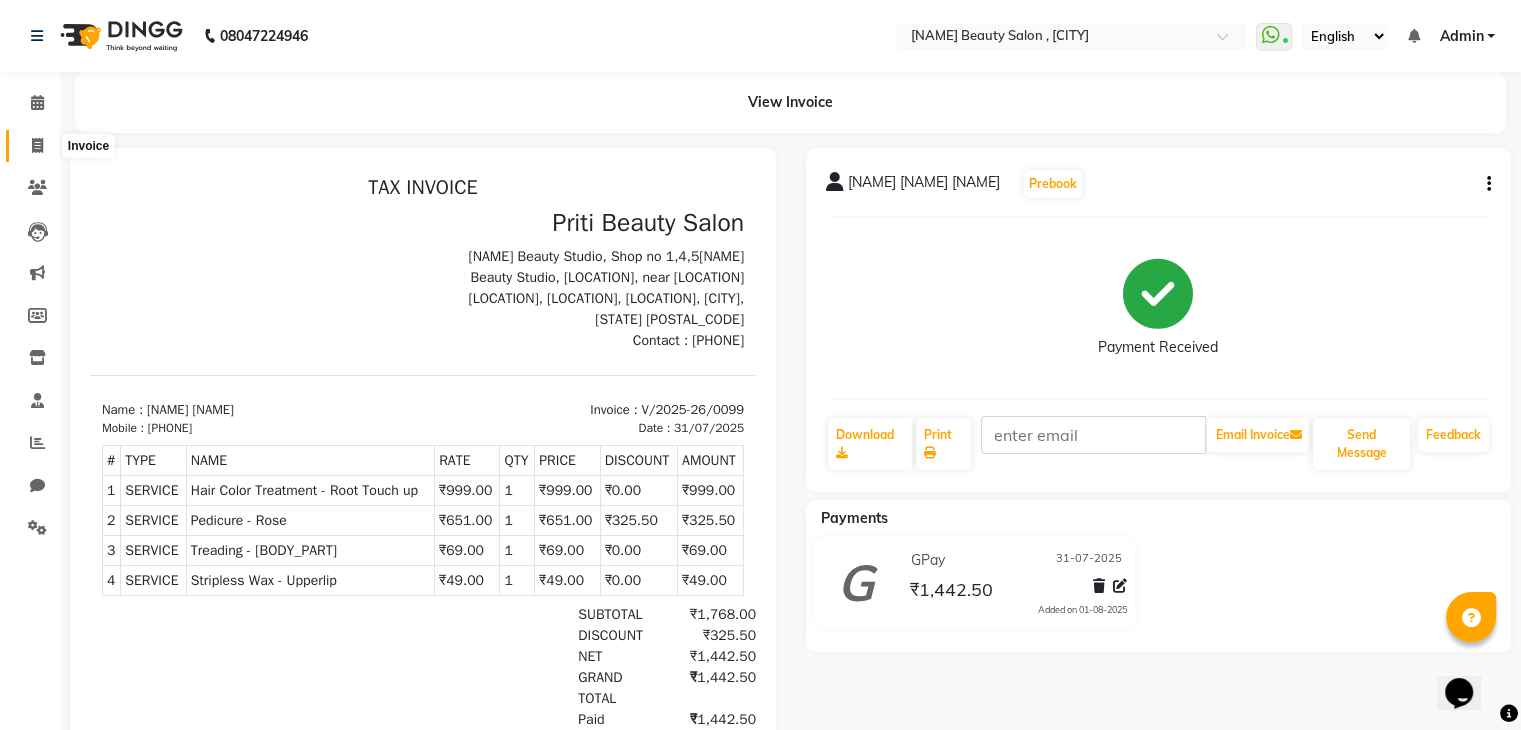 click 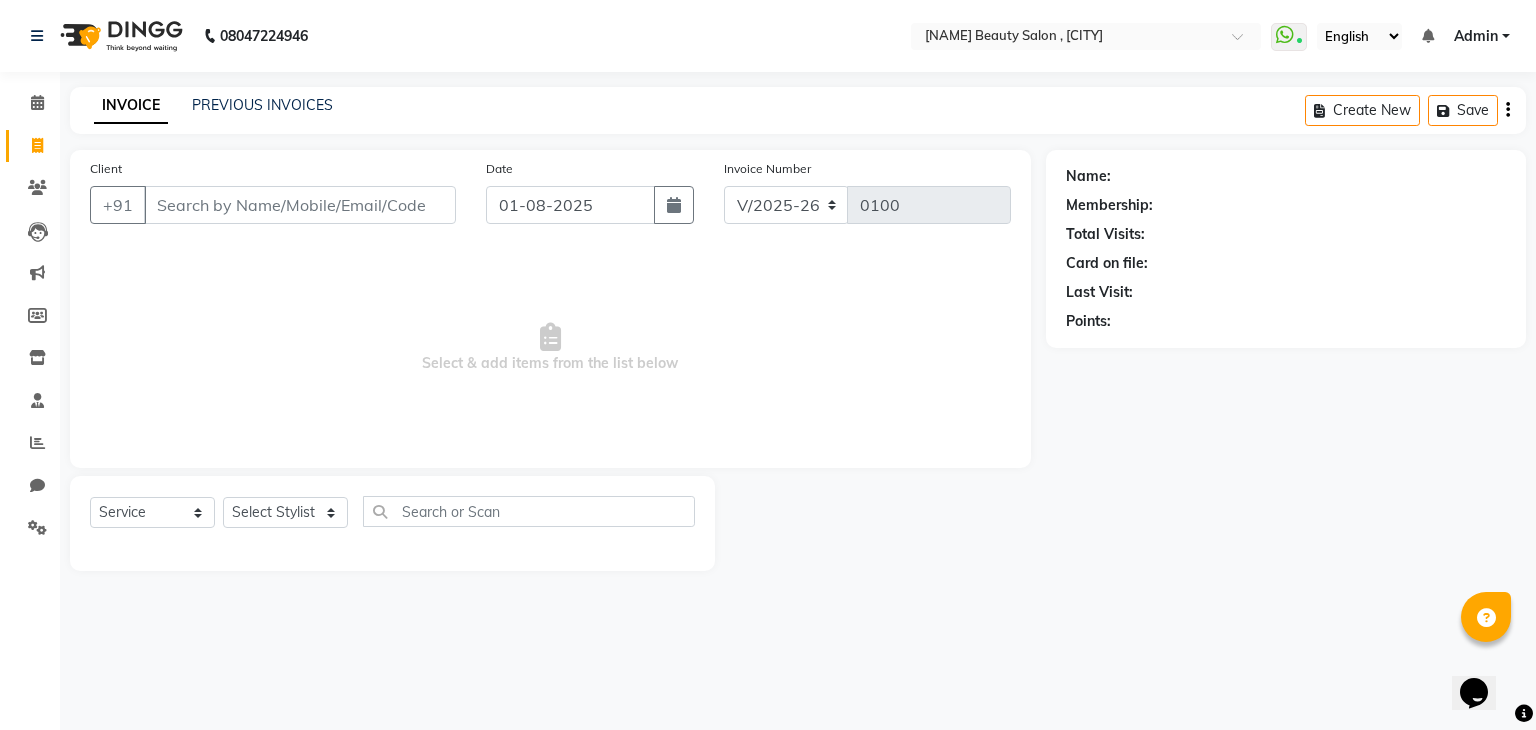 click on "Client" at bounding box center (300, 205) 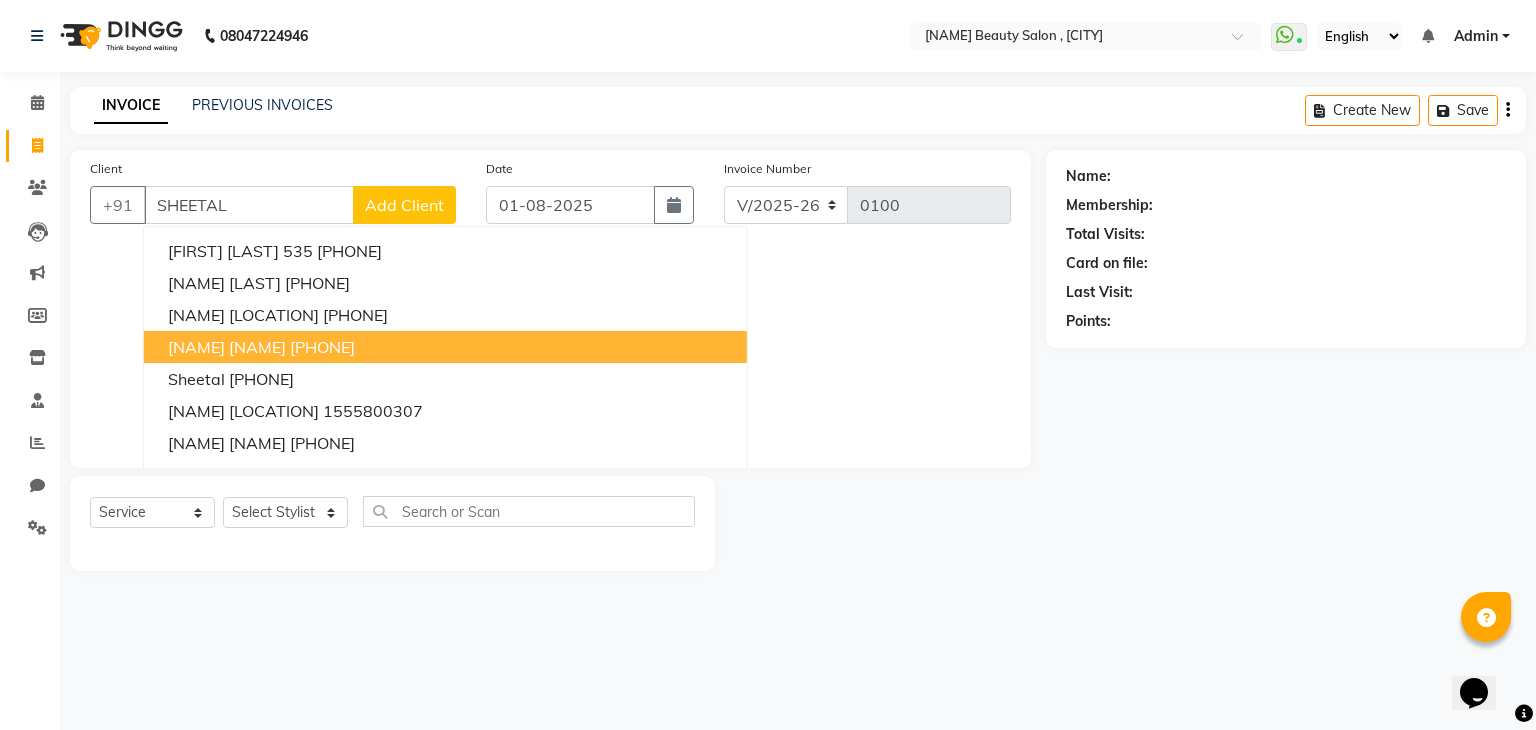 click on "[NAME] [NAME]" at bounding box center [227, 347] 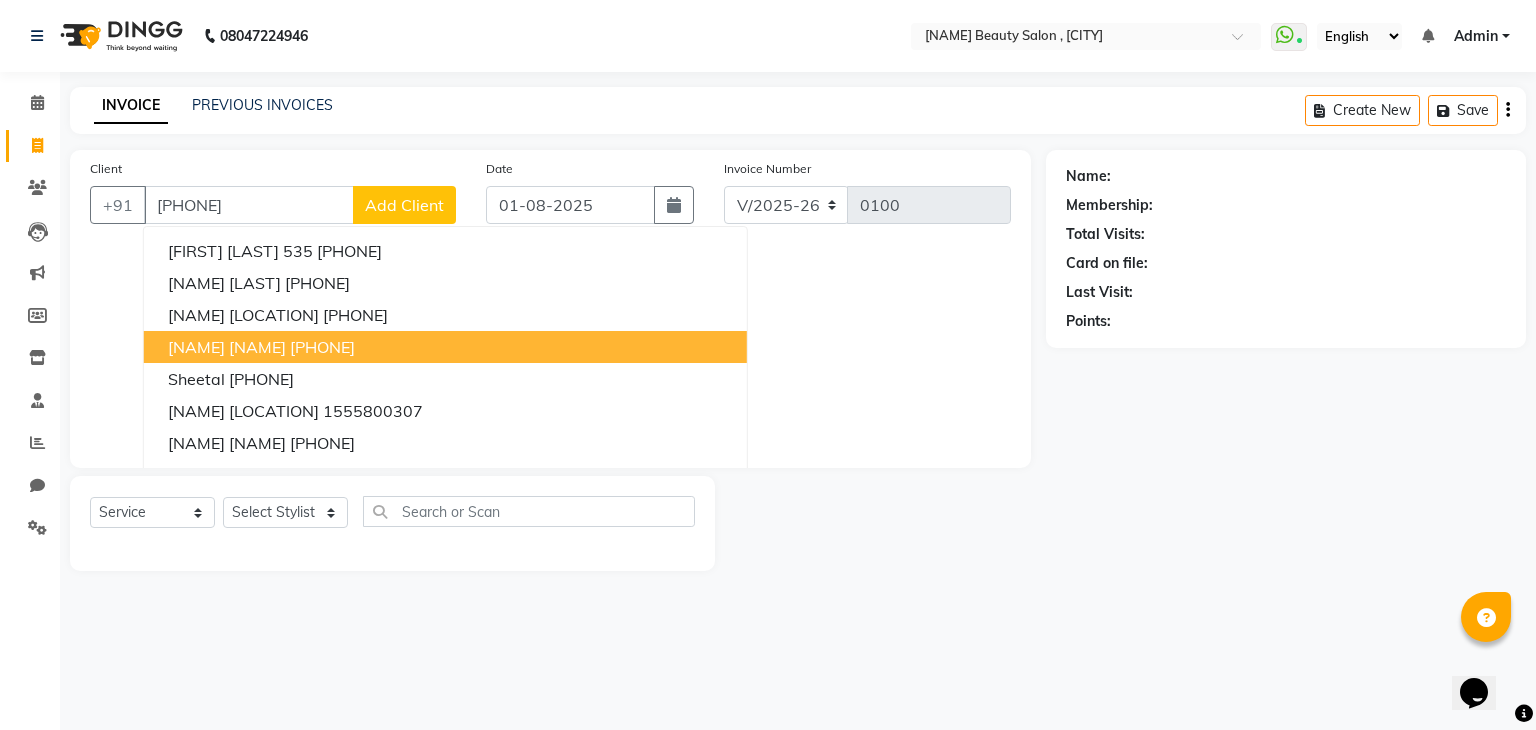 type on "[PHONE]" 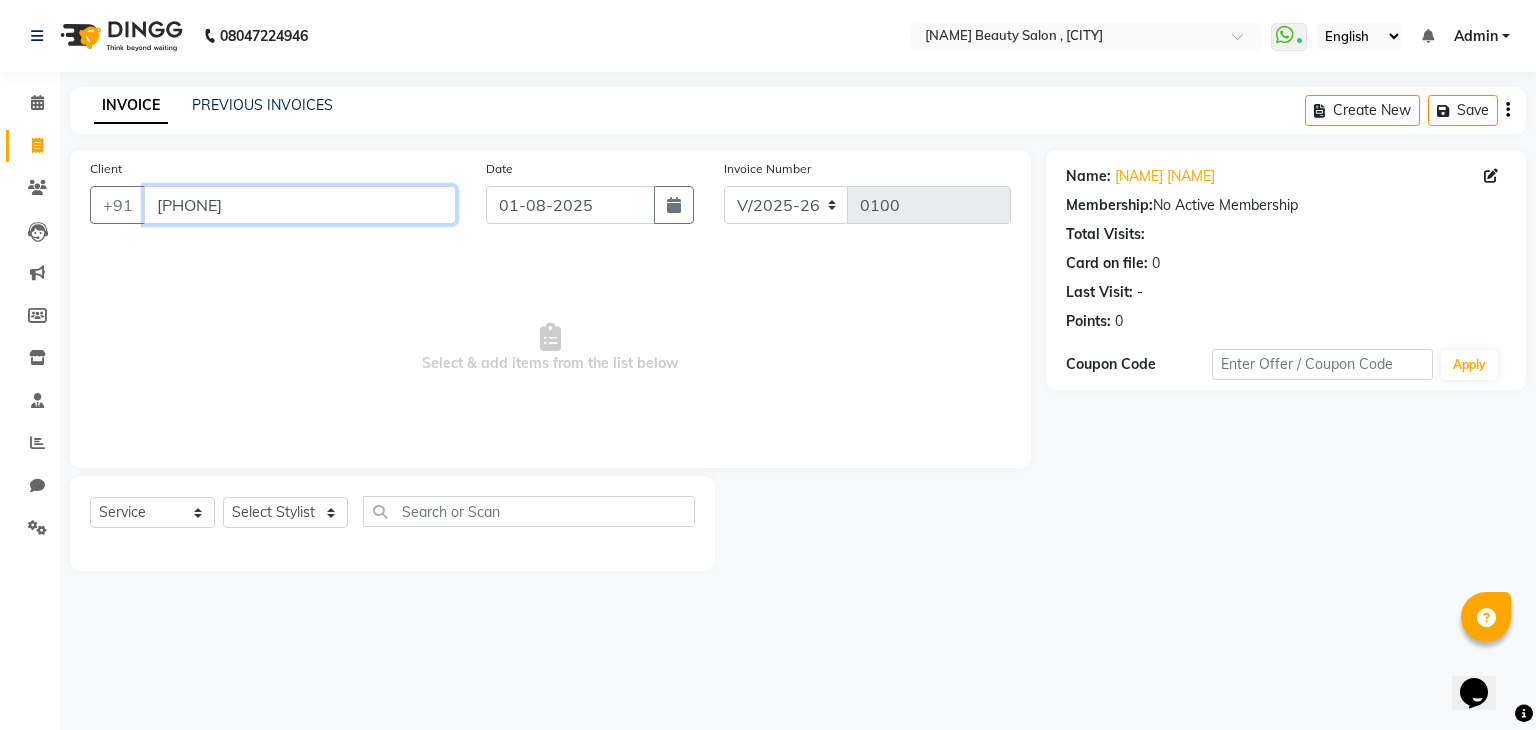click on "[PHONE]" at bounding box center [300, 205] 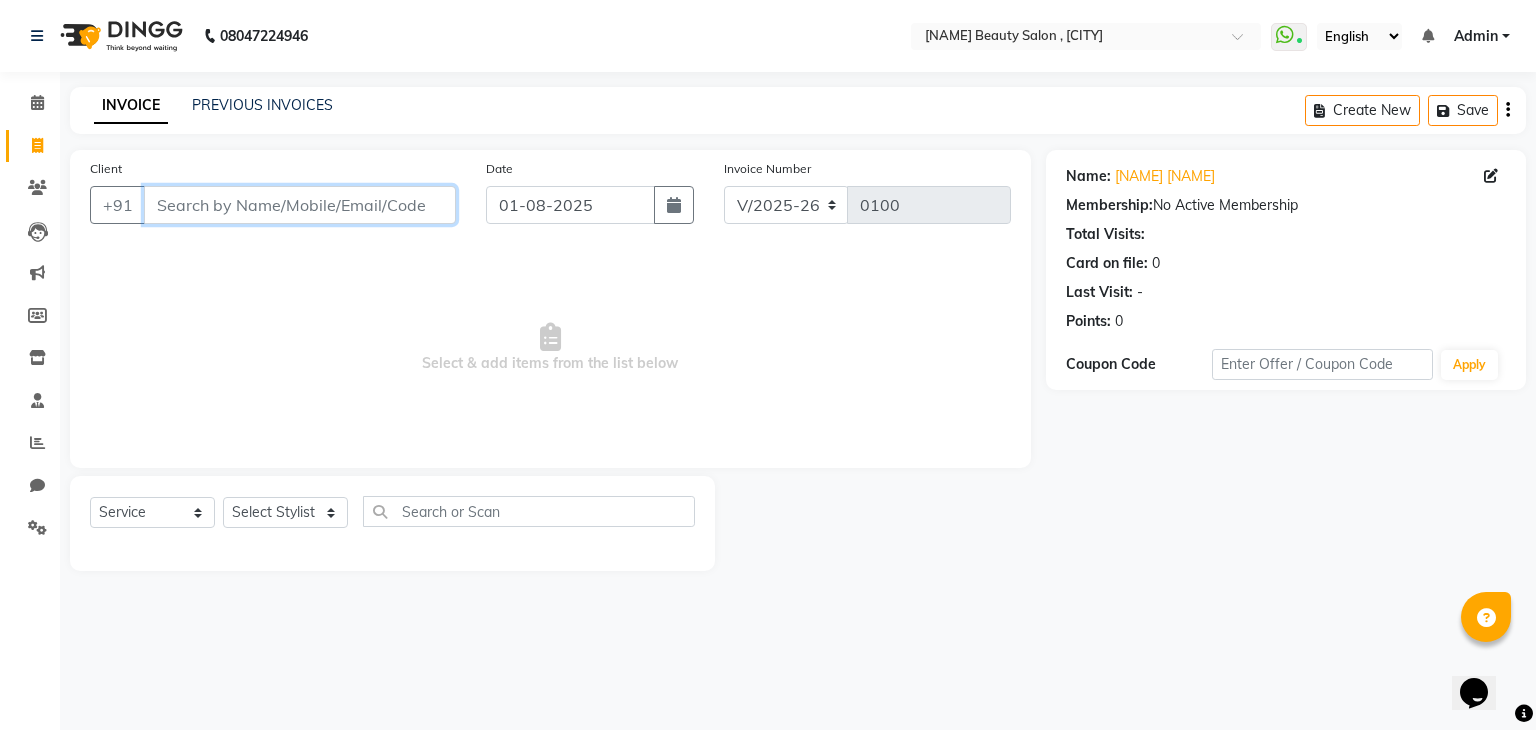 type 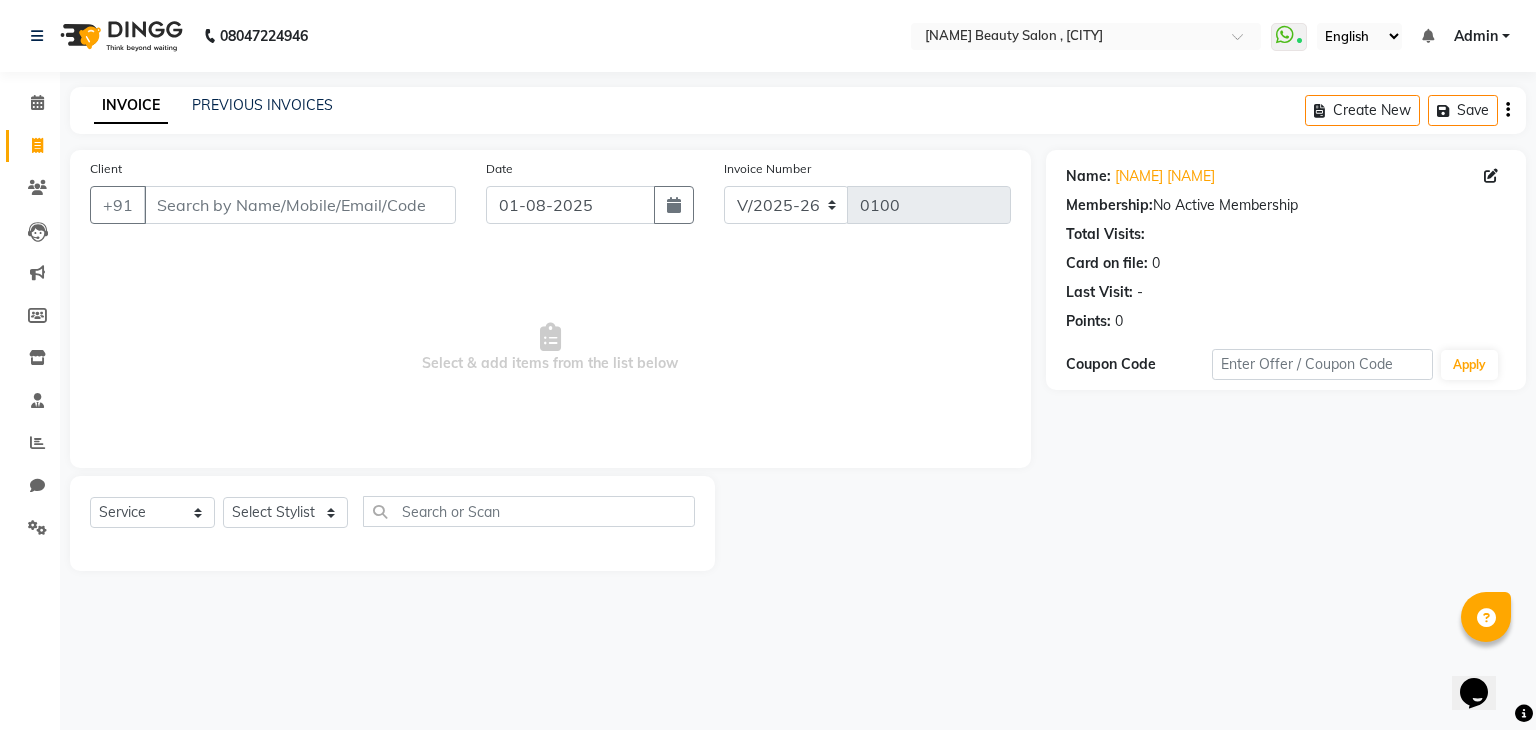 click on "INVOICE PREVIOUS INVOICES Create New Save Client +91 Date 01-08-2025 Invoice Number V/2025 V/2025-26 0100 Select & add items from the list below Select Service Product Membership Package Voucher Prepaid Gift Card Select Stylist Bharvi Dimple Geeta Kinnari Shamim Name: [FIRST] [LAST] Membership: Total Visits: Card on file: 0 Last Visit: Points: 0 Coupon Code Apply" 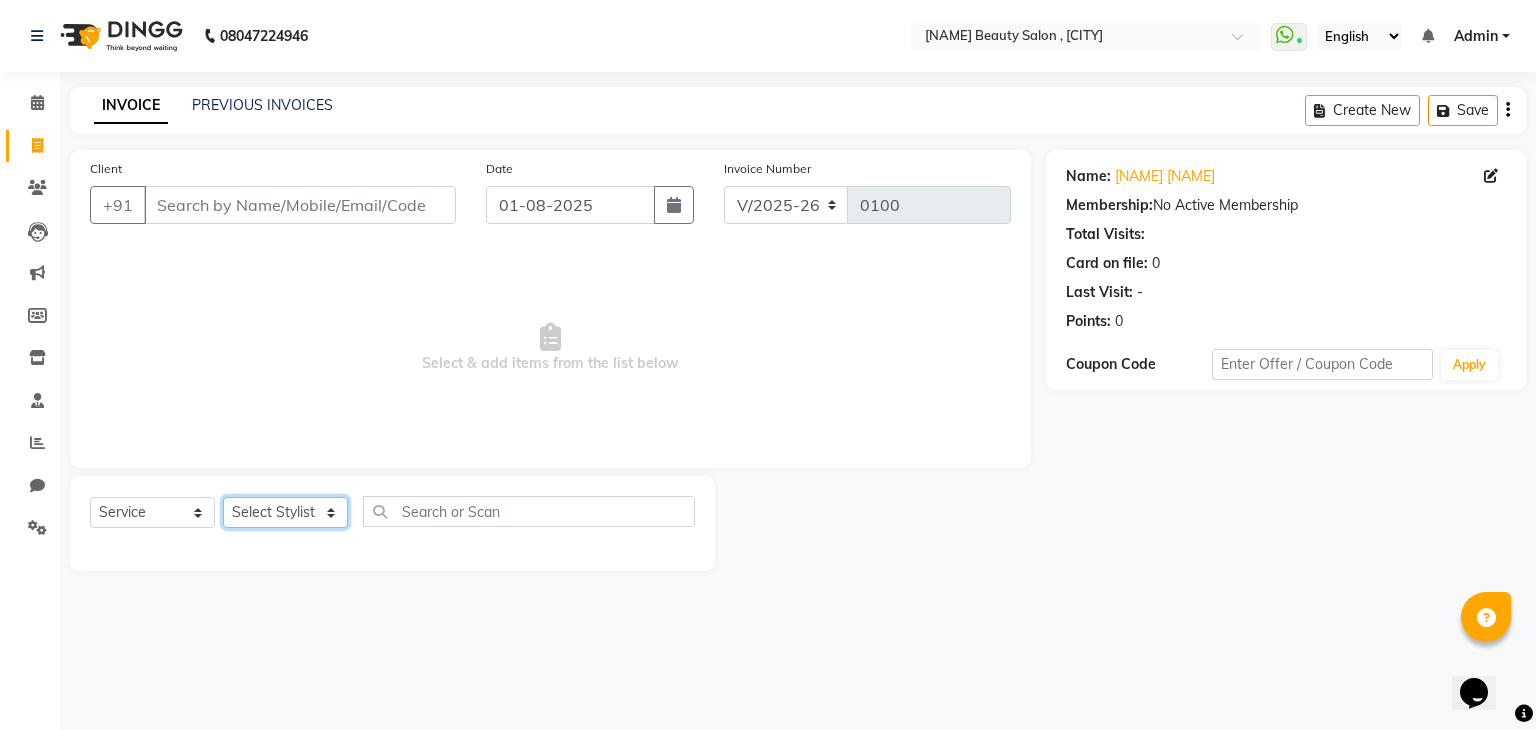 click on "Select Stylist [NAME] [NAME] [NAME] [NAME] [NAME]" 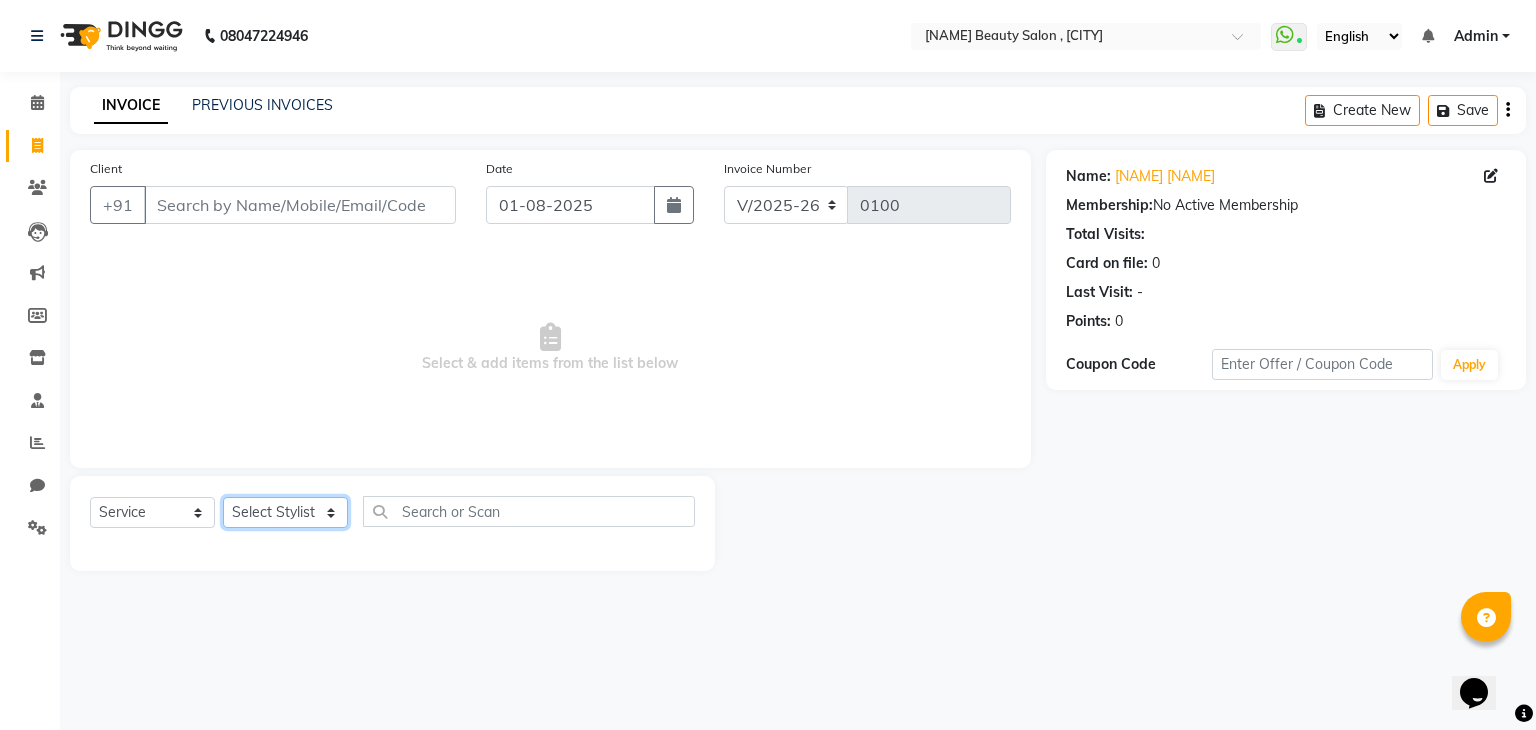 select on "67897" 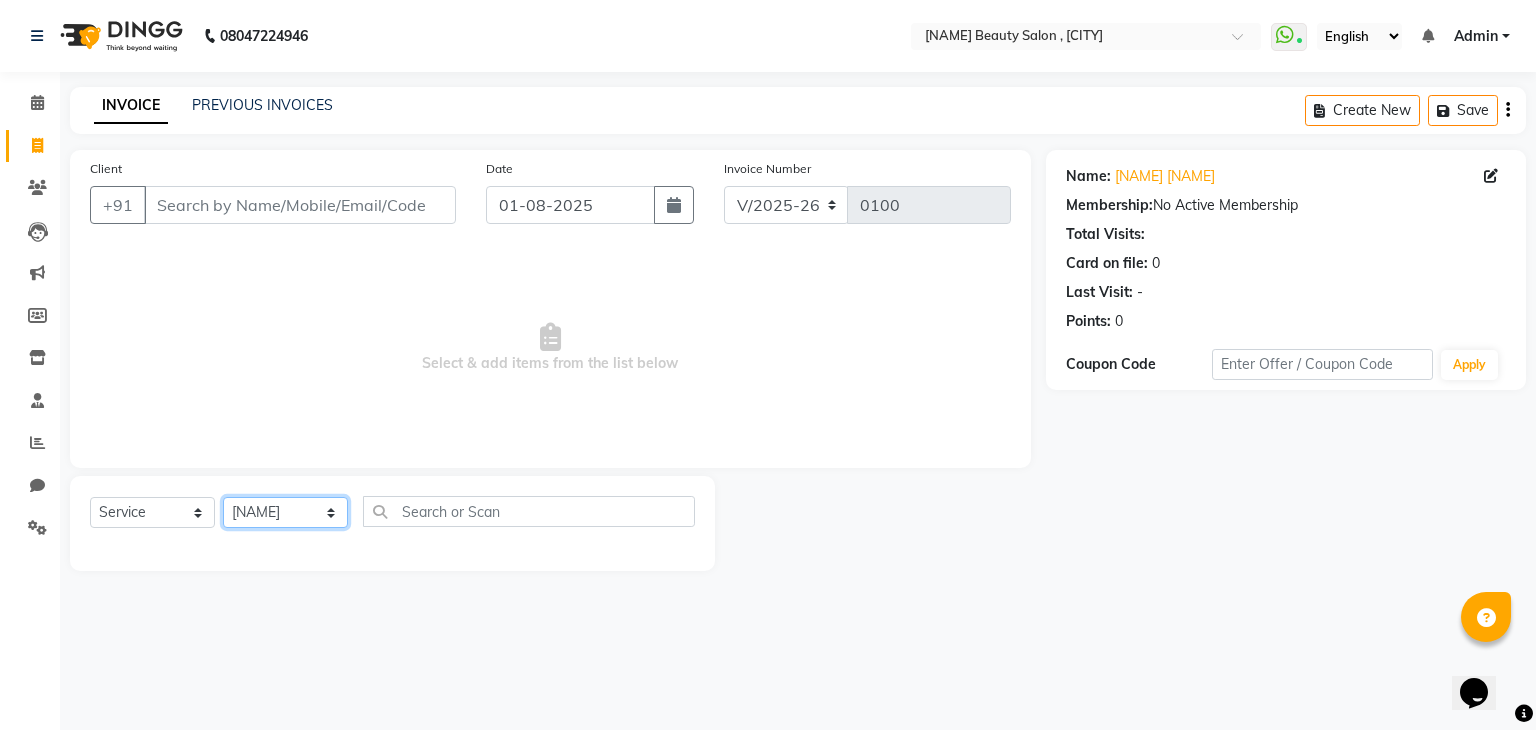 click on "Select Stylist [NAME] [NAME] [NAME] [NAME] [NAME]" 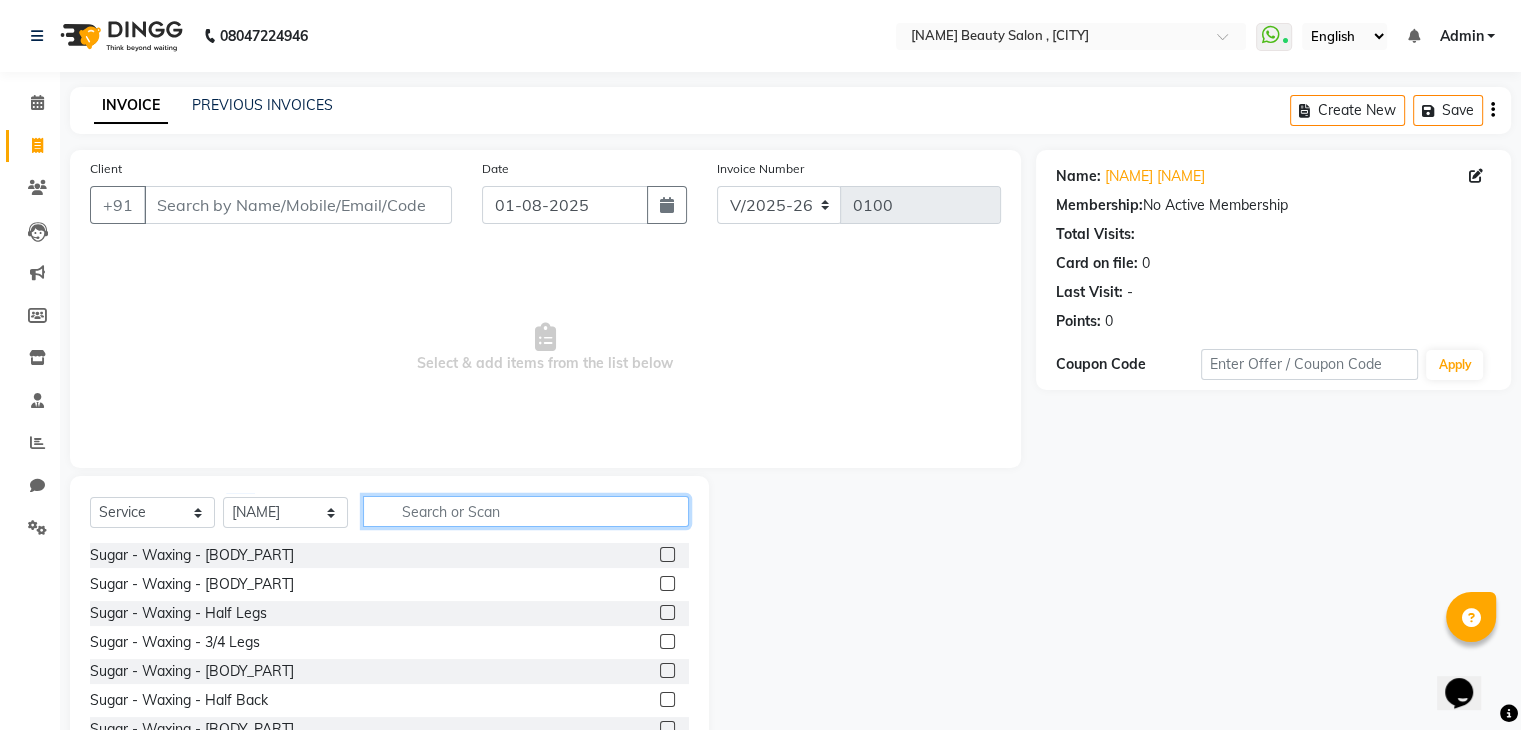 click 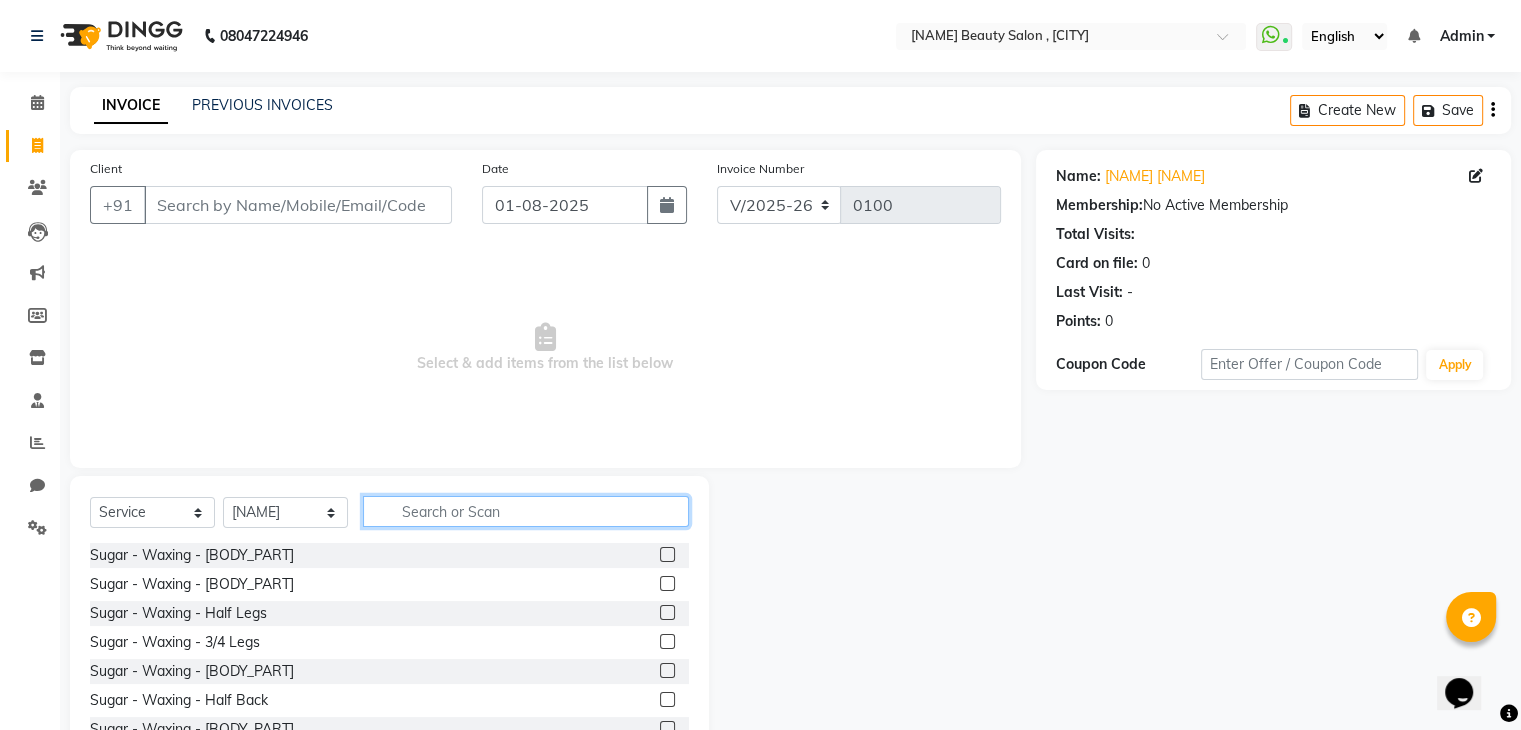 click 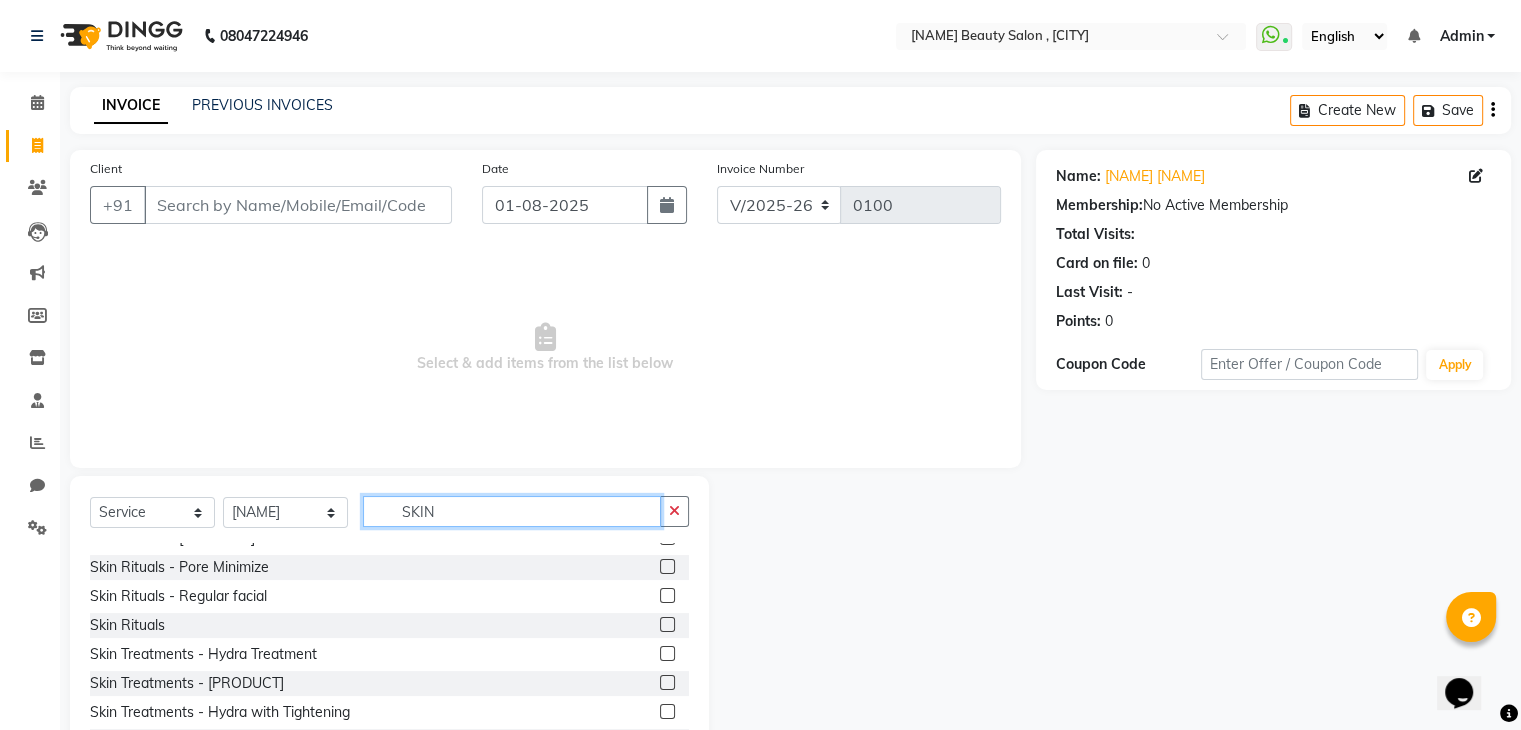 scroll, scrollTop: 170, scrollLeft: 0, axis: vertical 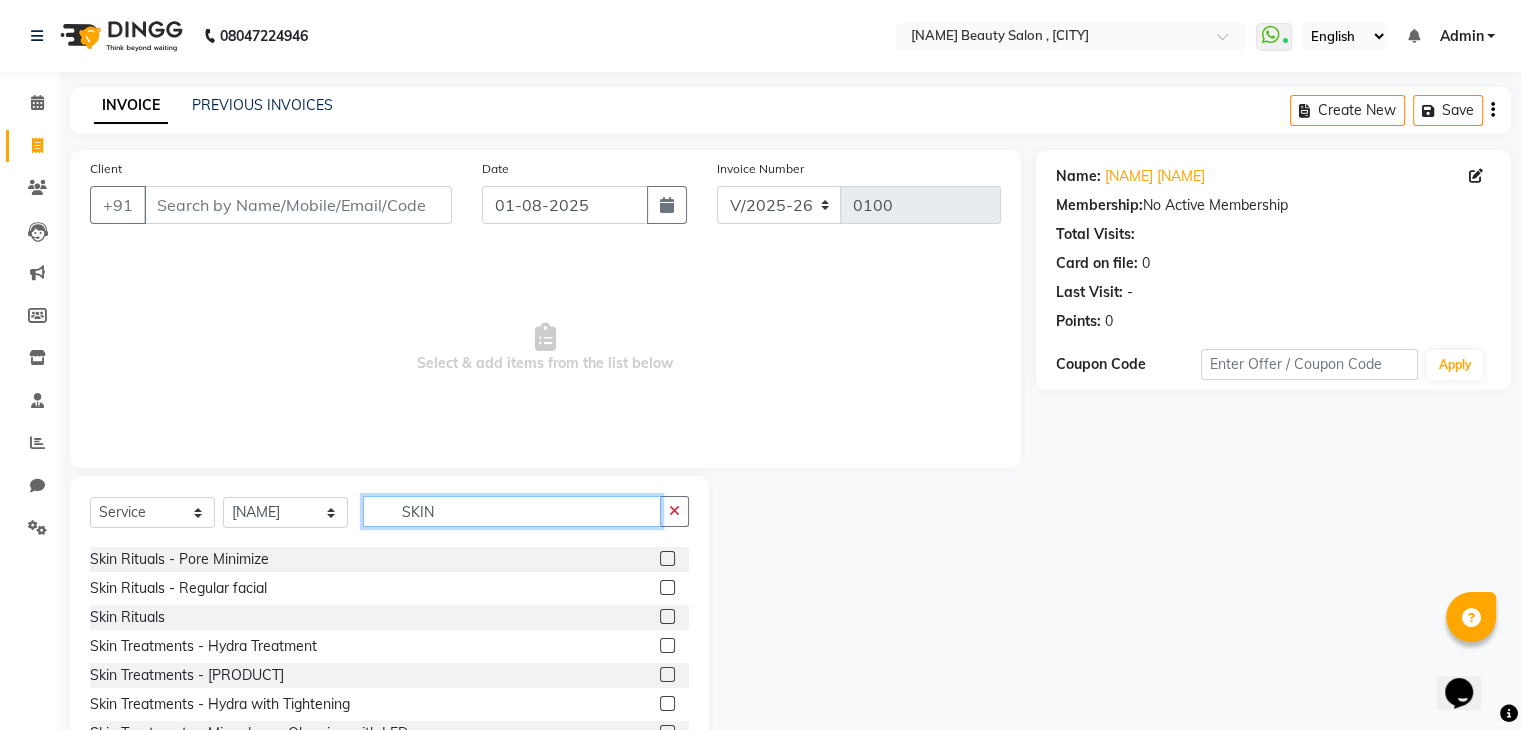 type on "SKIN" 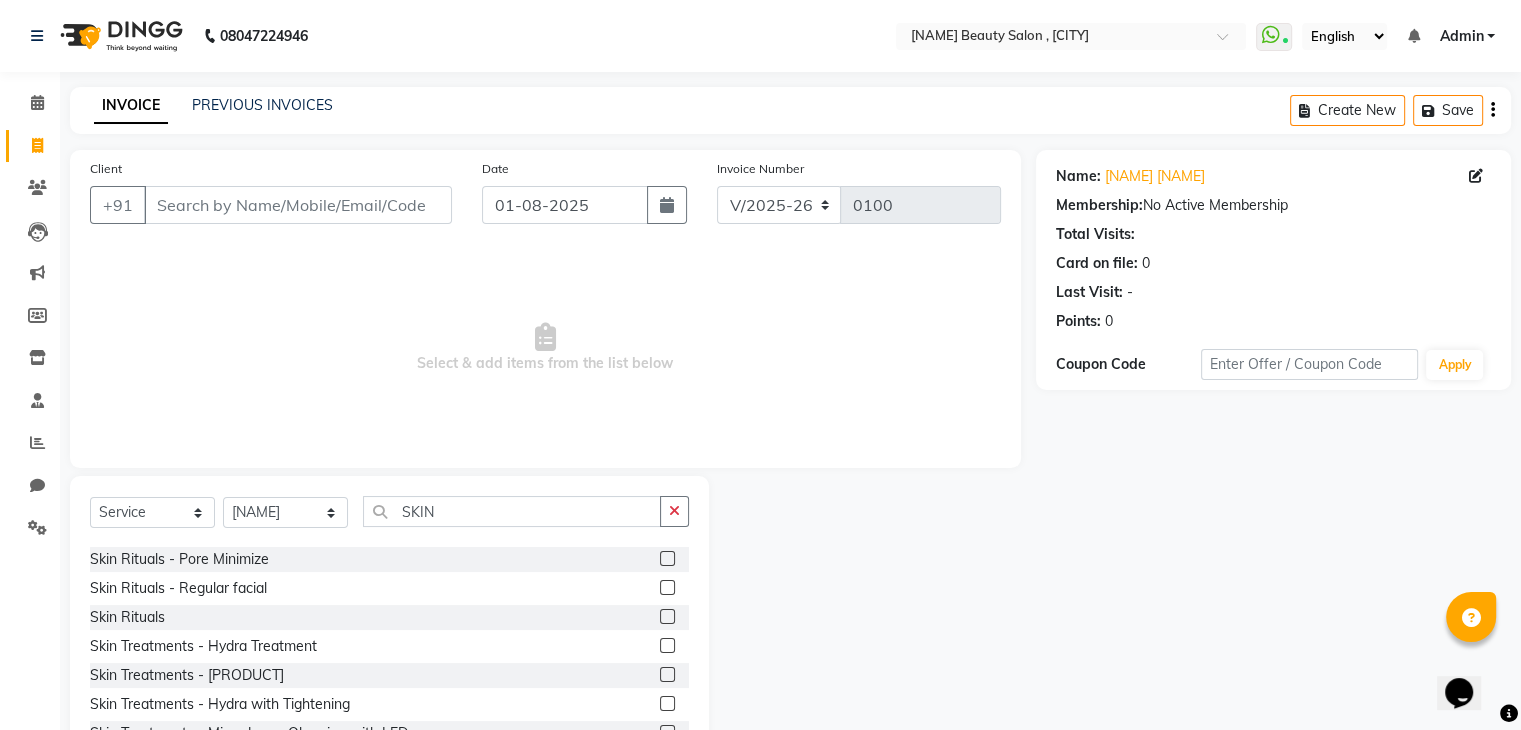 click 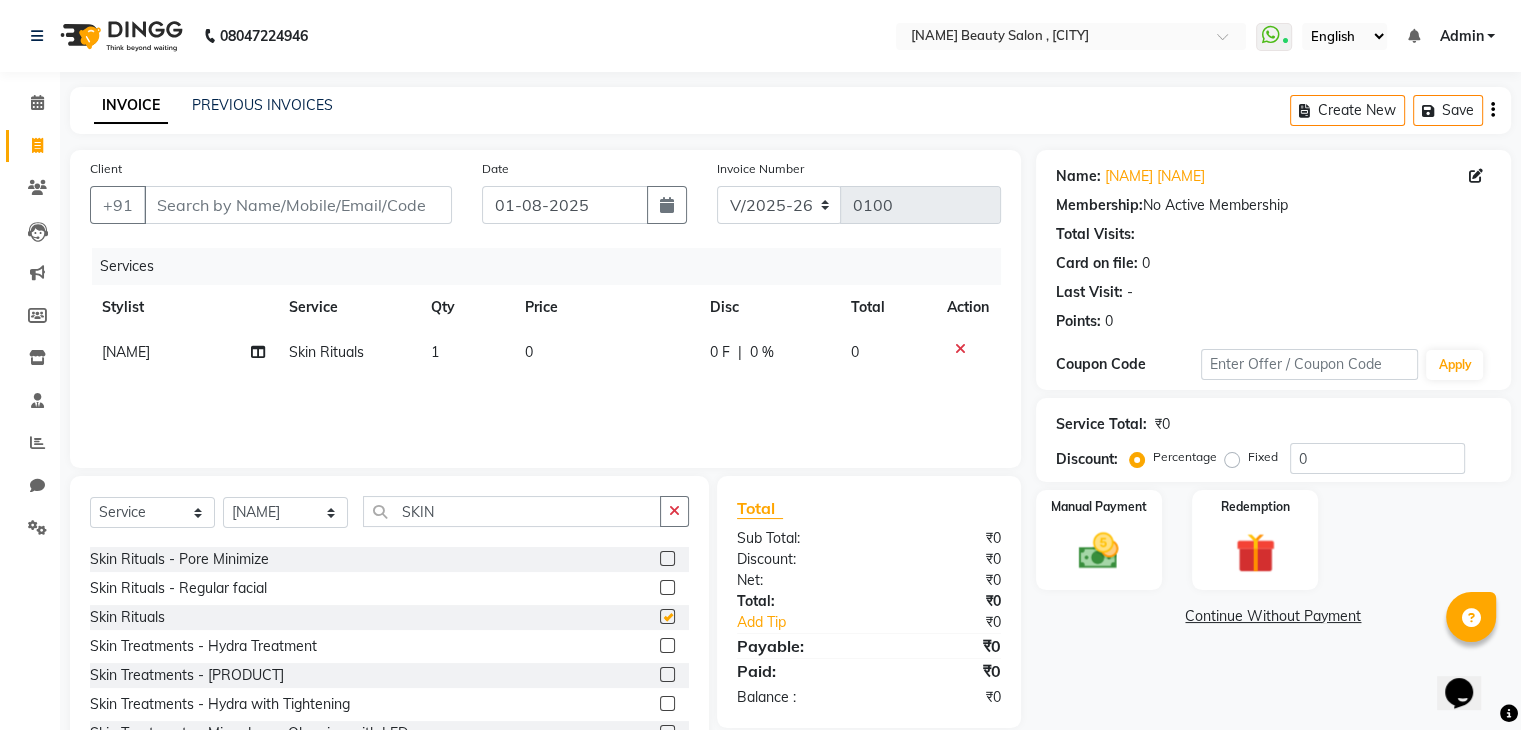 checkbox on "false" 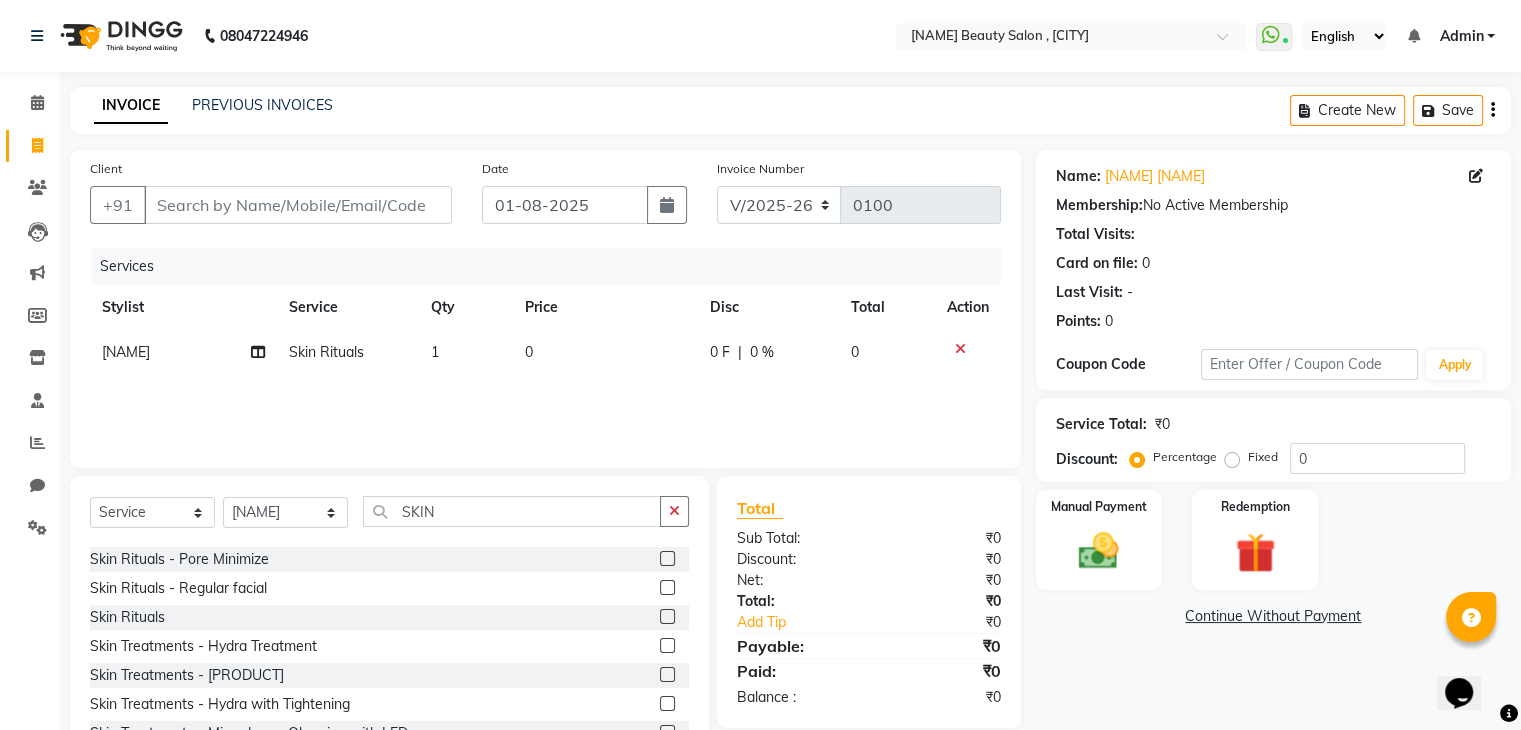 click on "1" 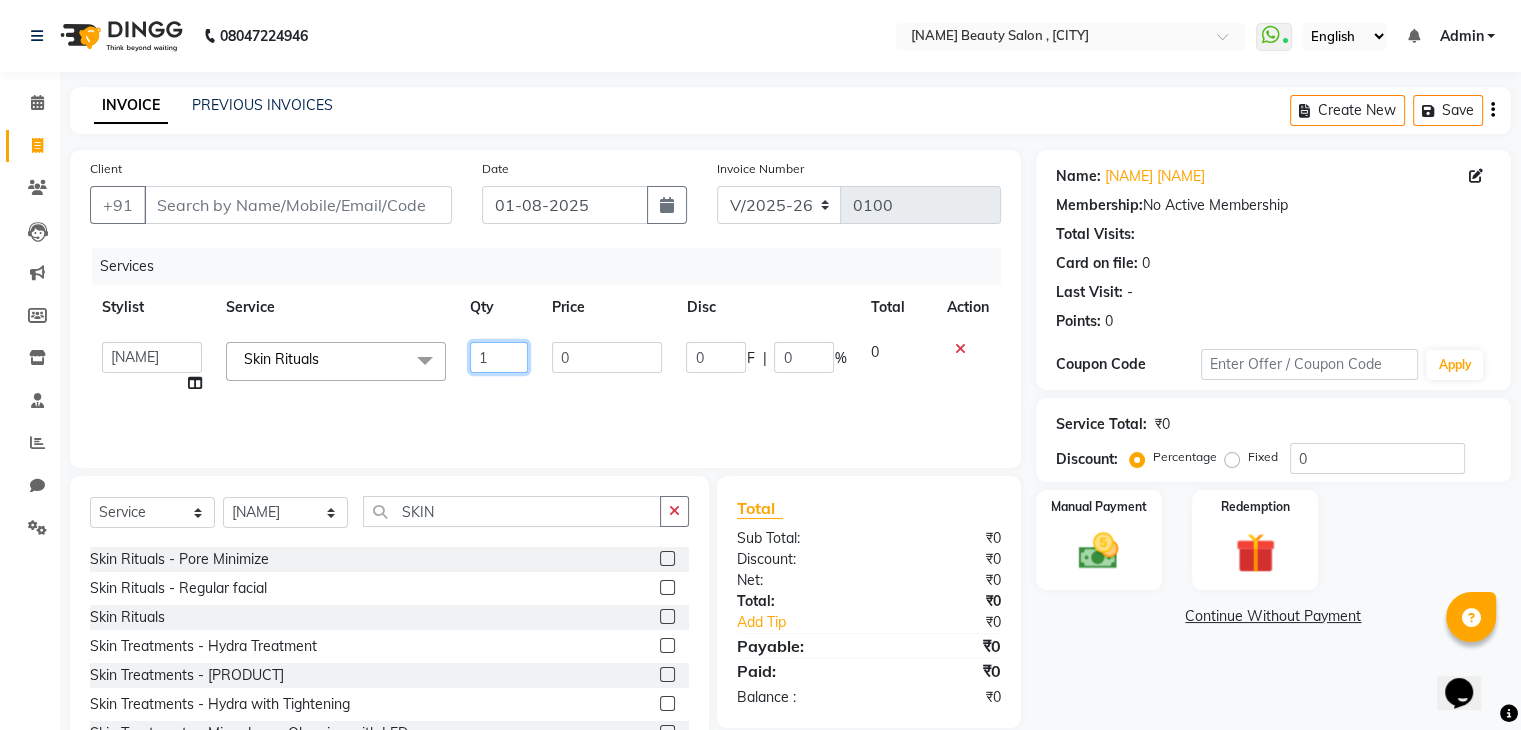 click on "1" 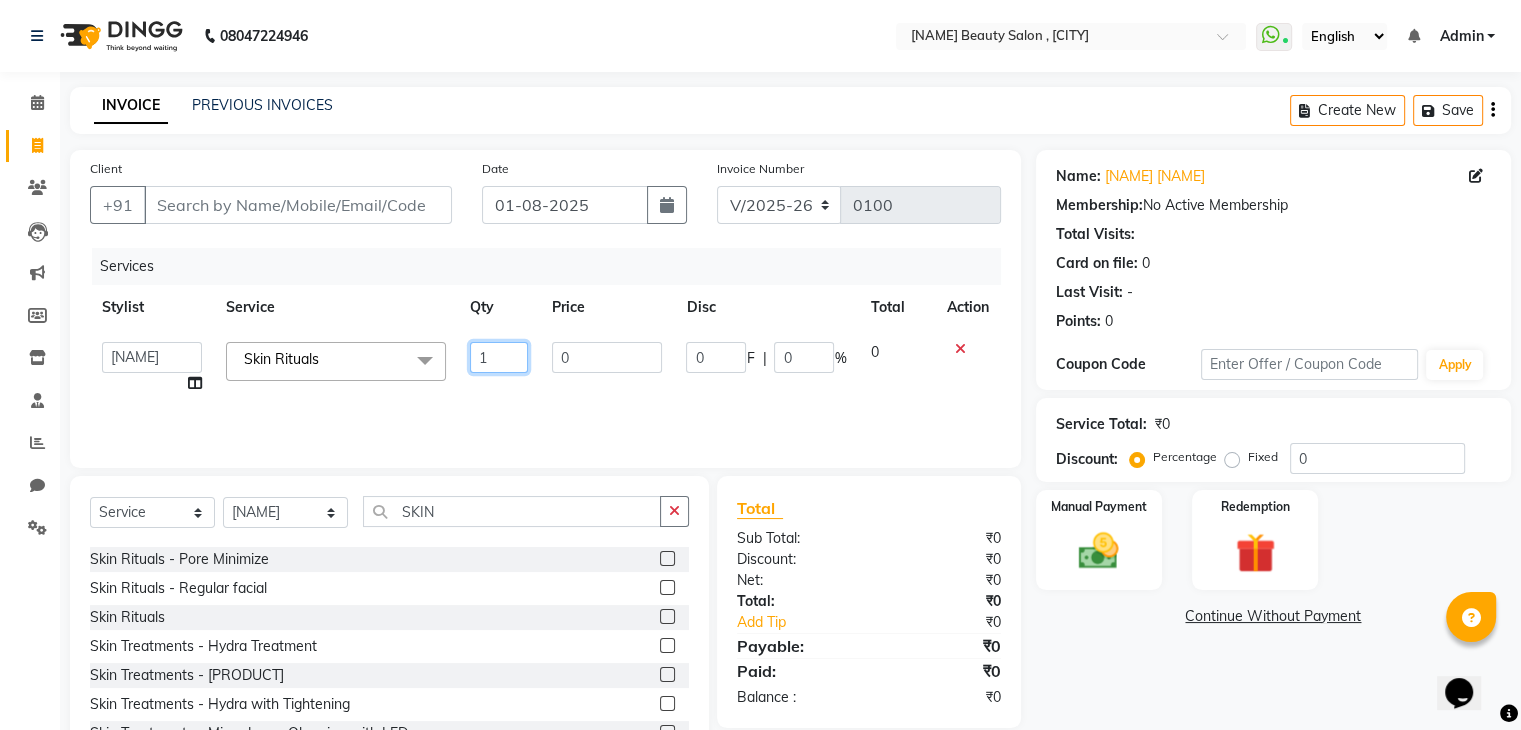 type 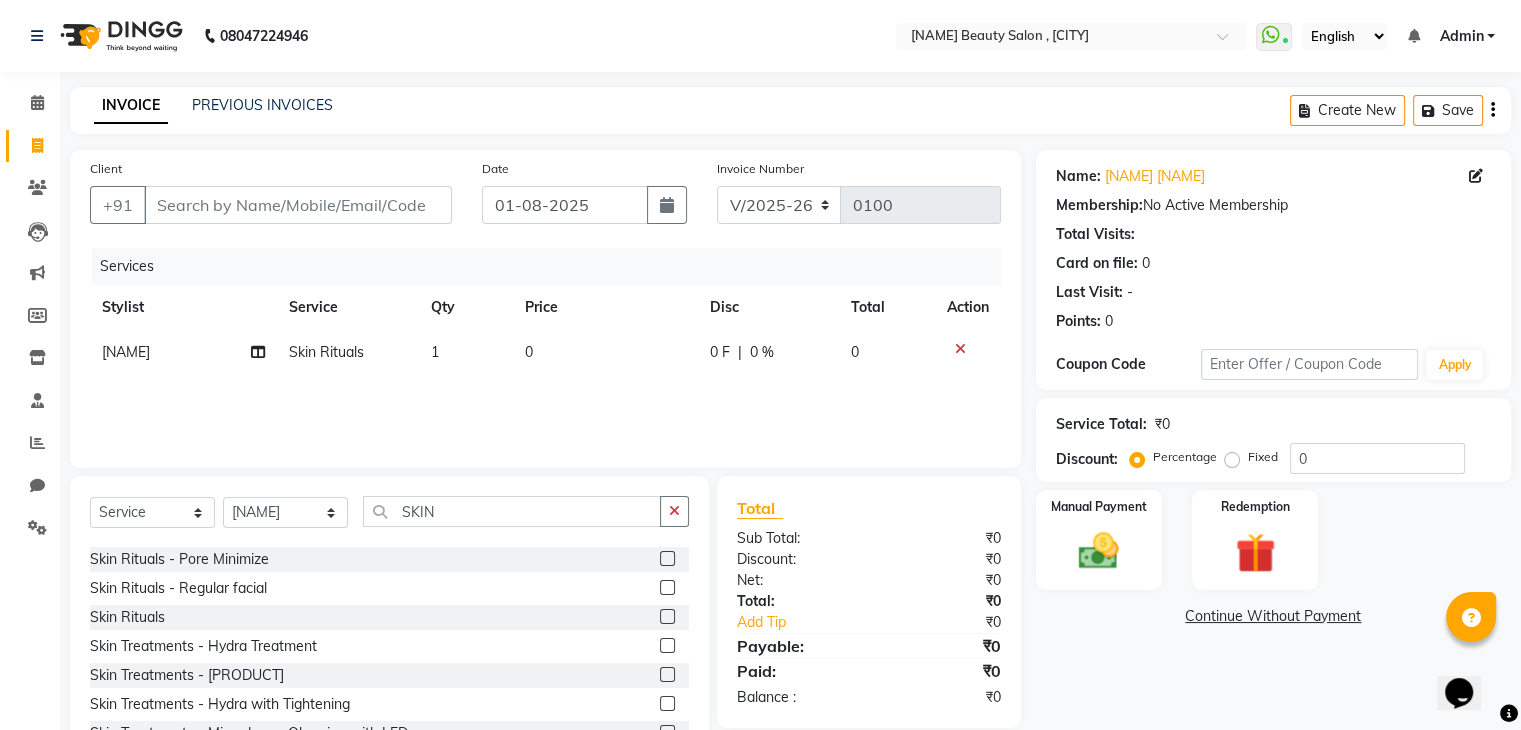 click on "0" 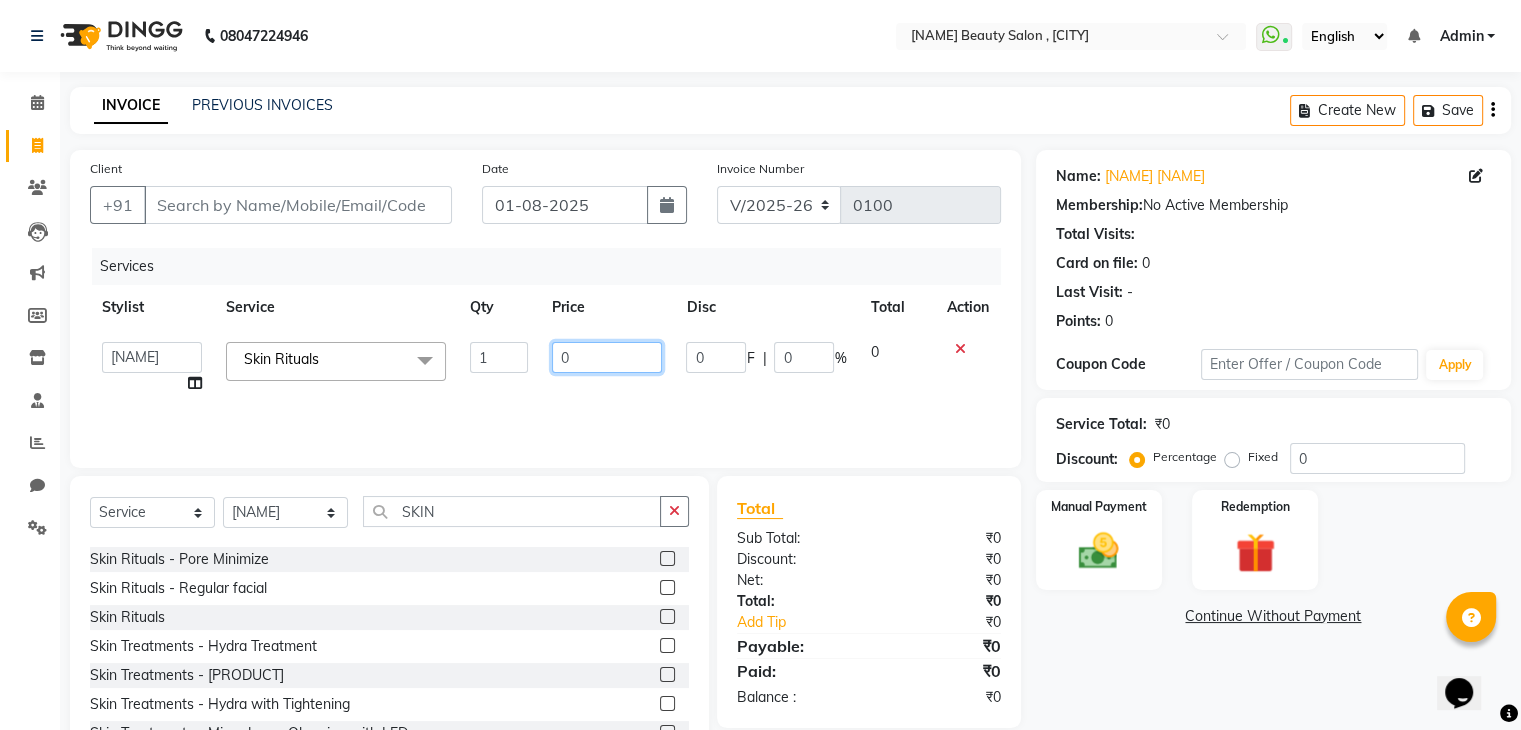 click on "0" 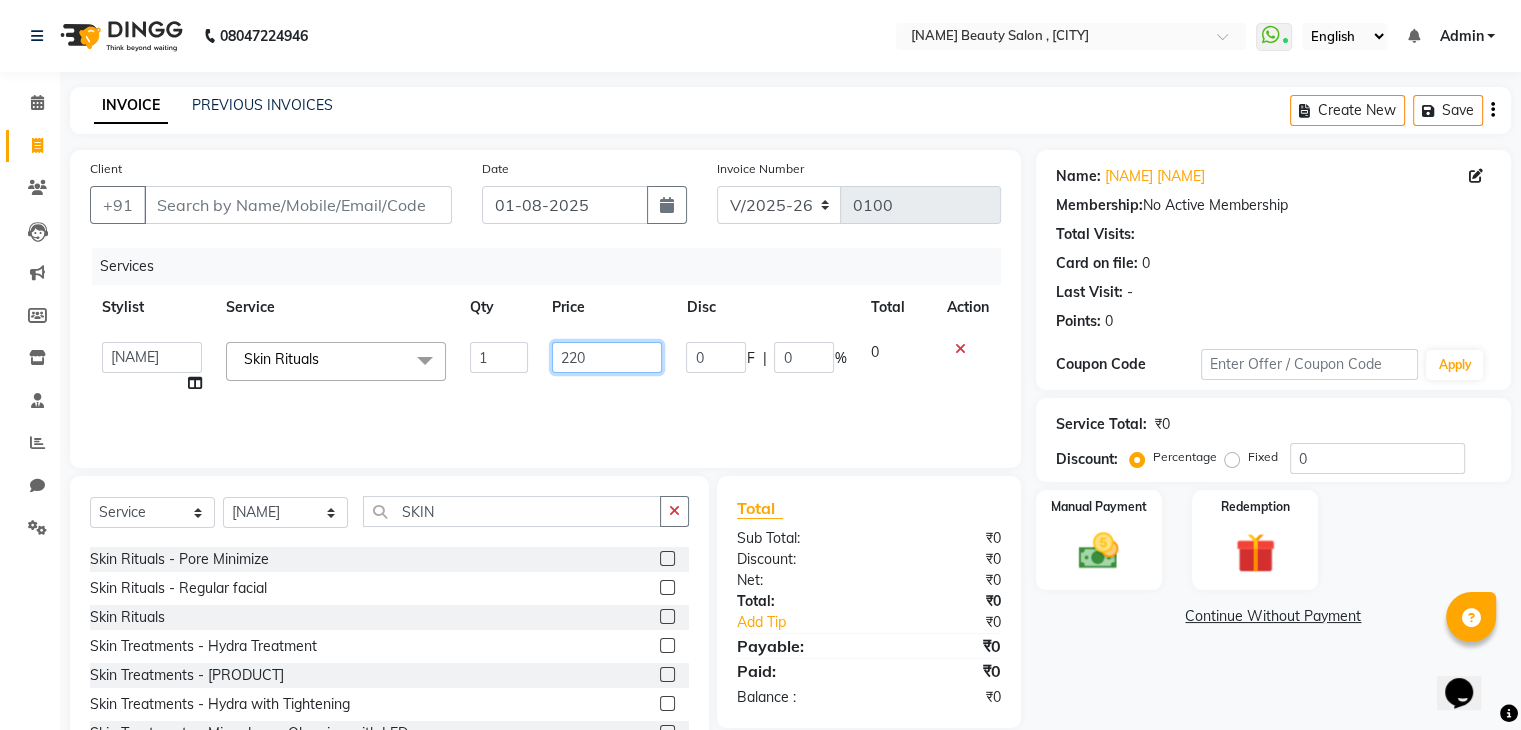 type on "2200" 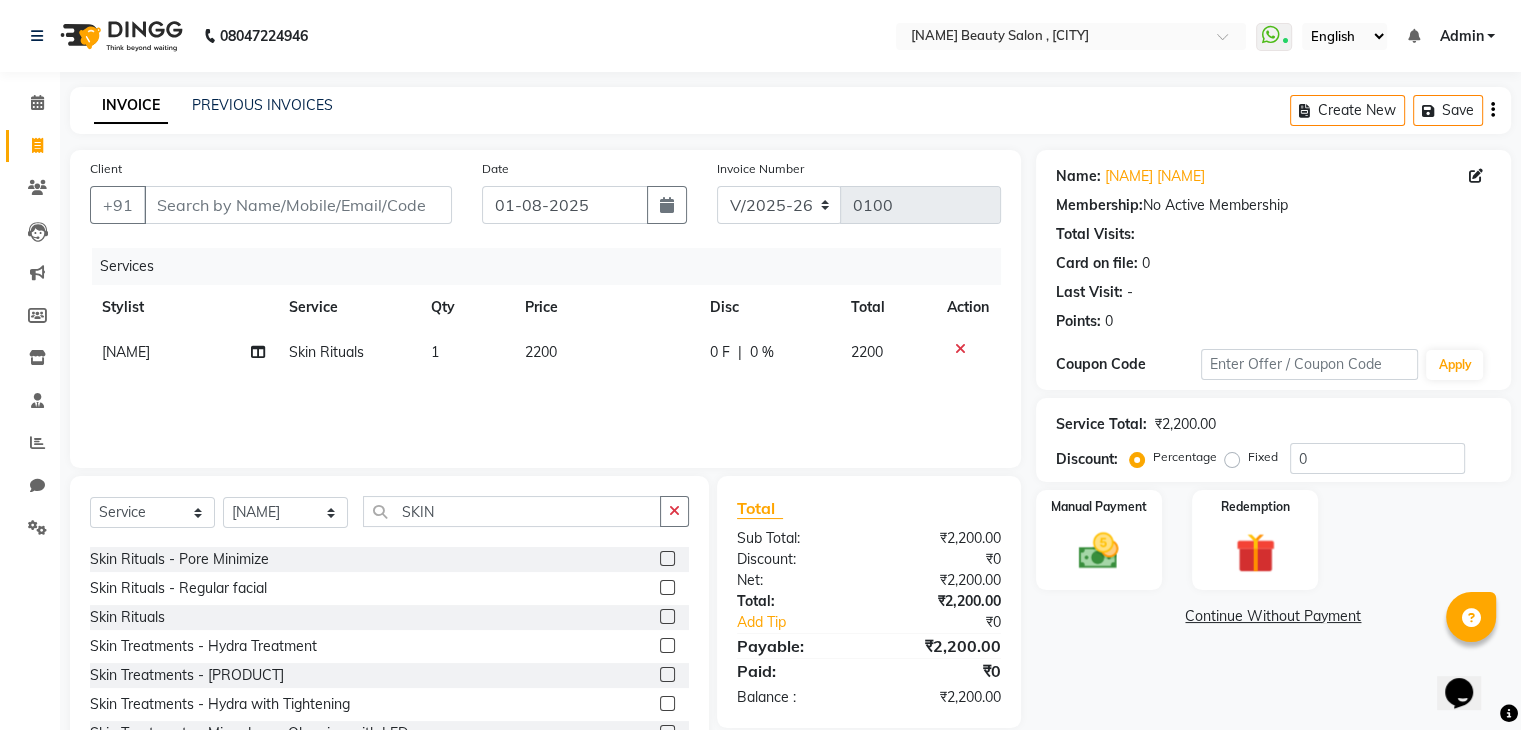 click on "Services Stylist Service Qty Price Disc Total Action Kinnari Skin Rituals 1 2200 0 F | 0 % 2200" 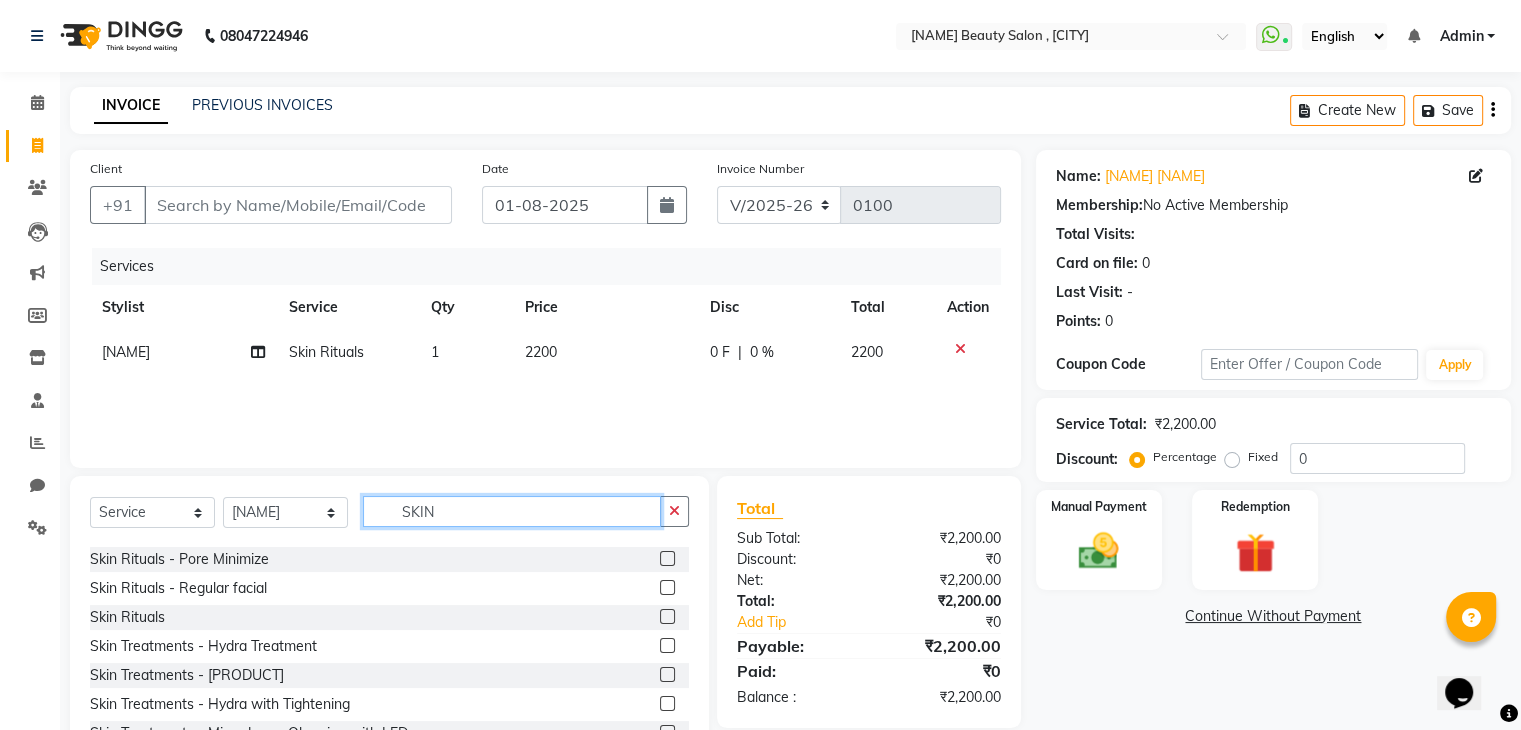 click on "SKIN" 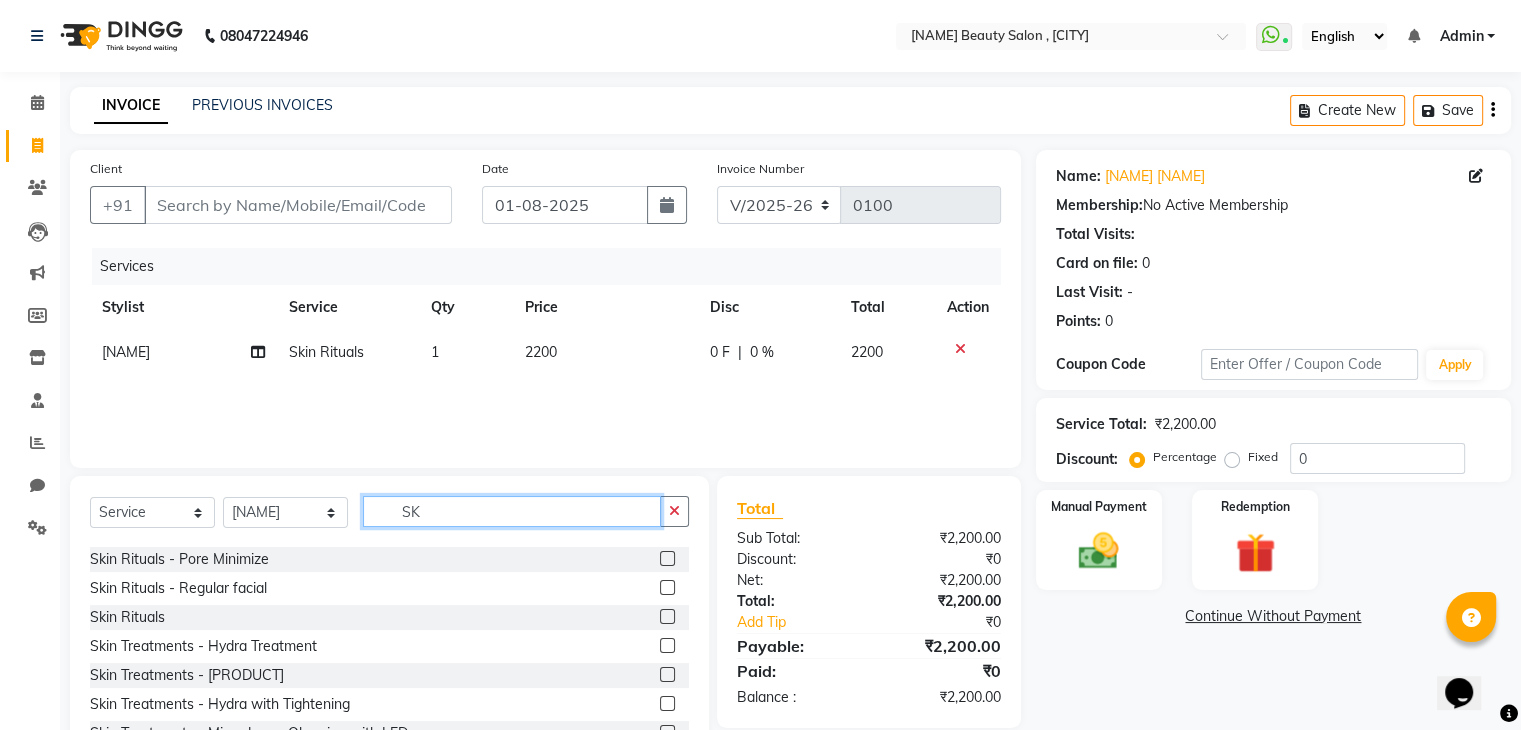 type on "S" 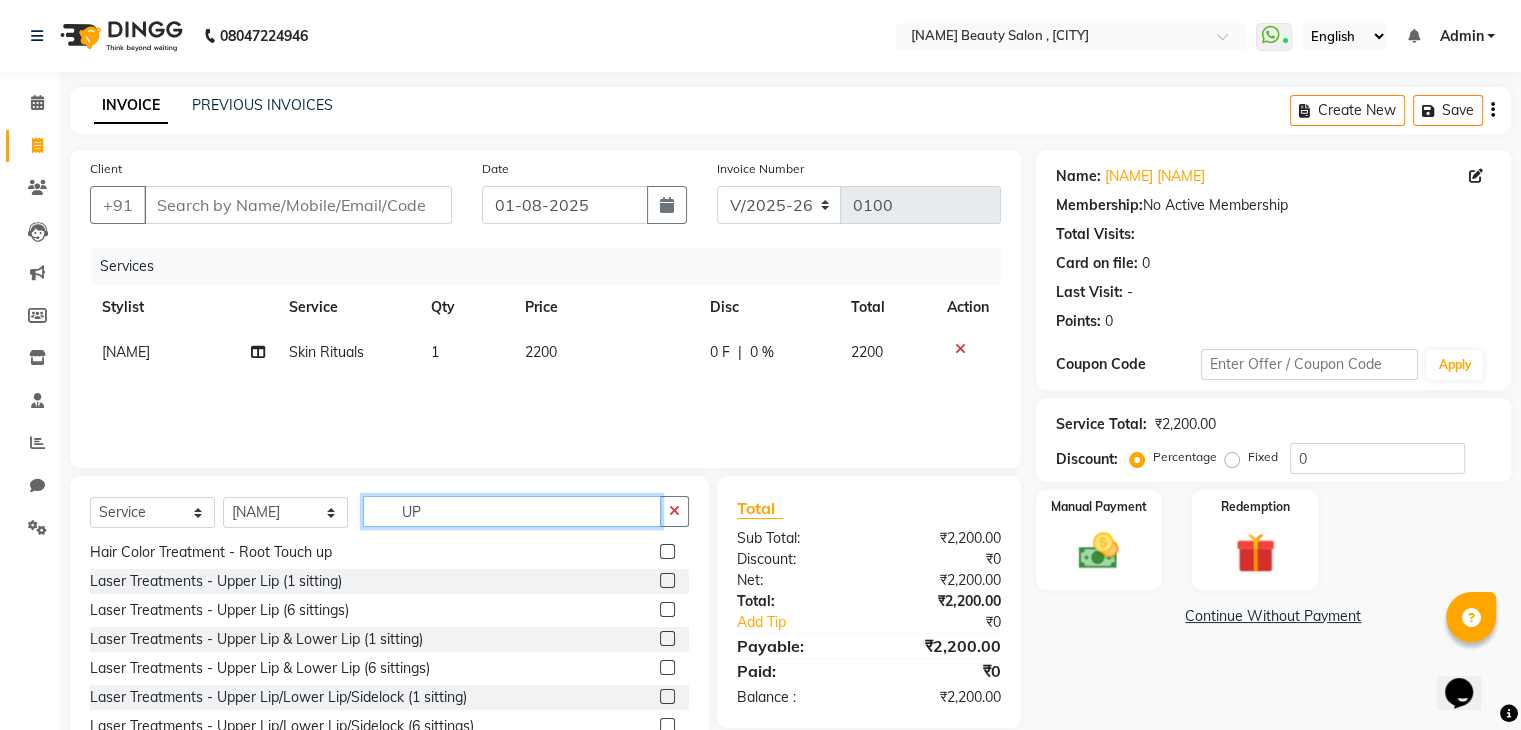 scroll, scrollTop: 205, scrollLeft: 0, axis: vertical 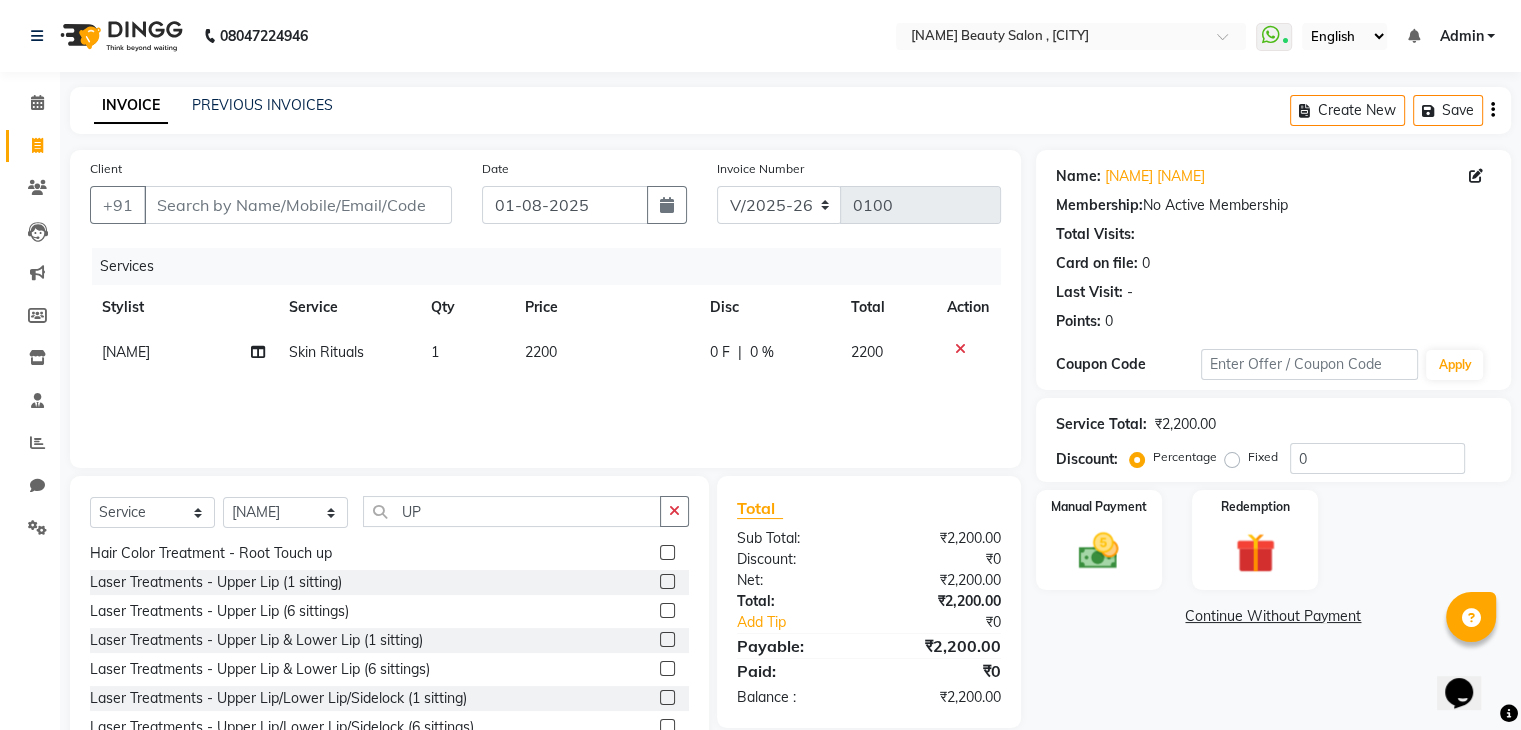 click on "Select  Service  Product  Membership  Package Voucher Prepaid Gift Card  Select Stylist [NAME] [NAME] [NAME] [NAME] [NAME] UP" 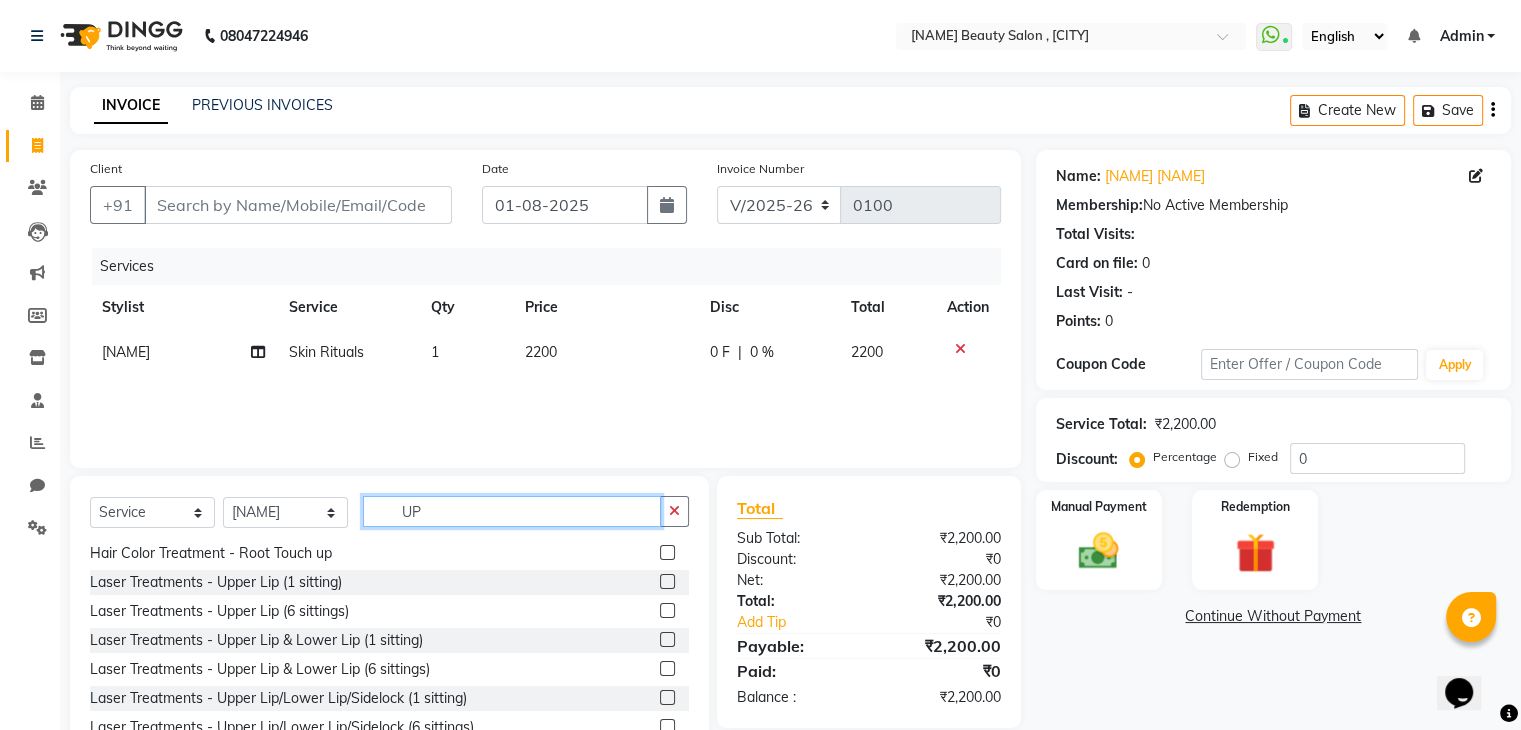 click on "UP" 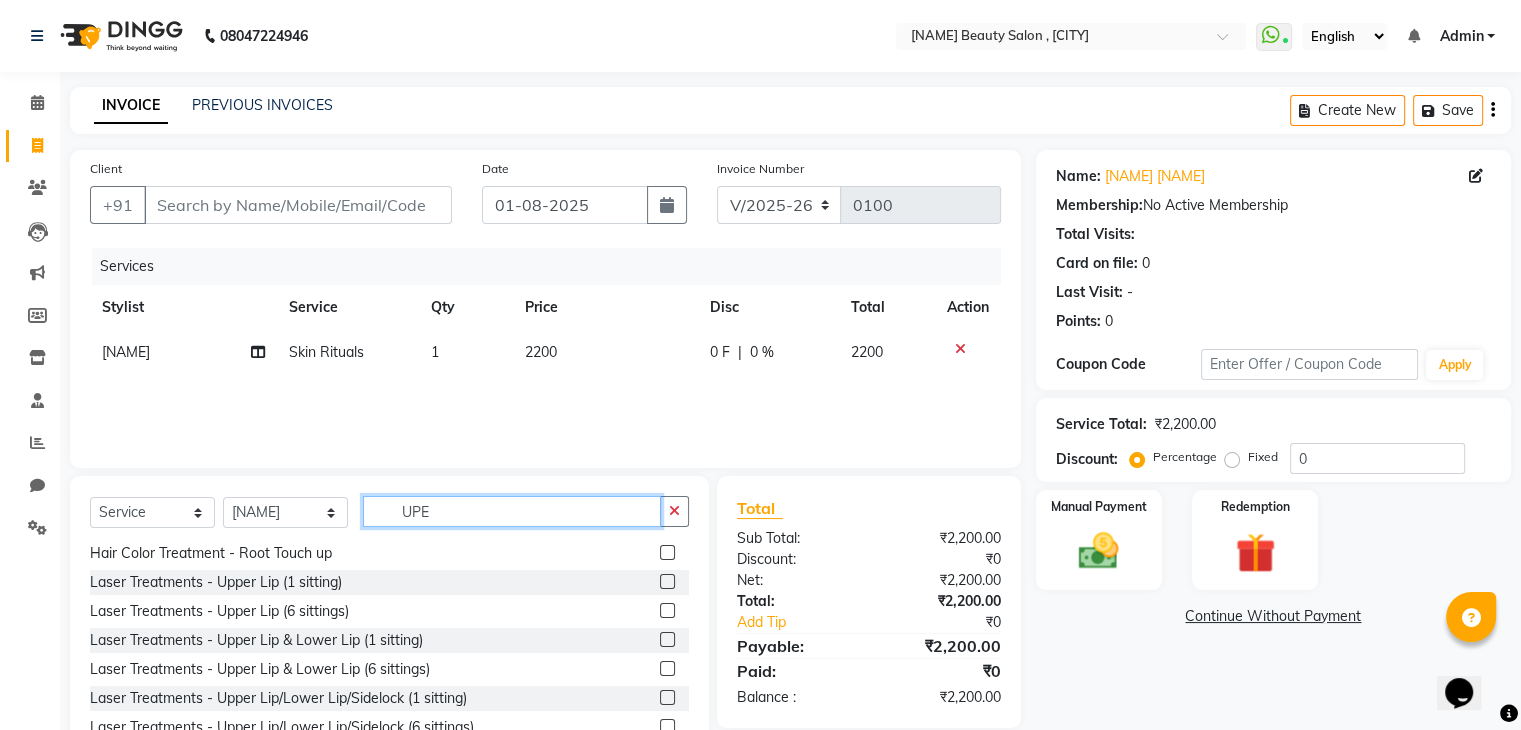 scroll, scrollTop: 0, scrollLeft: 0, axis: both 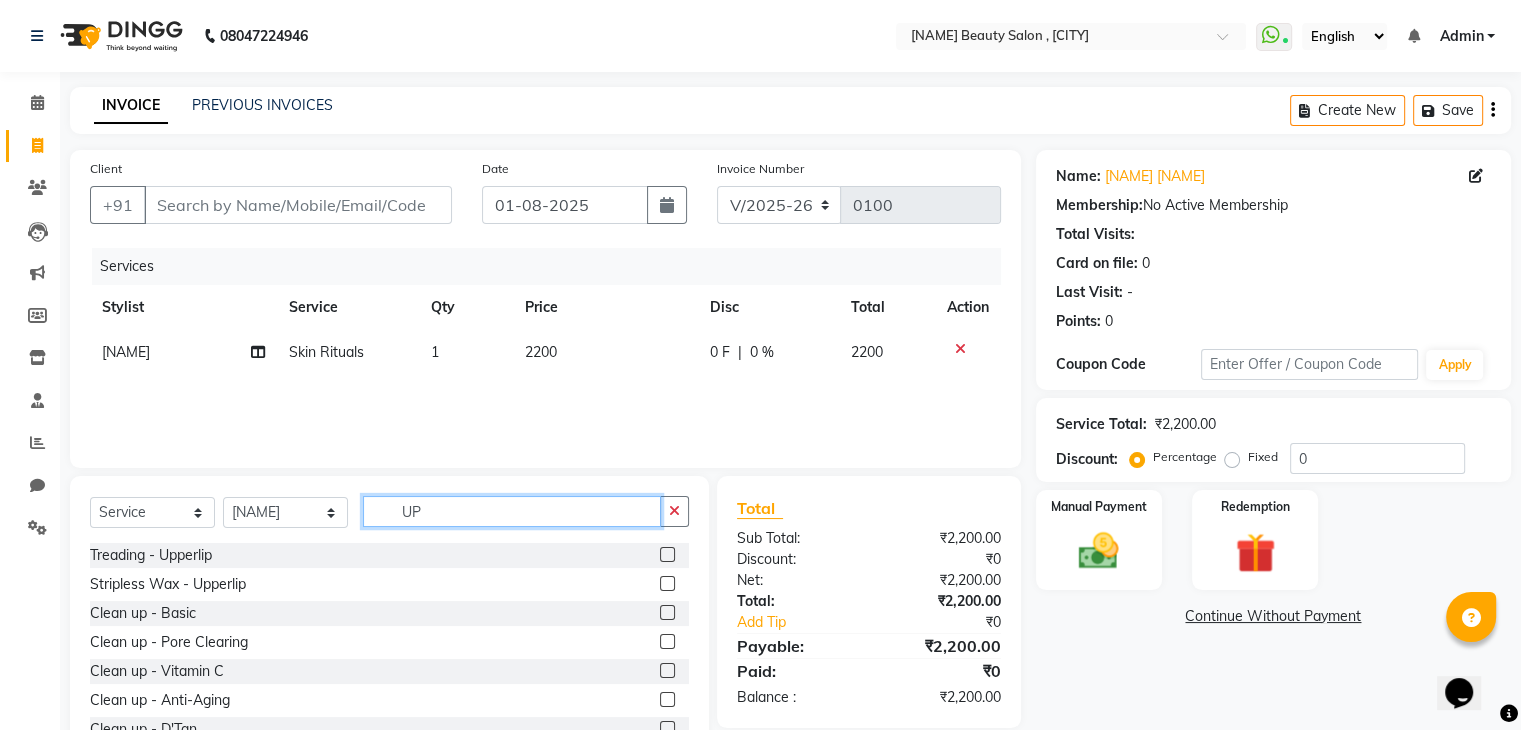 type on "U" 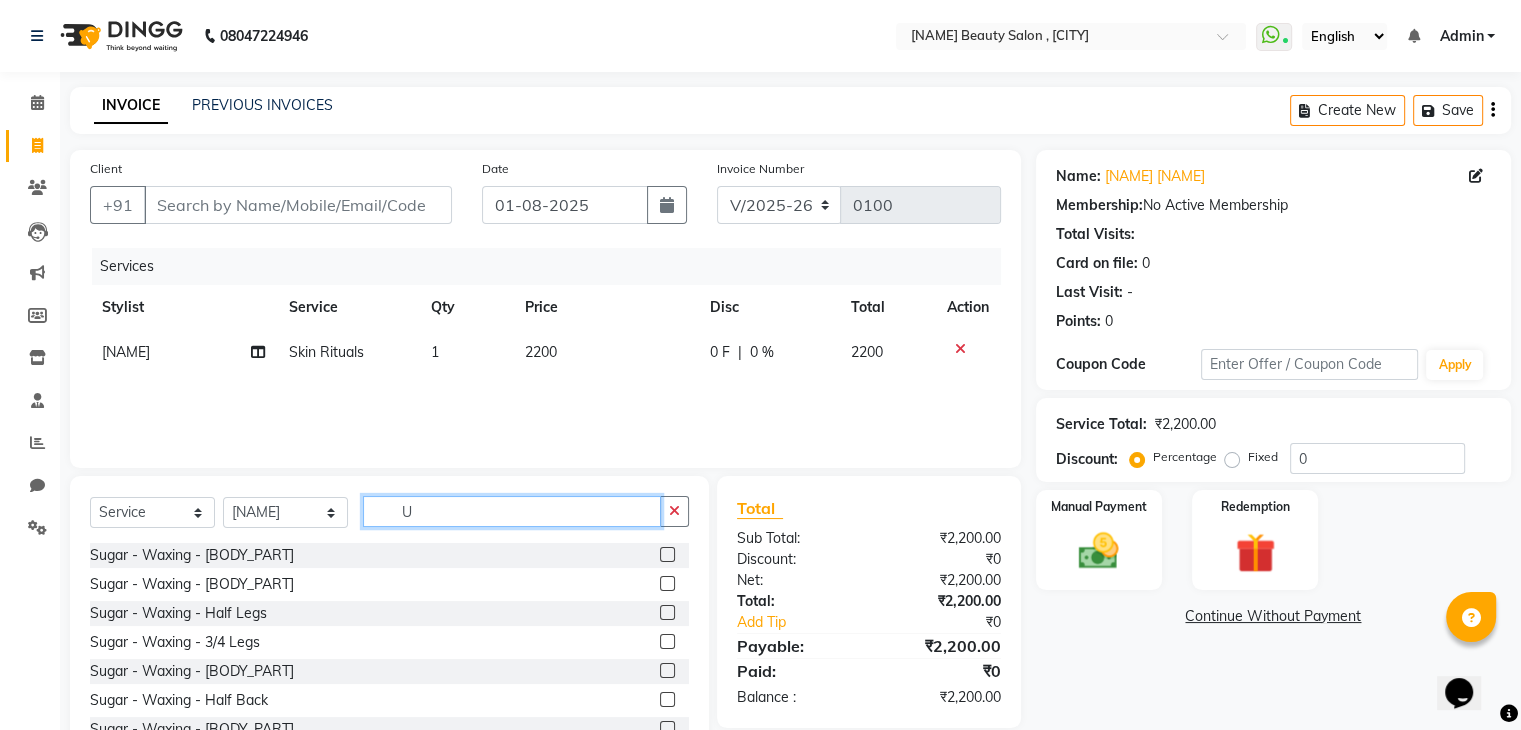 type on "UP" 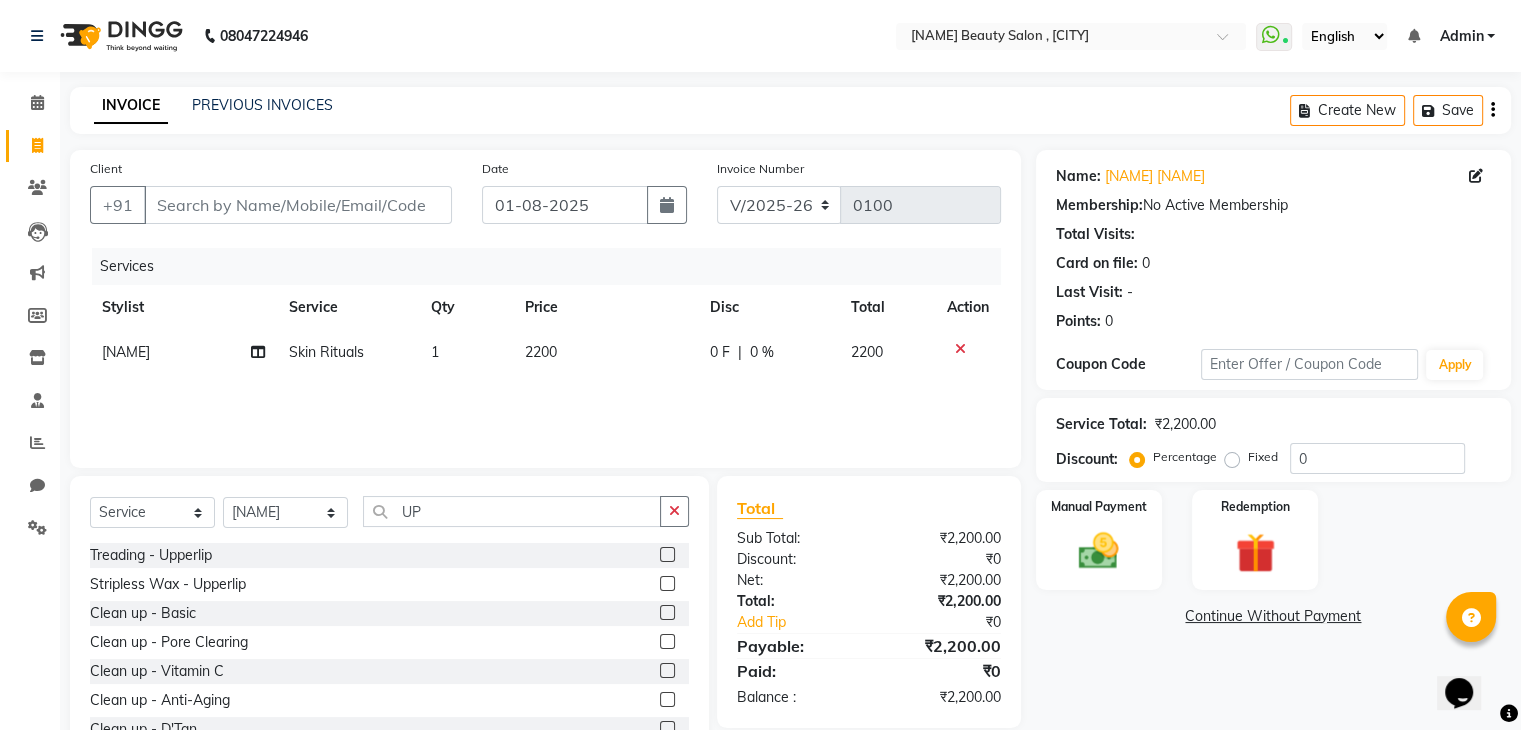 click 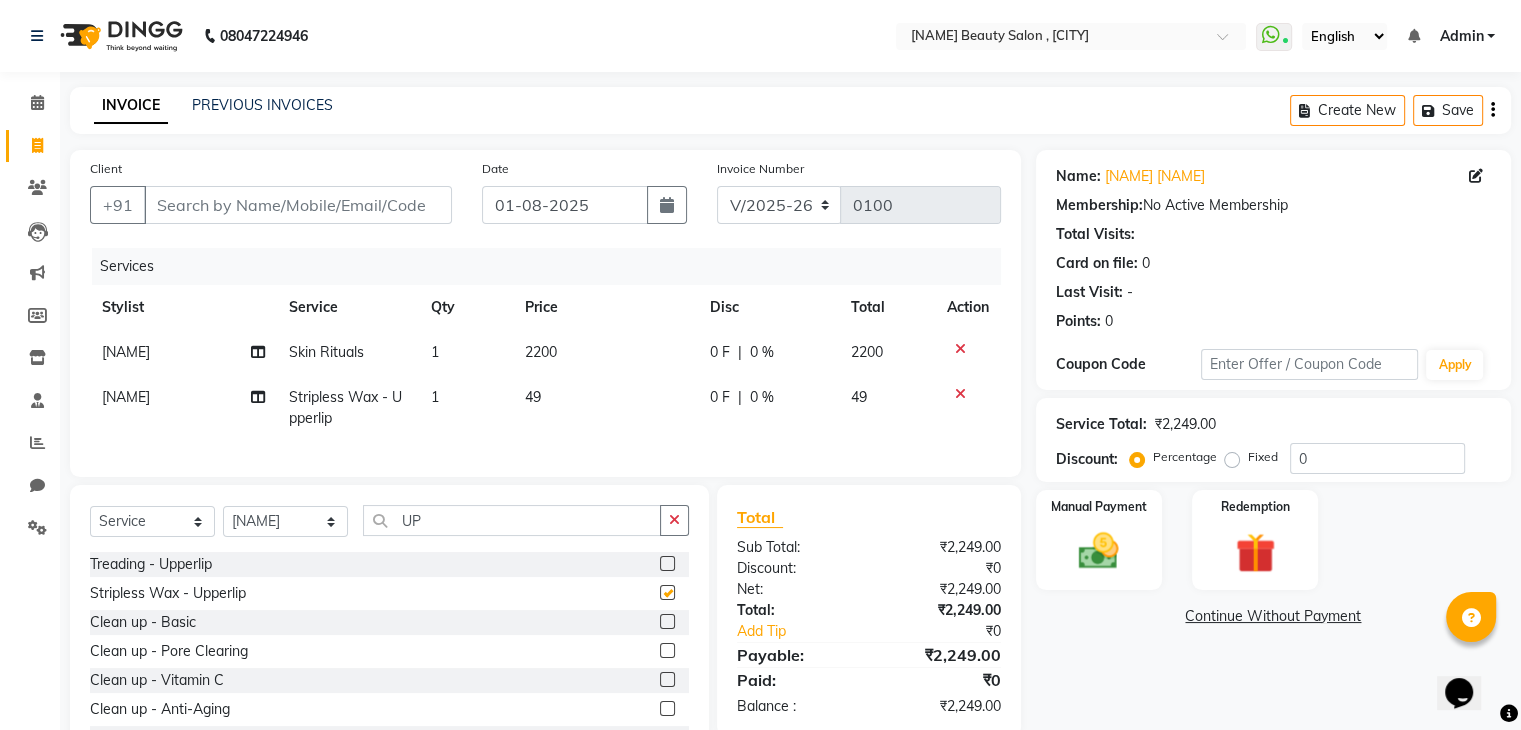checkbox on "false" 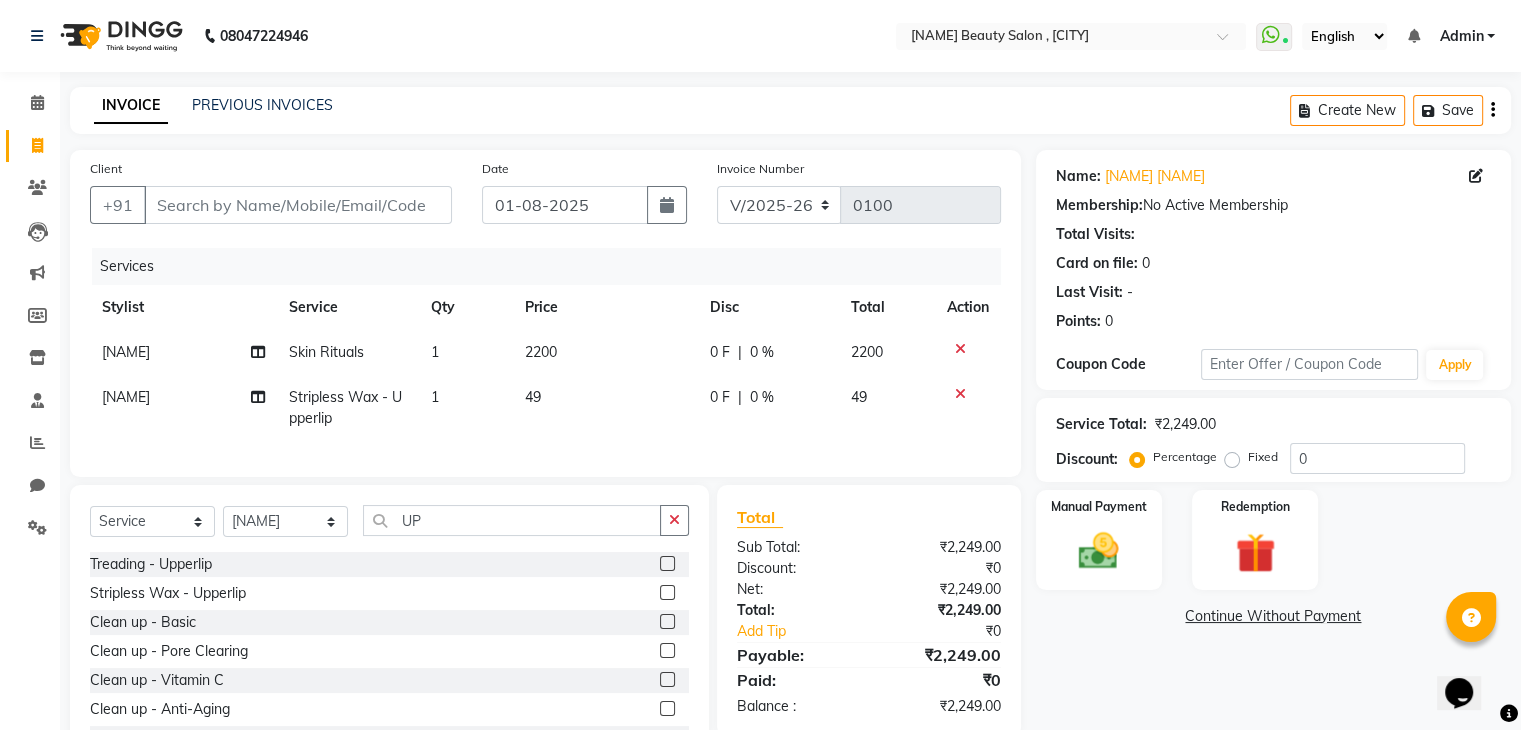 scroll, scrollTop: 96, scrollLeft: 0, axis: vertical 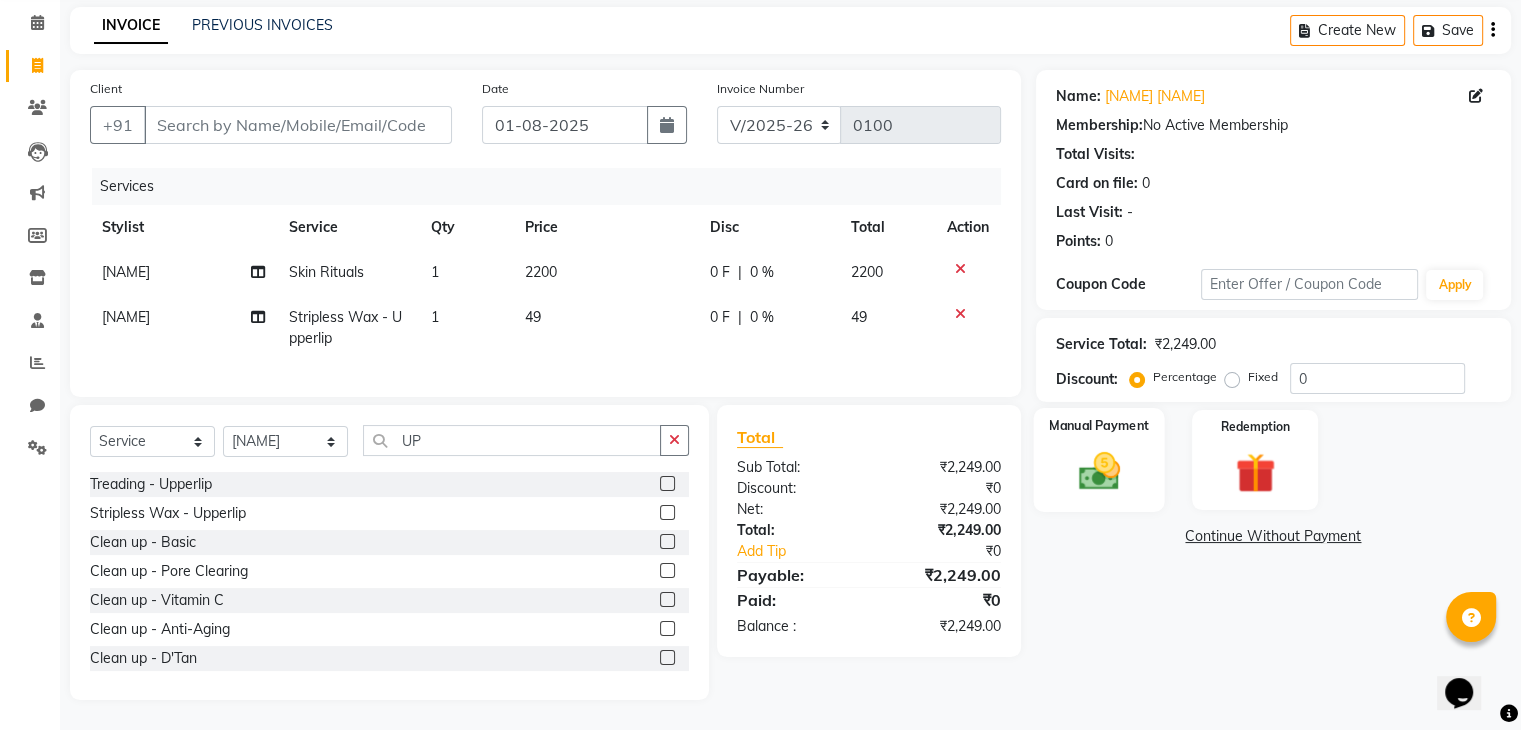 click 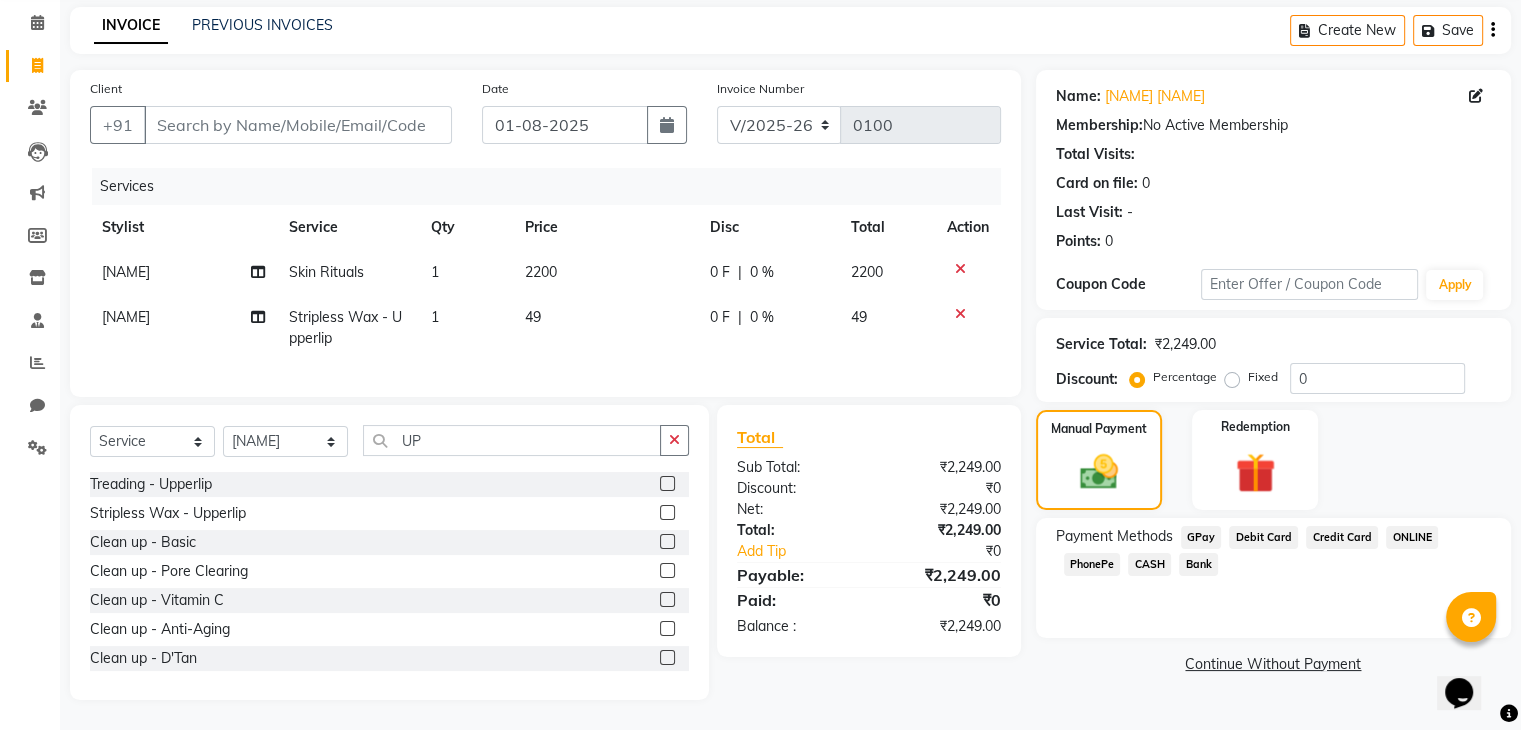 click on "CASH" 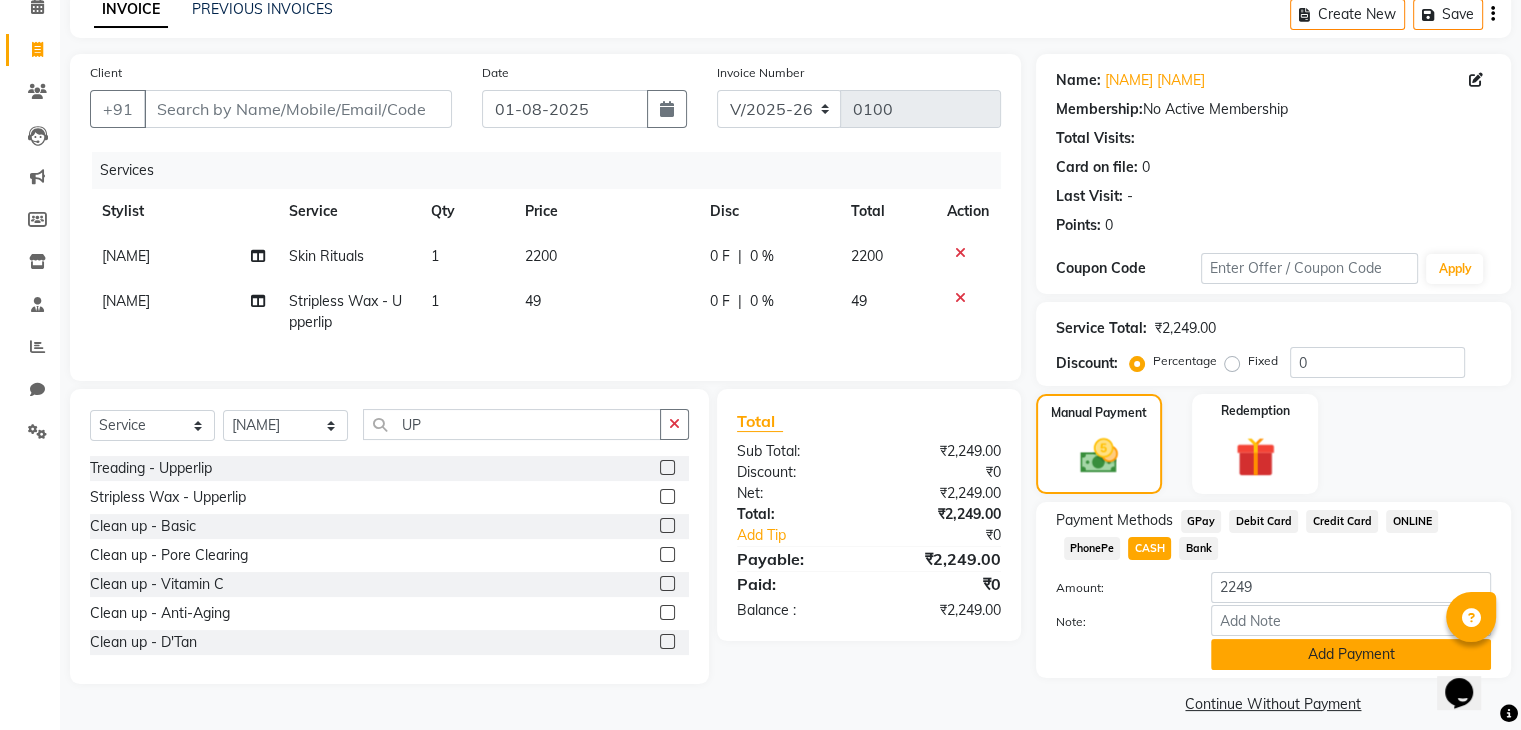 click on "Add Payment" 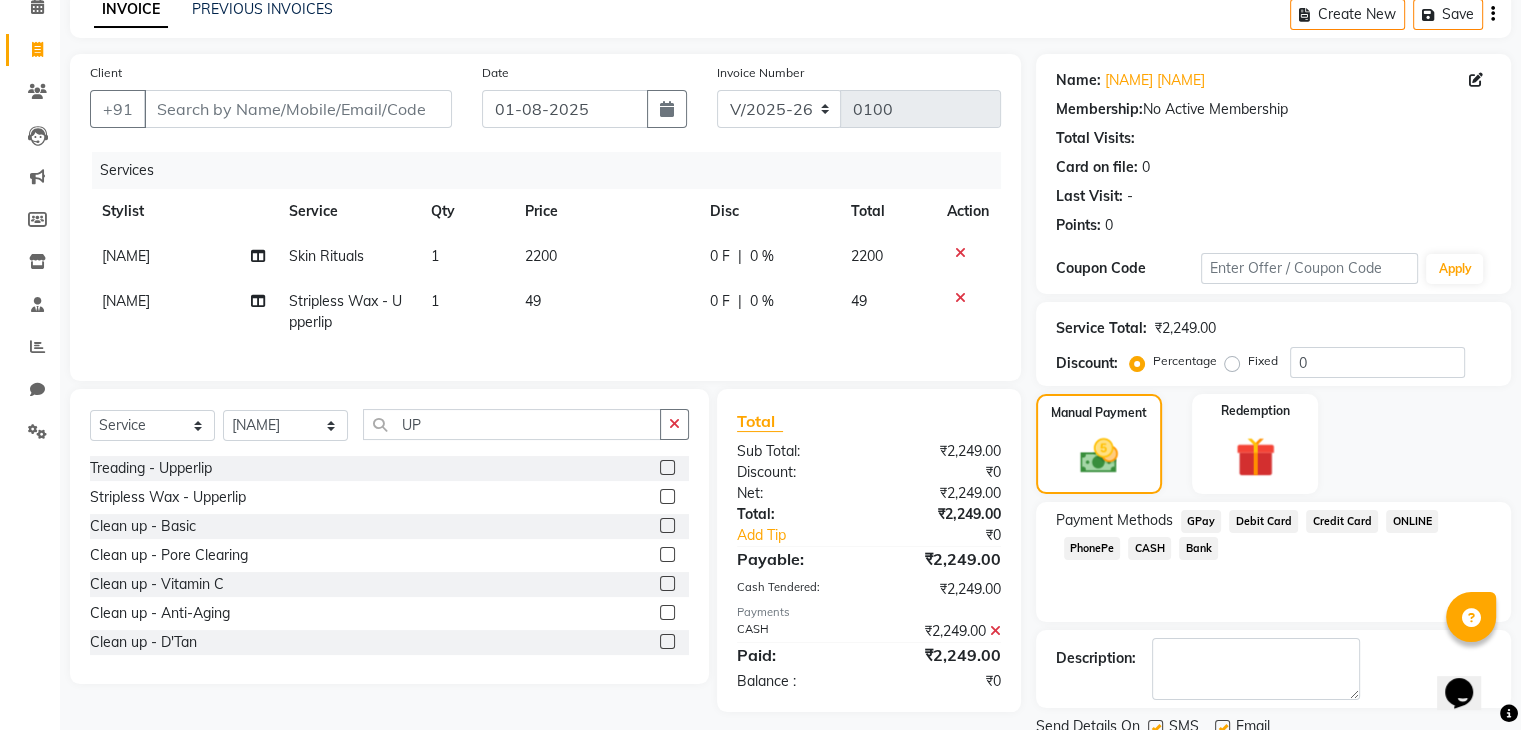 scroll, scrollTop: 171, scrollLeft: 0, axis: vertical 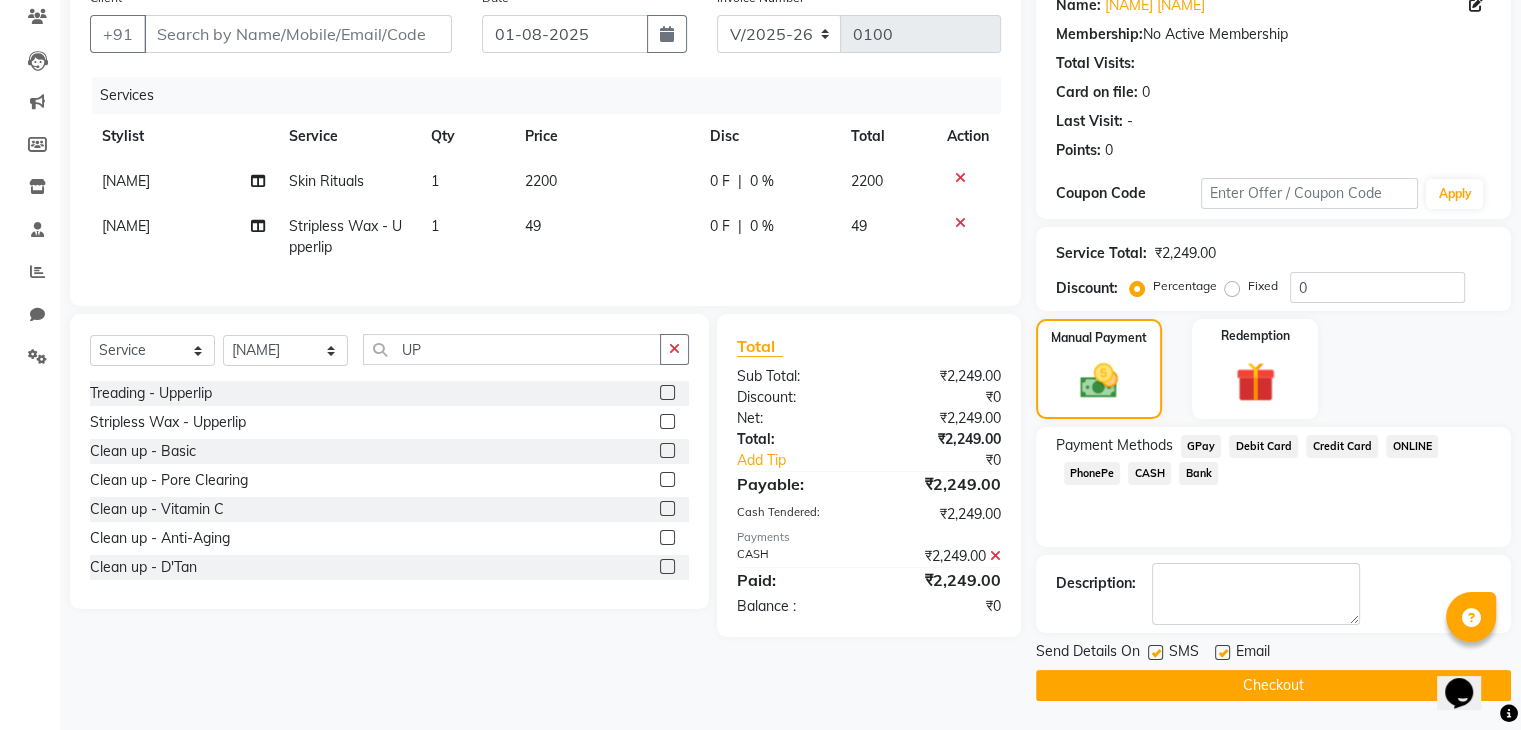 click on "Checkout" 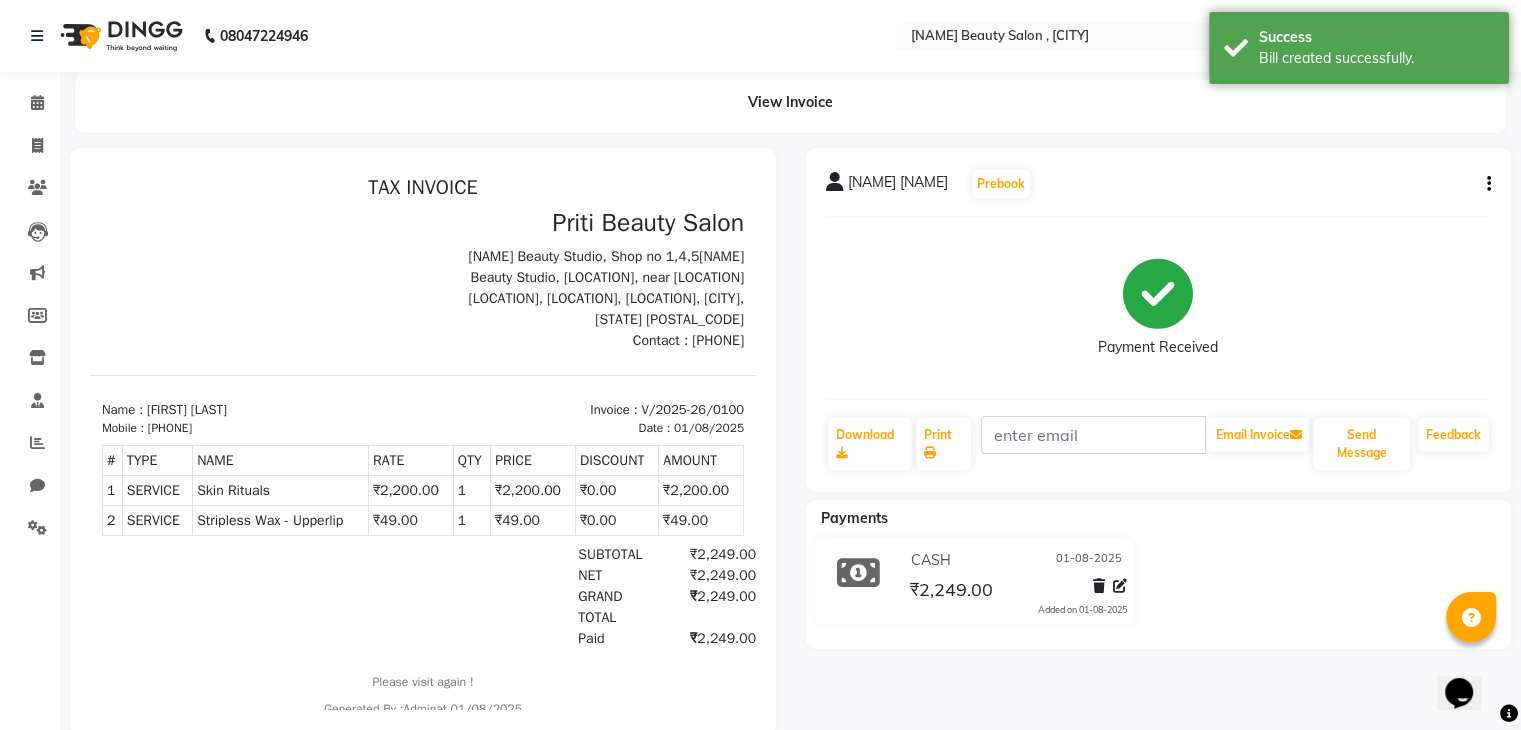 scroll, scrollTop: 49, scrollLeft: 0, axis: vertical 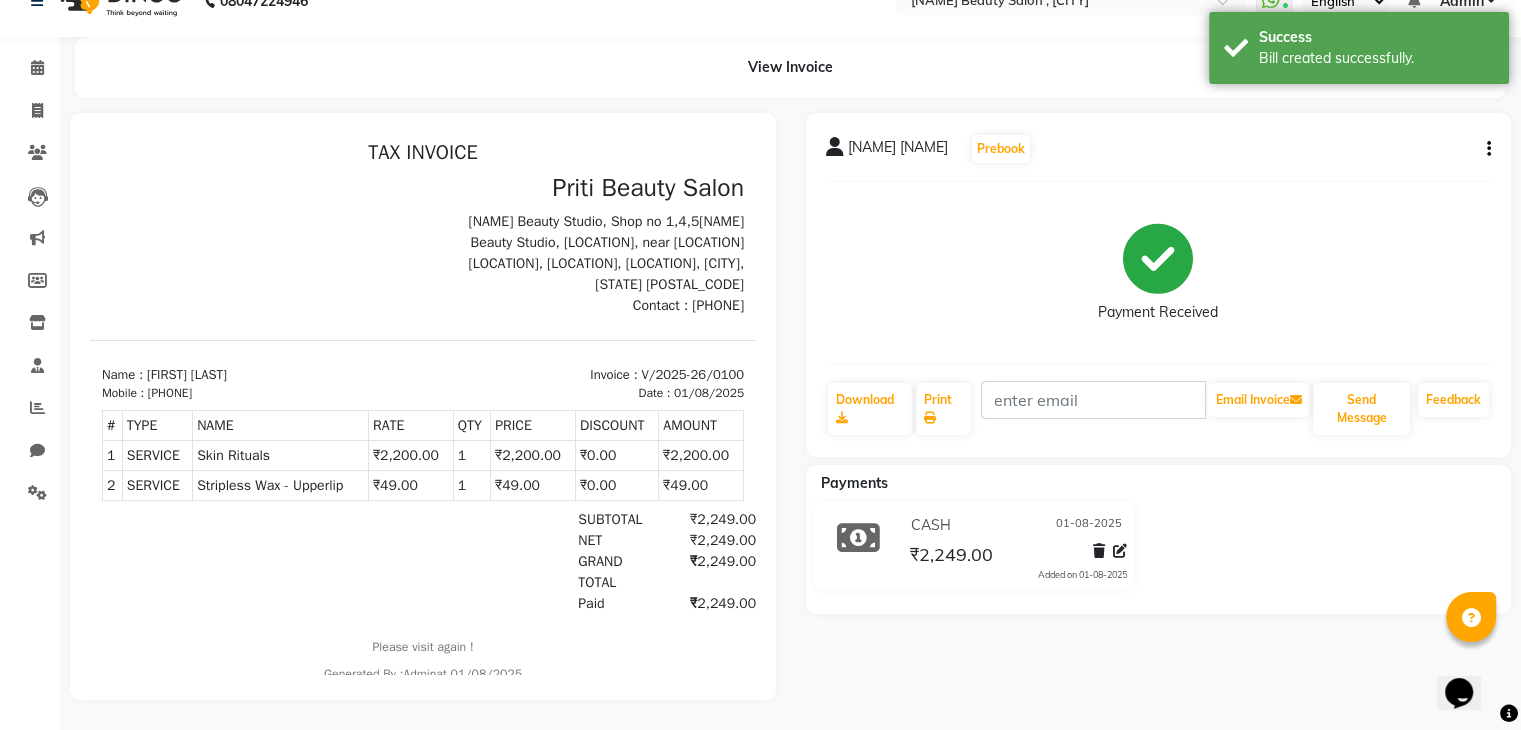 click on "Clients" 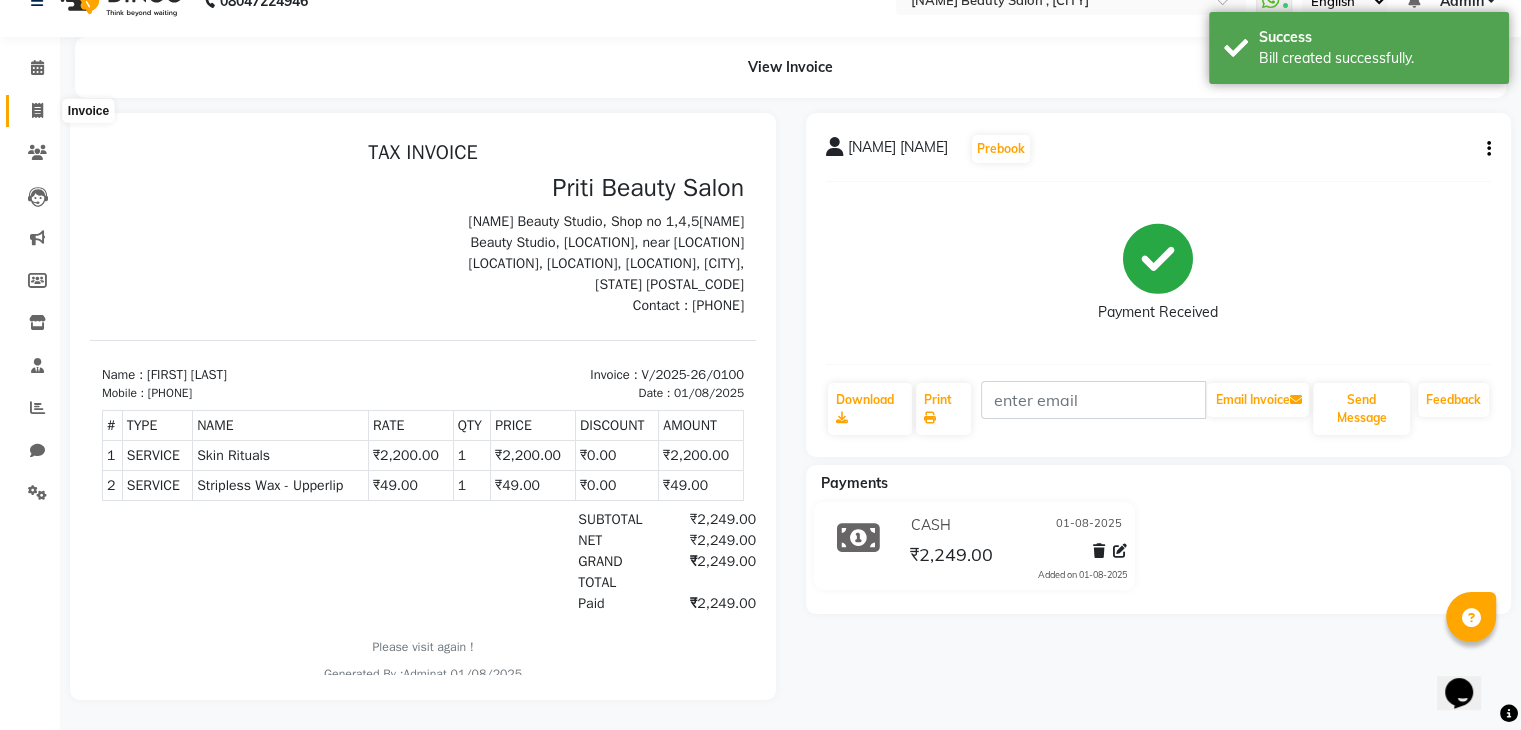 click 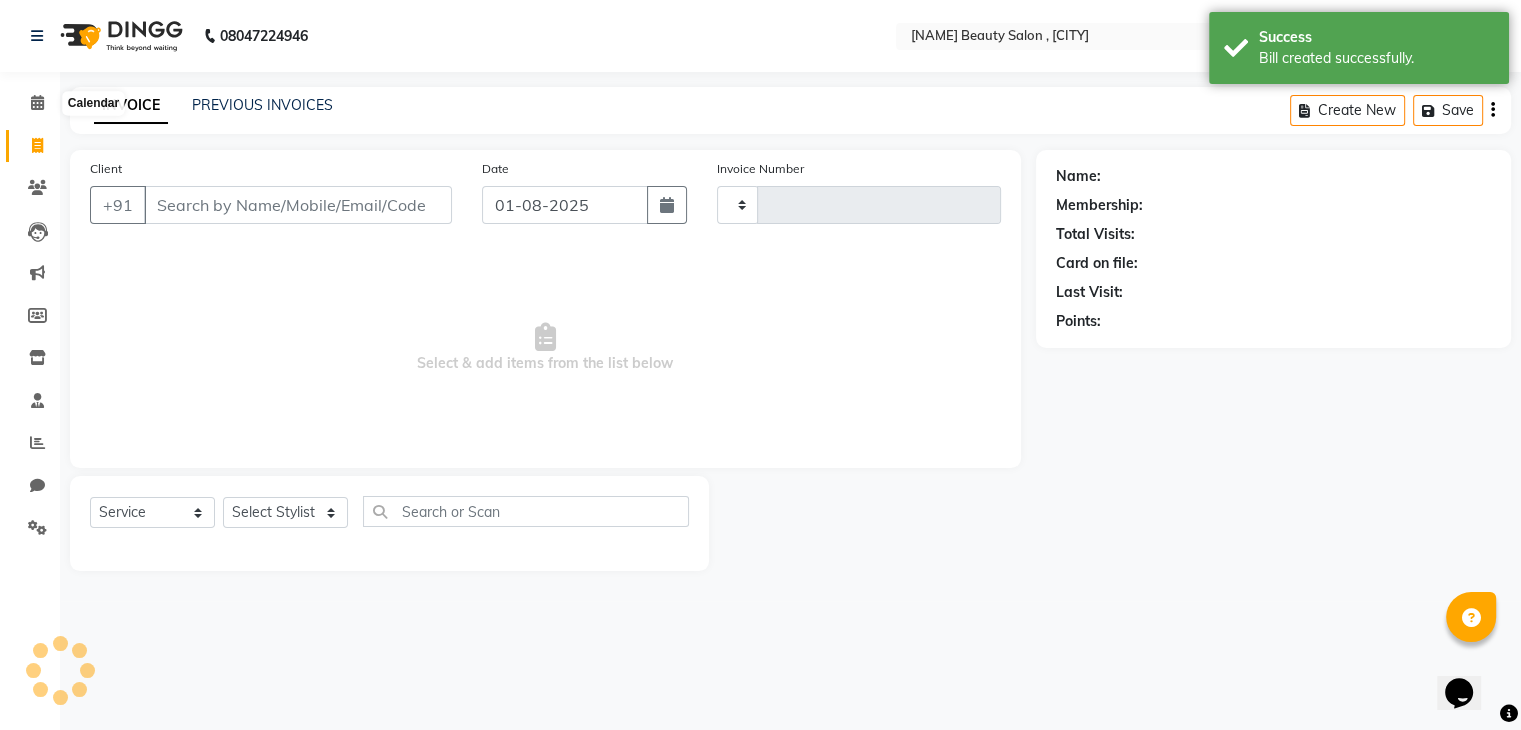 scroll, scrollTop: 0, scrollLeft: 0, axis: both 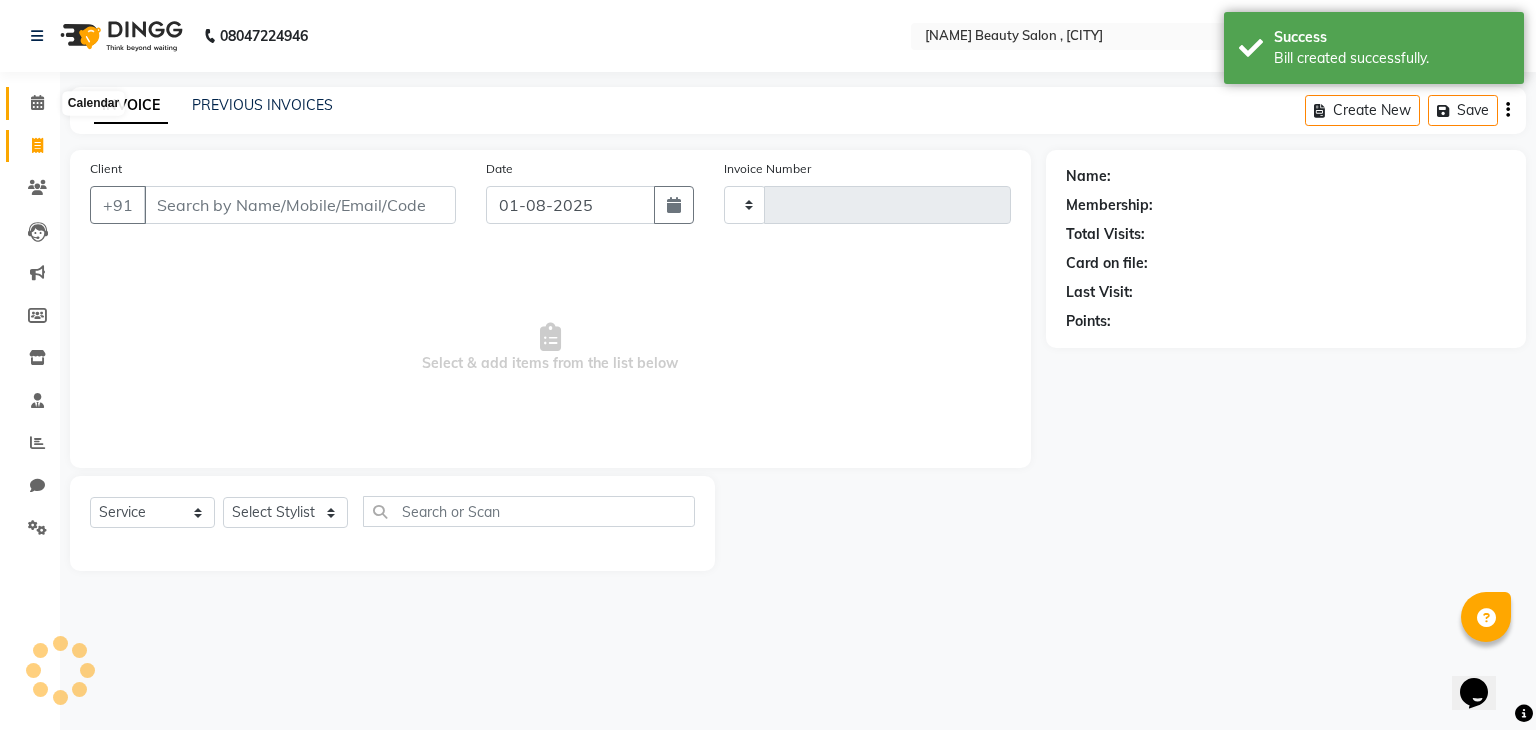 type on "0101" 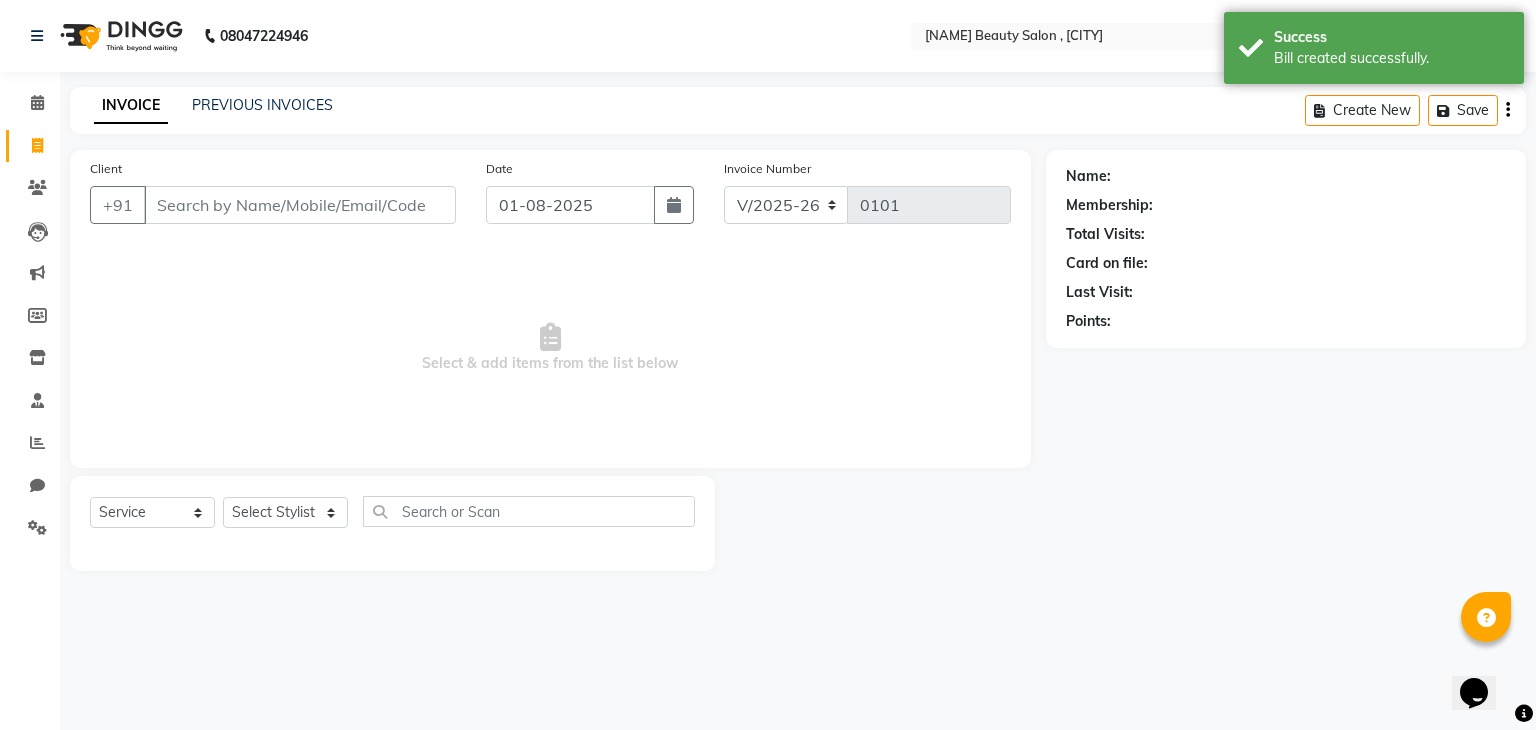 click on "Client" at bounding box center [300, 205] 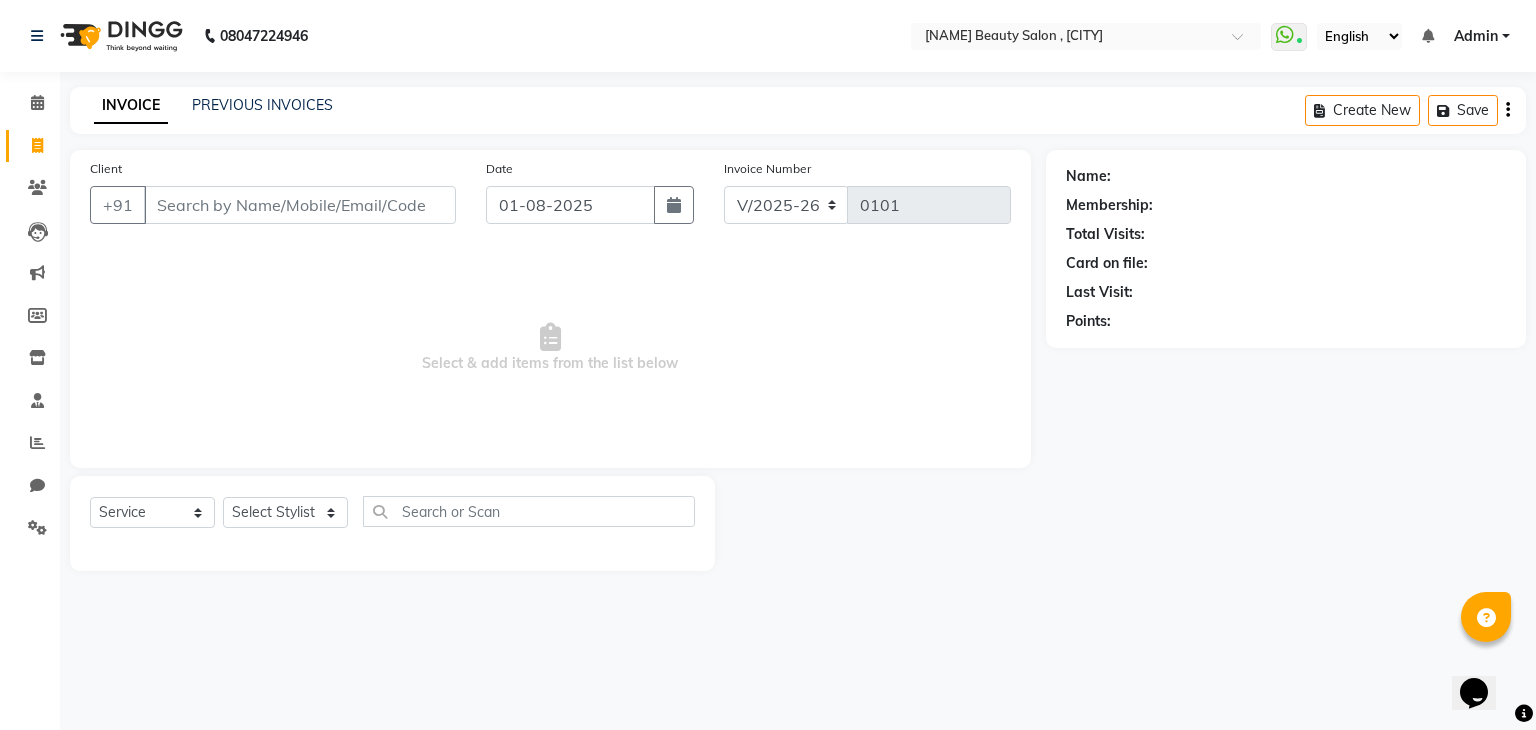click on "Client" at bounding box center [300, 205] 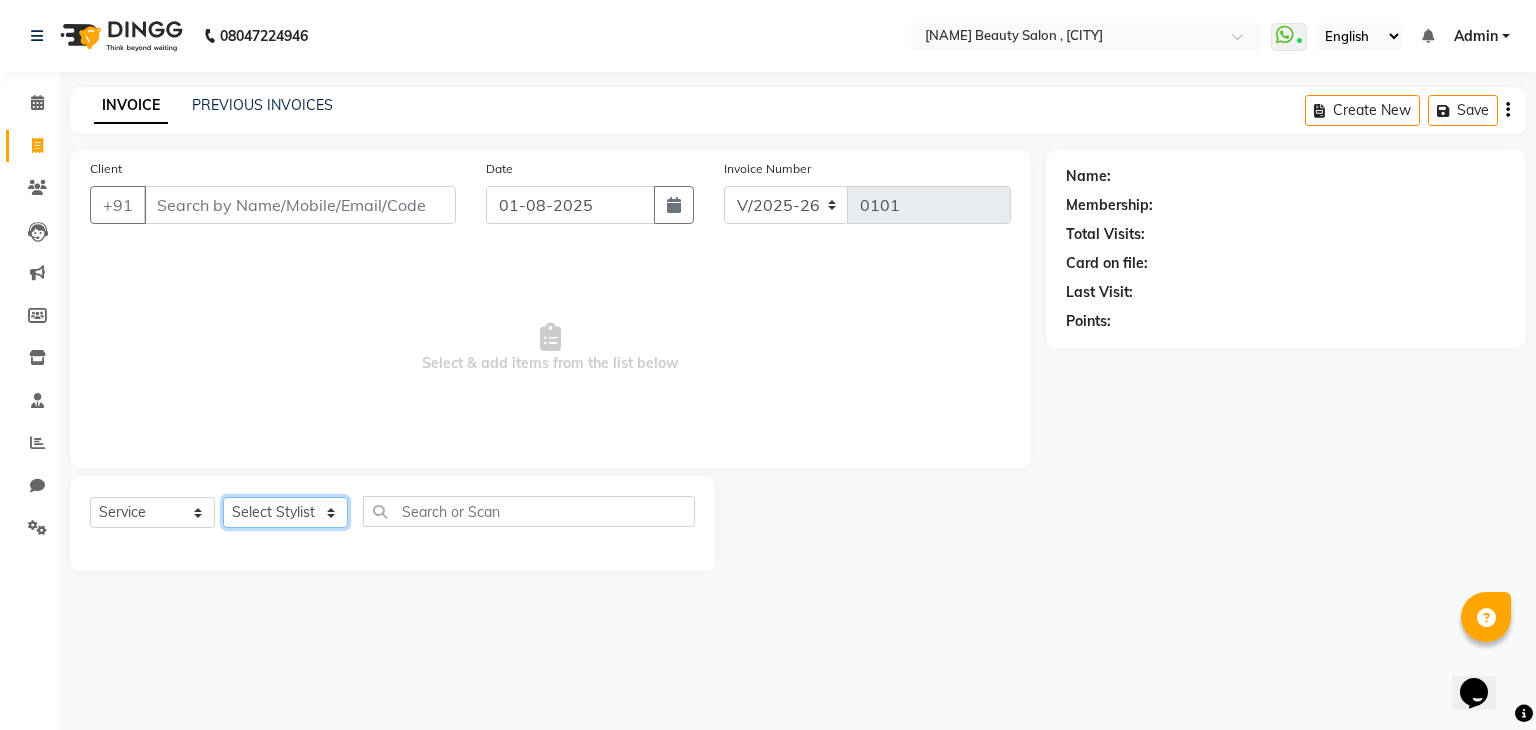 click on "Select Stylist [NAME] [NAME] [NAME] [NAME] [NAME]" 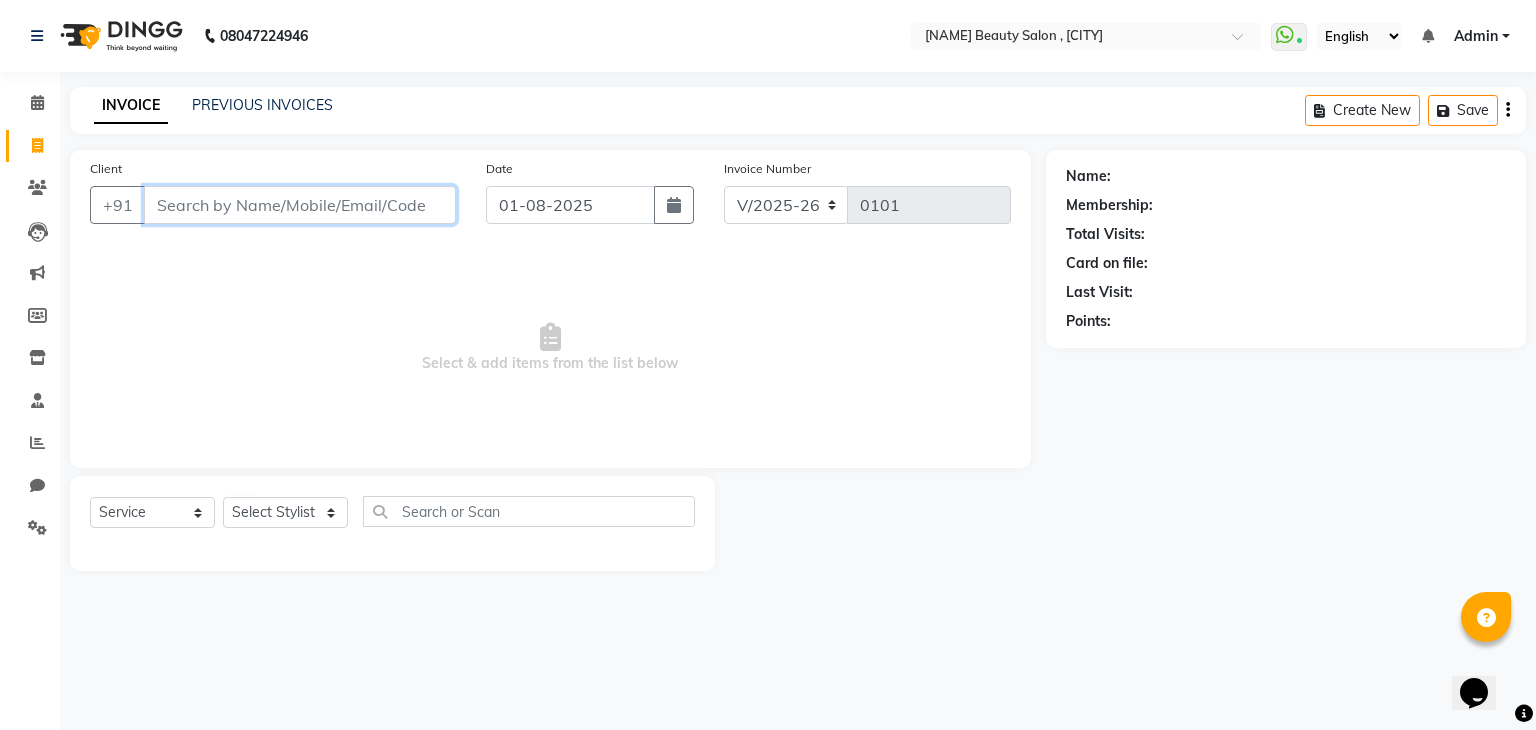 click on "Client" at bounding box center (300, 205) 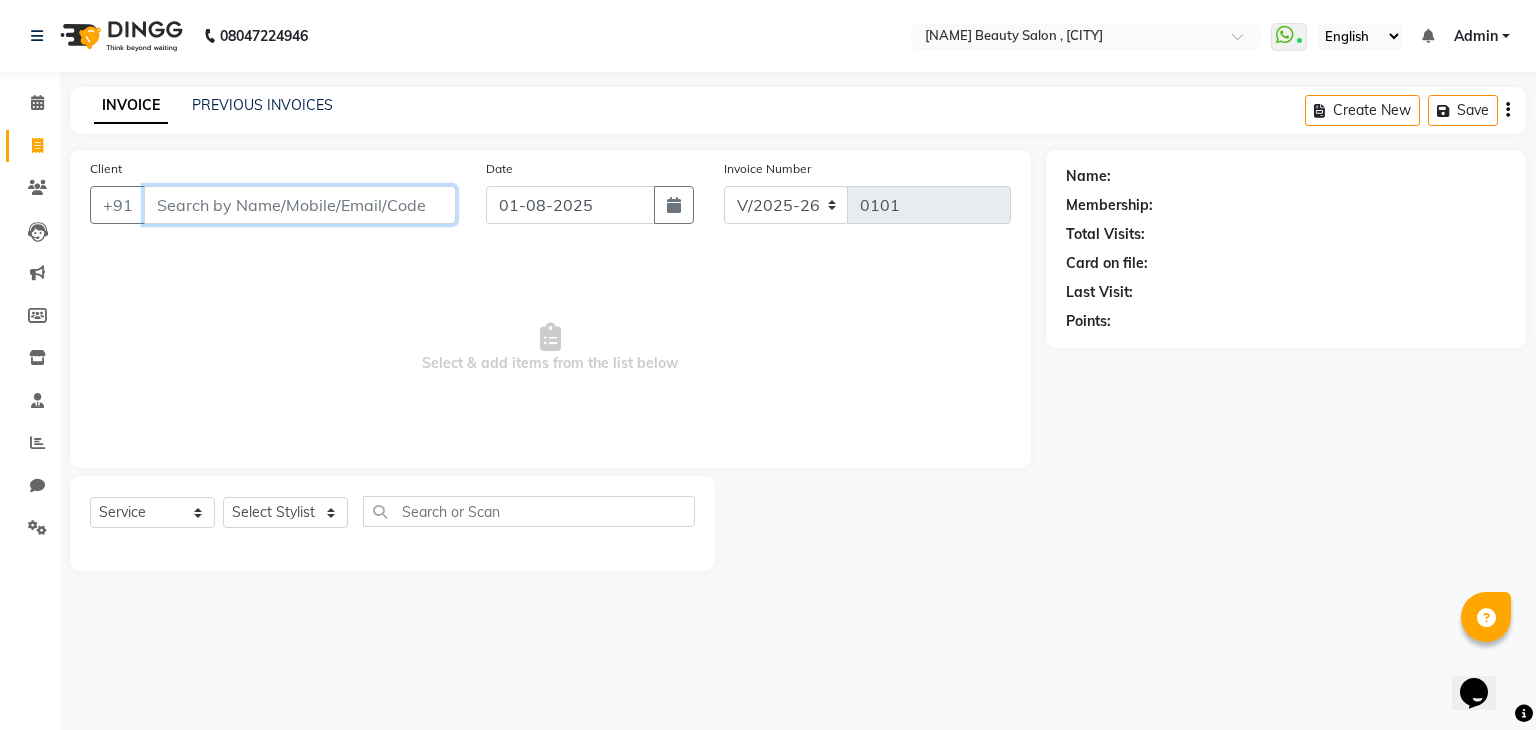 click on "Client" at bounding box center [300, 205] 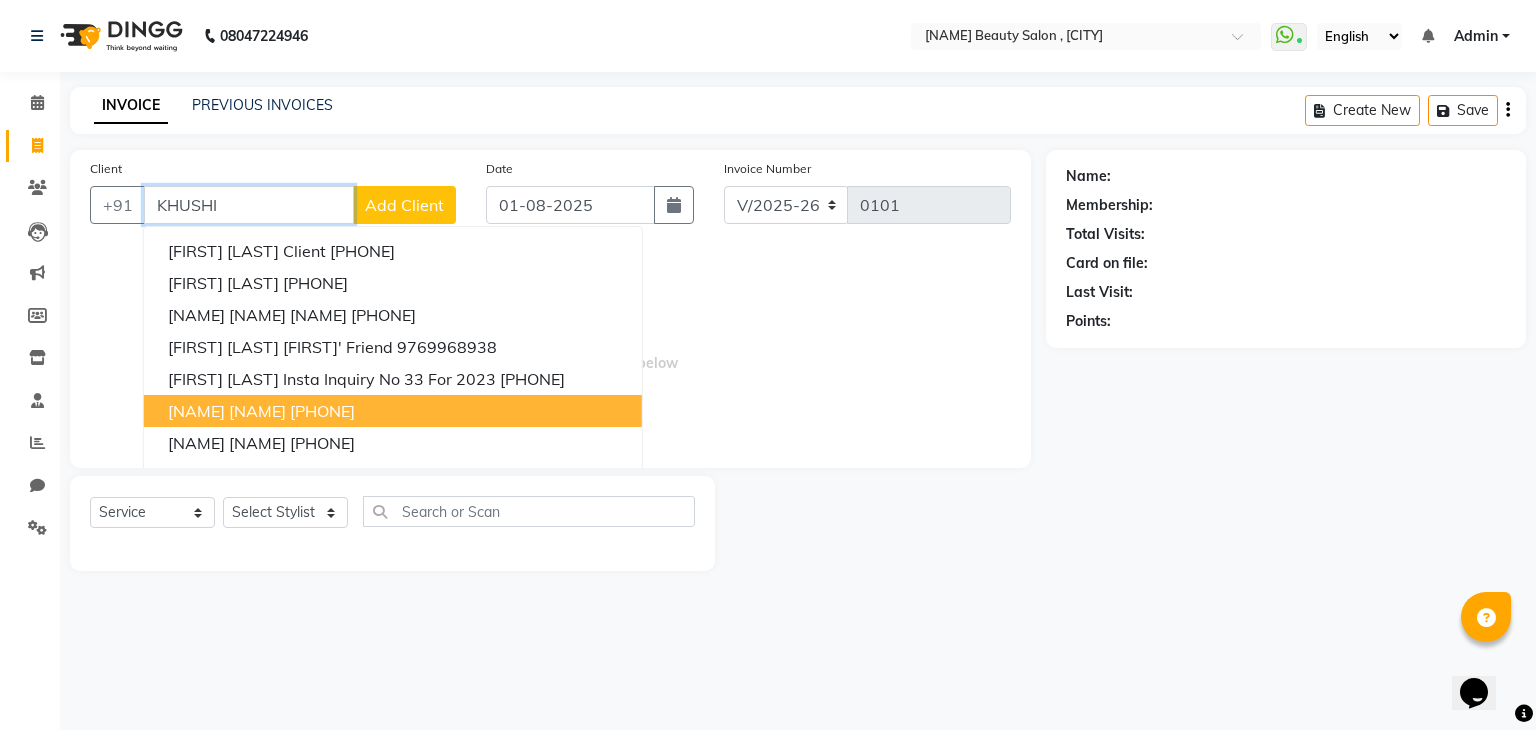 click on "[PHONE]" at bounding box center [322, 411] 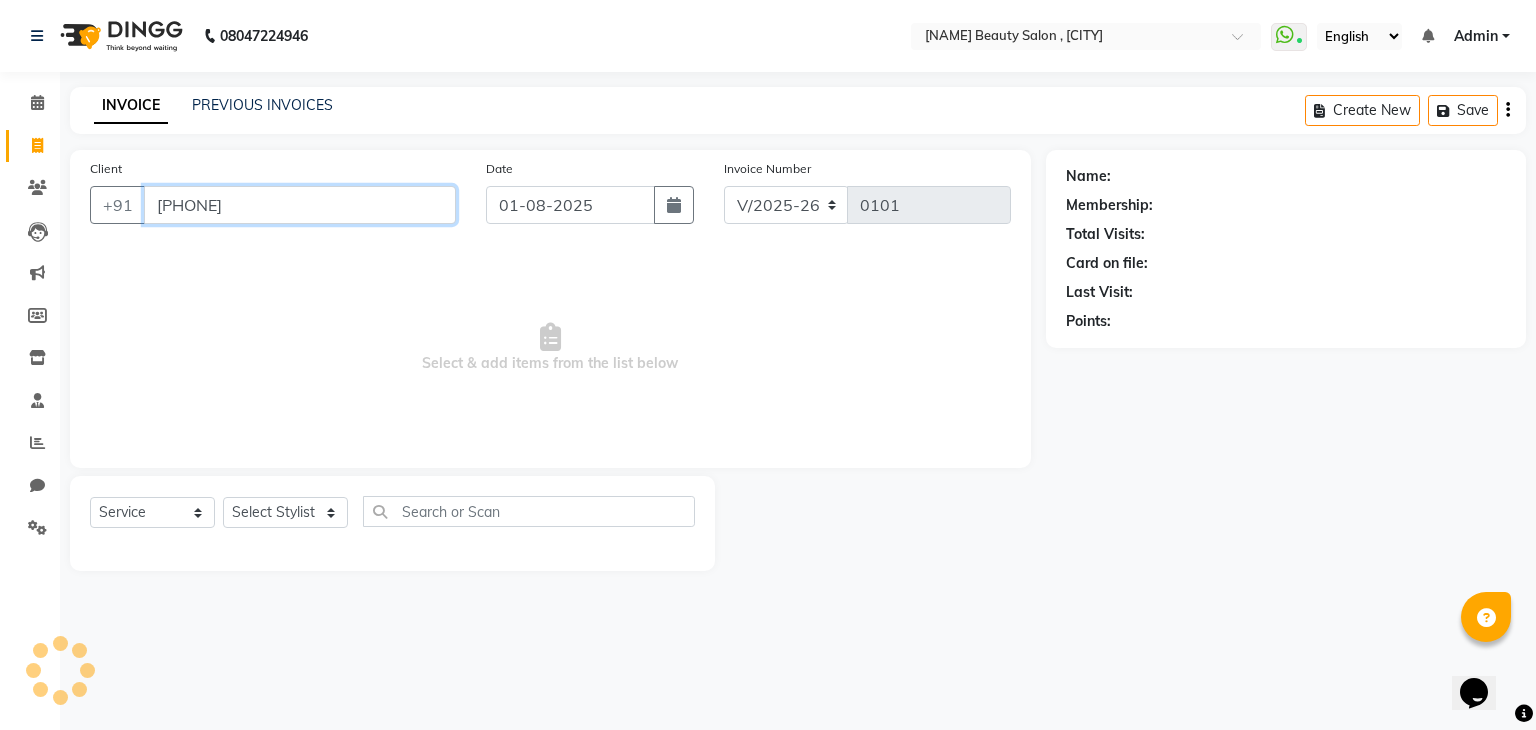 type on "[PHONE]" 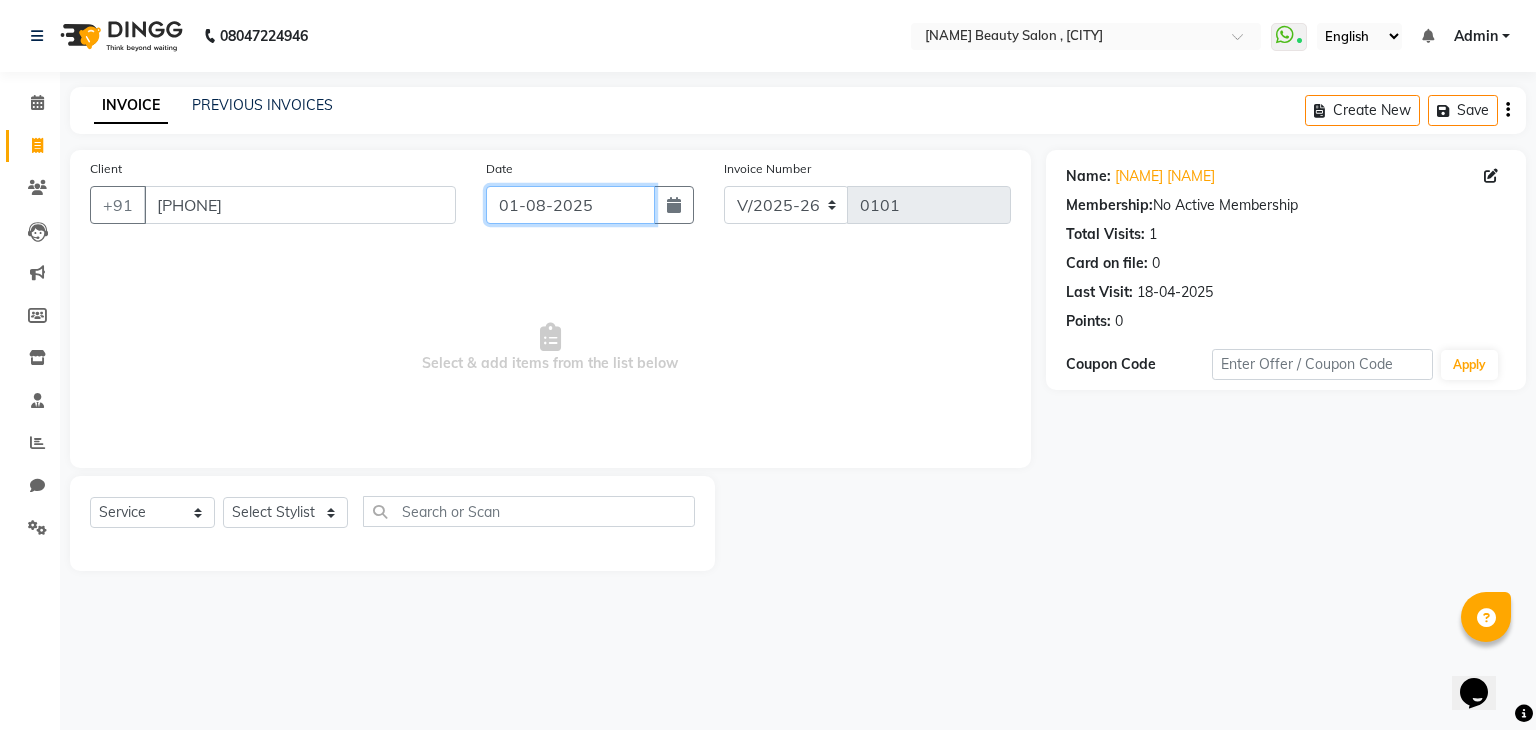 click on "01-08-2025" 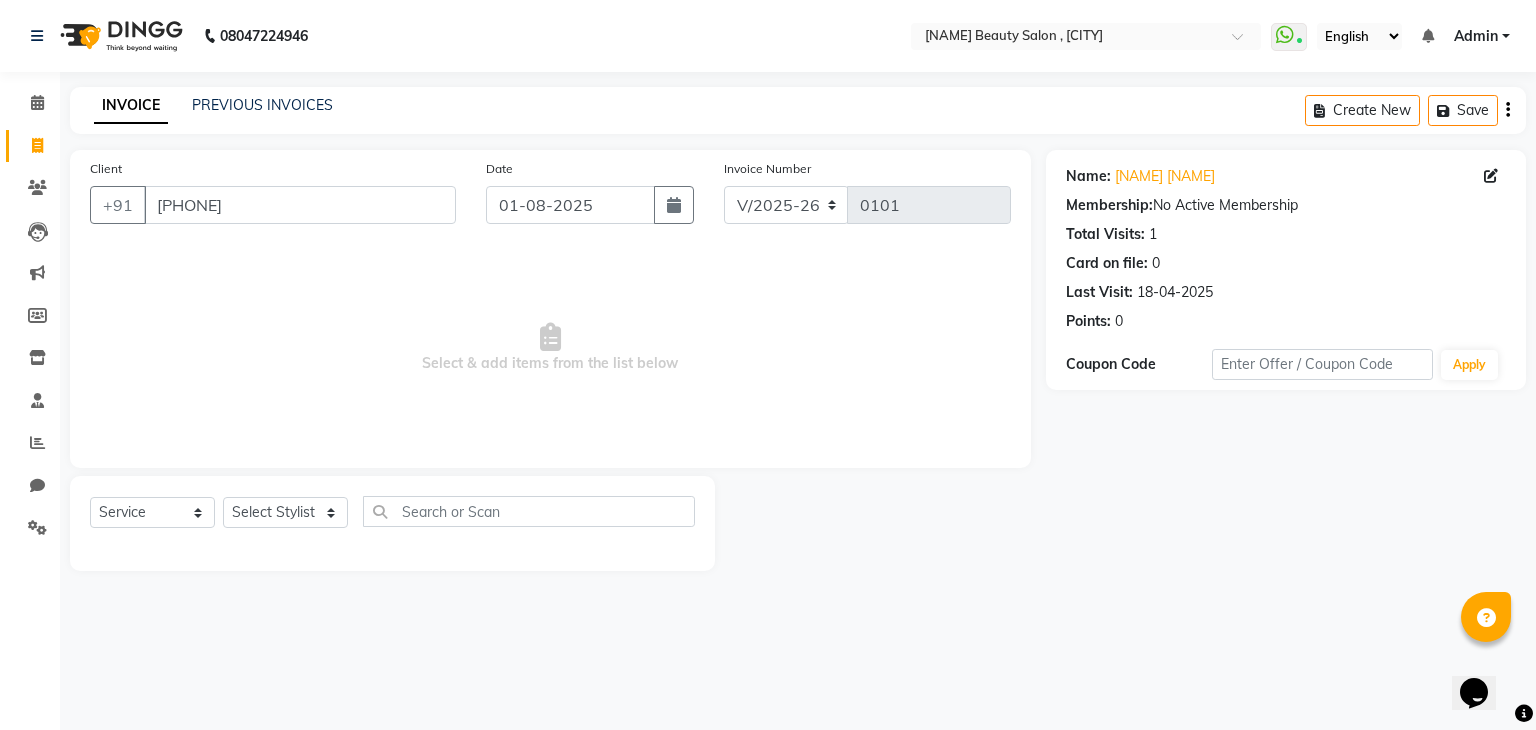 select on "8" 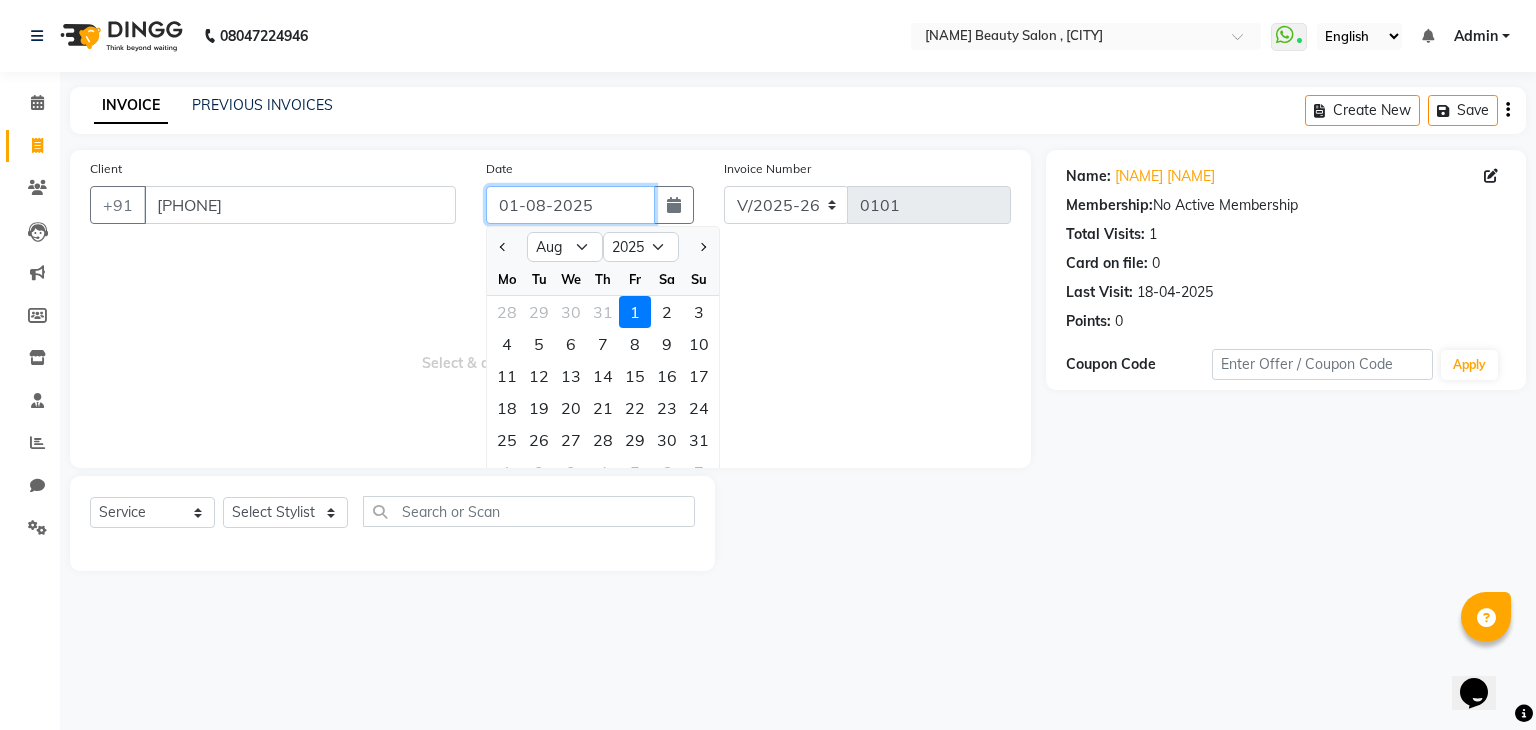 click on "01-08-2025" 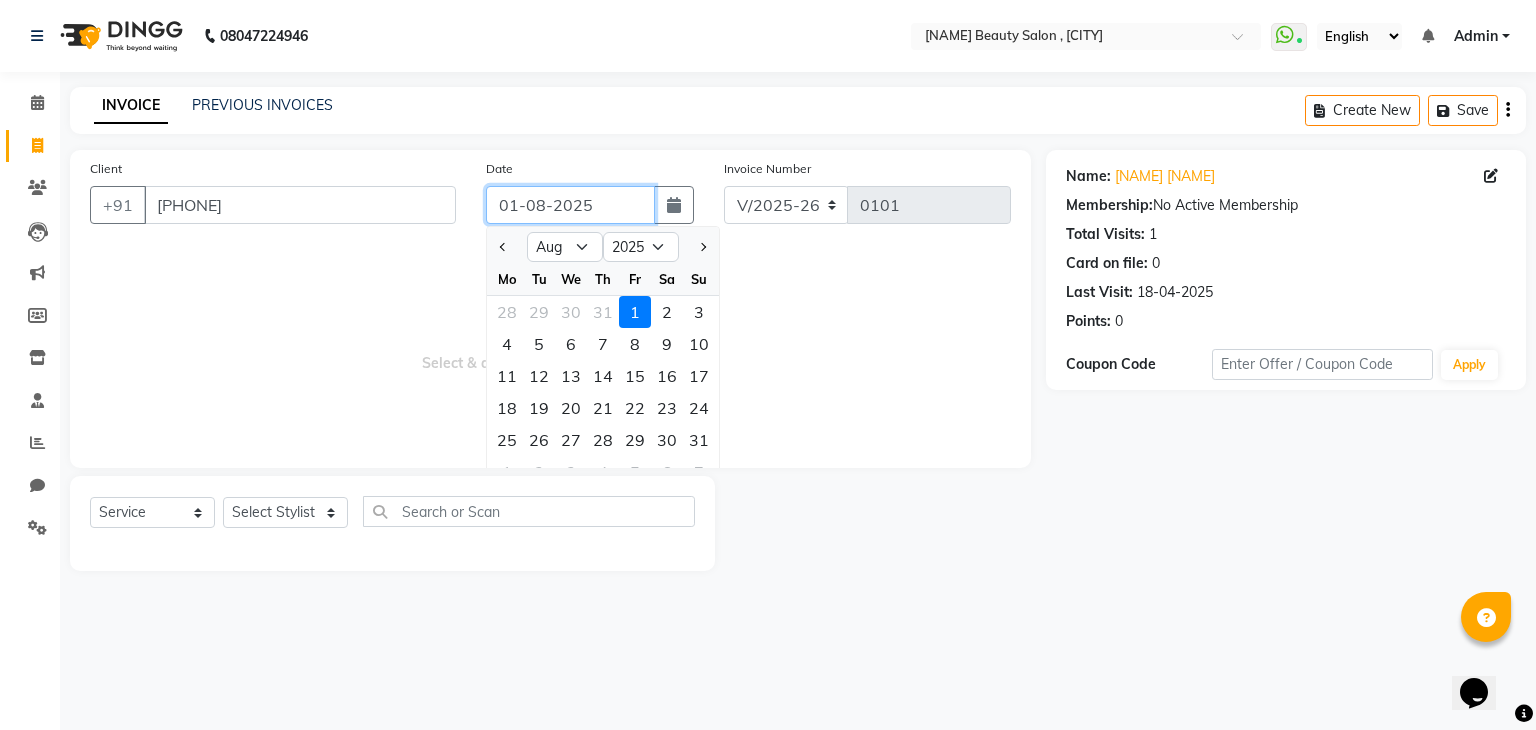 click on "01-08-2025" 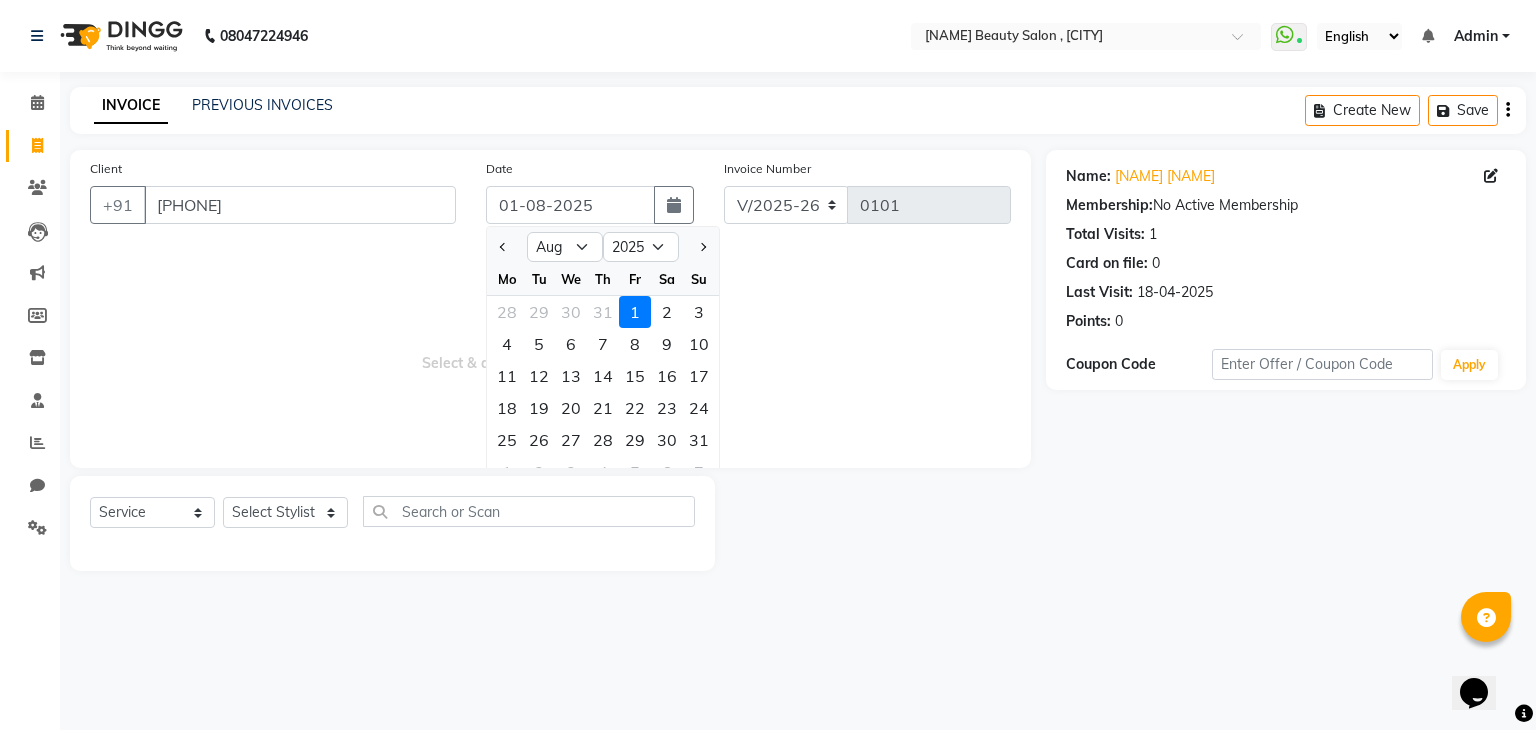 click on "Select & add items from the list below" at bounding box center [550, 348] 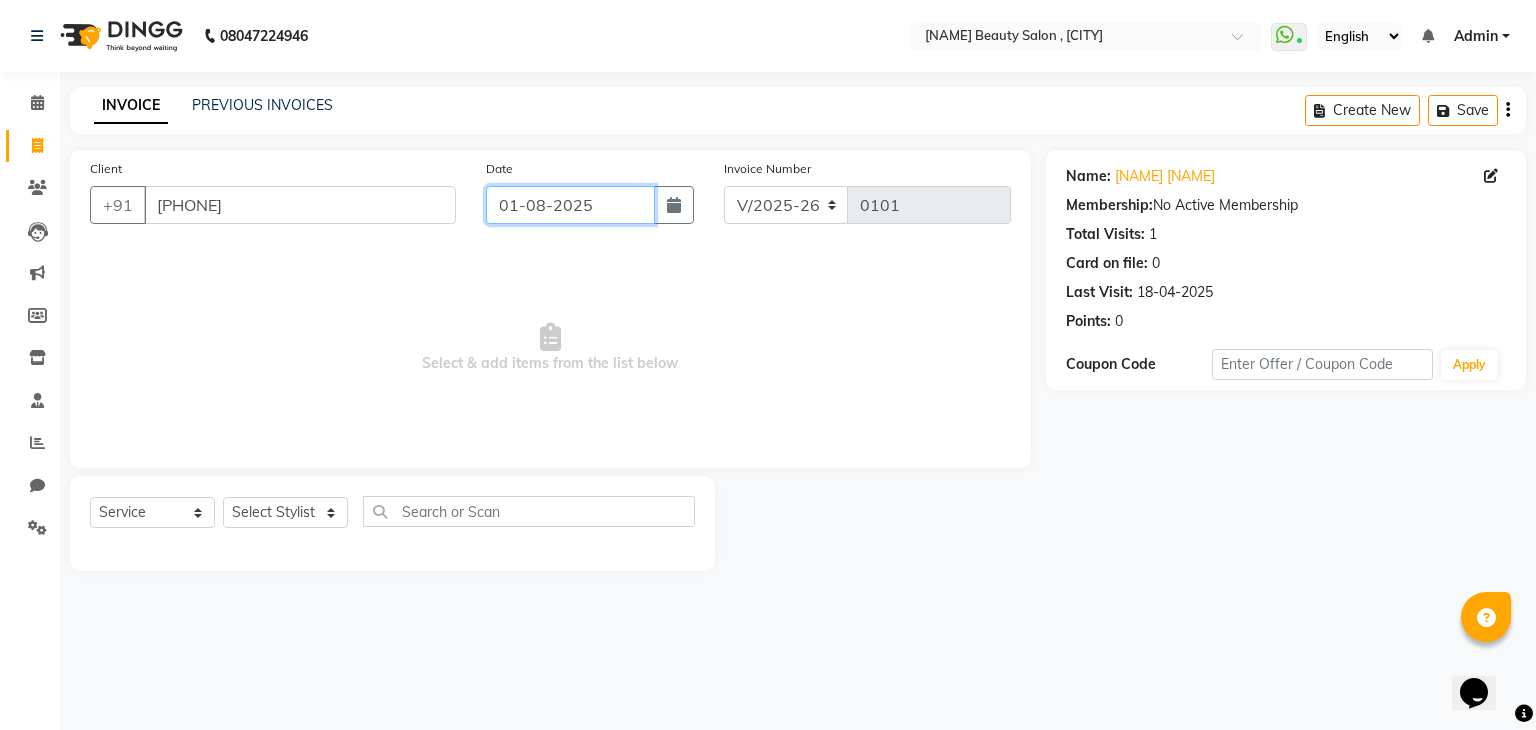 click on "01-08-2025" 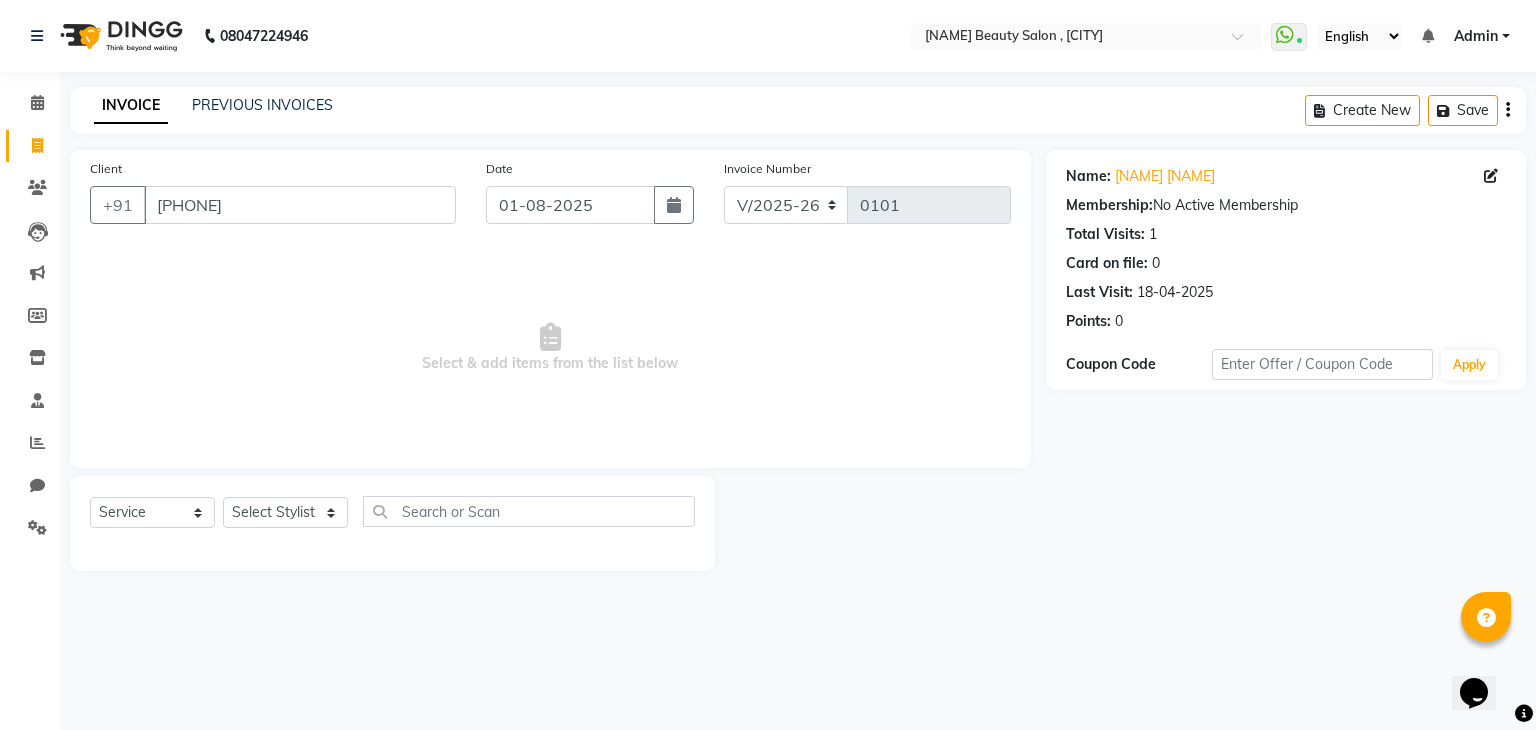 select on "8" 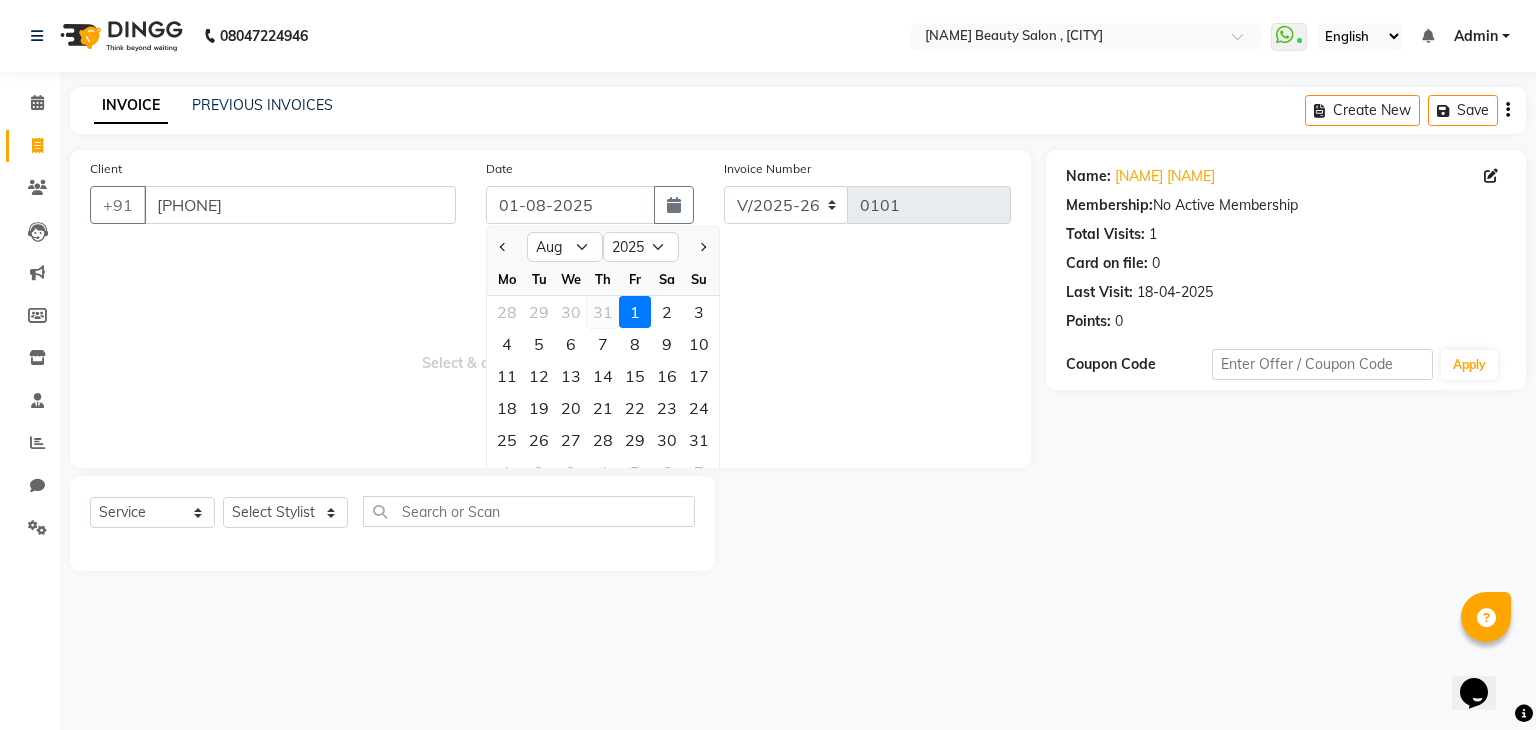 click on "31" 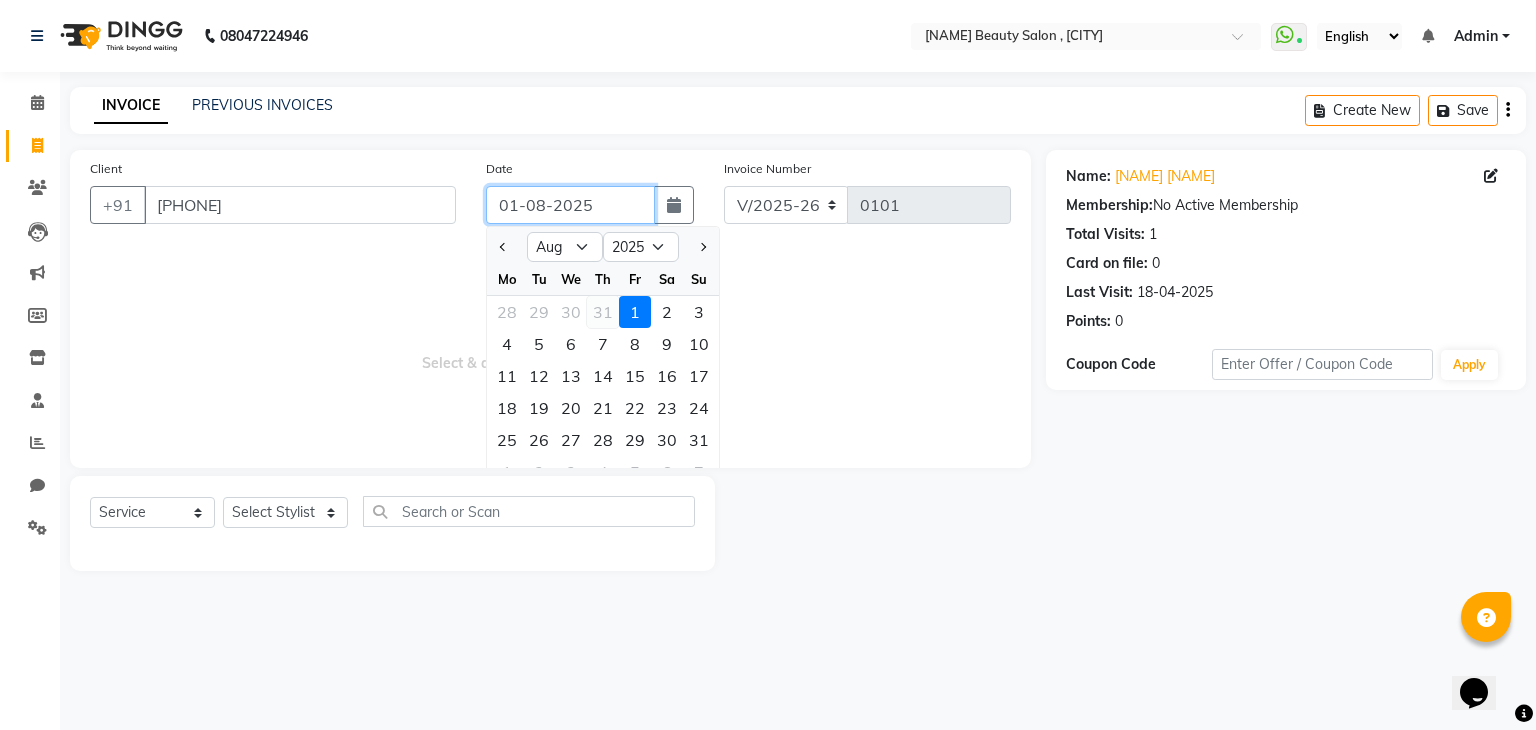 type on "31-07-2025" 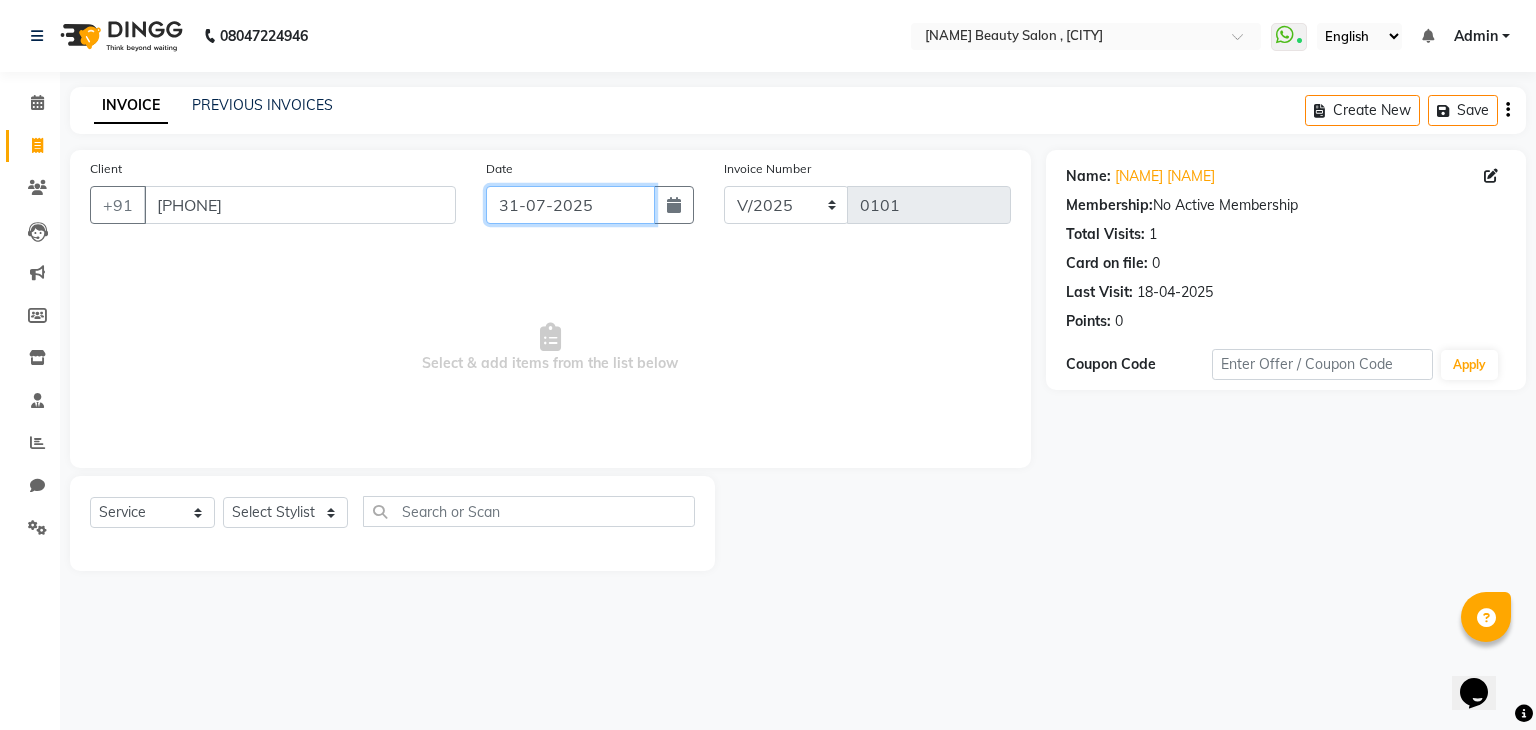 click on "31-07-2025" 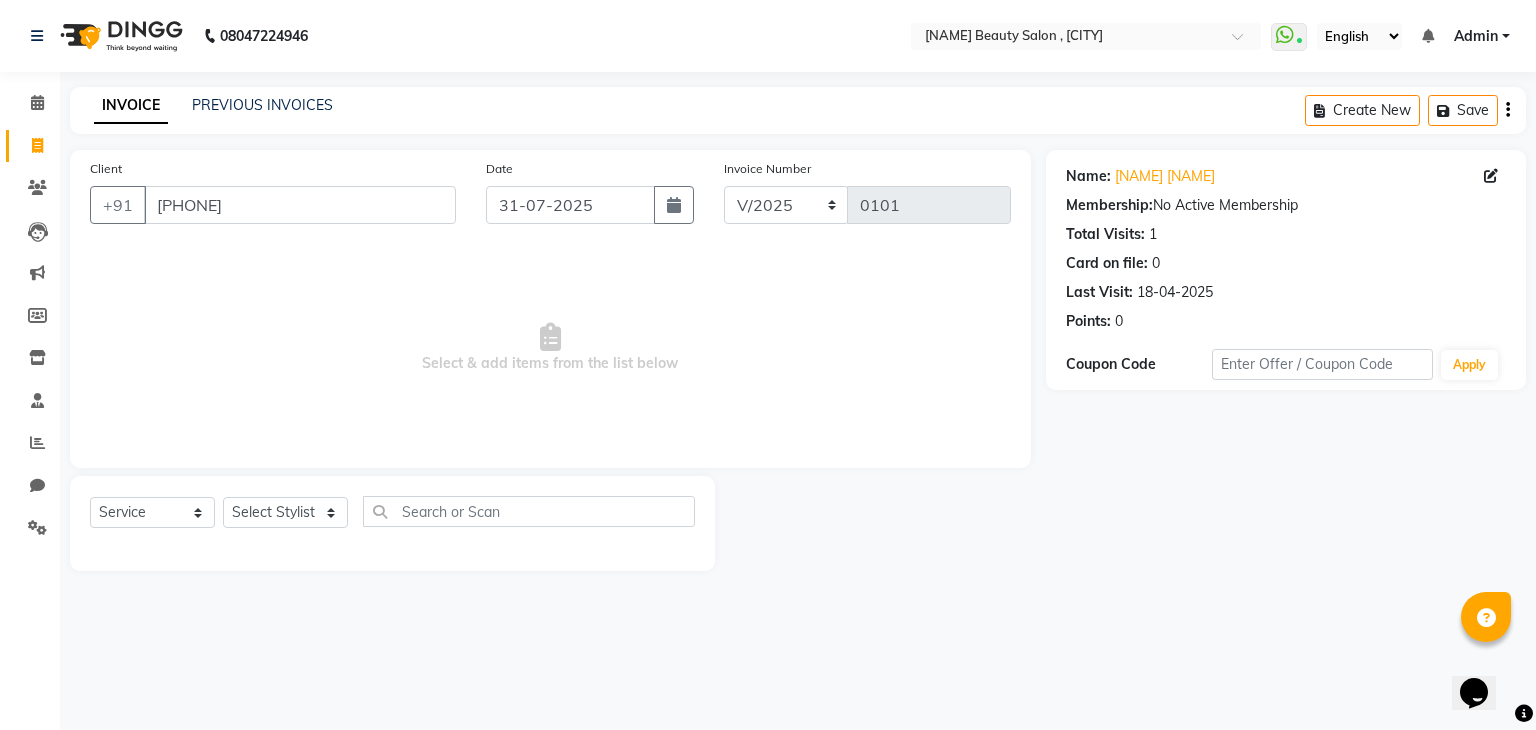 select on "7" 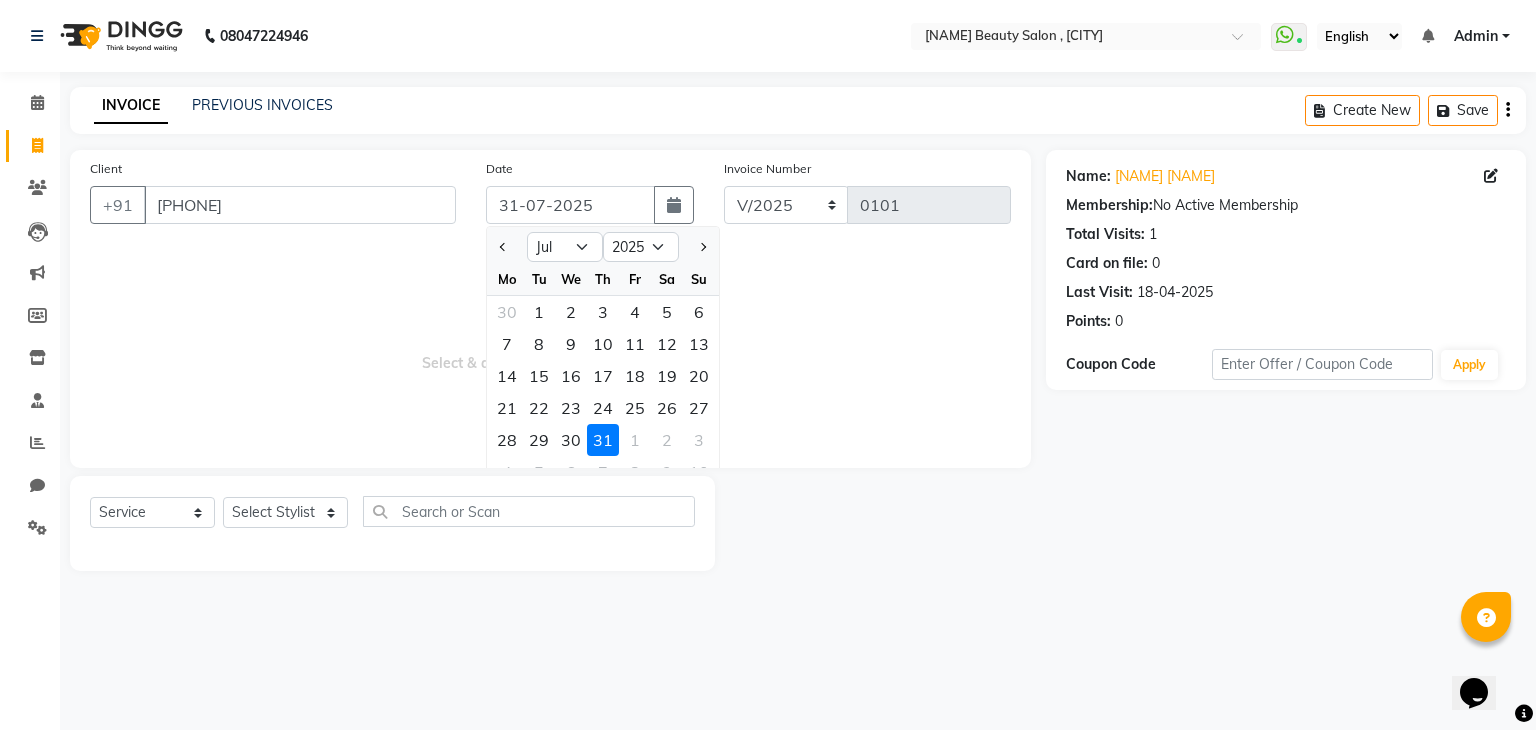 click on "Select & add items from the list below" at bounding box center [550, 348] 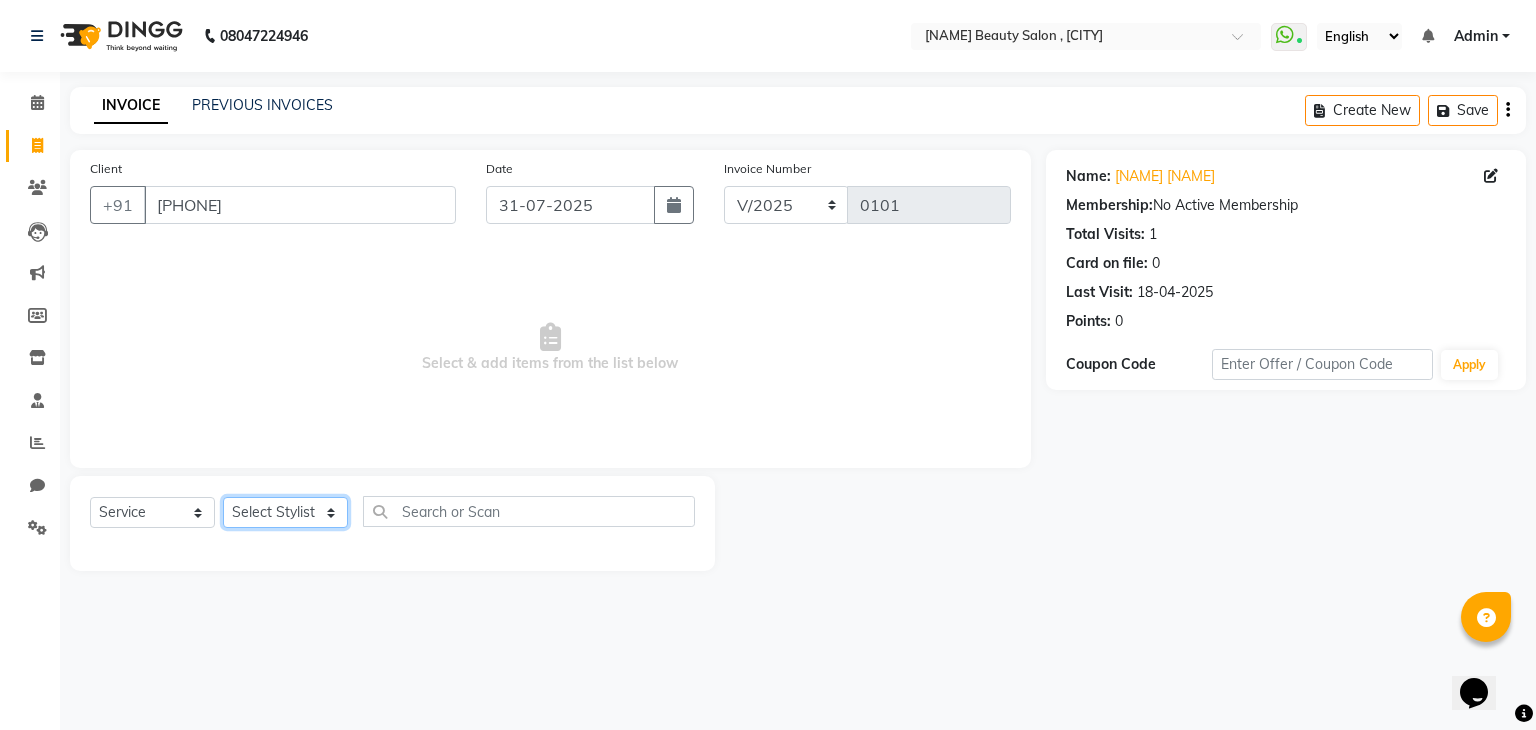 click on "Select Stylist [NAME] [NAME] [NAME] [NAME] [NAME]" 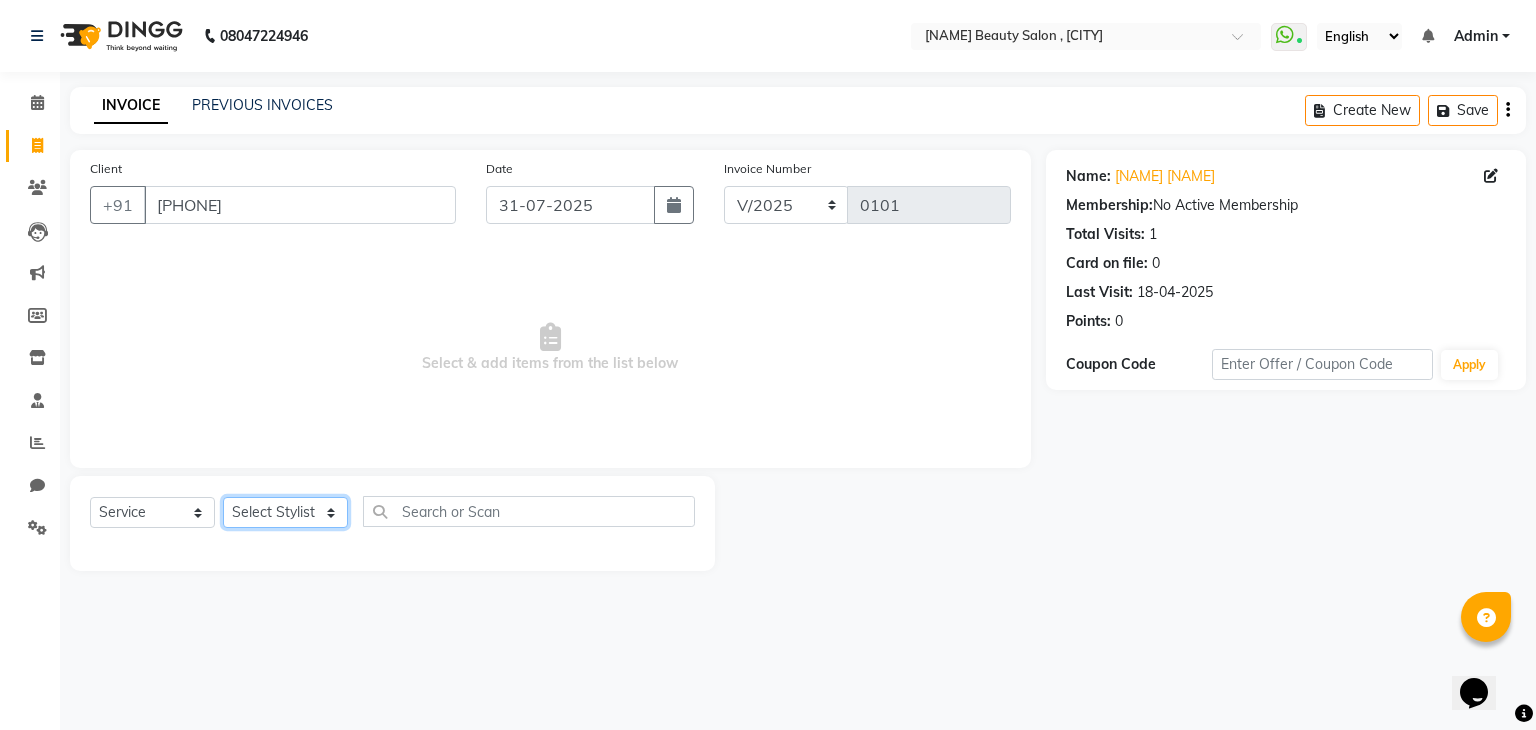 select on "[NUMBER]" 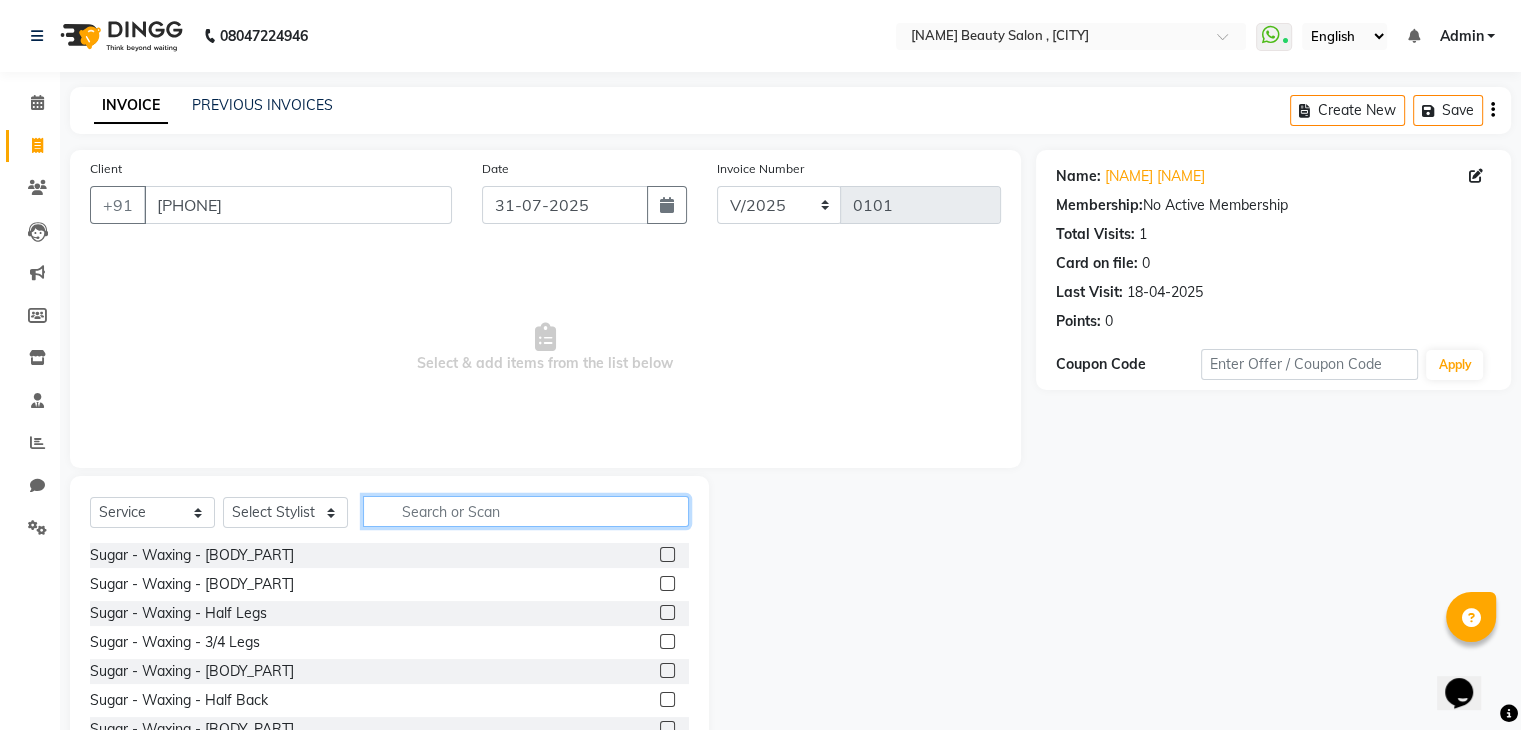 click 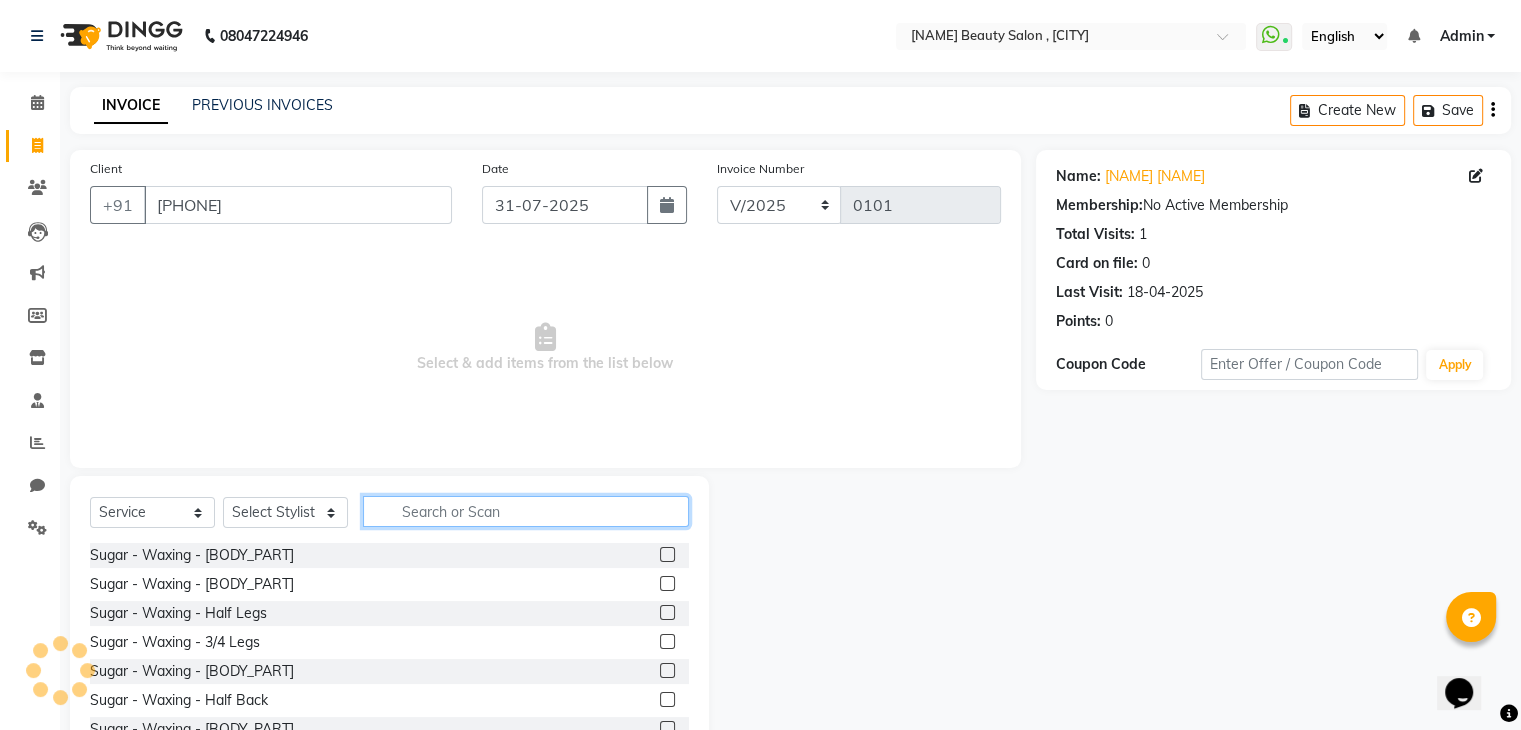 click 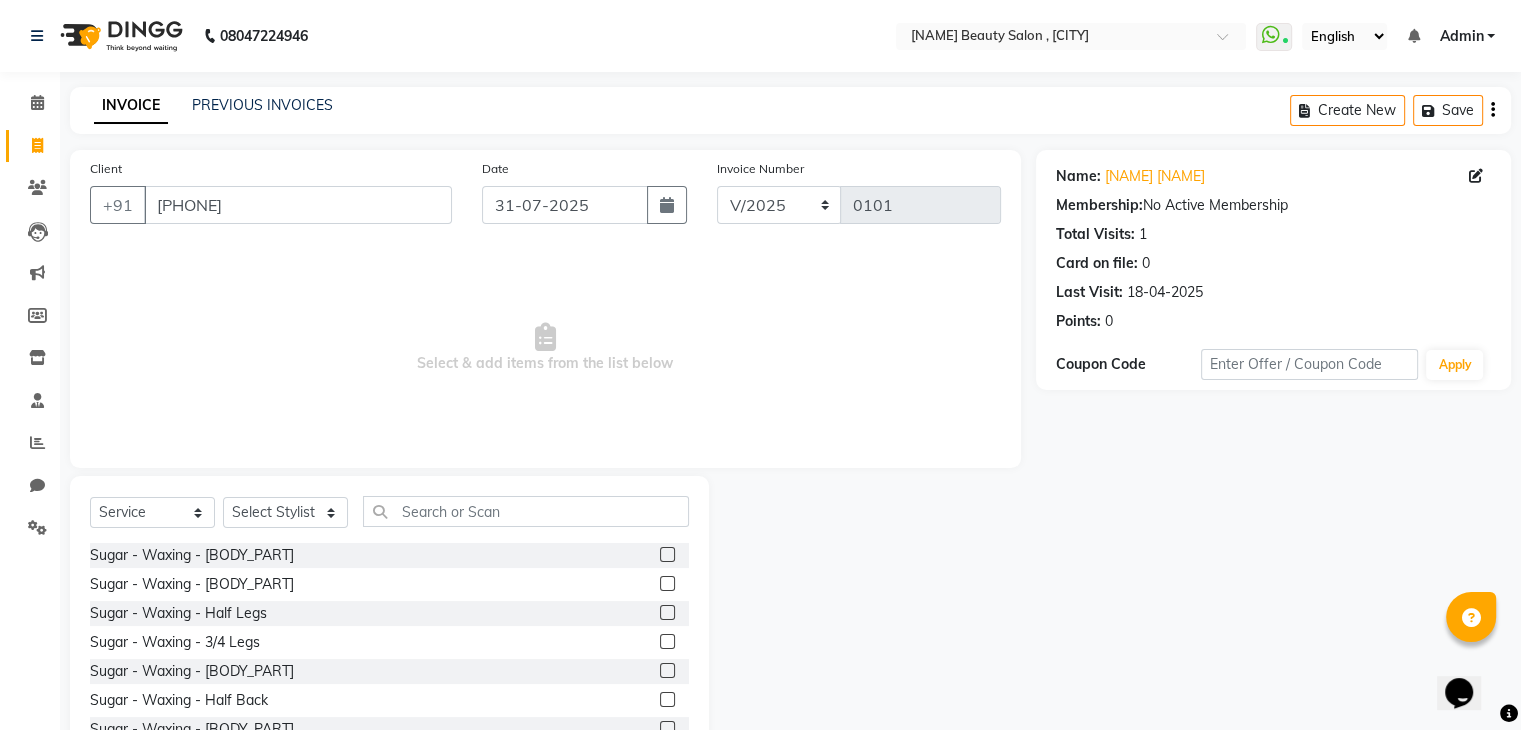 click on "Select & add items from the list below" at bounding box center (545, 348) 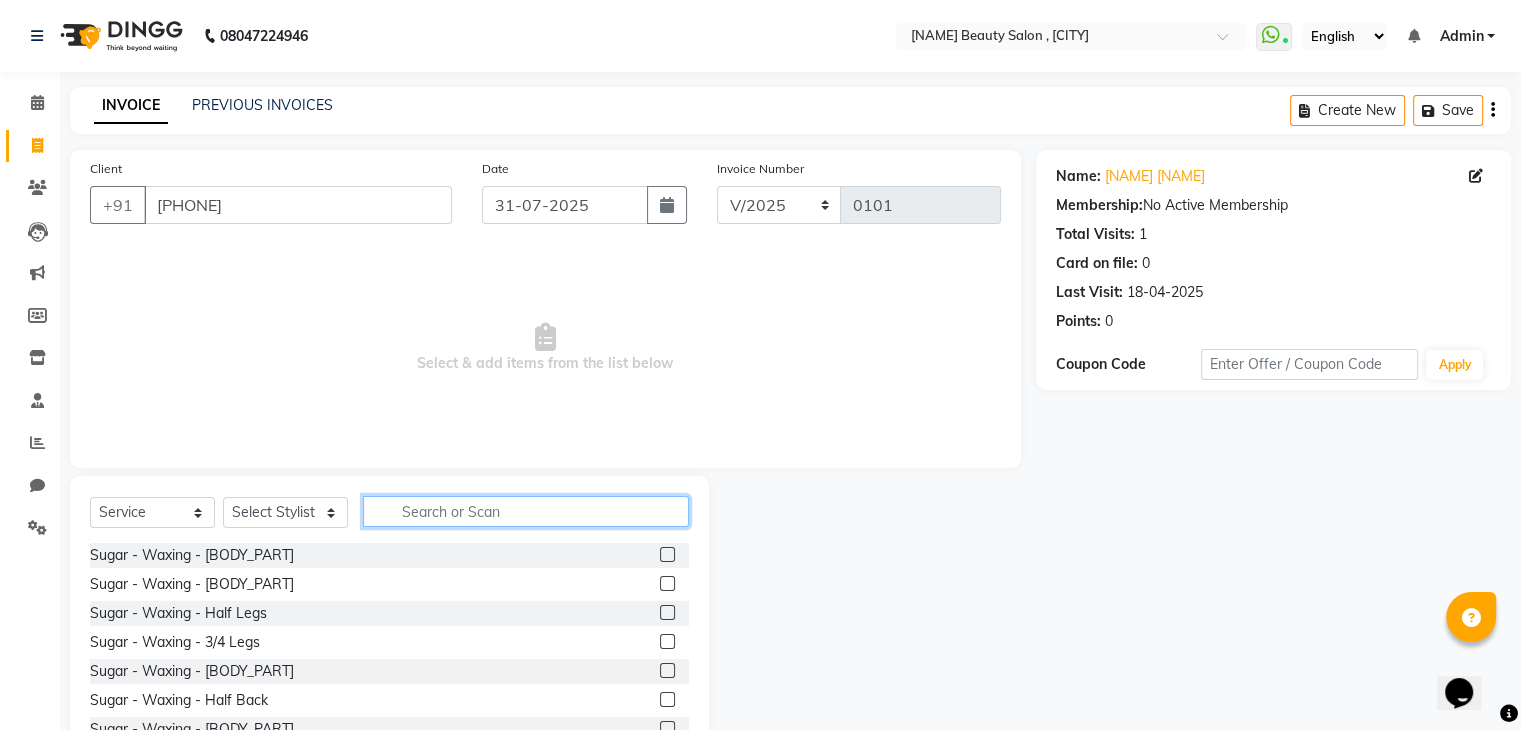 click 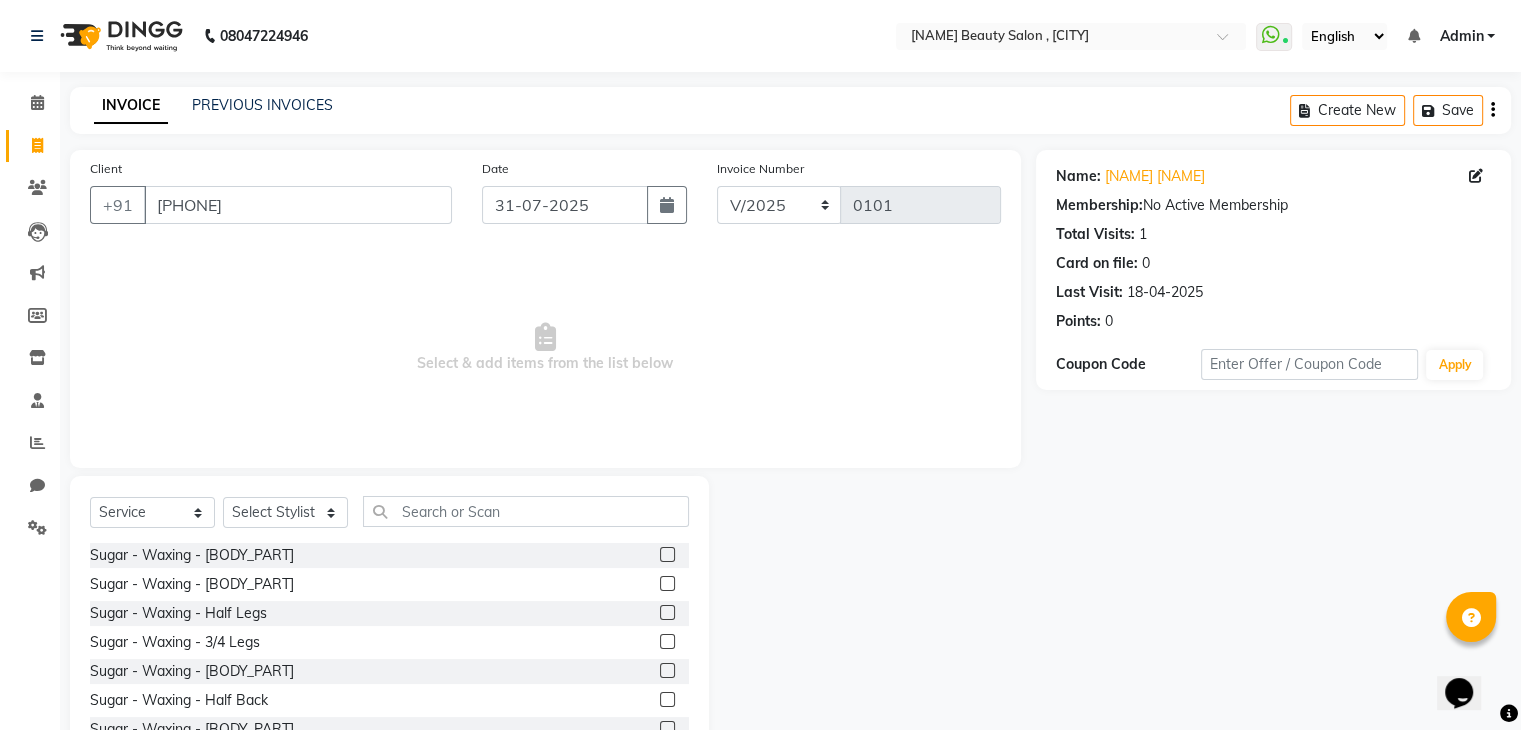 drag, startPoint x: 463, startPoint y: 514, endPoint x: 824, endPoint y: 569, distance: 365.1657 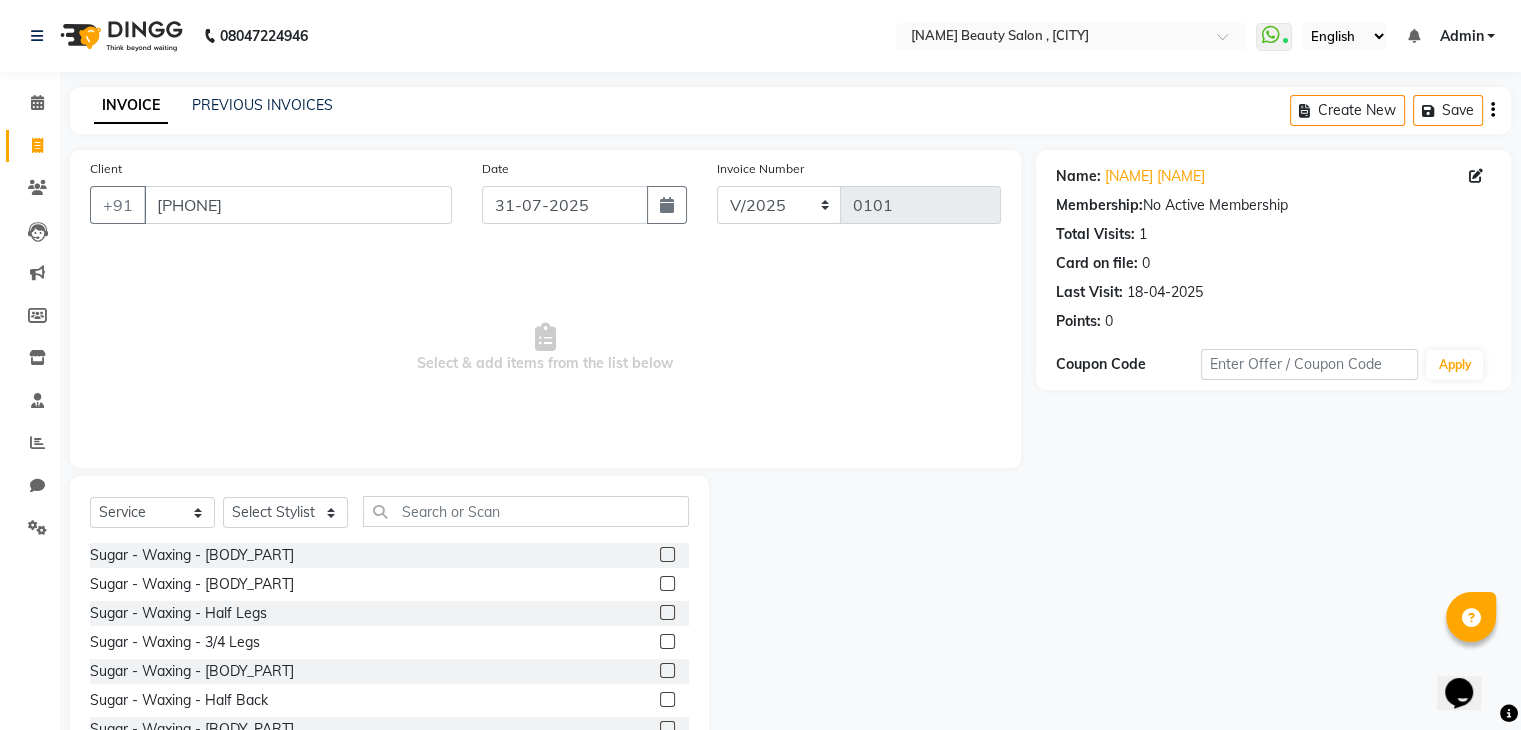 click 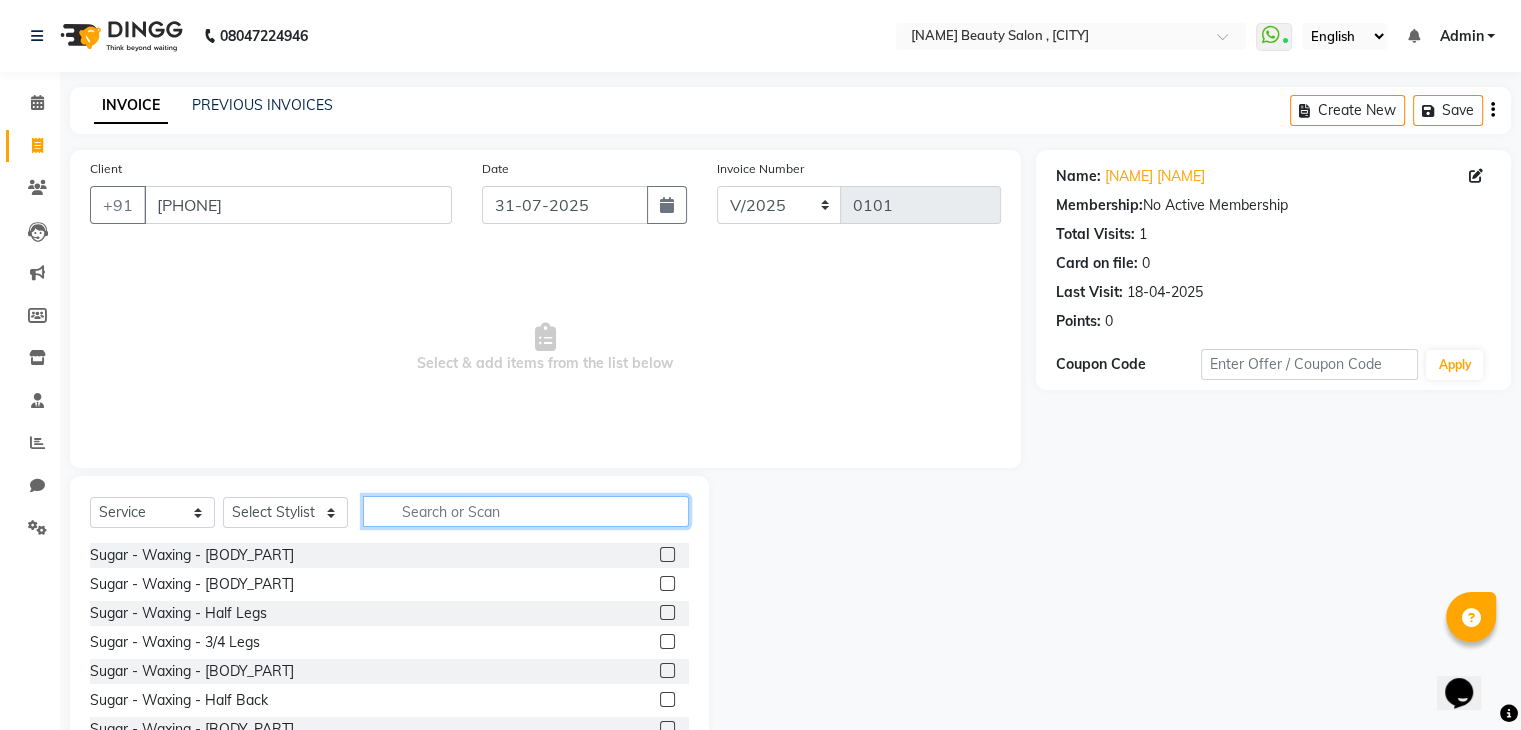 click 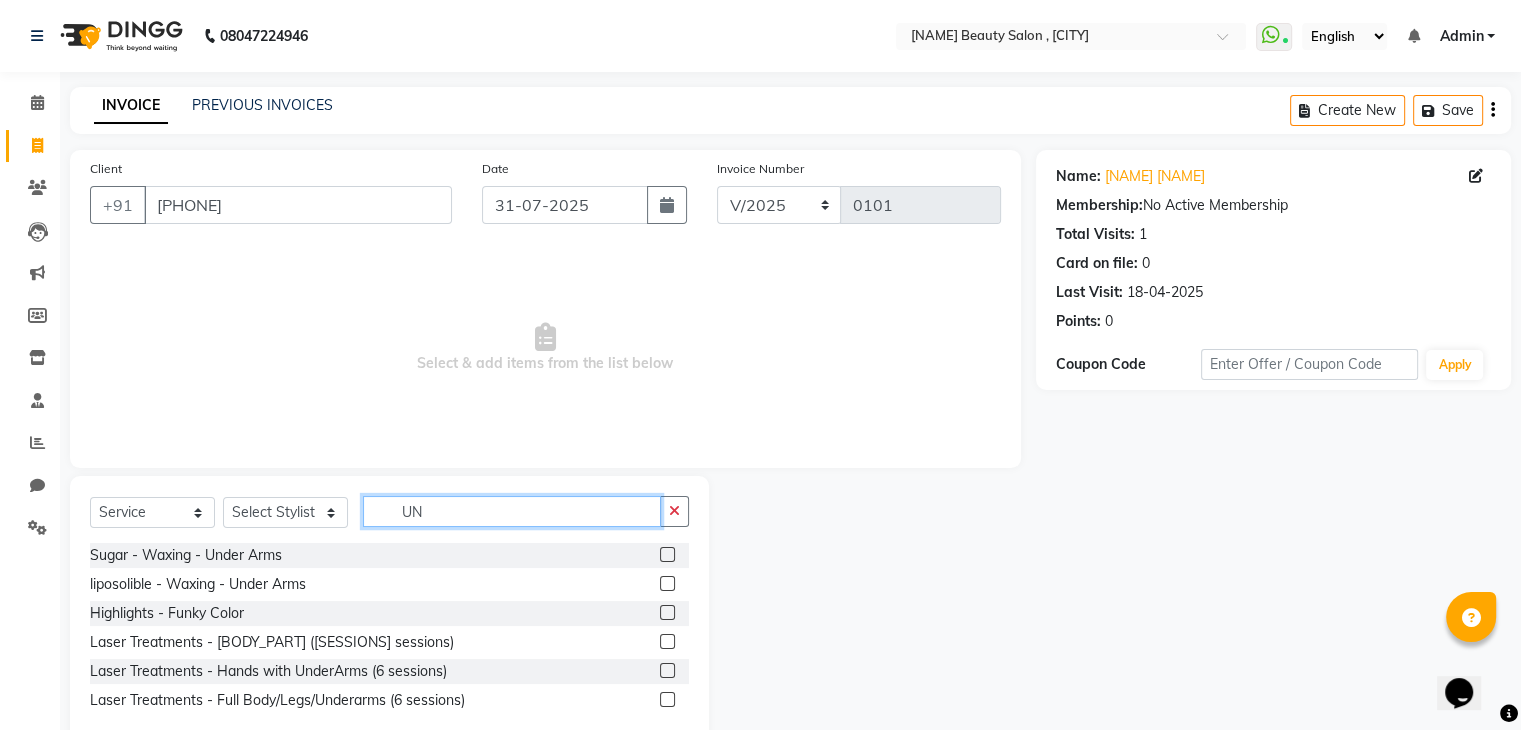 type on "UN" 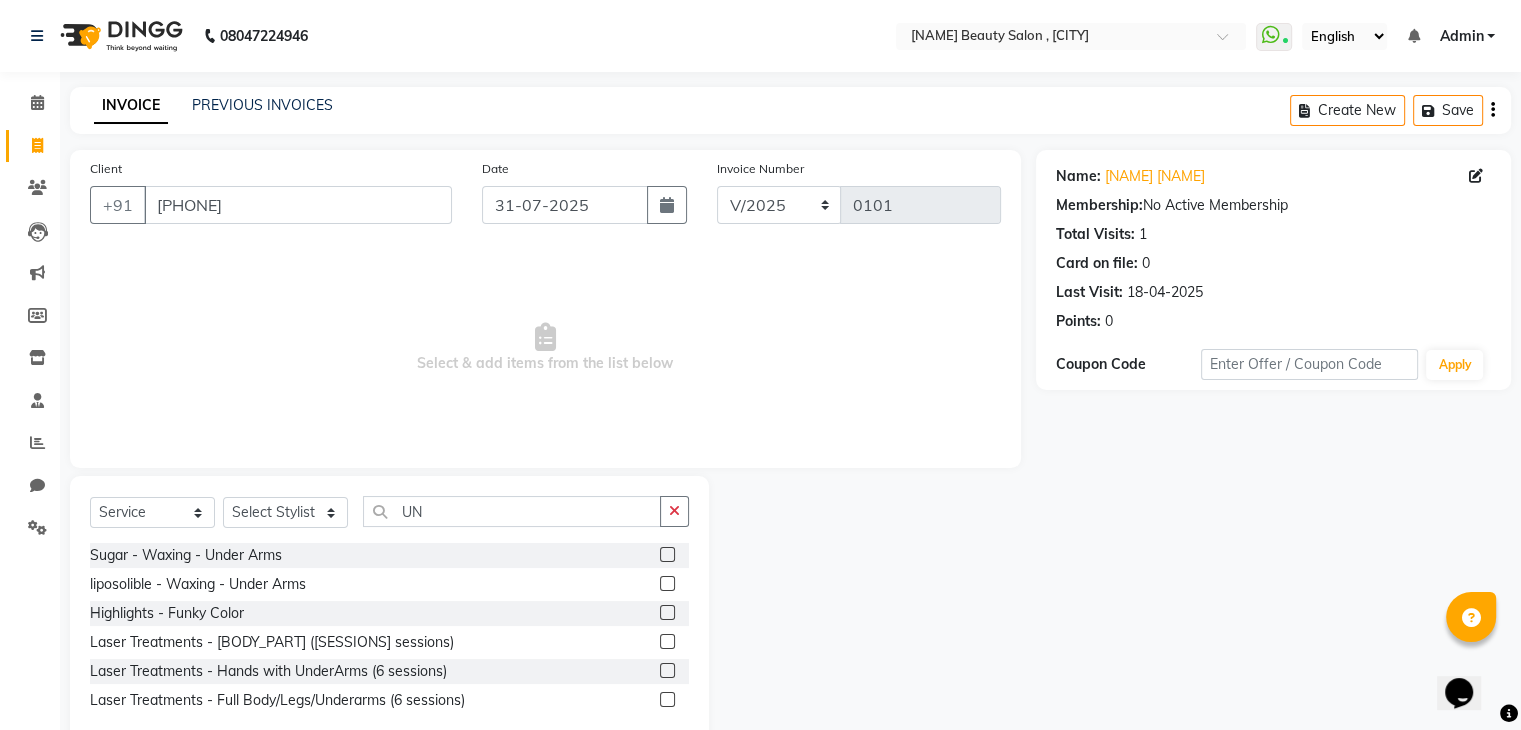 click 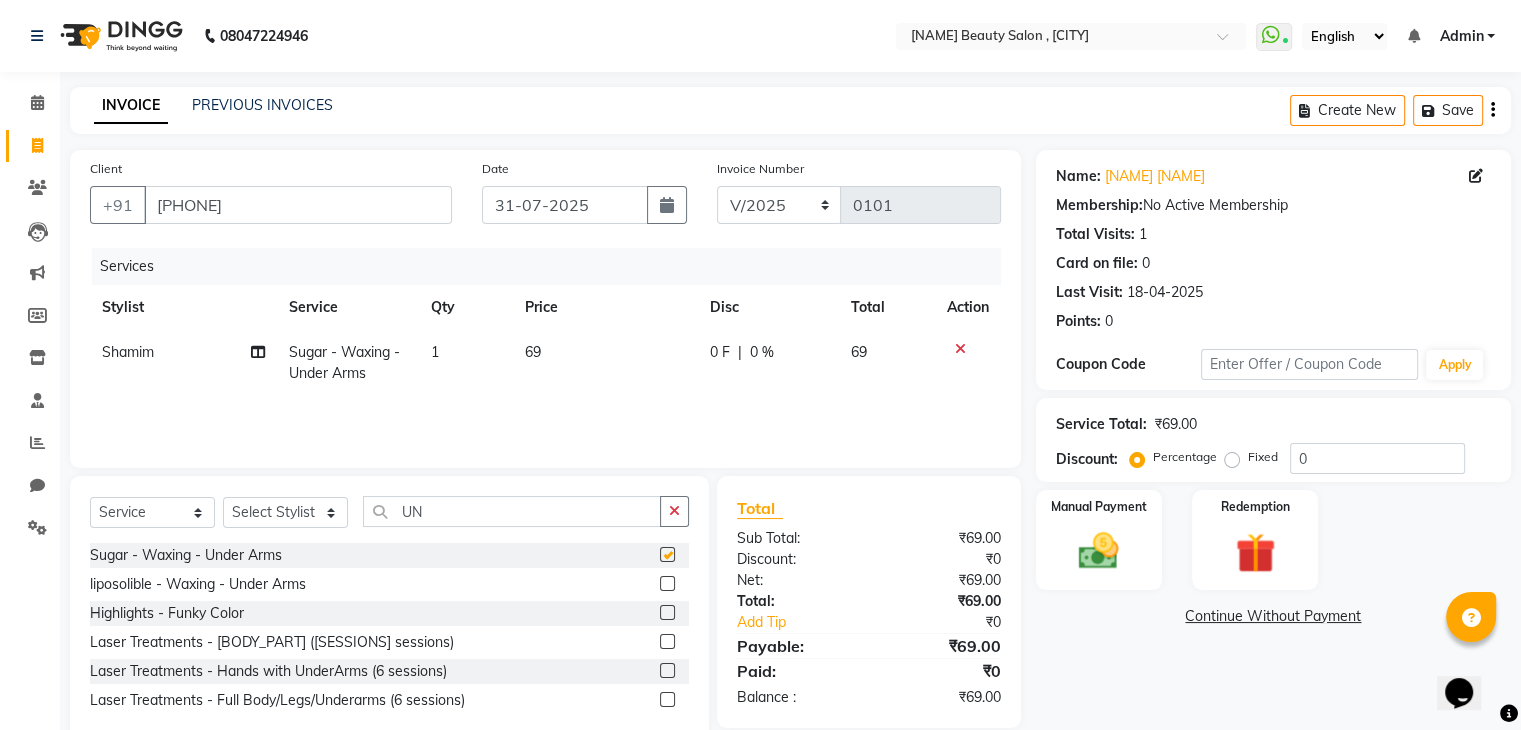 checkbox on "false" 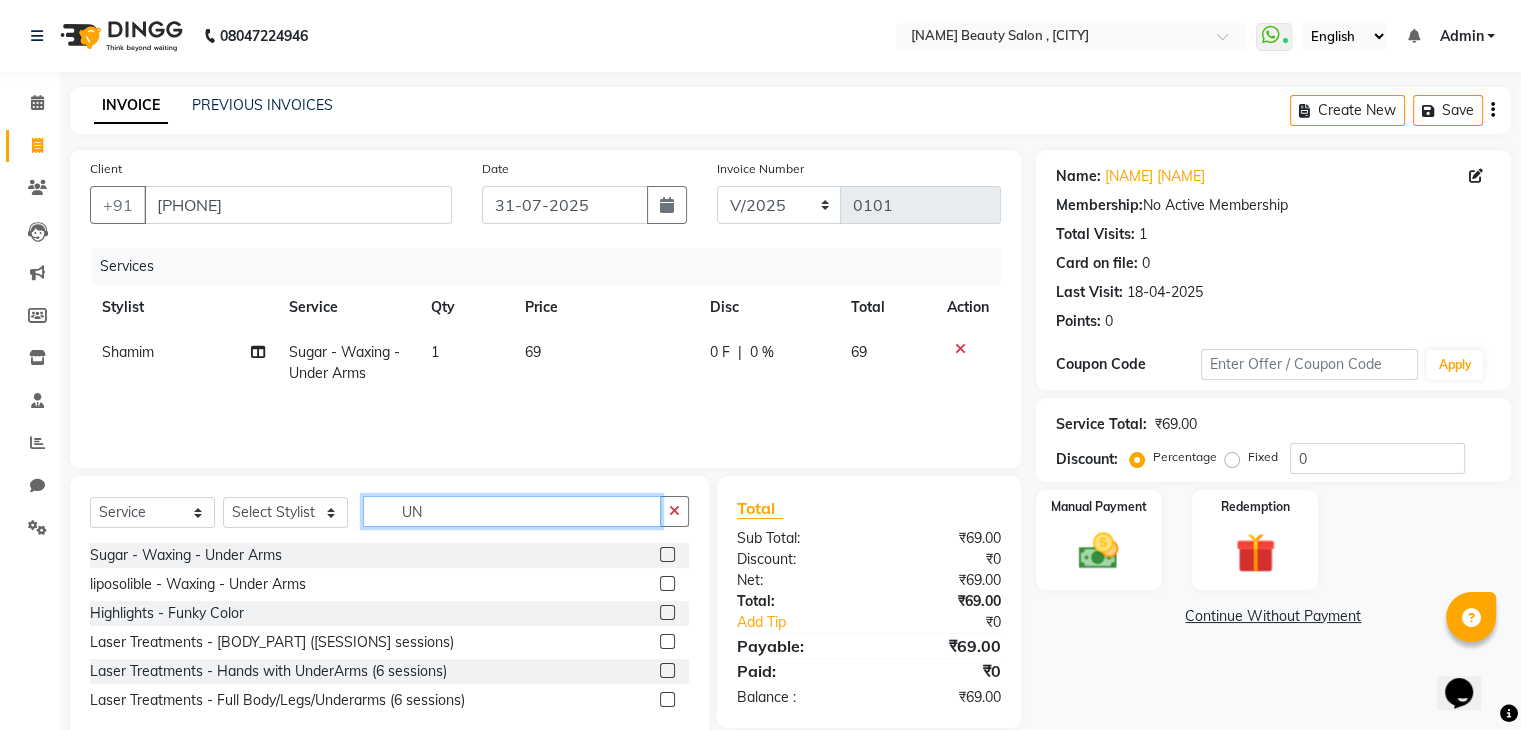 click on "UN" 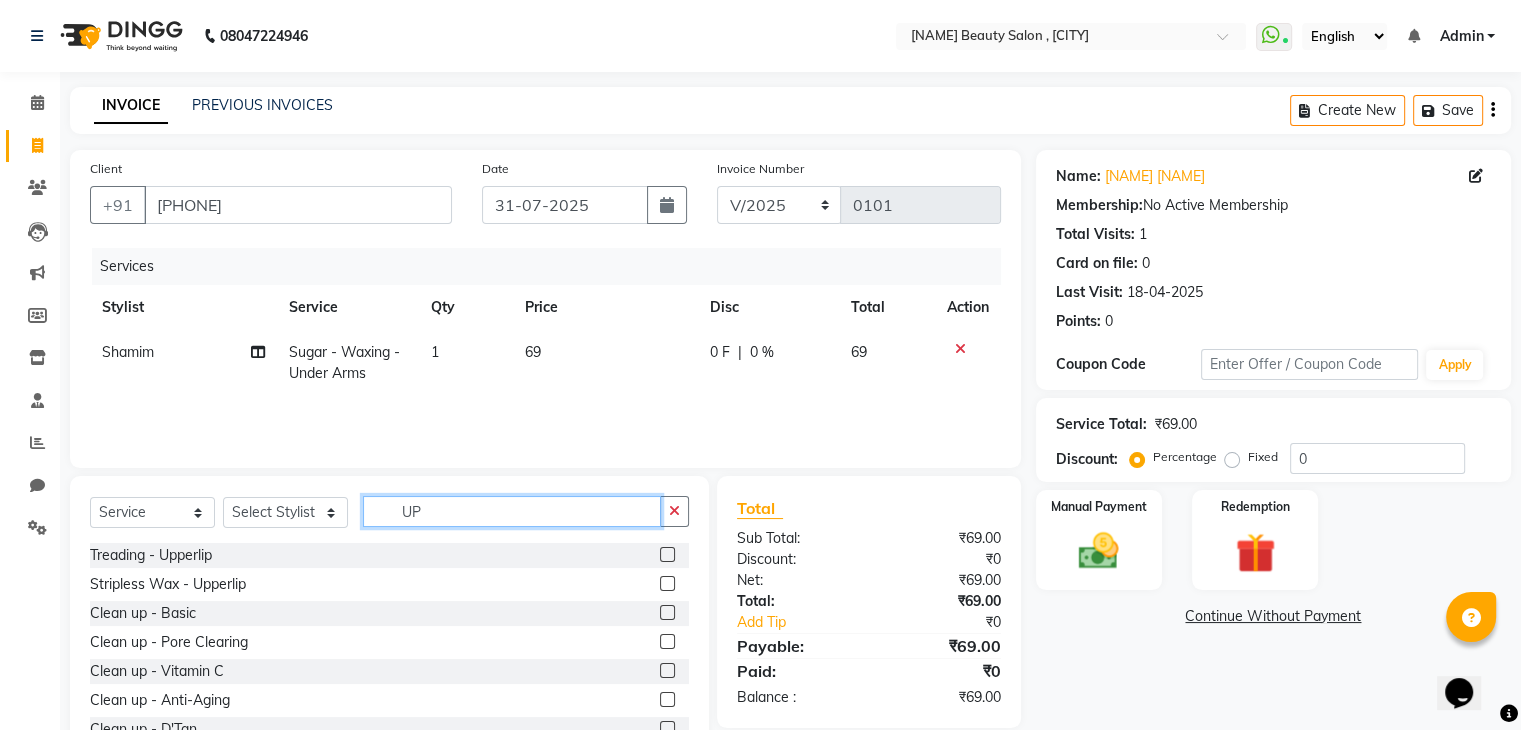 type on "UP" 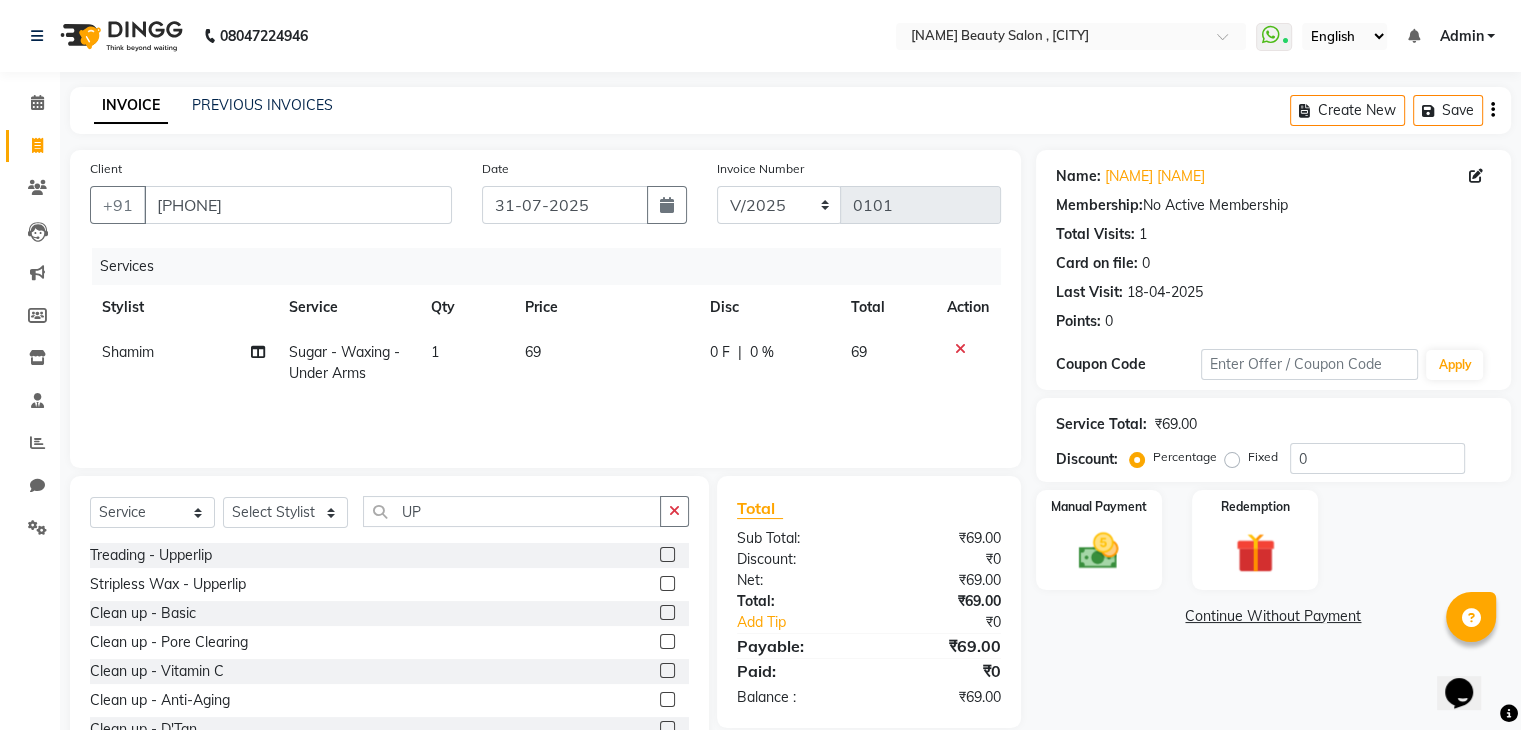click 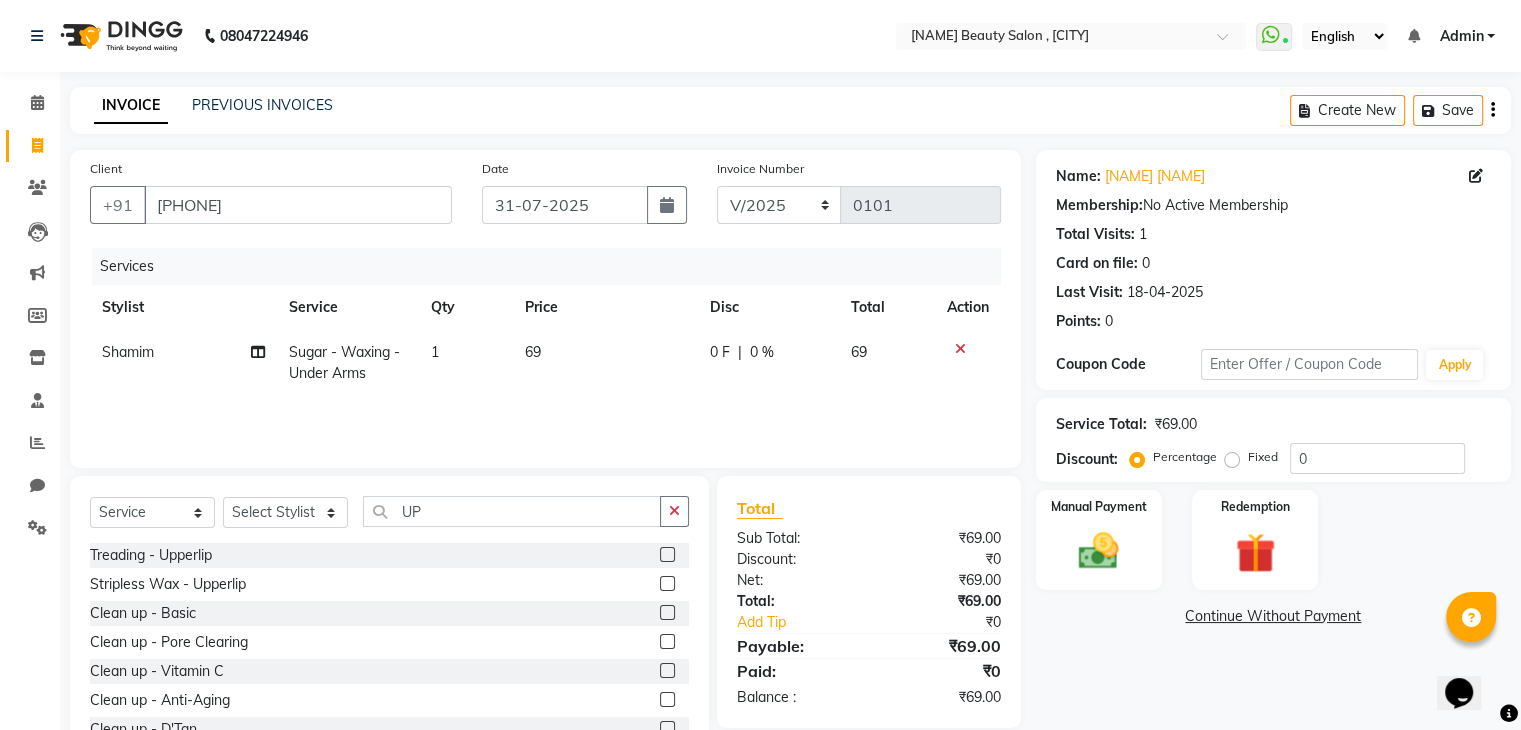 click 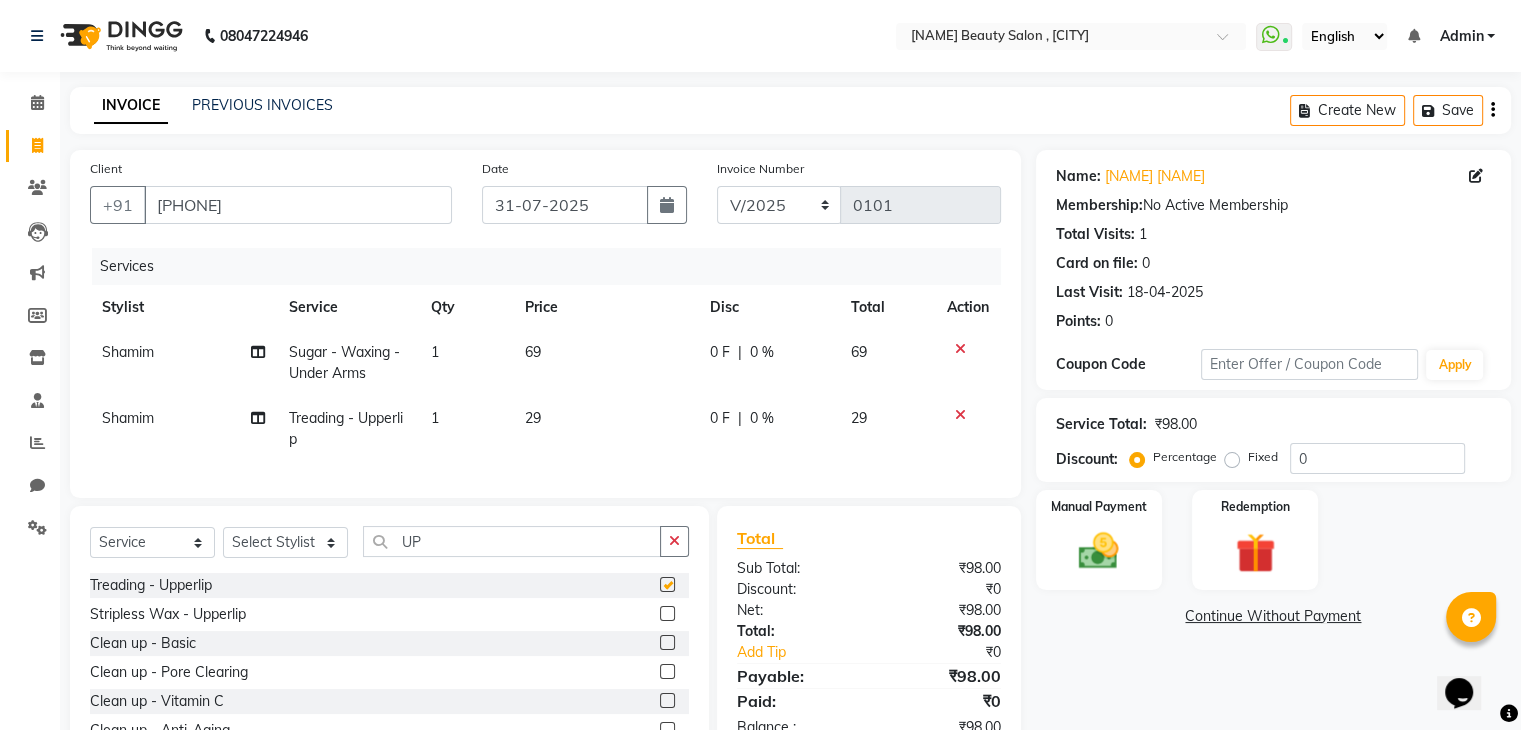 checkbox on "false" 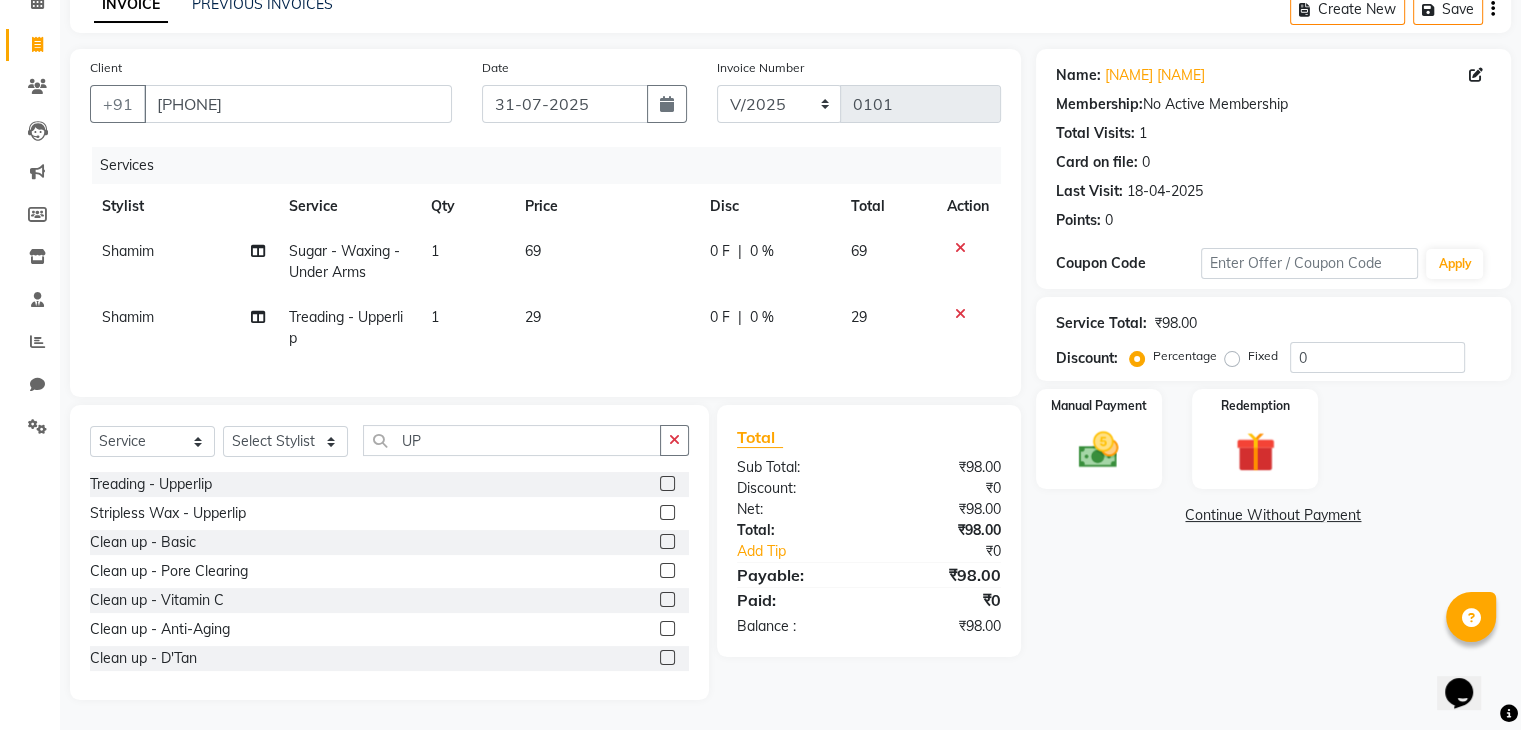 scroll, scrollTop: 106, scrollLeft: 0, axis: vertical 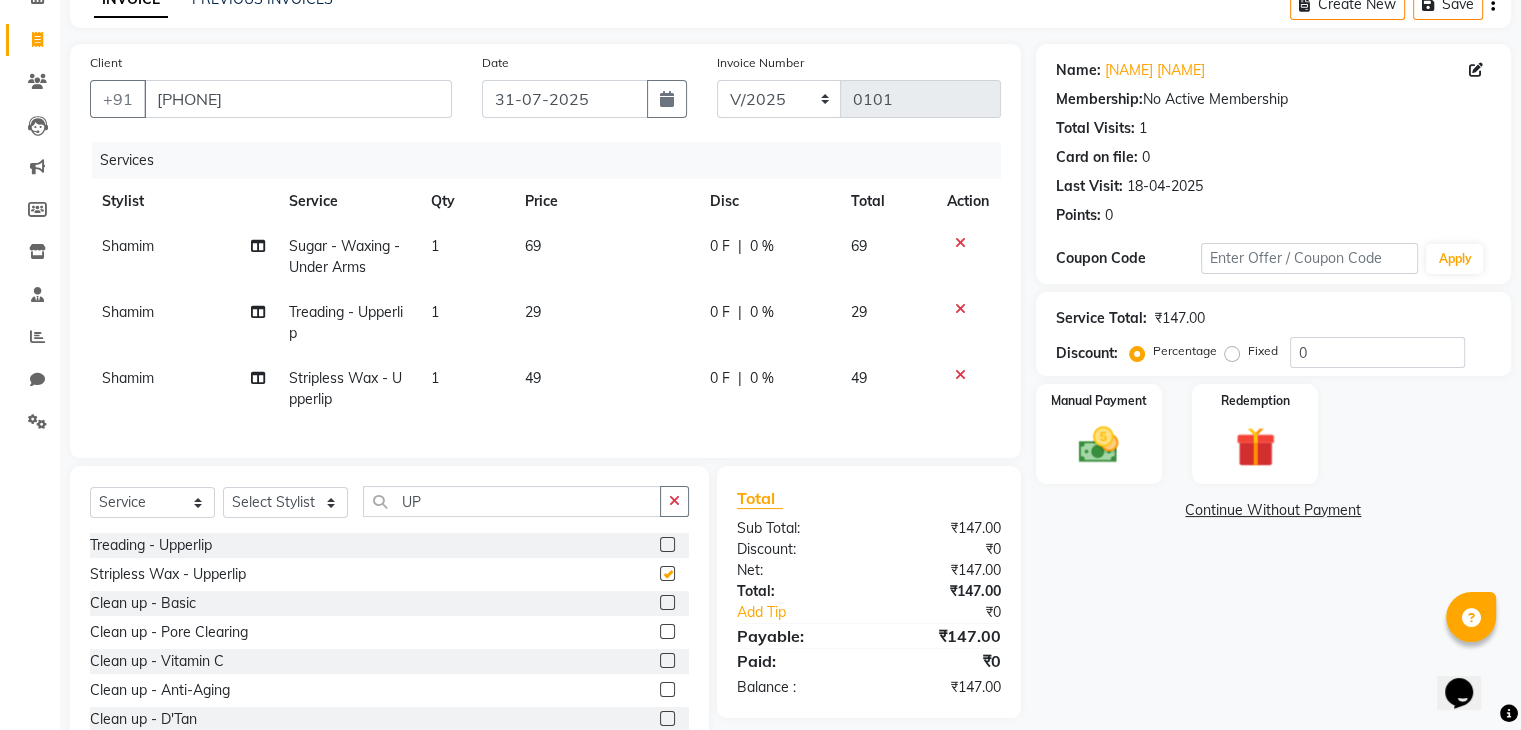 checkbox on "false" 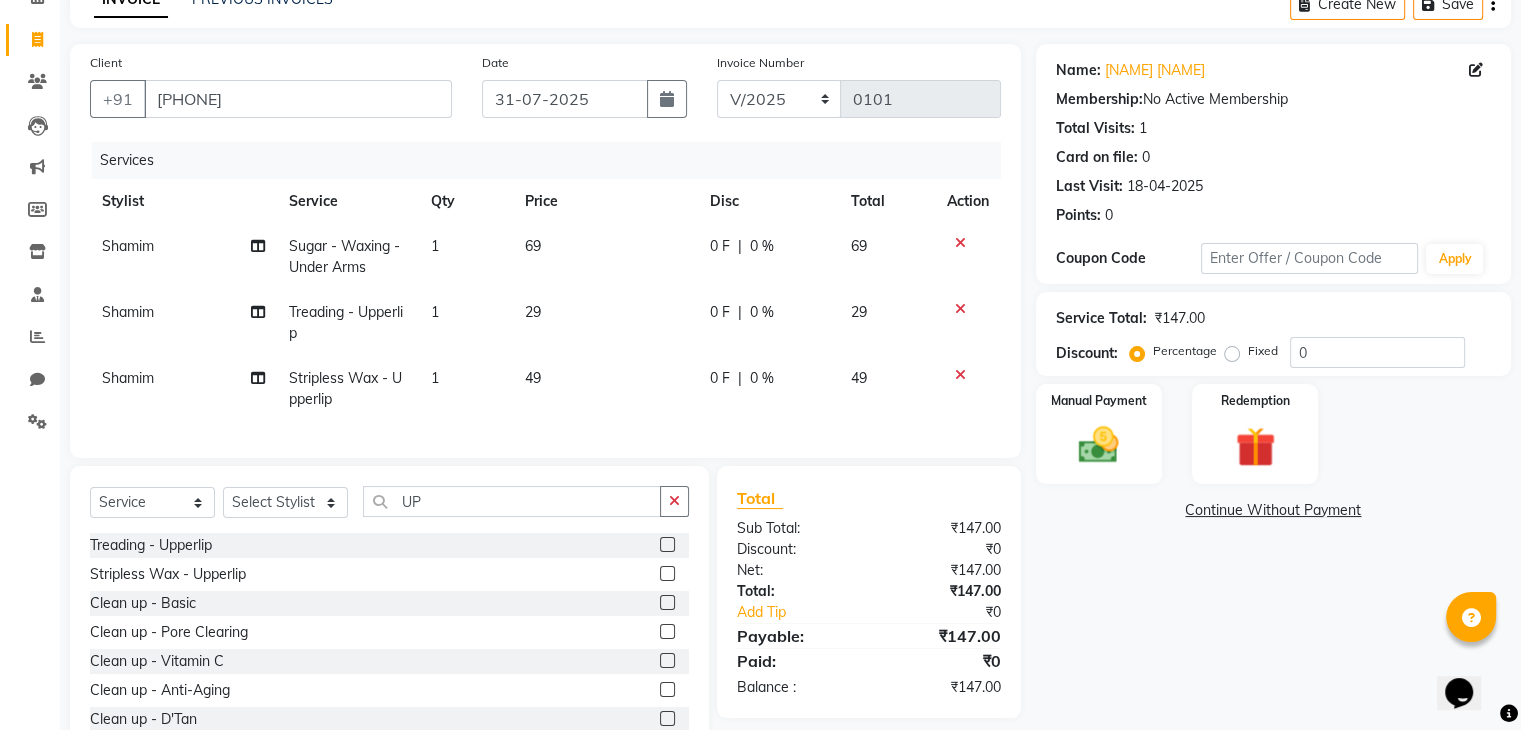 click 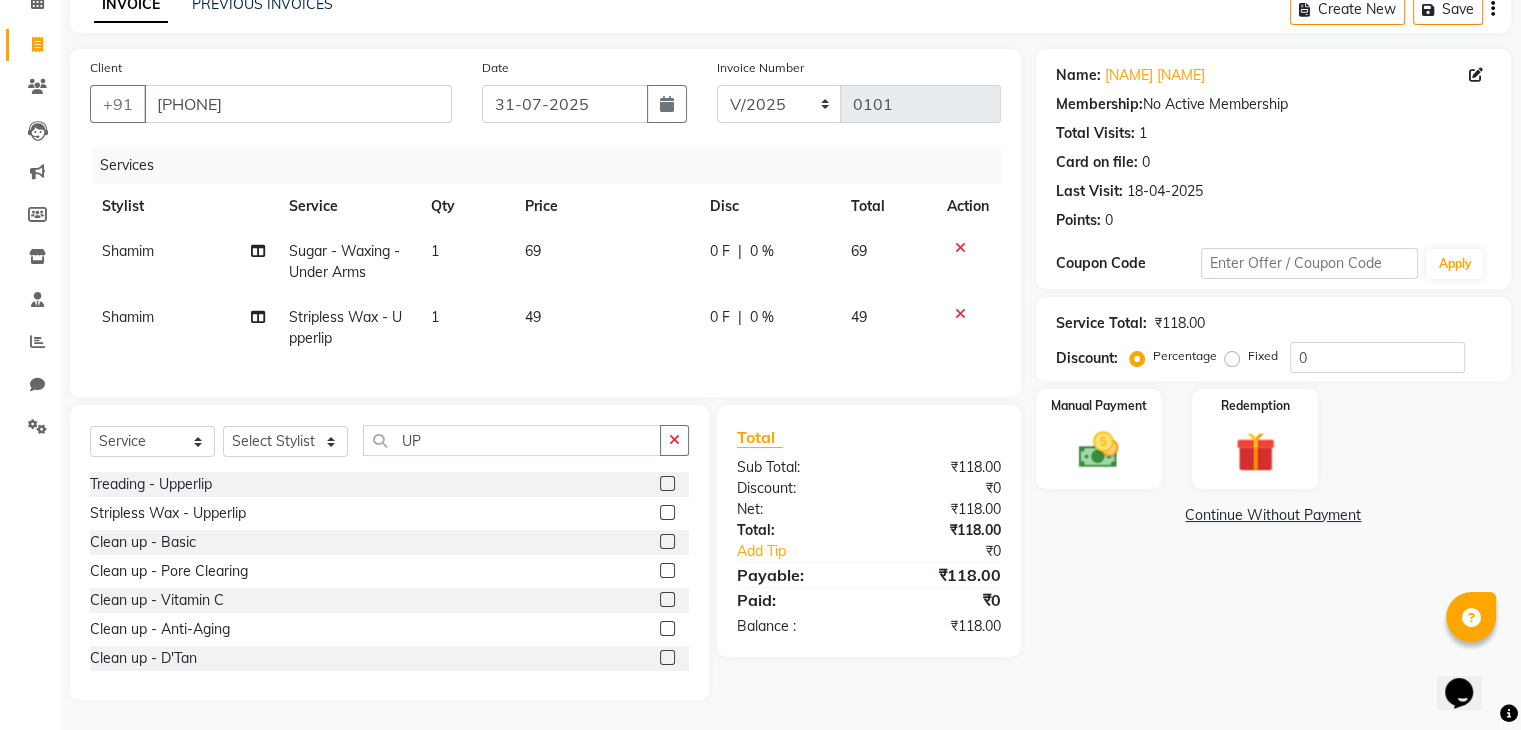 click on "69" 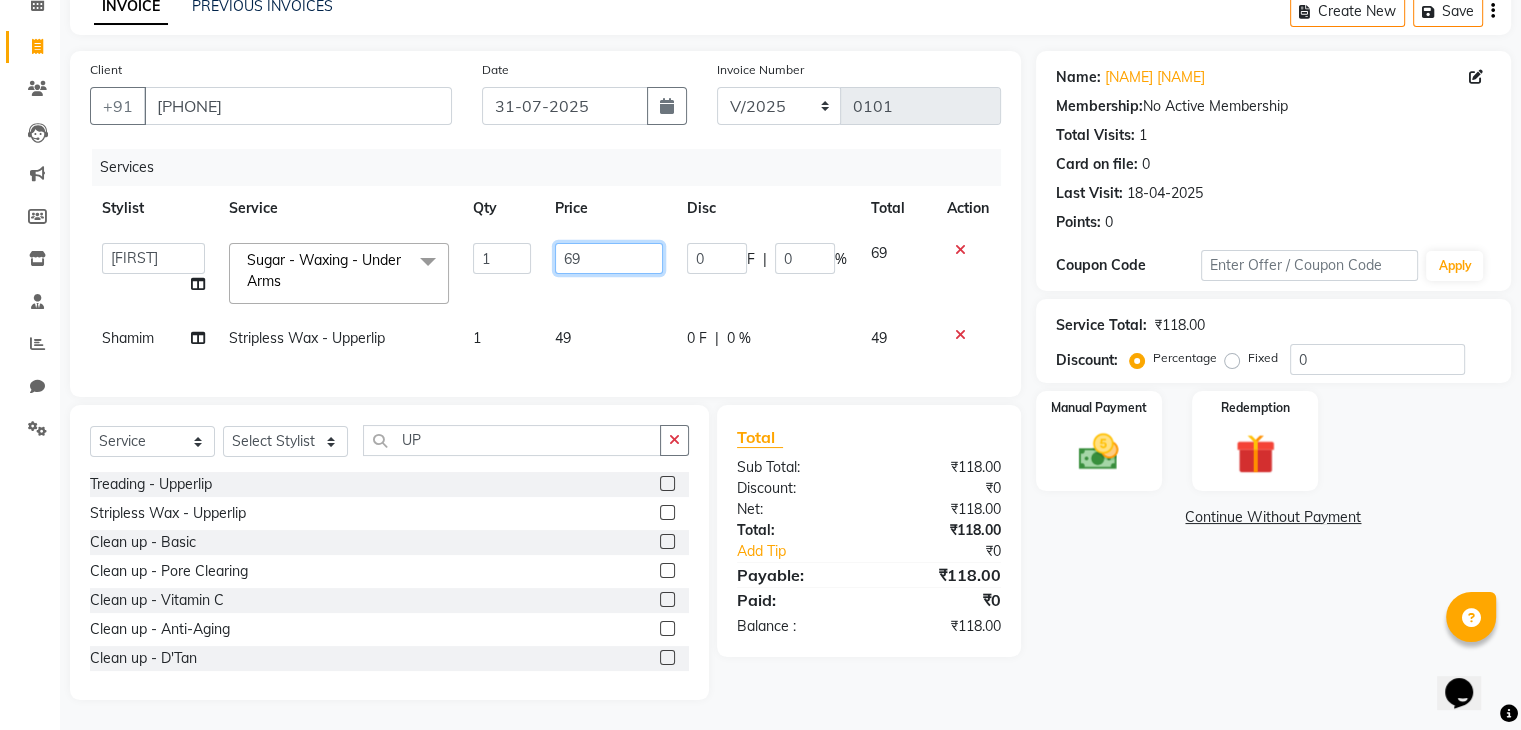click on "69" 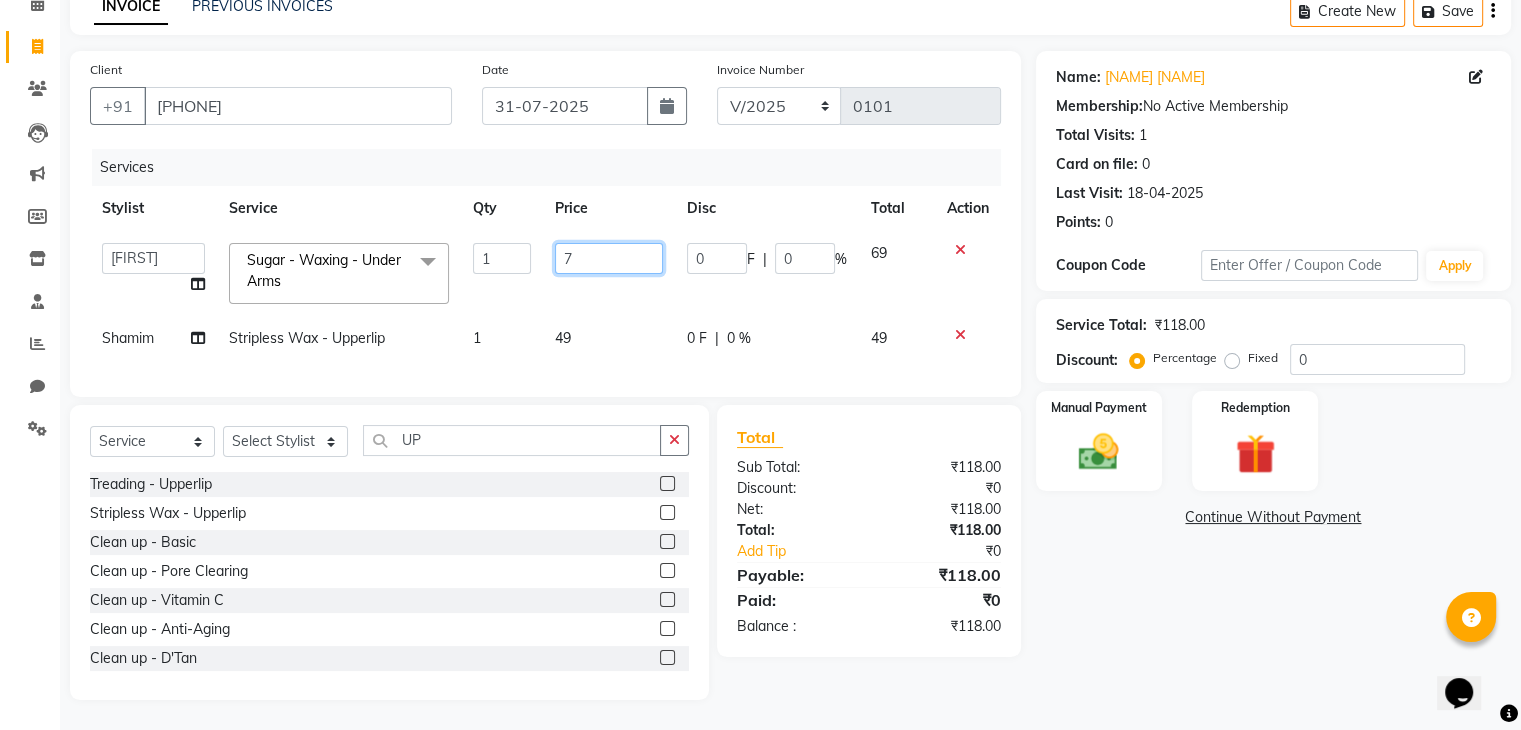 type on "70" 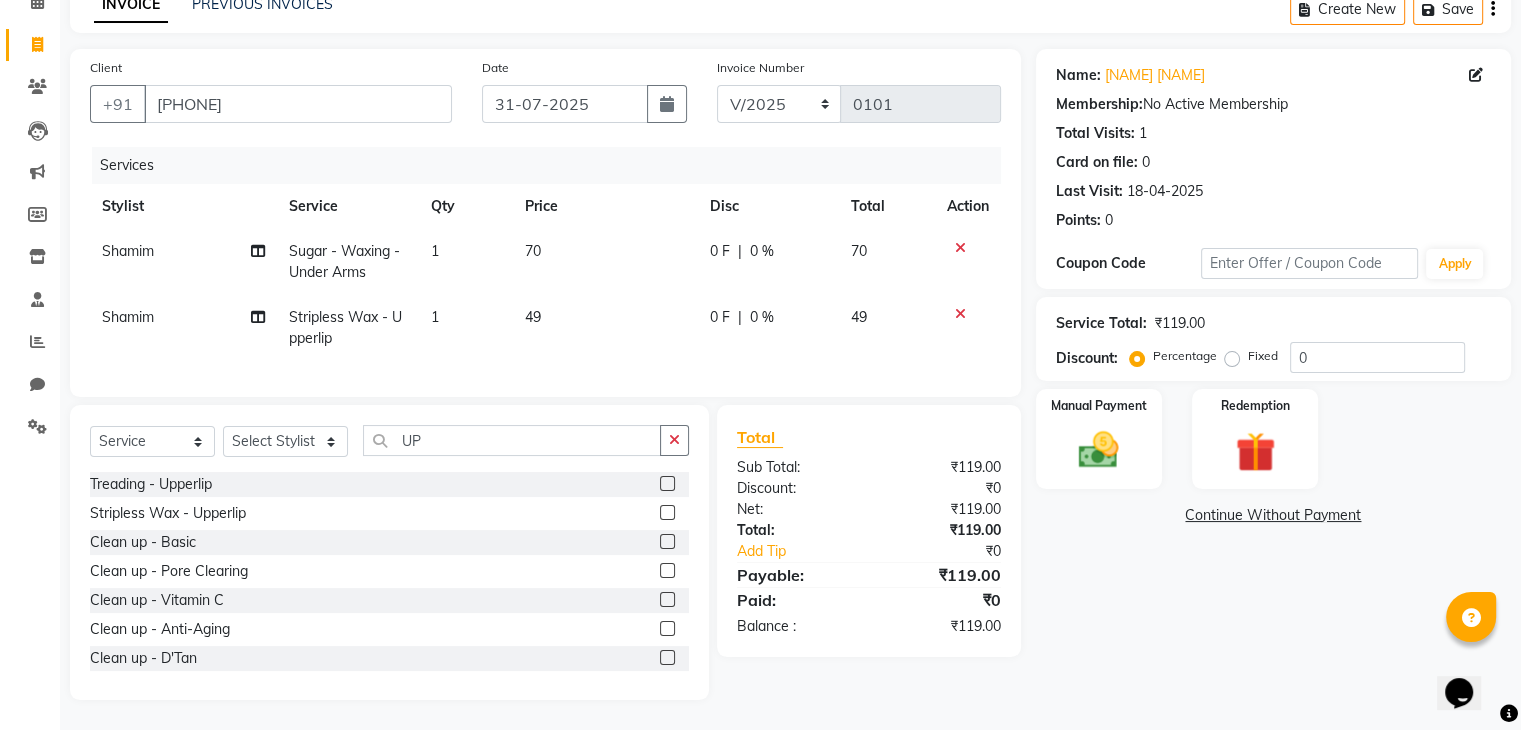 drag, startPoint x: 626, startPoint y: 293, endPoint x: 549, endPoint y: 309, distance: 78.64477 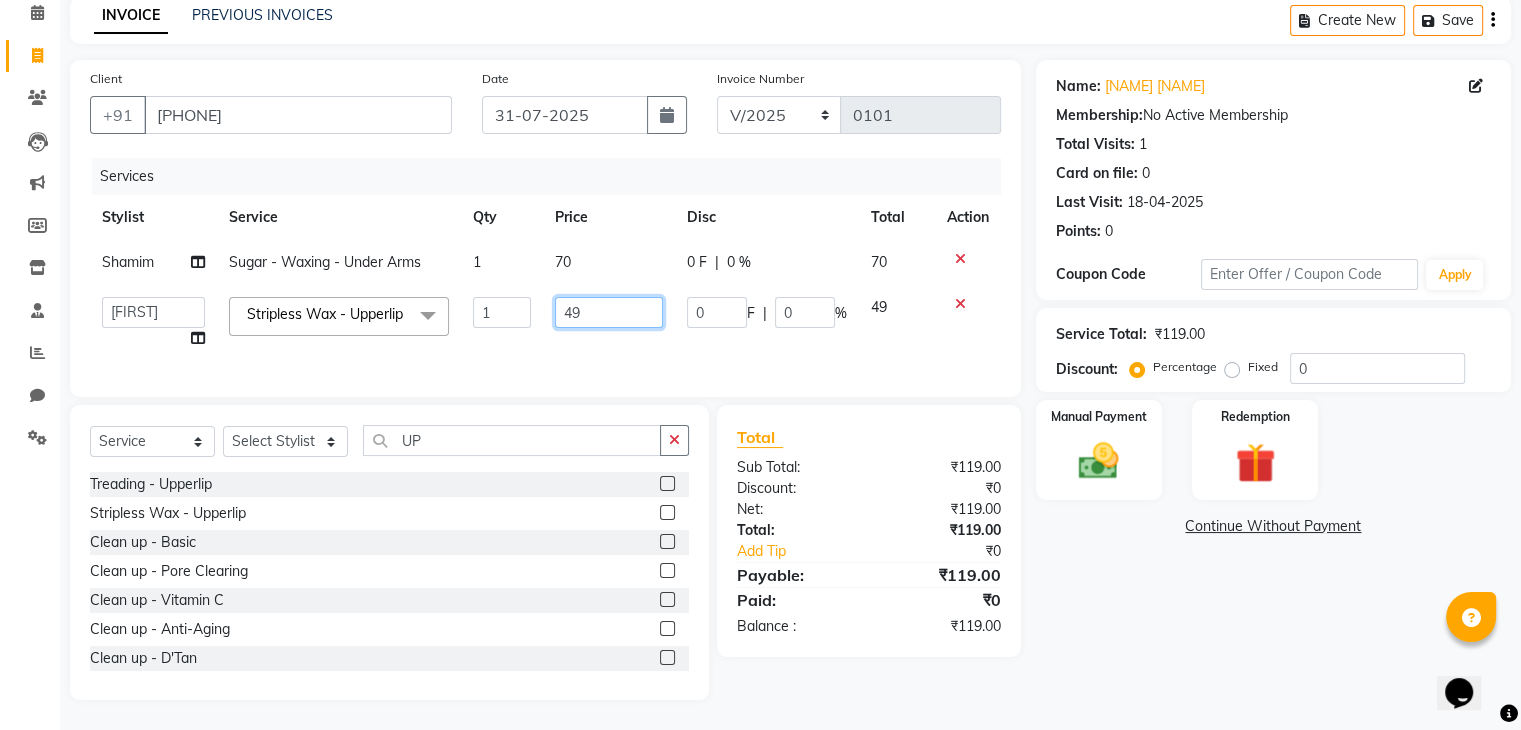 click on "49" 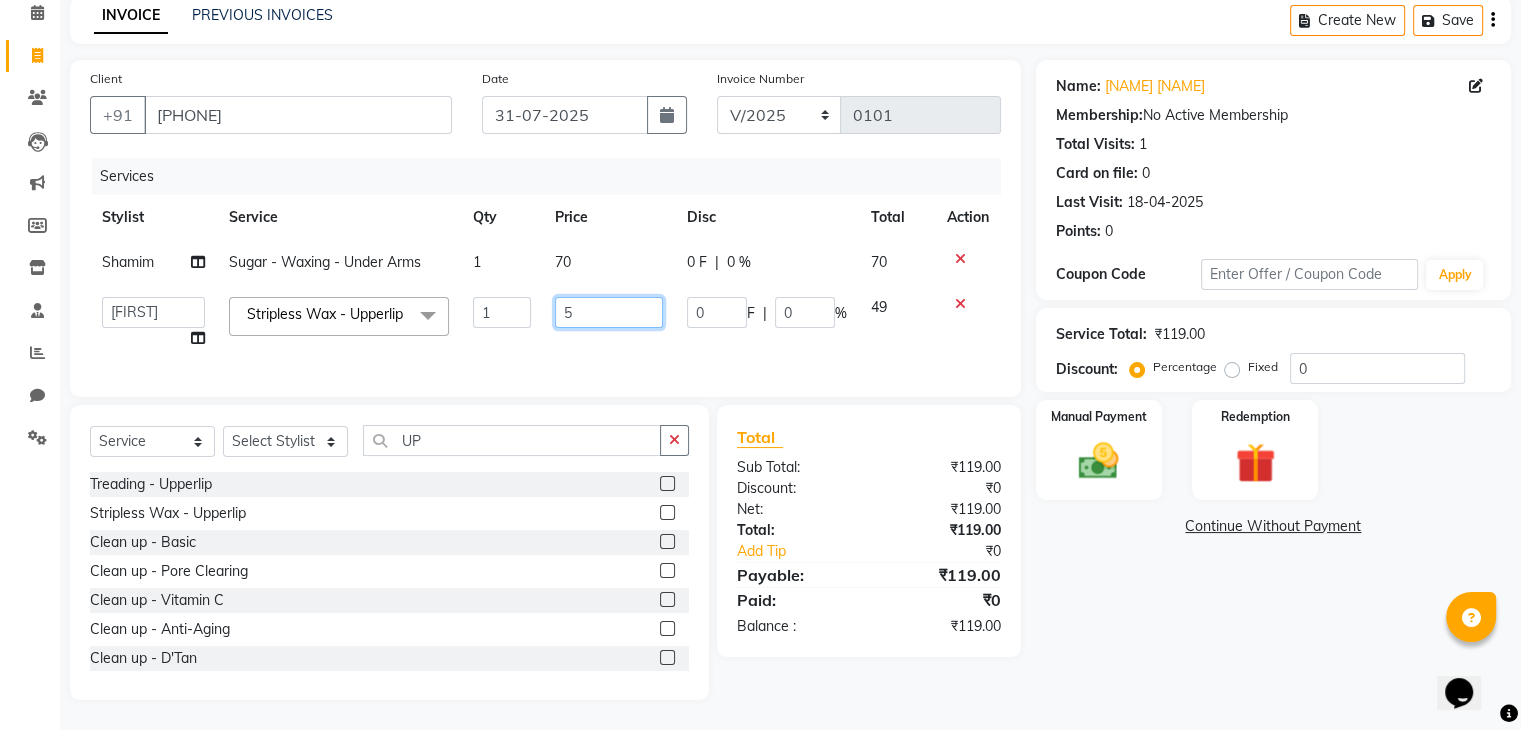type on "50" 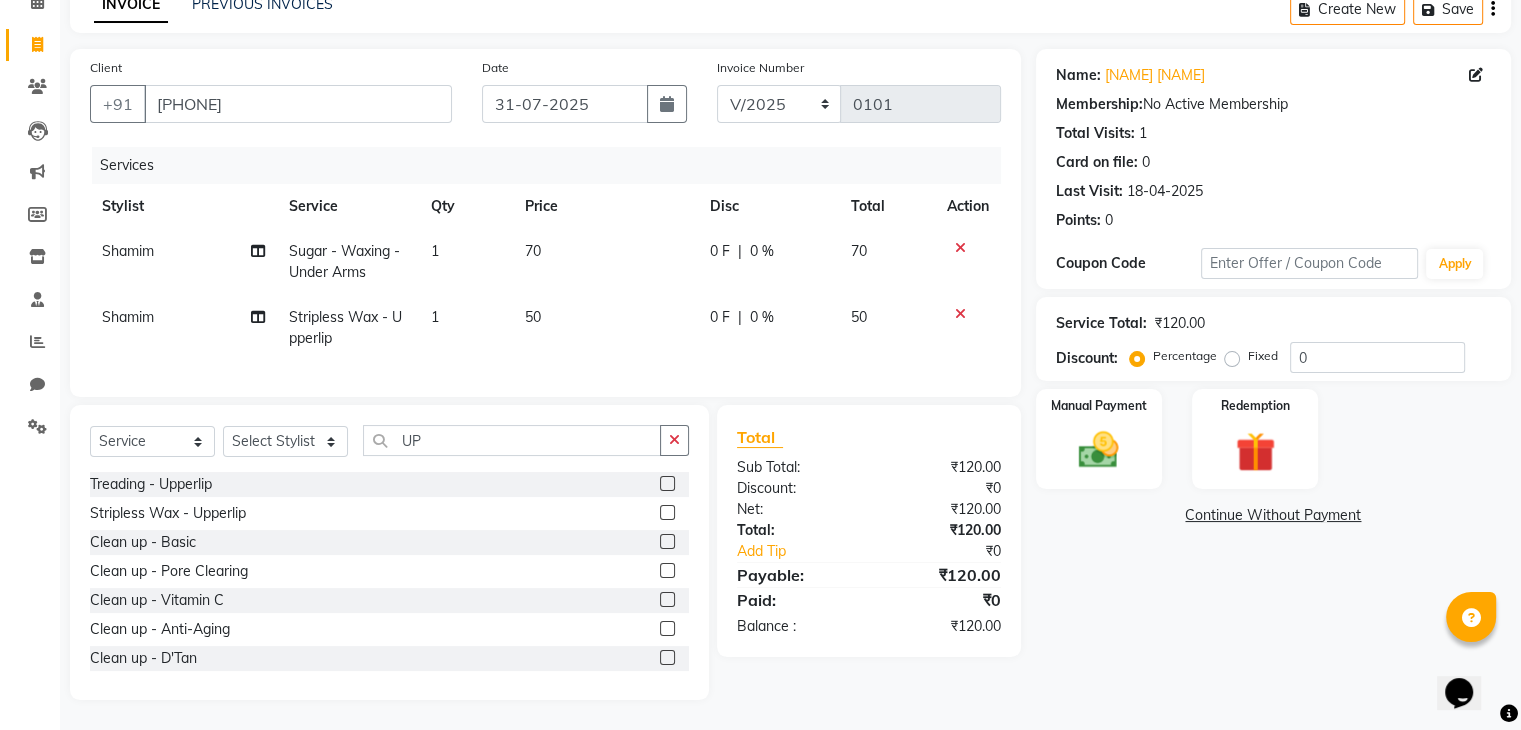 click on "50" 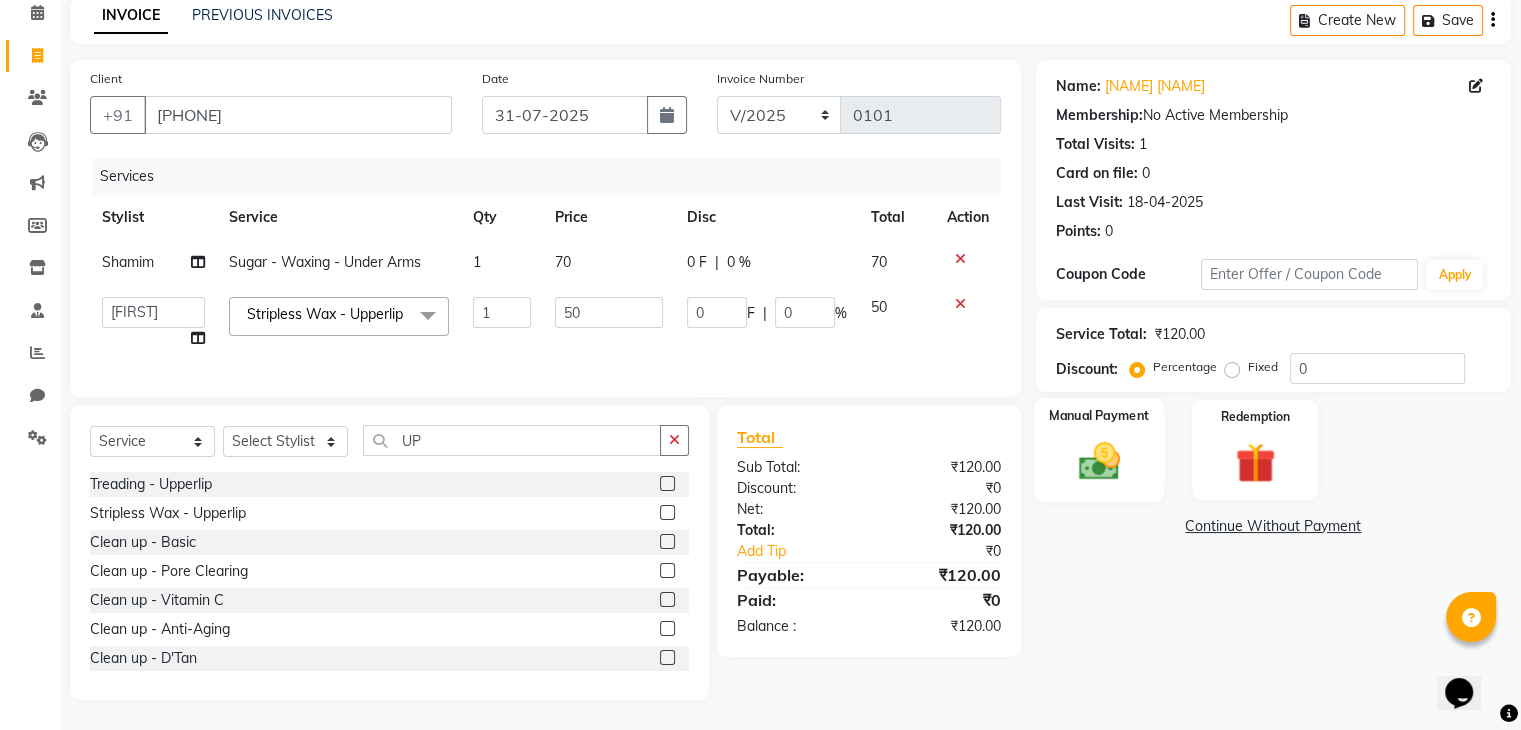 click 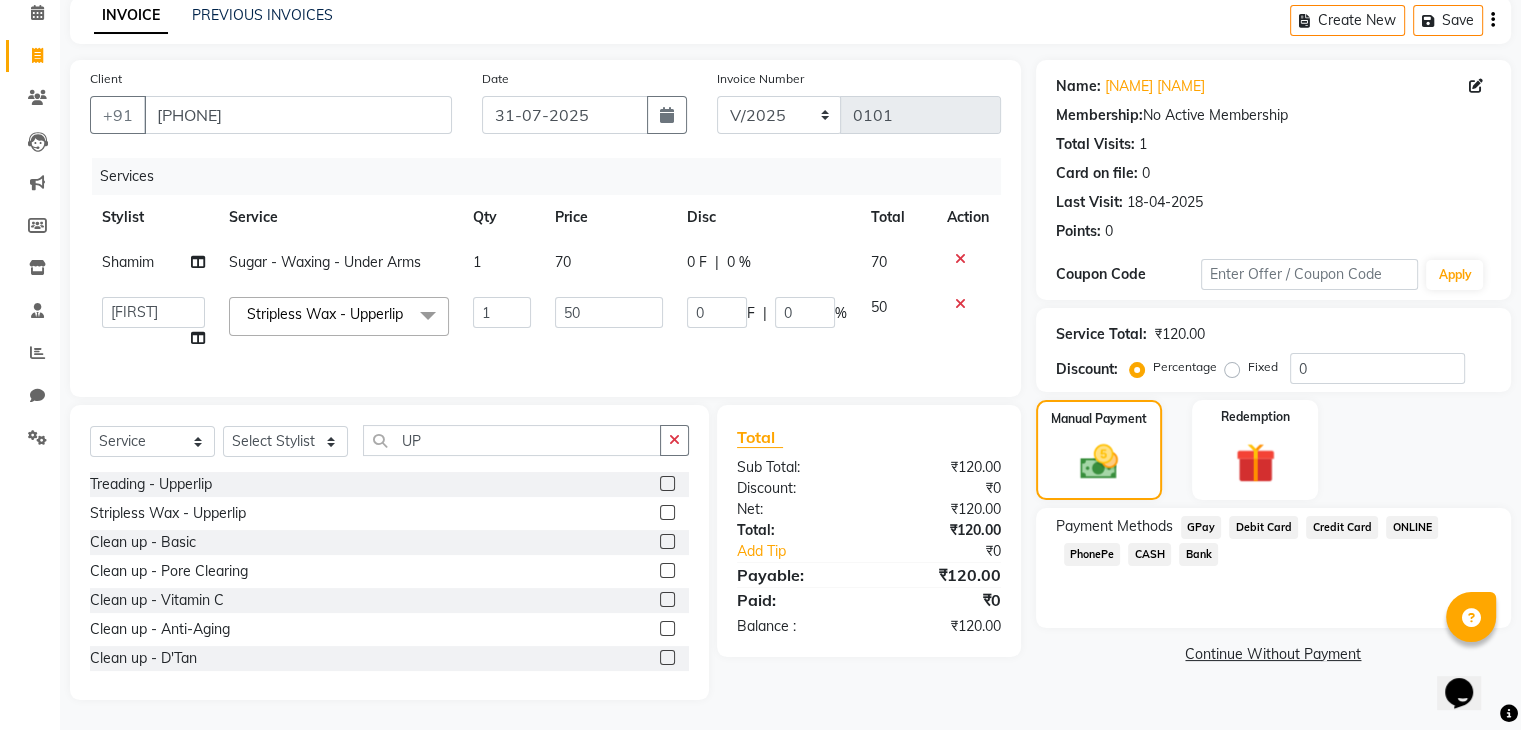 click on "Payment Methods  GPay   Debit Card   Credit Card   ONLINE   PhonePe   CASH   Bank" 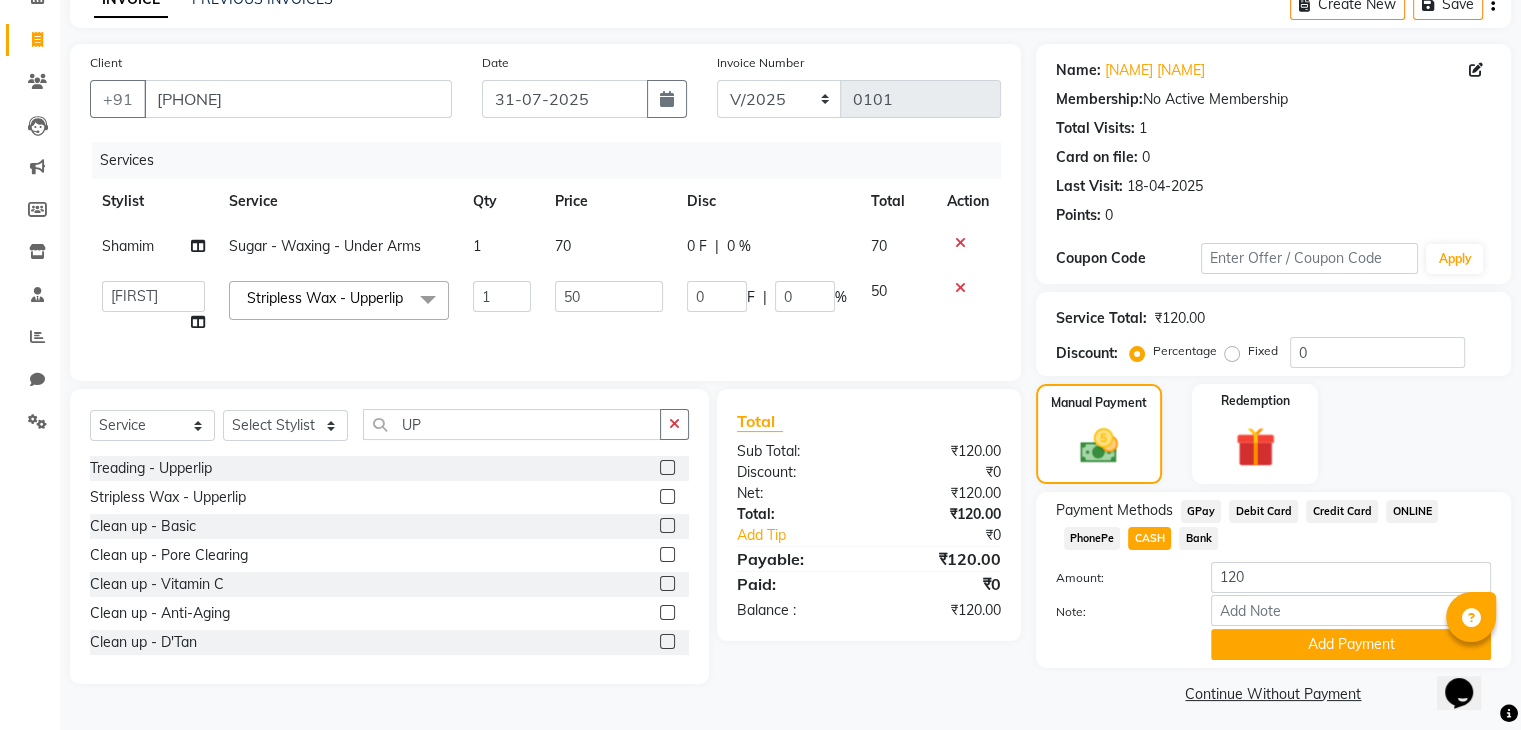 click on "Amount:" 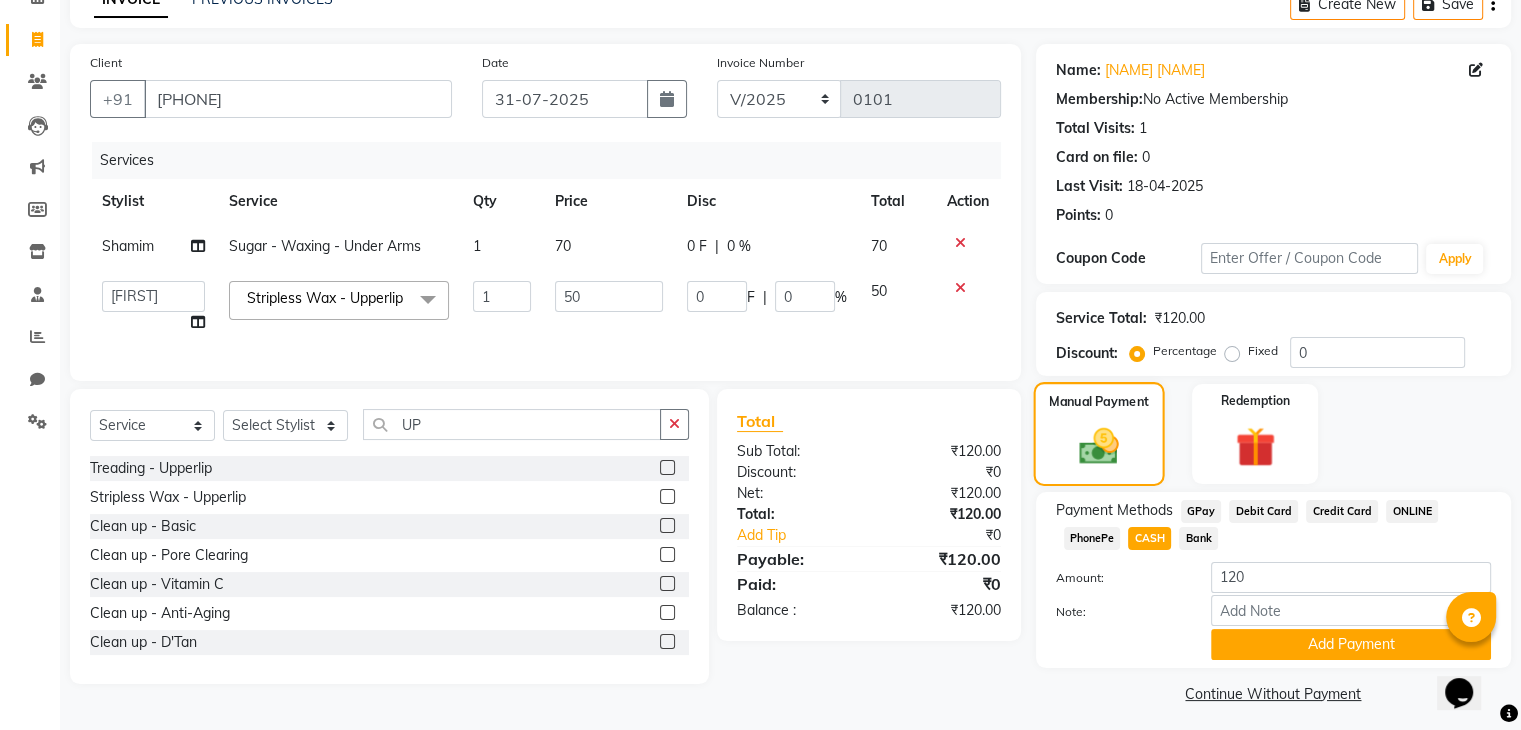 click 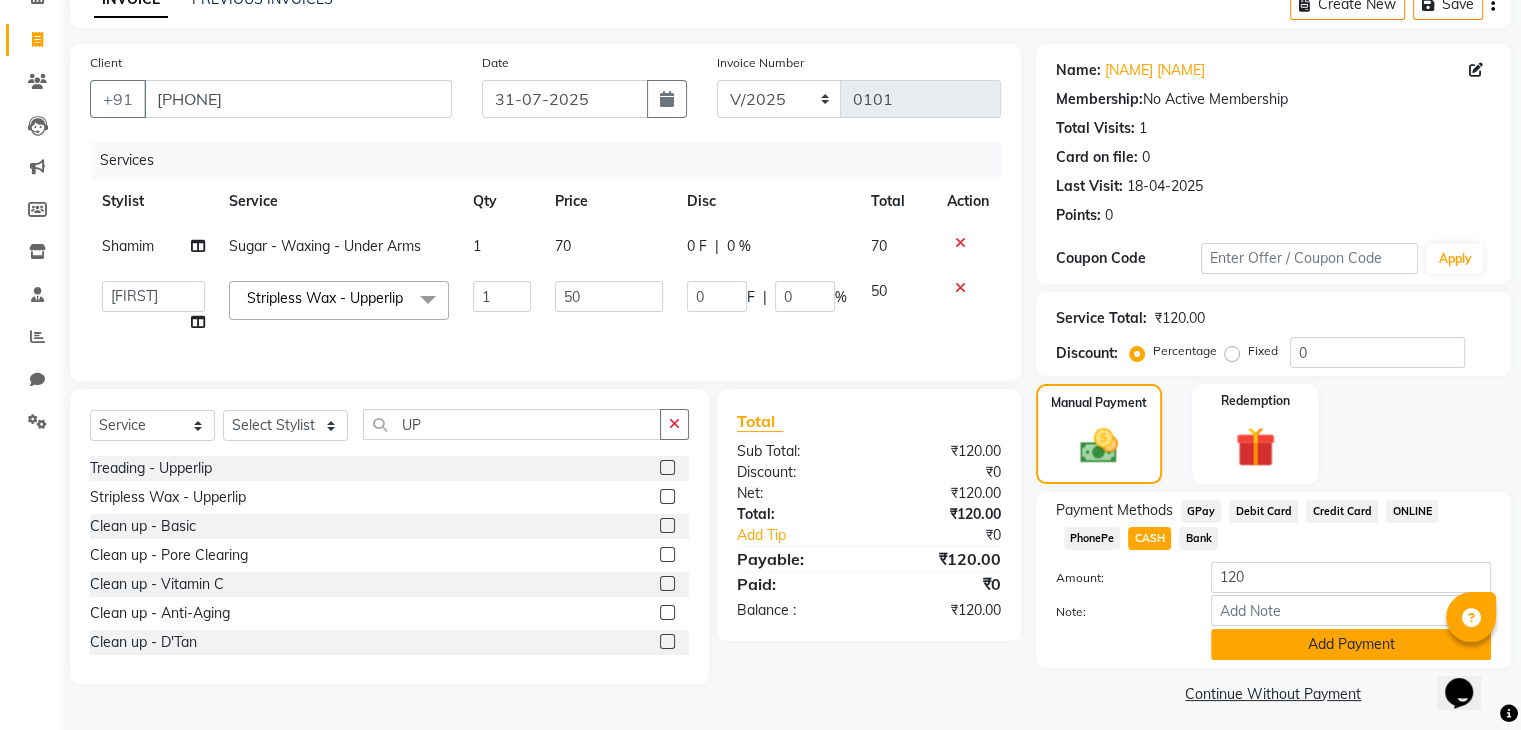 click on "Add Payment" 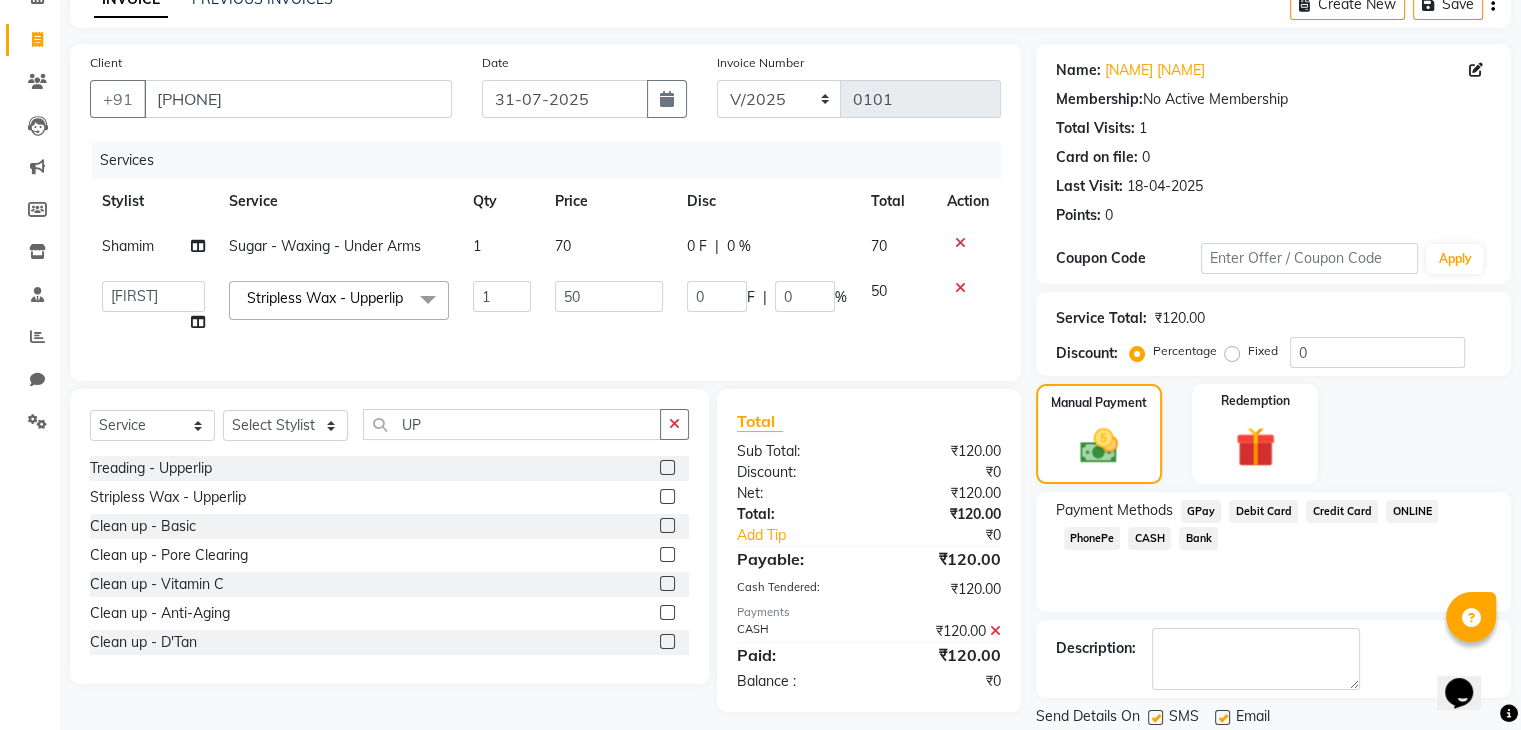click on "GPay" 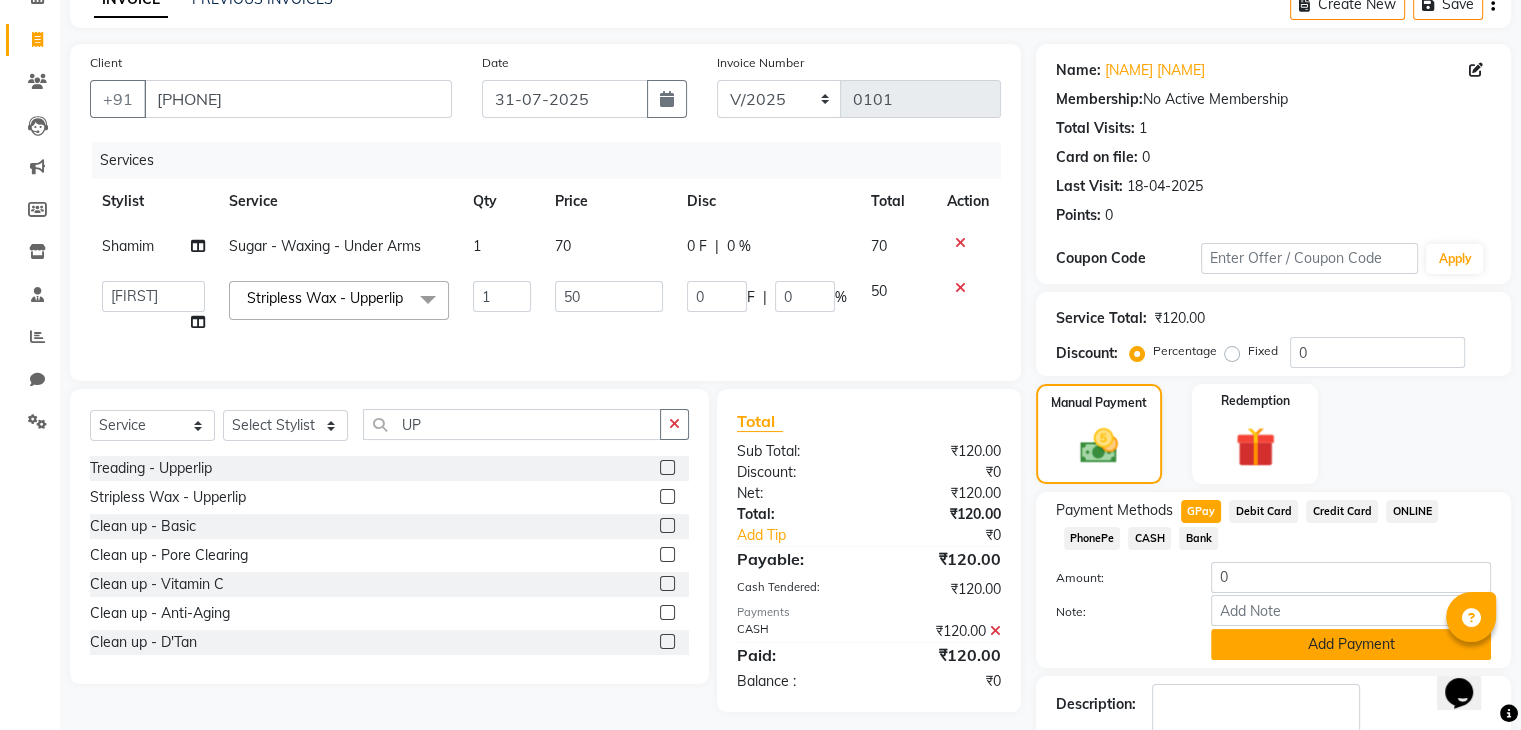click on "Add Payment" 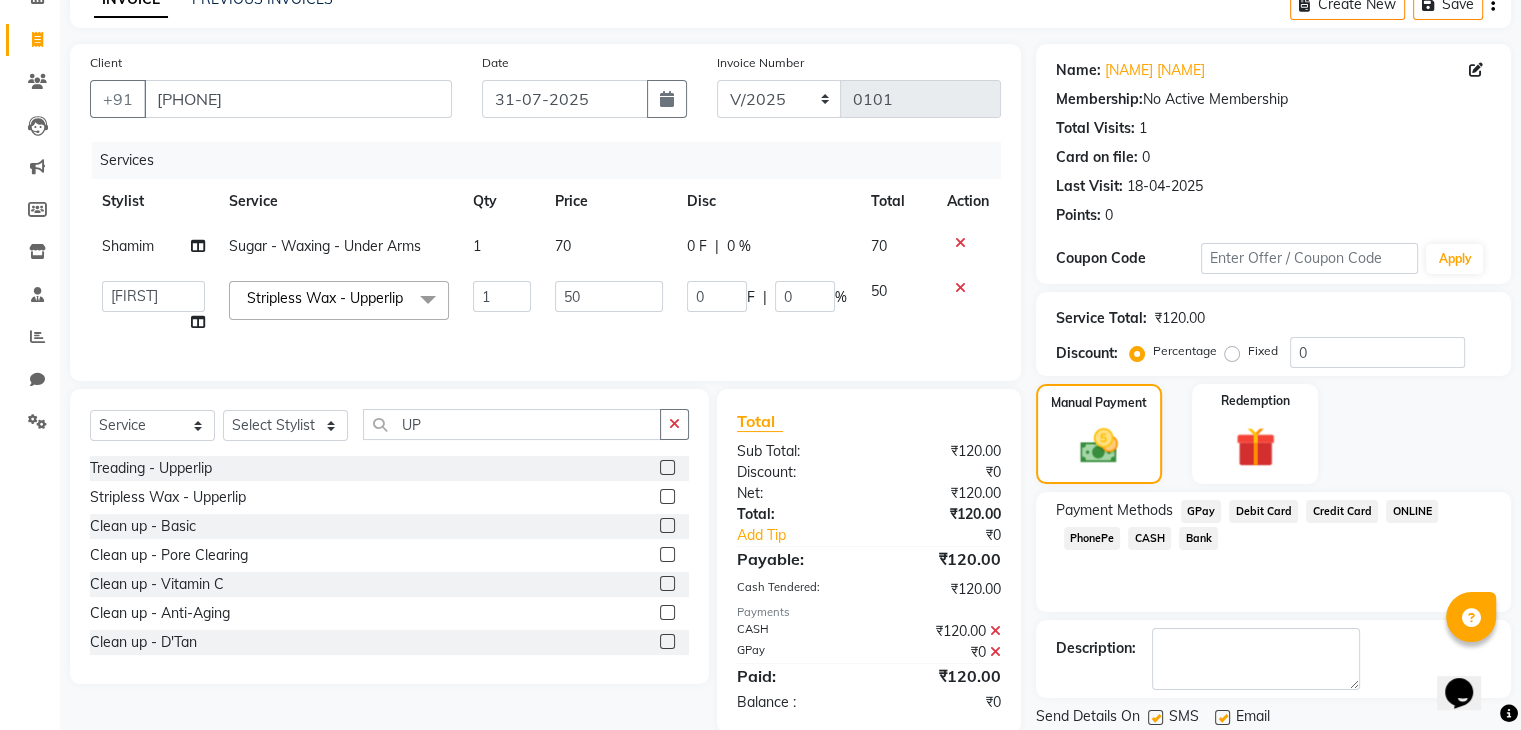 scroll, scrollTop: 171, scrollLeft: 0, axis: vertical 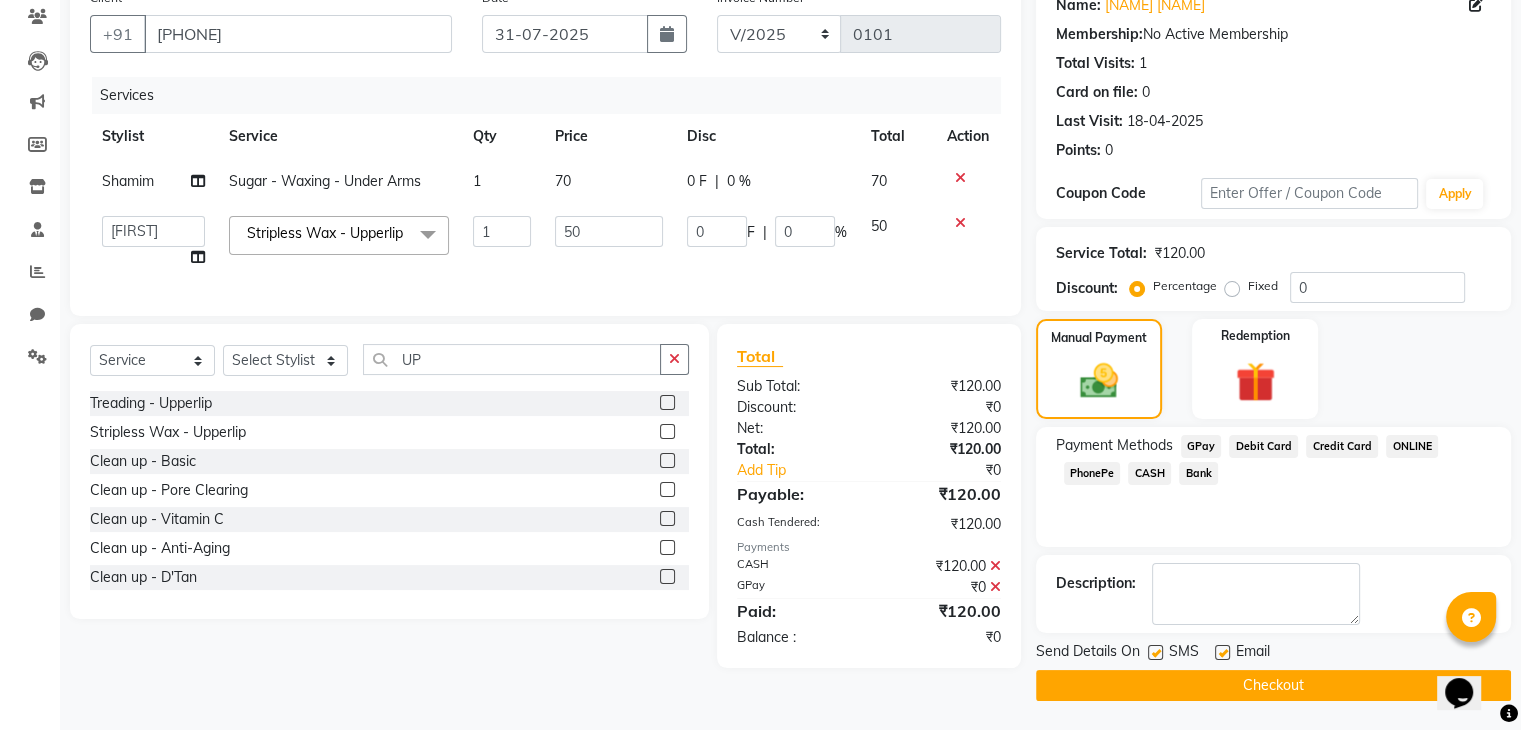 click on "Checkout" 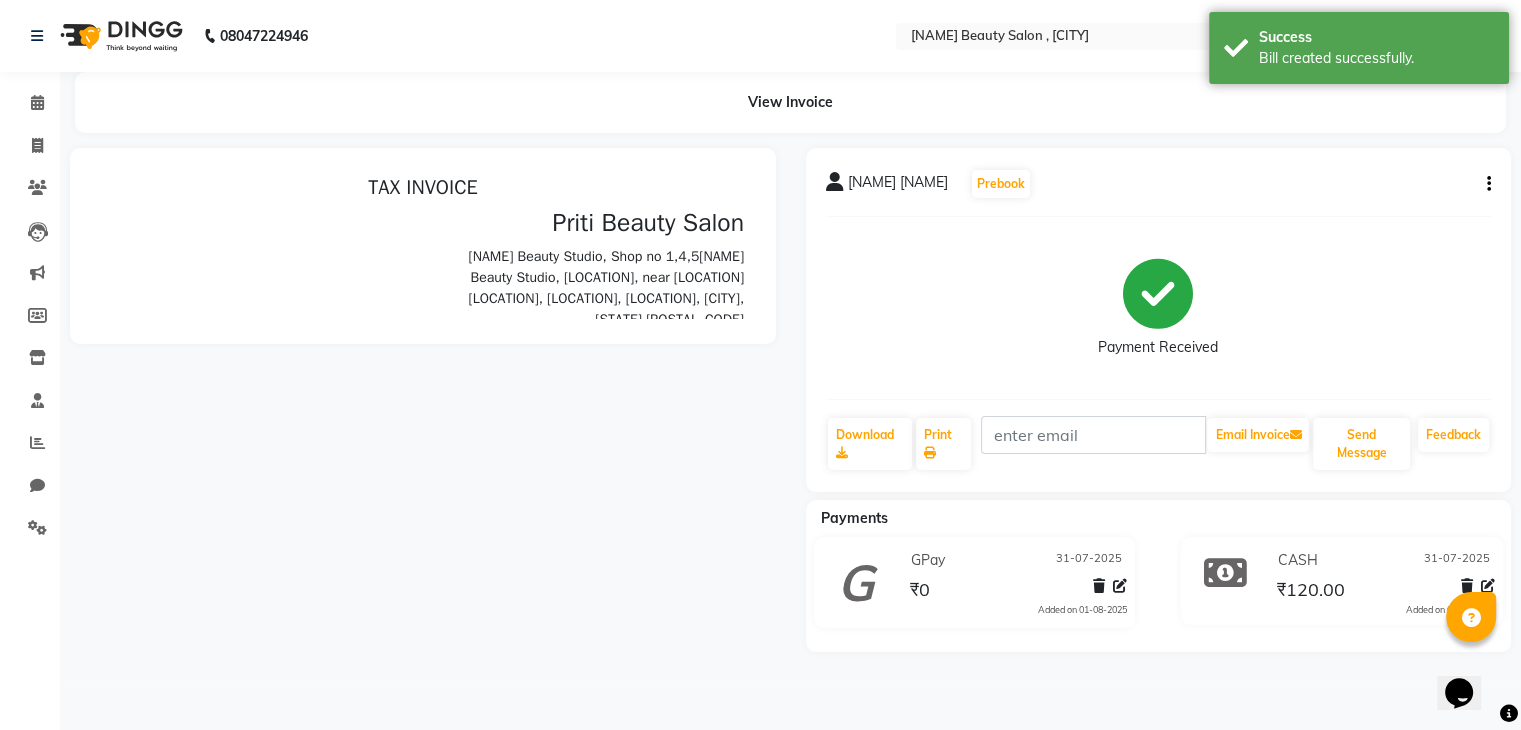 scroll, scrollTop: 0, scrollLeft: 0, axis: both 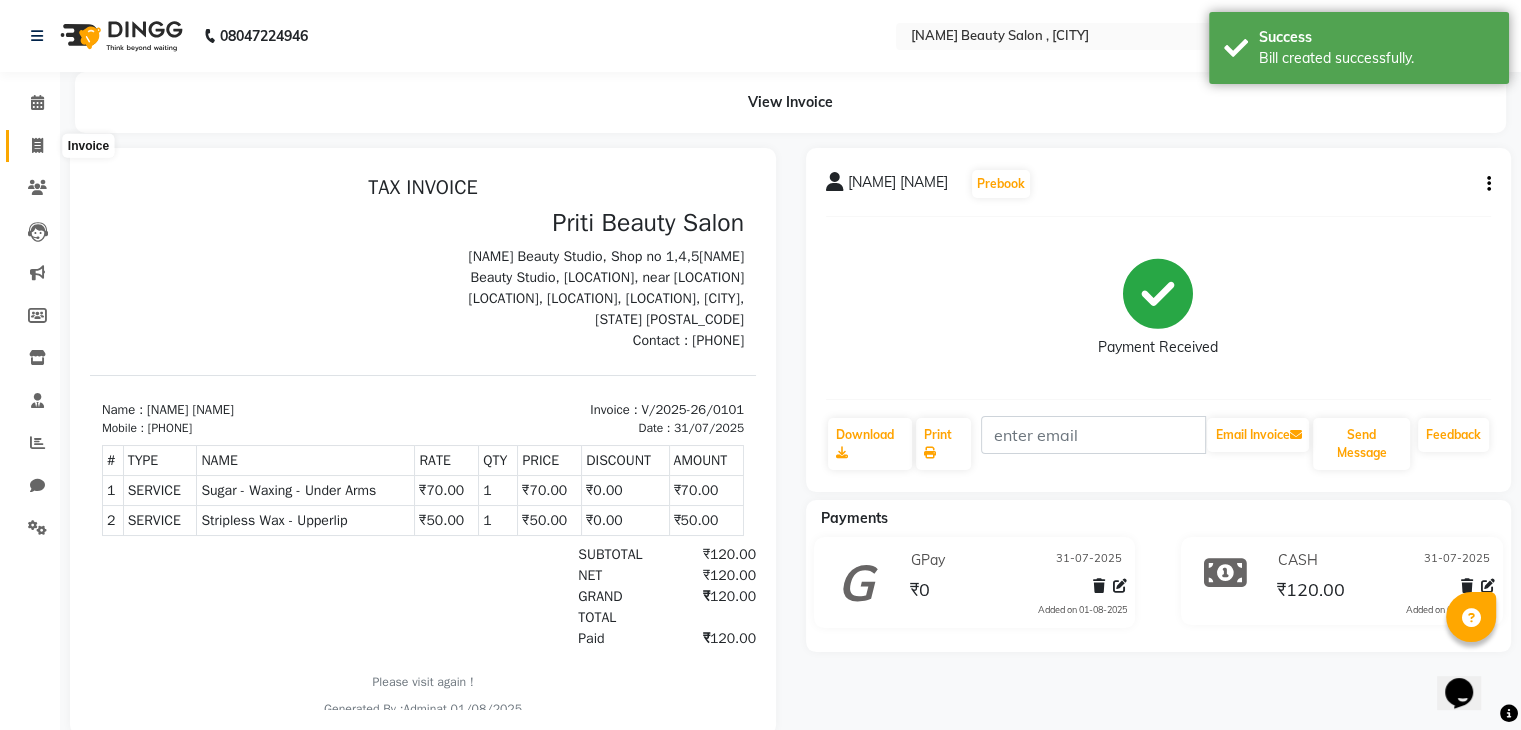 click 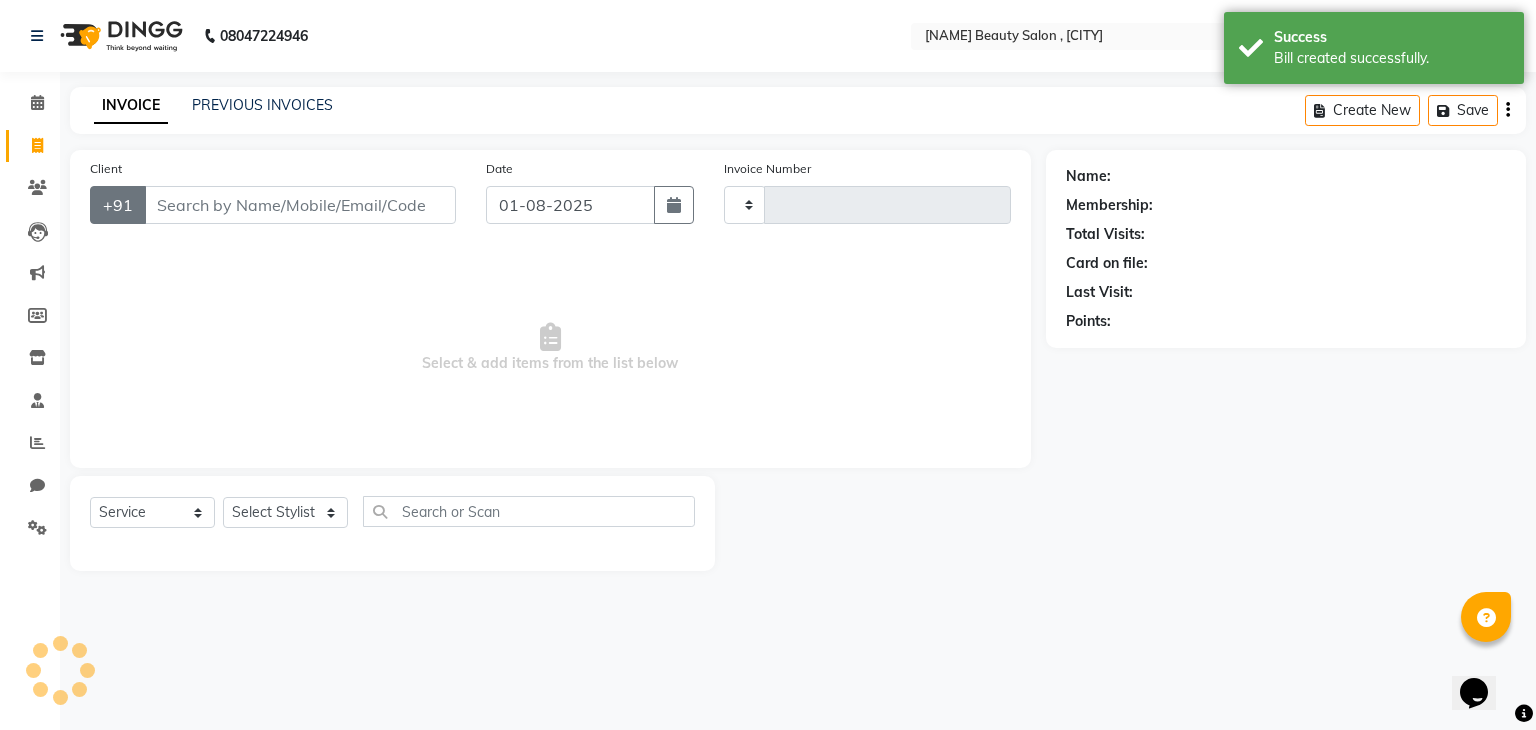 type on "0102" 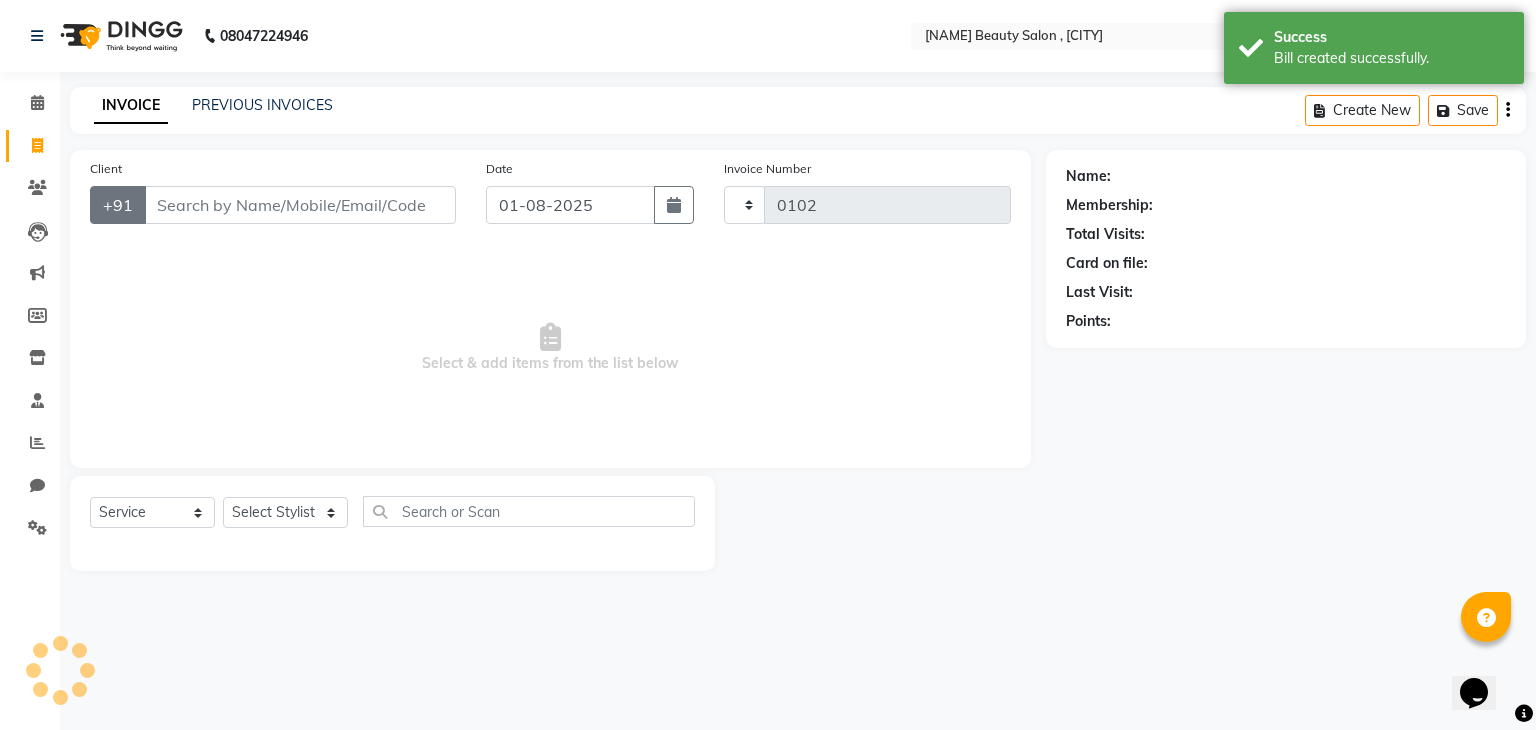 select on "7666" 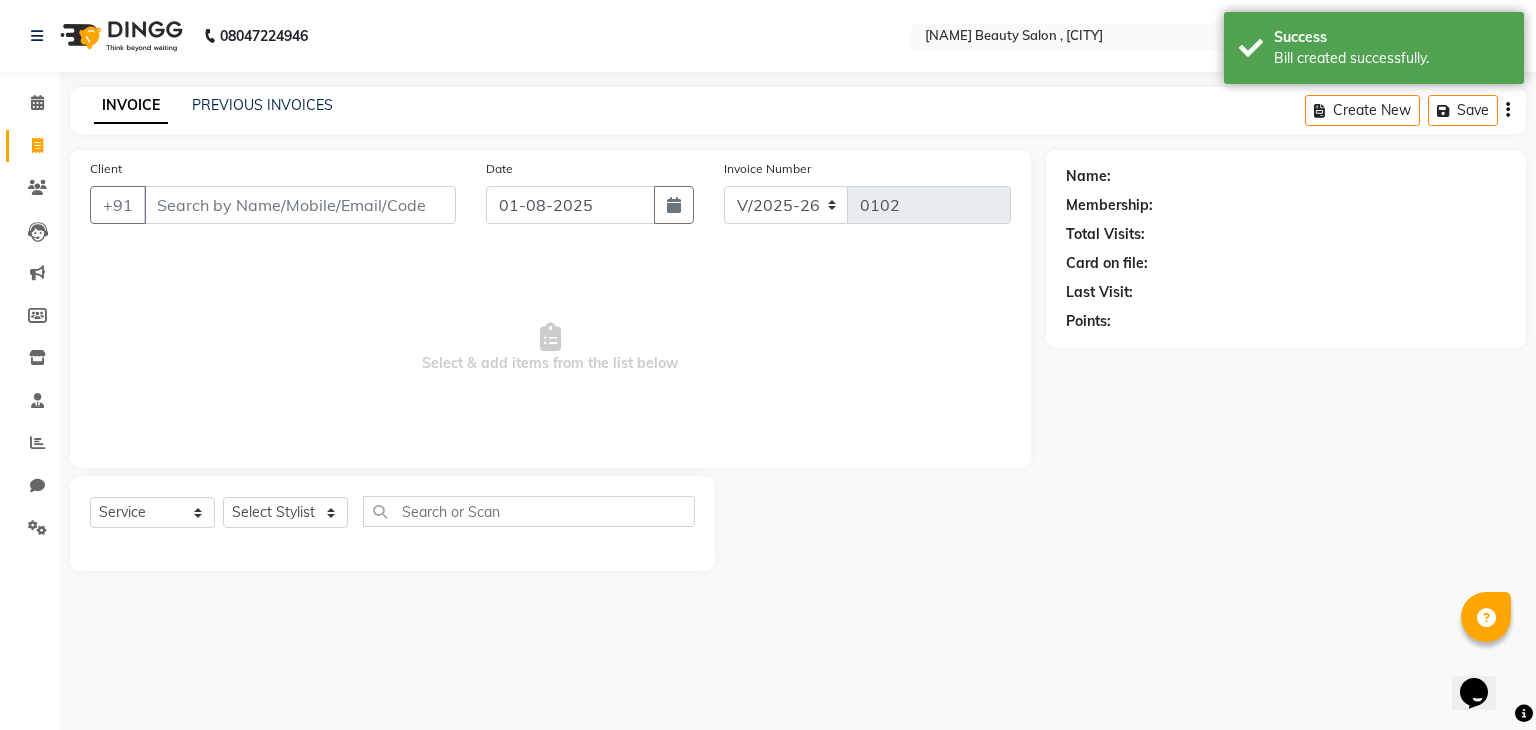 click on "Client" at bounding box center [300, 205] 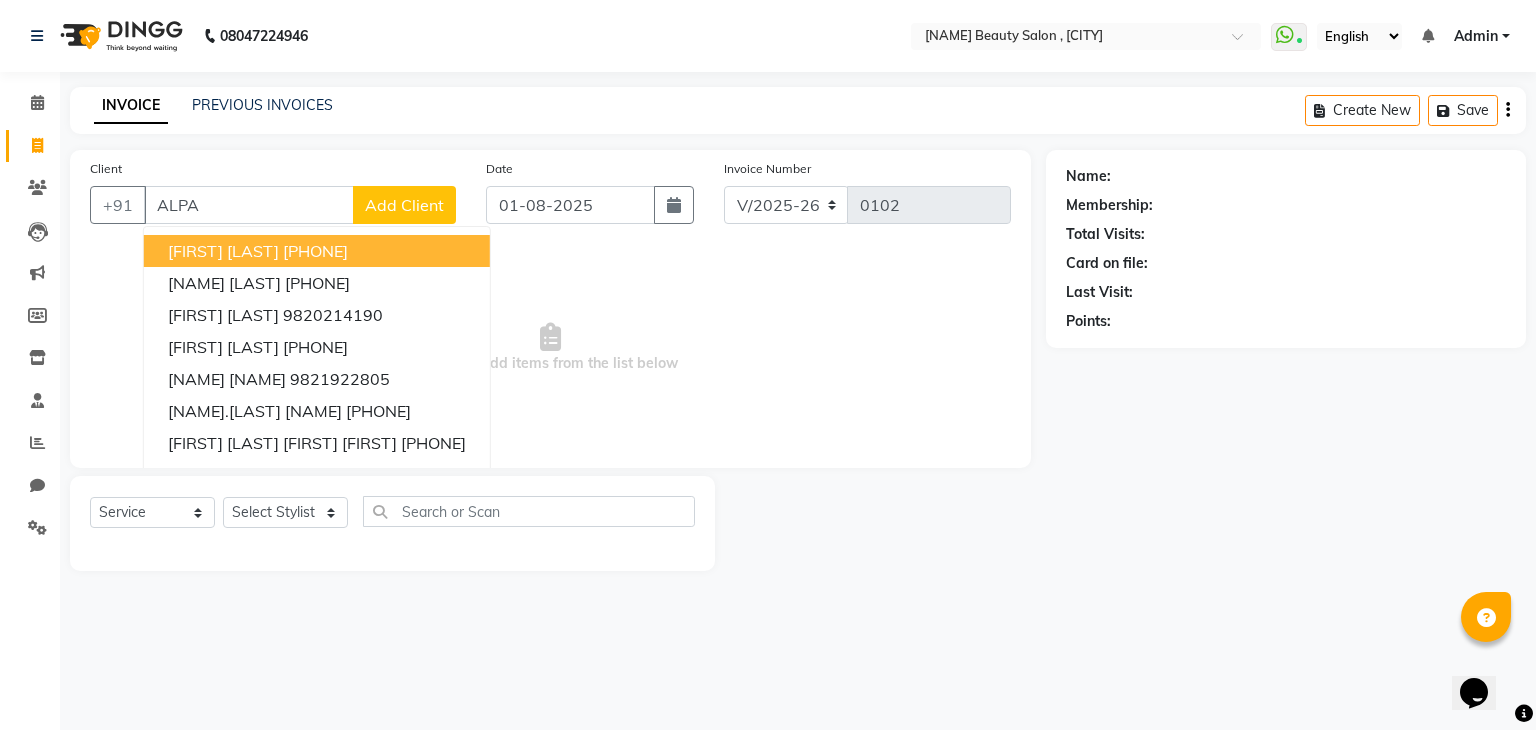 click on "ALPA" at bounding box center (249, 205) 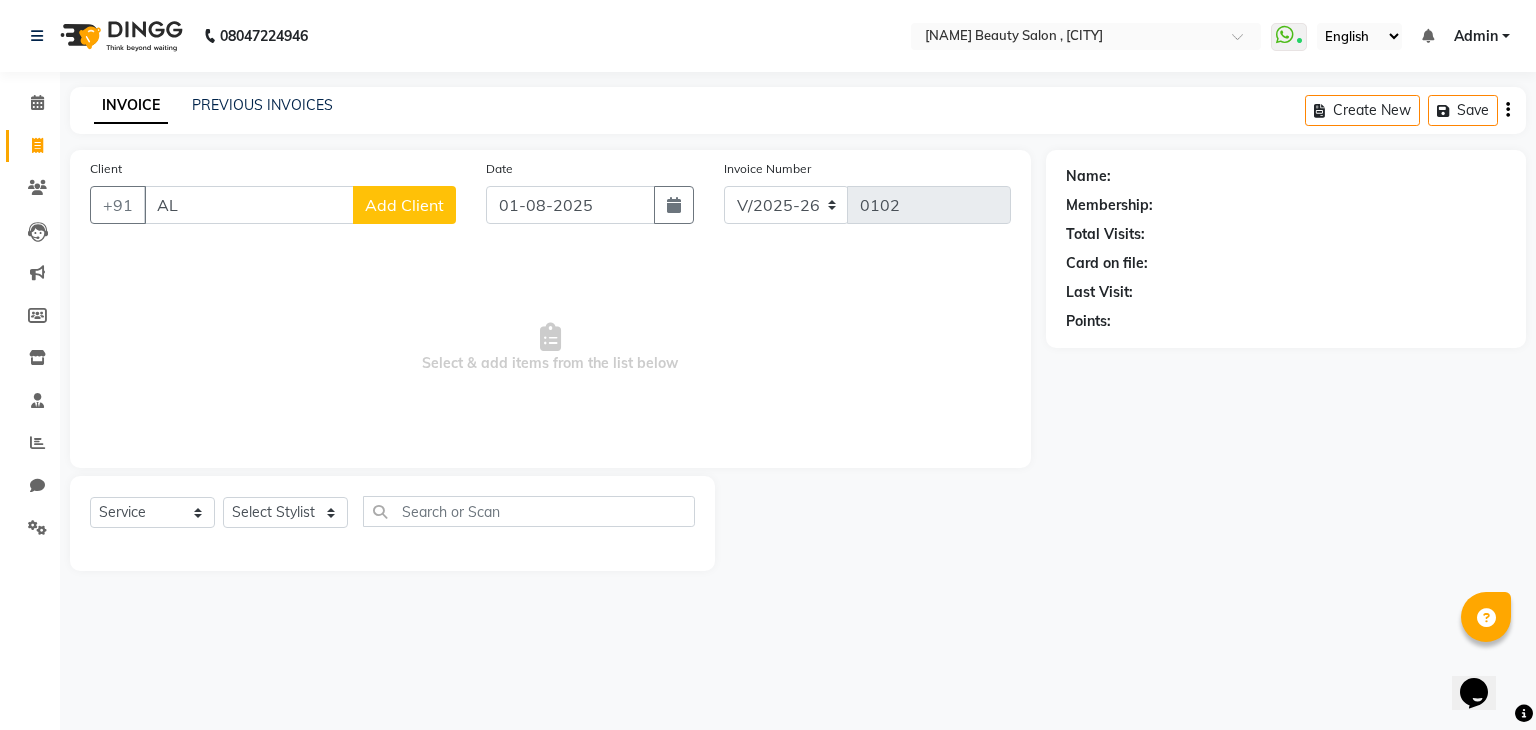 type on "A" 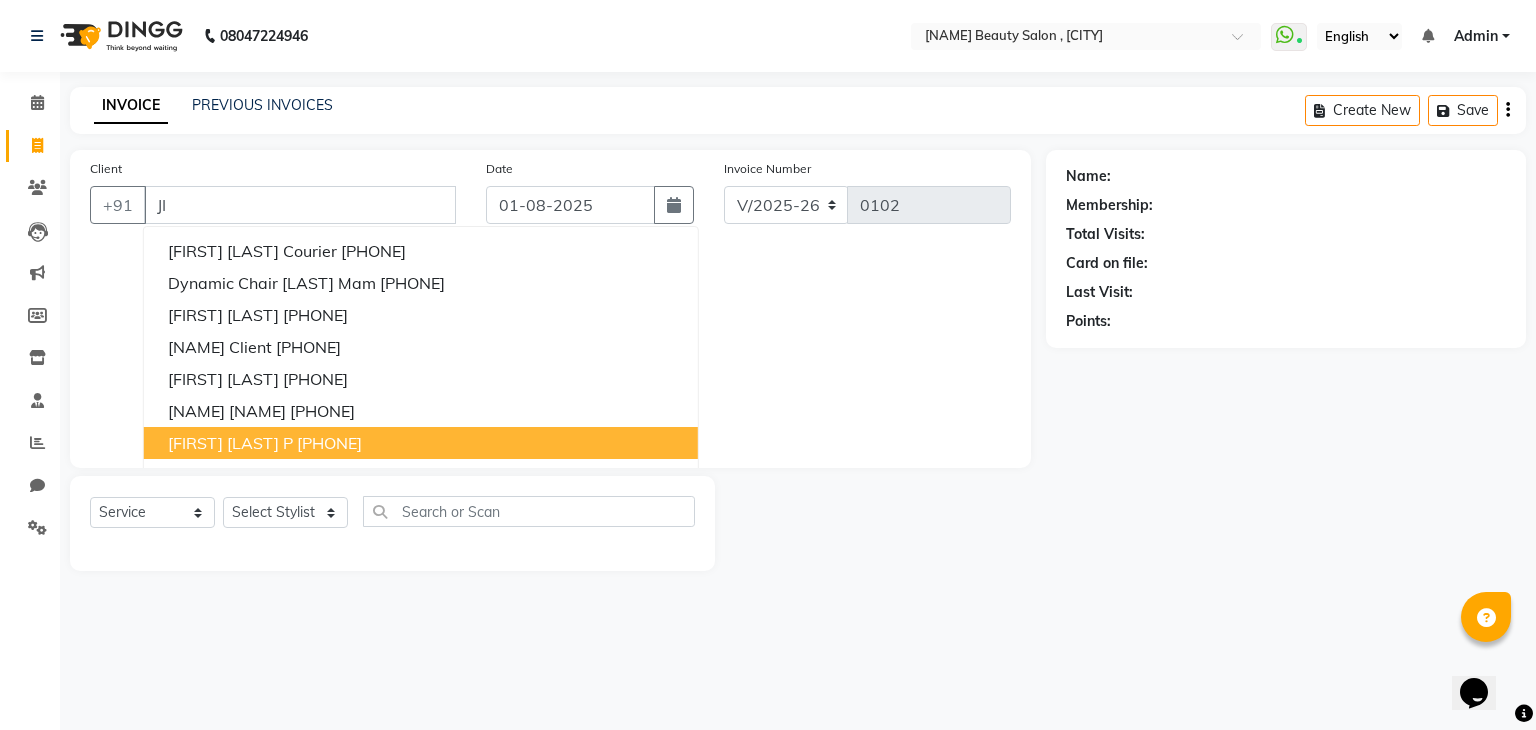 type on "J" 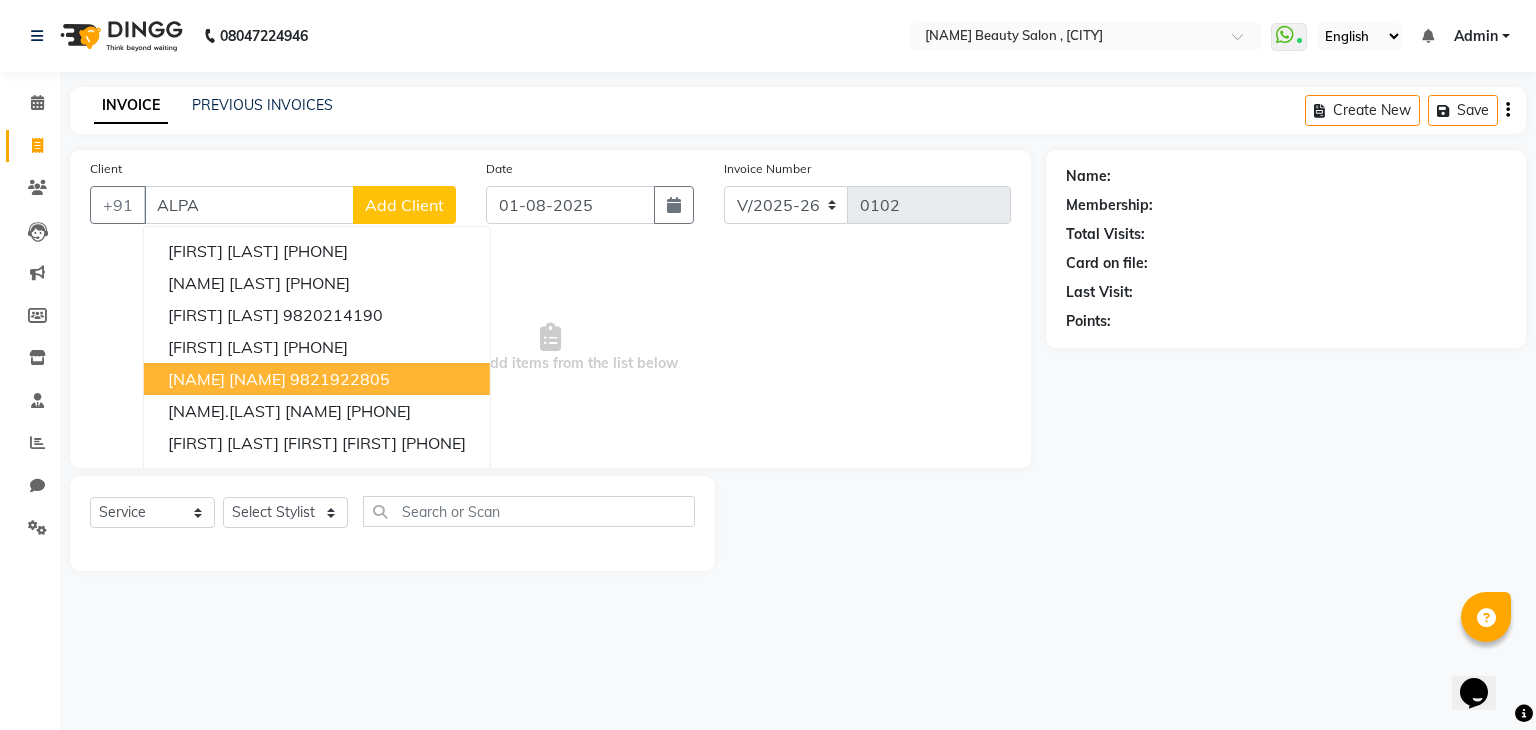 click on "Select & add items from the list below" at bounding box center [550, 348] 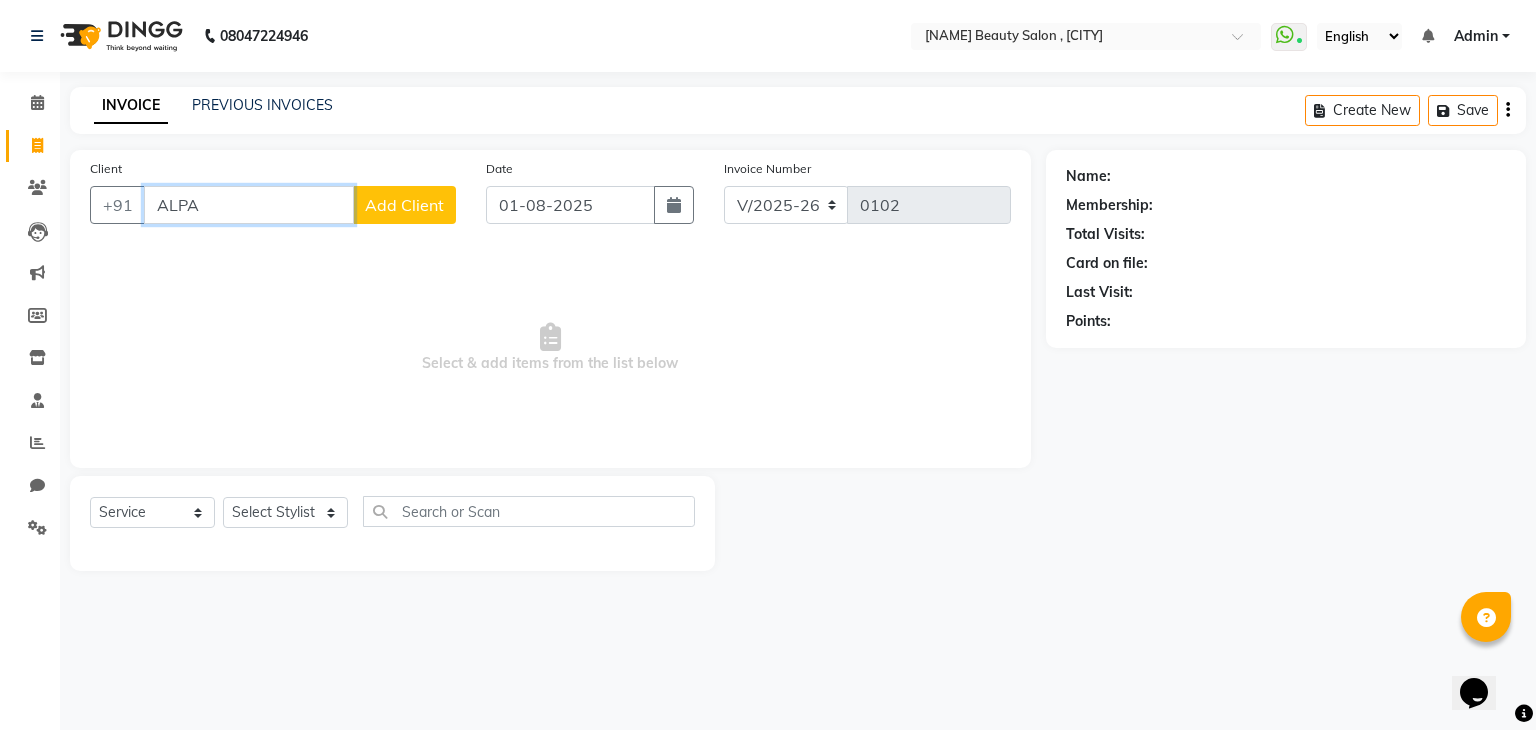 click on "ALPA" at bounding box center [249, 205] 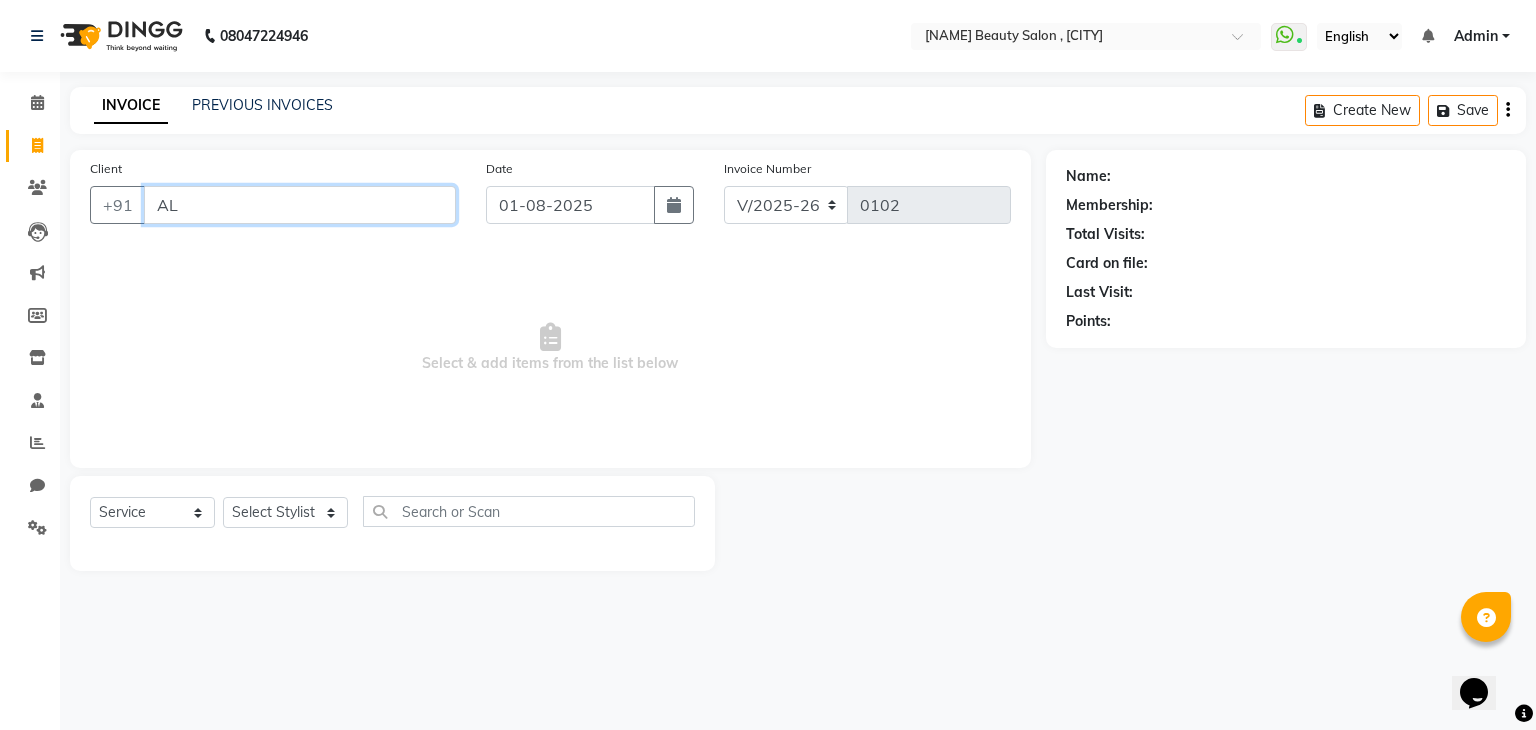 type on "A" 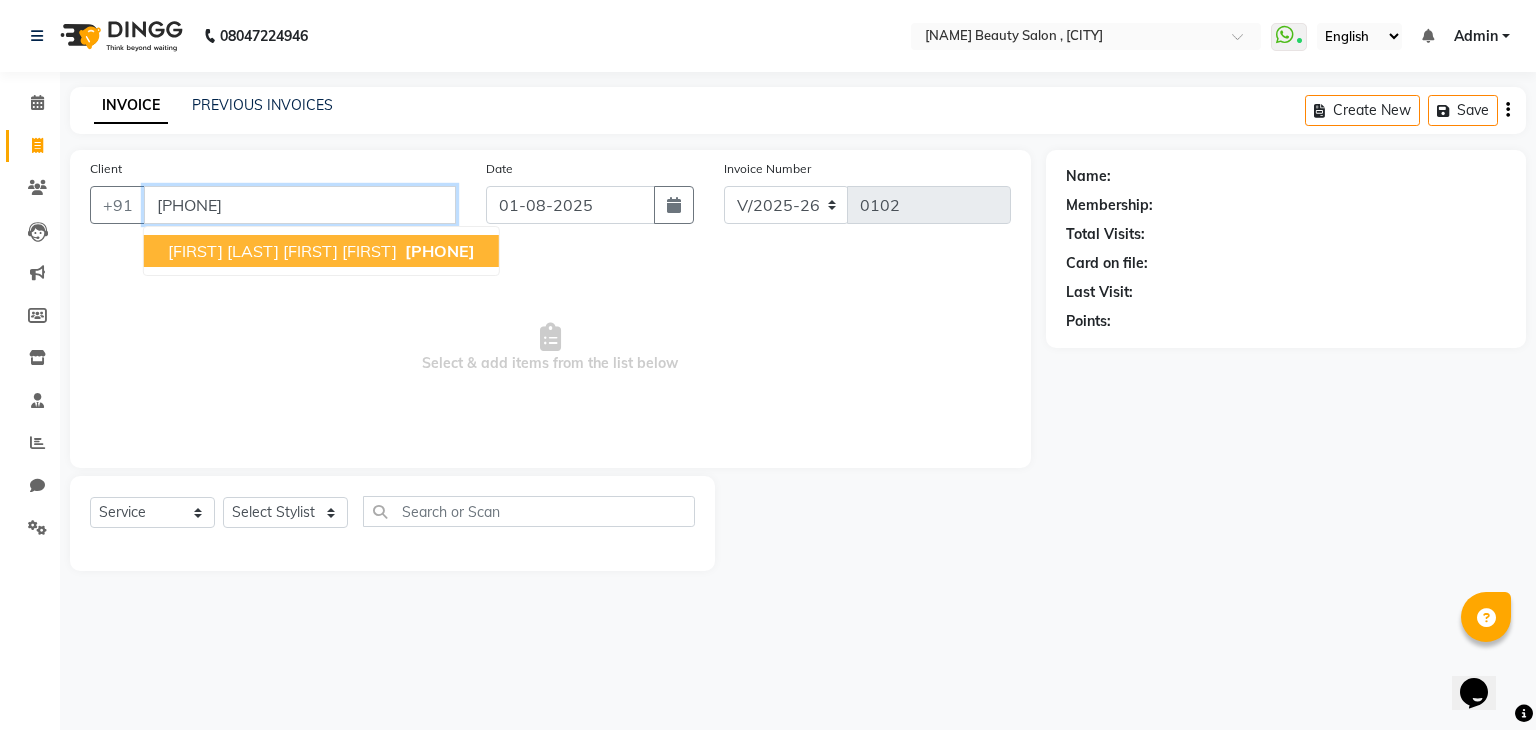 type on "[PHONE]" 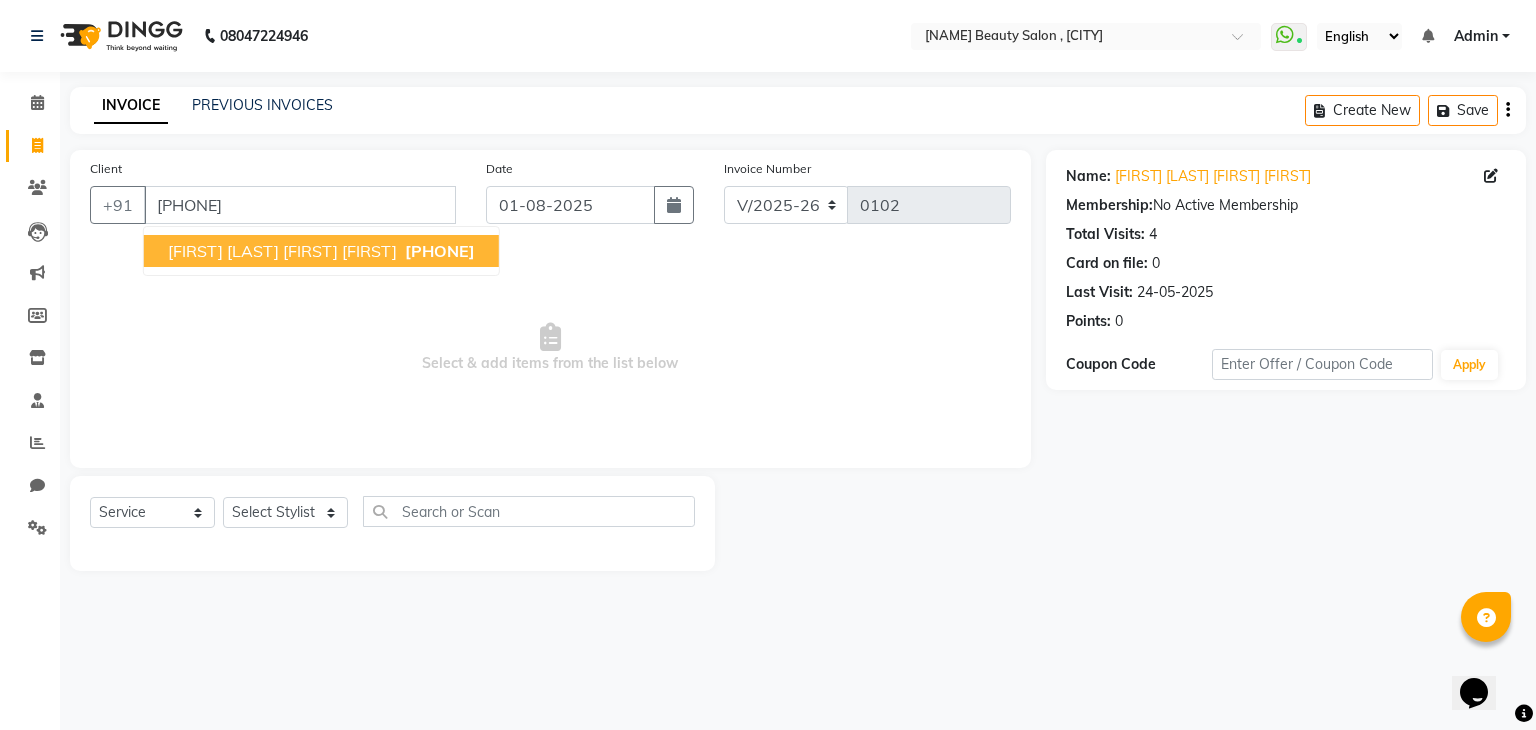 click on "[FIRST] [LAST] [FIRST] [FIRST]" at bounding box center (282, 251) 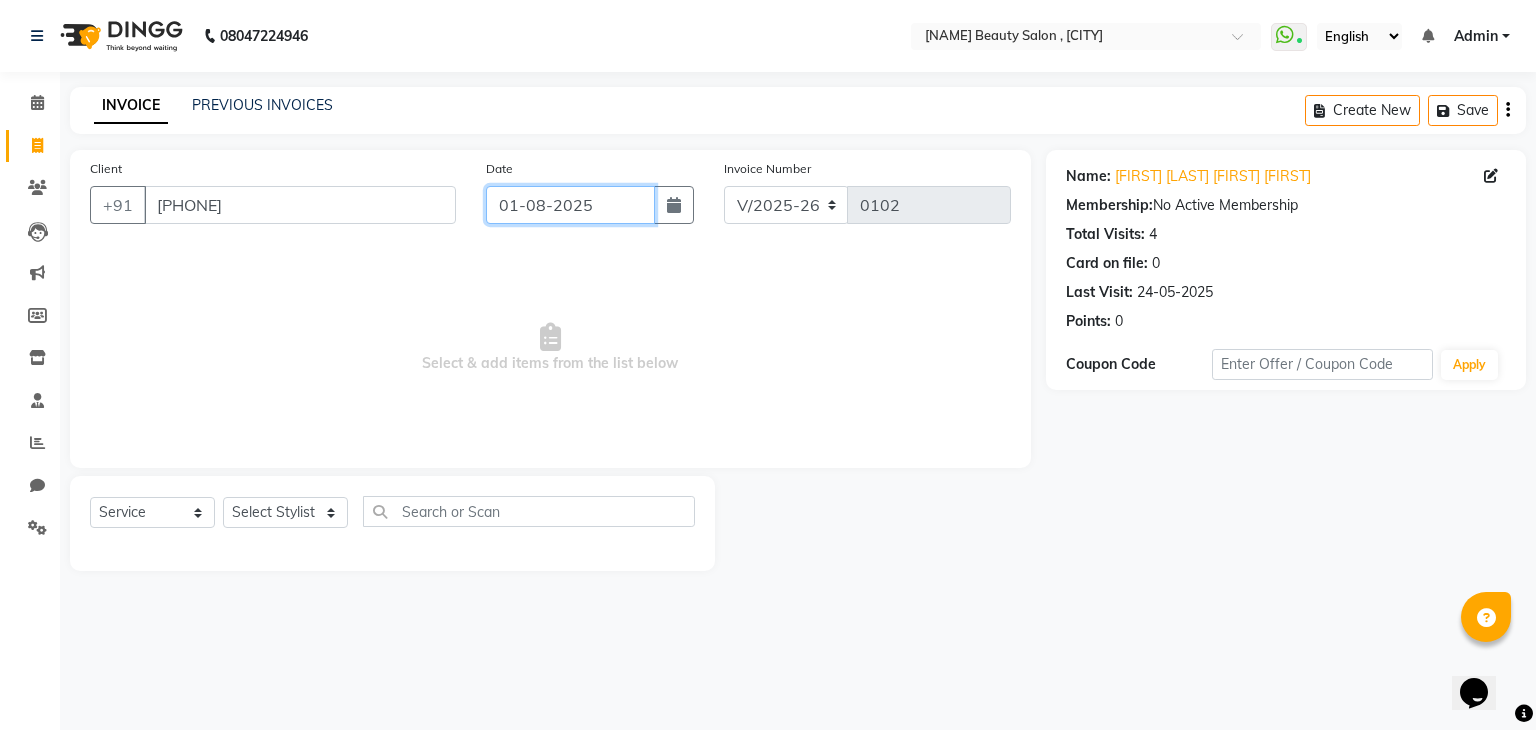 click on "01-08-2025" 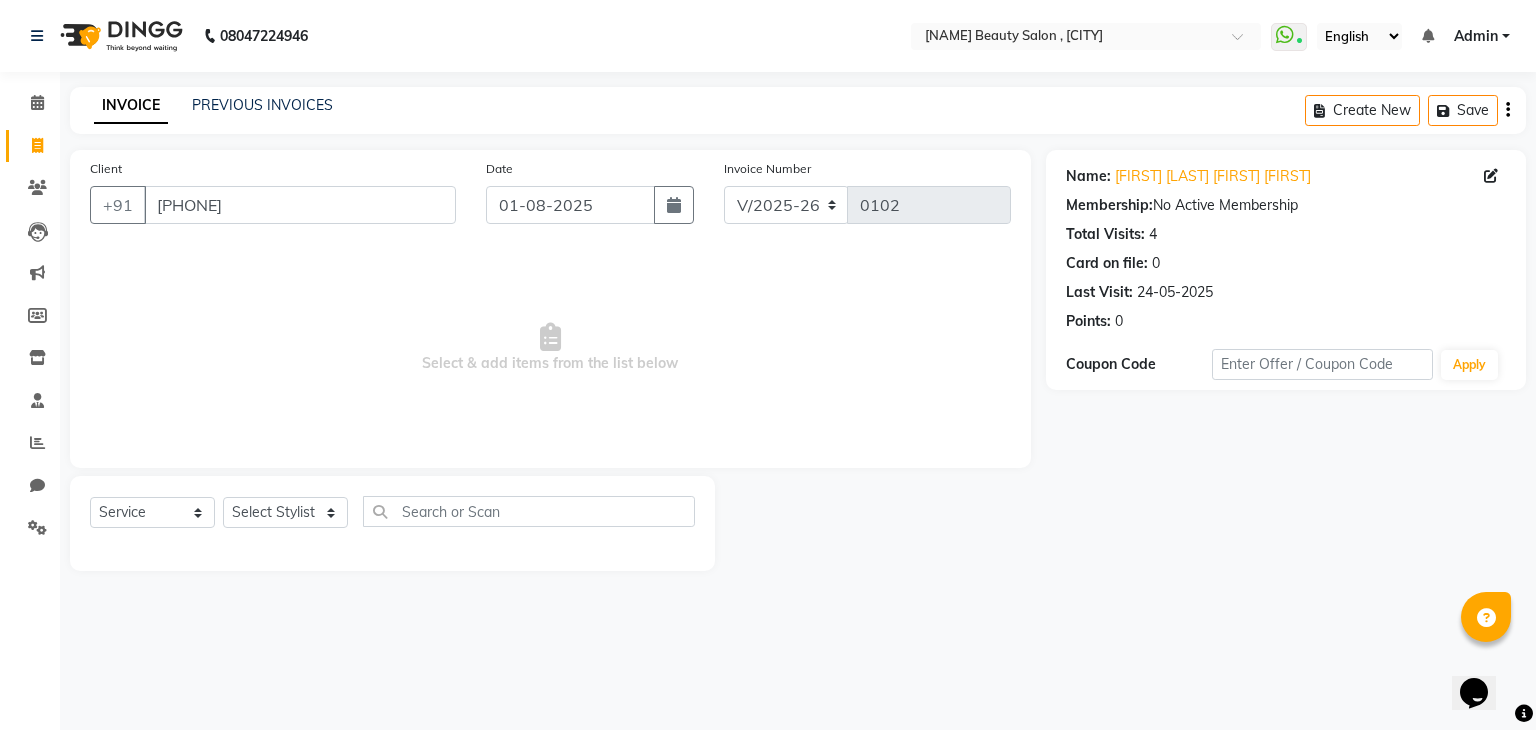 select on "8" 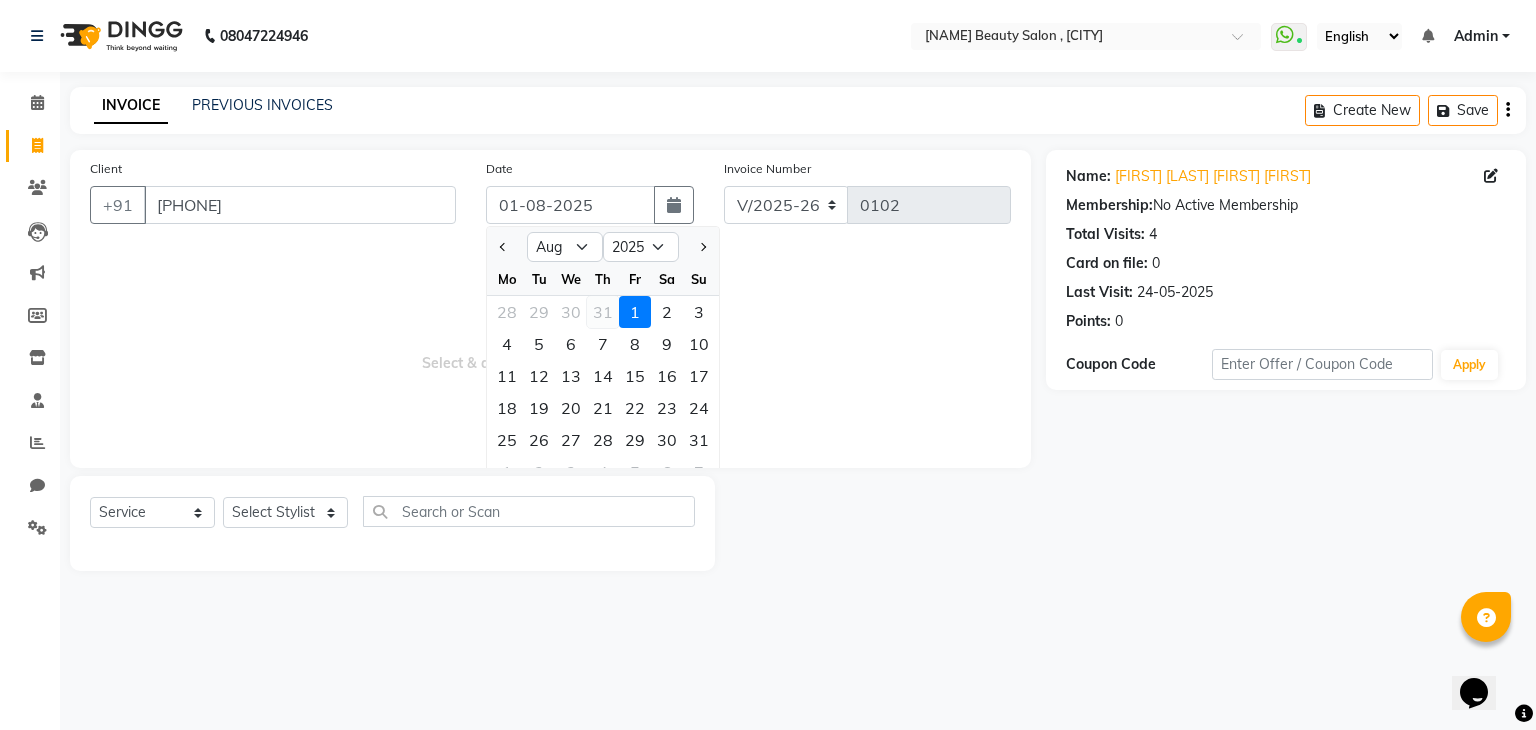 click on "31" 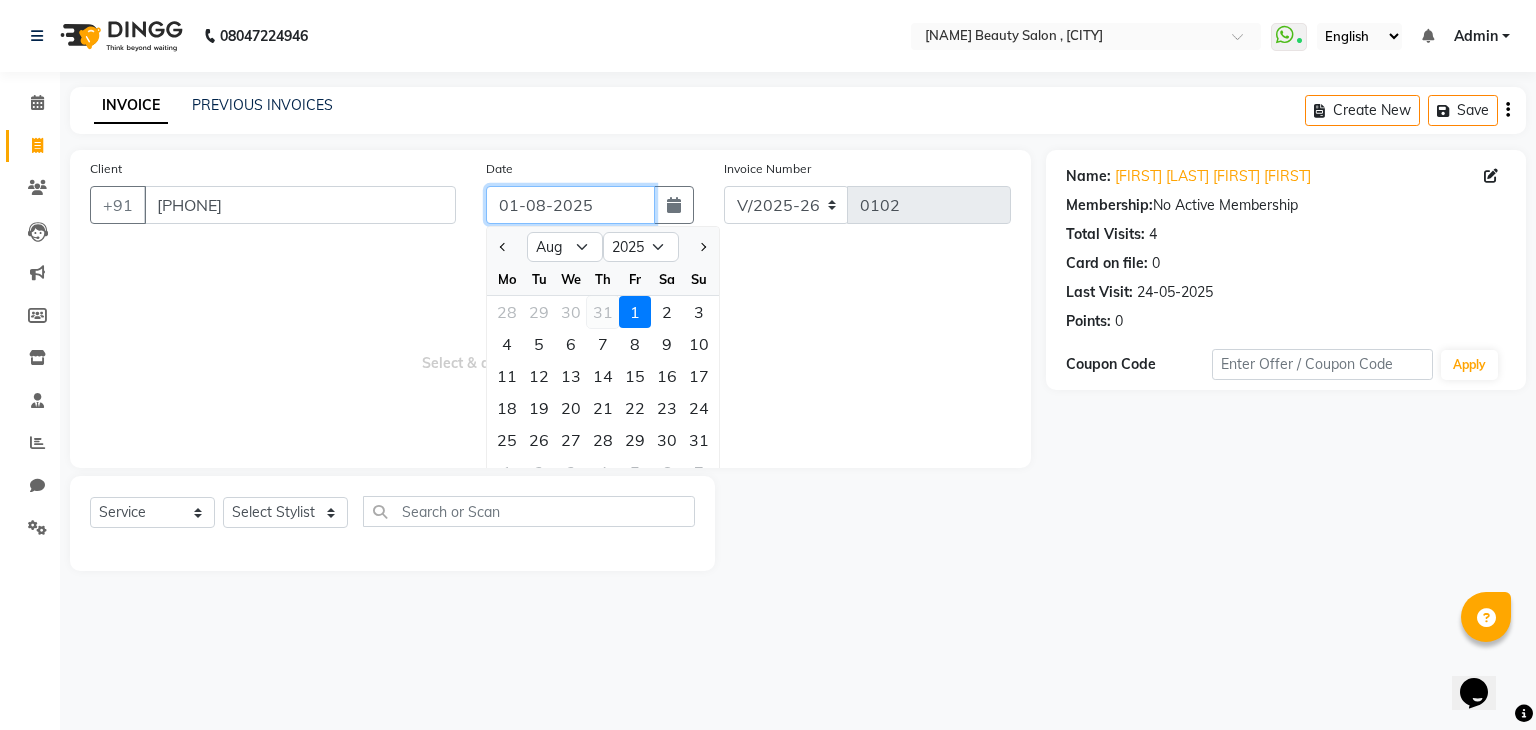type on "31-07-2025" 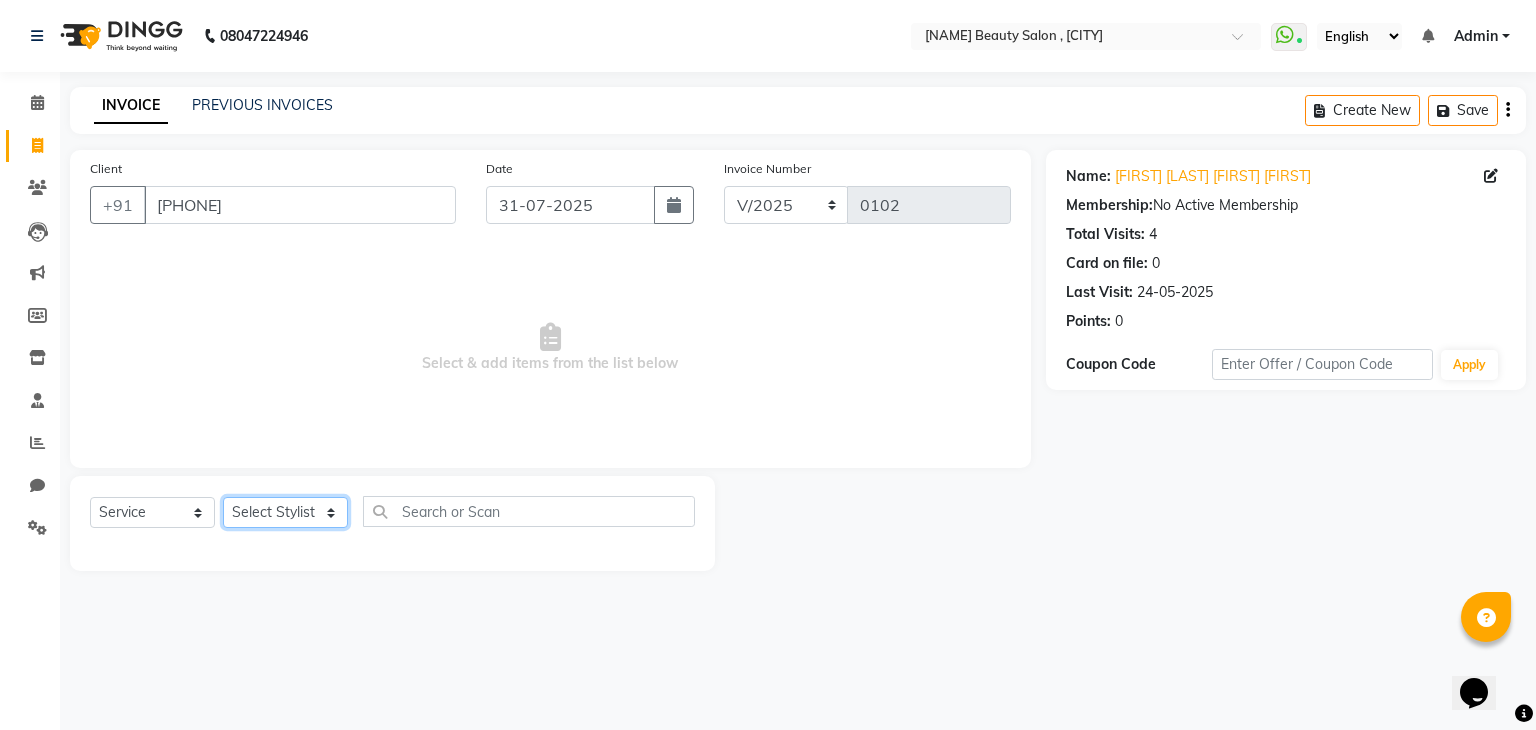 drag, startPoint x: 316, startPoint y: 506, endPoint x: 304, endPoint y: 645, distance: 139.51703 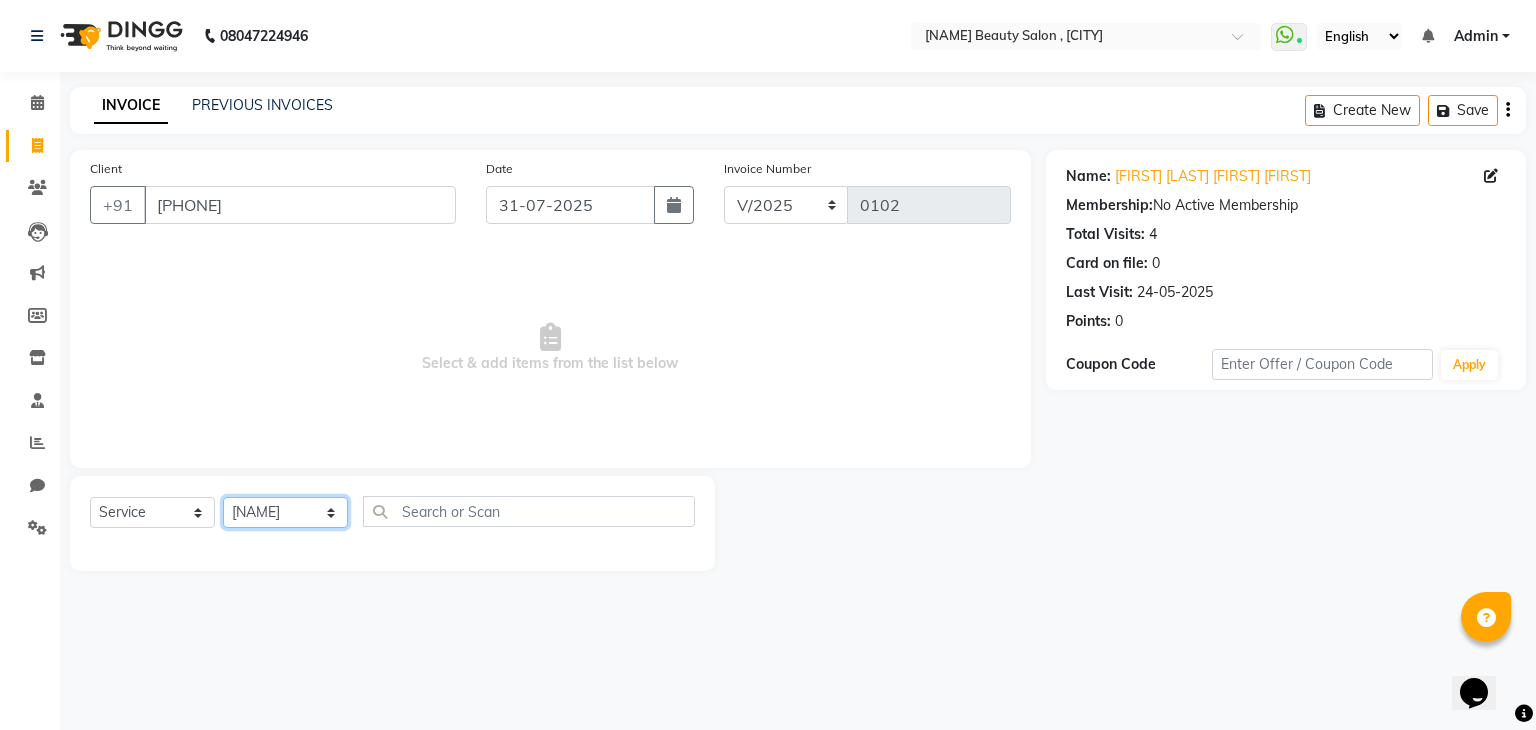 click on "Select Stylist [NAME] [NAME] [NAME] [NAME] [NAME]" 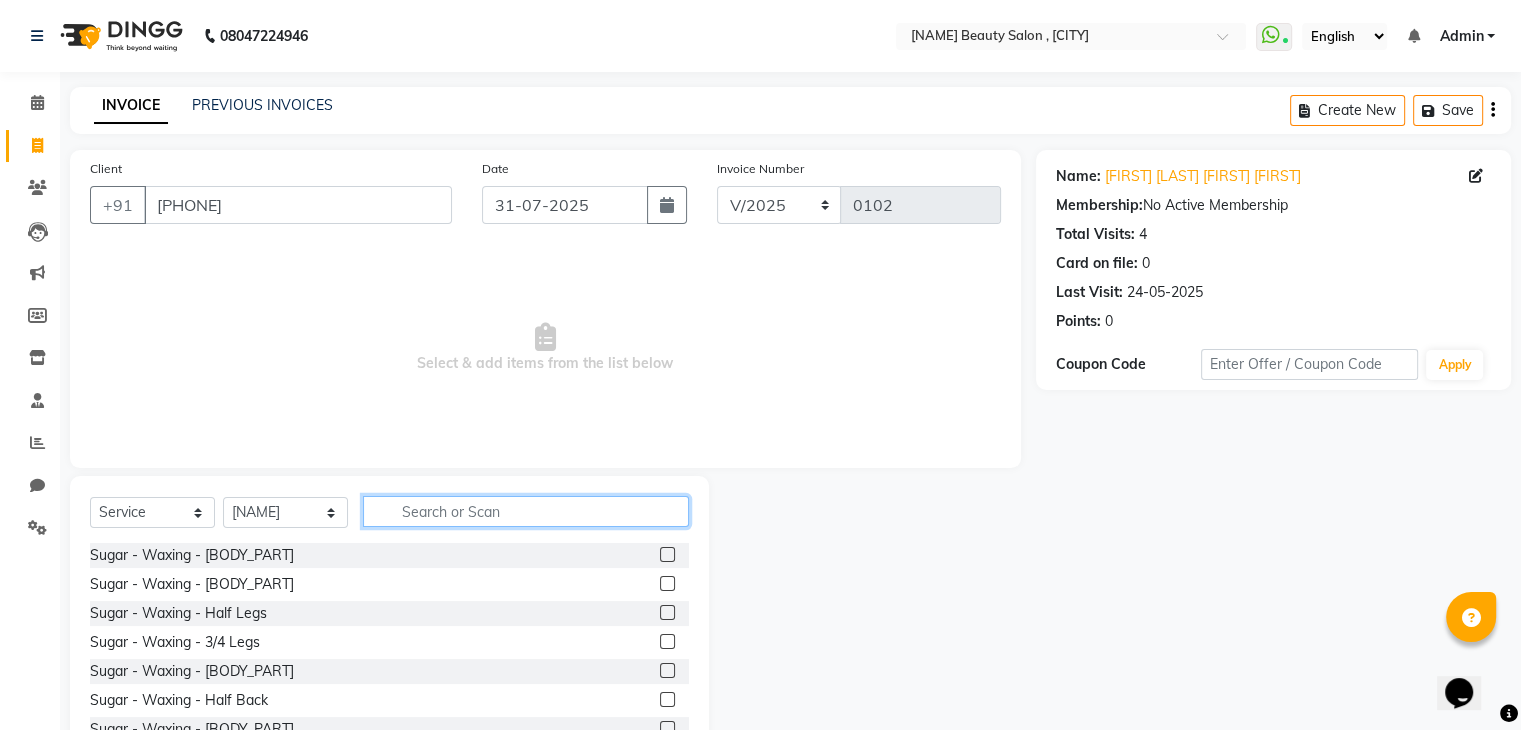 click 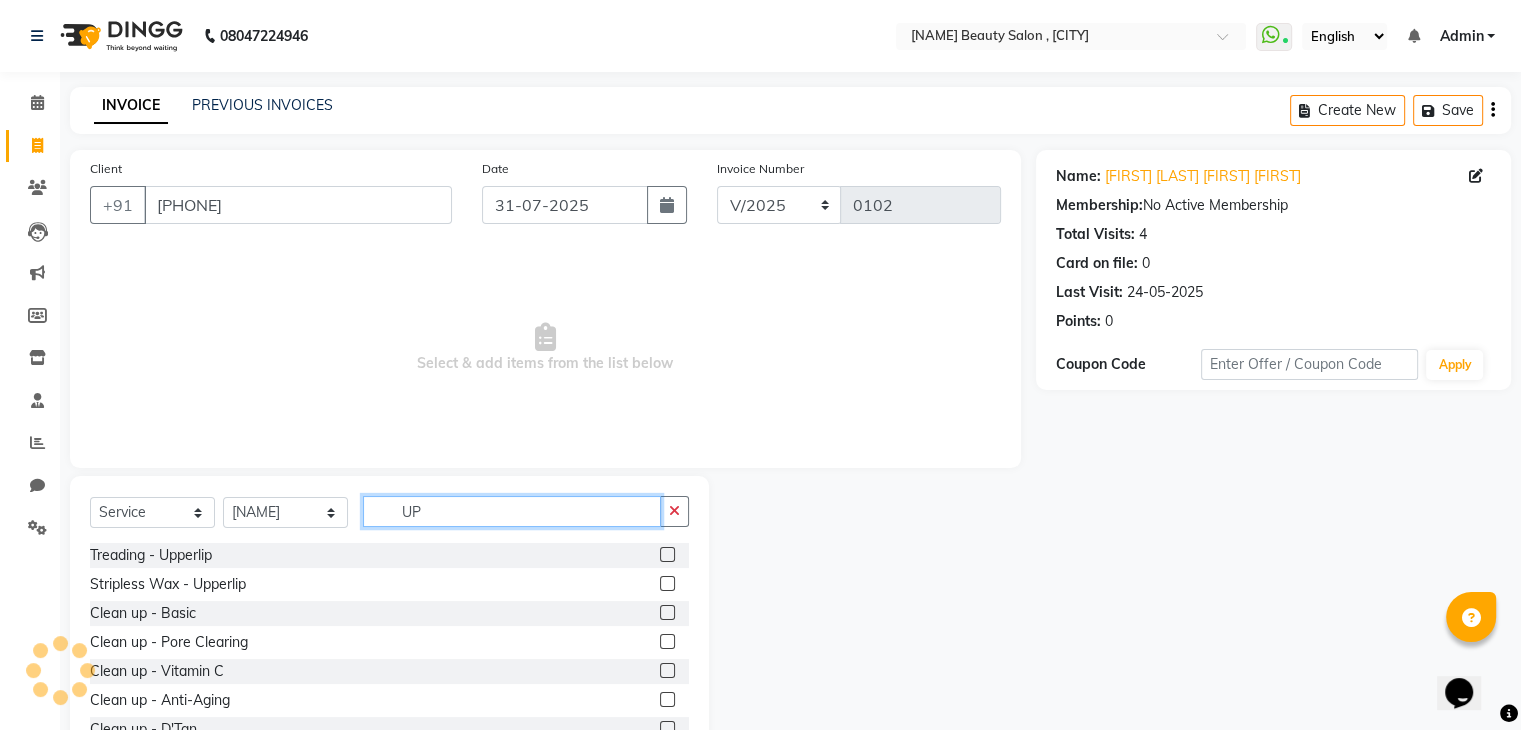 click on "UP" 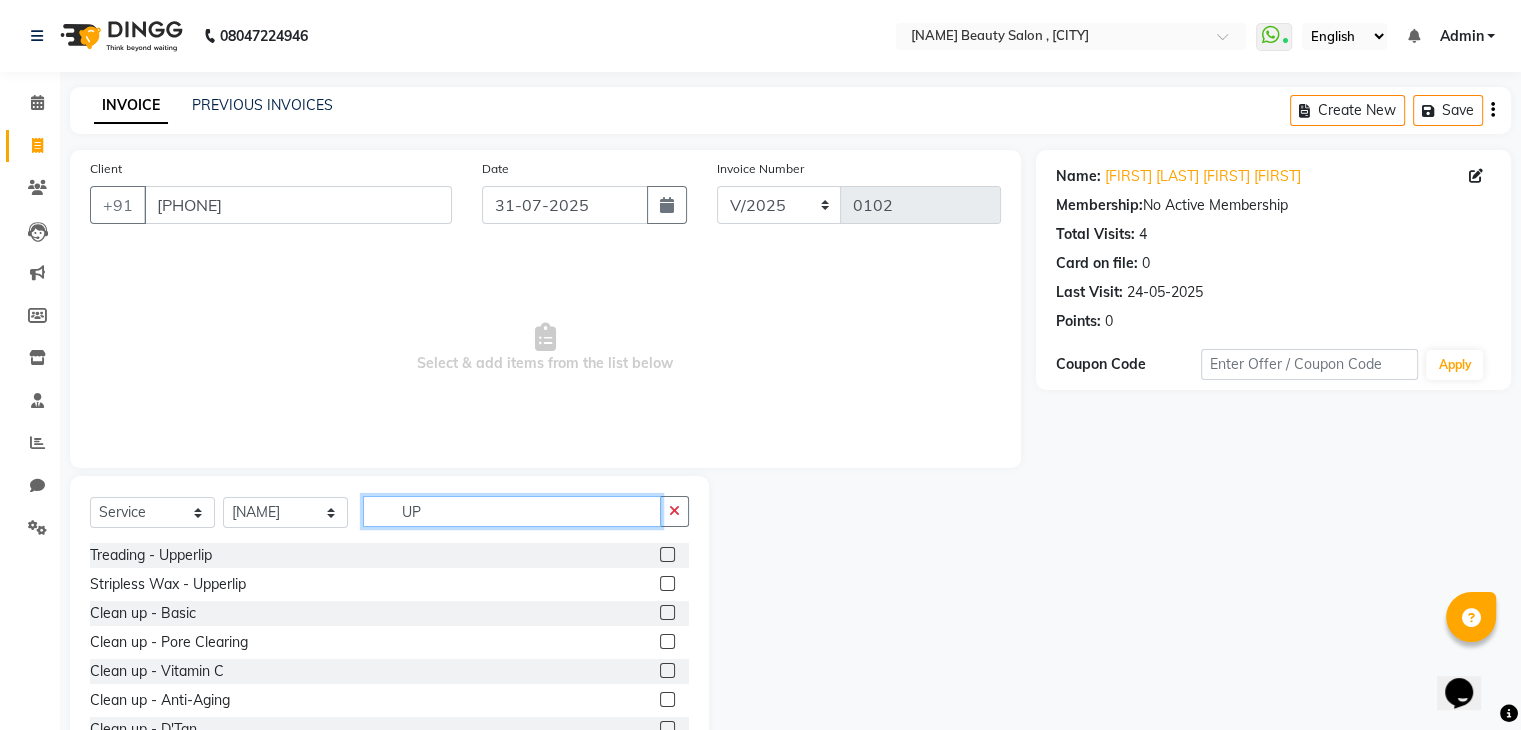 type on "U" 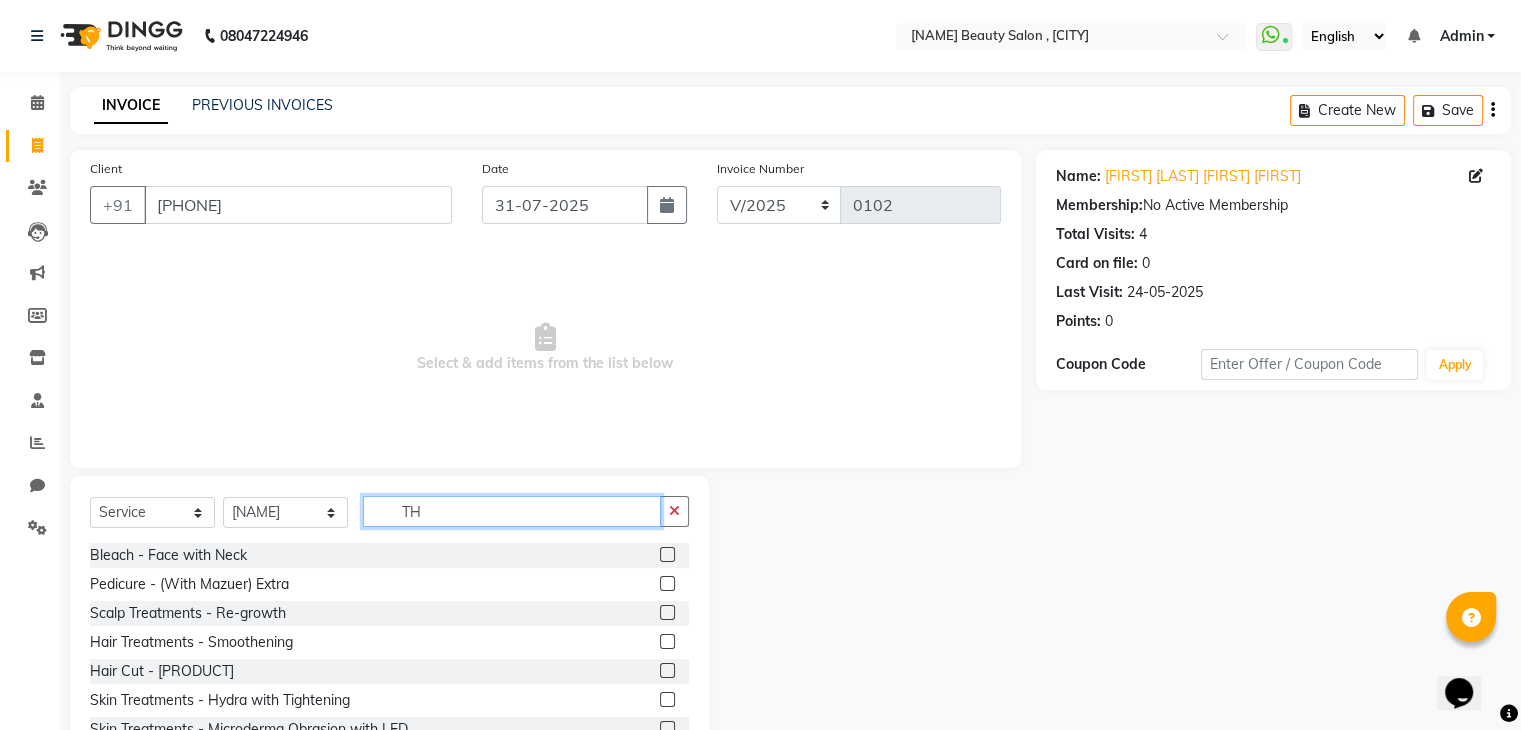 type on "T" 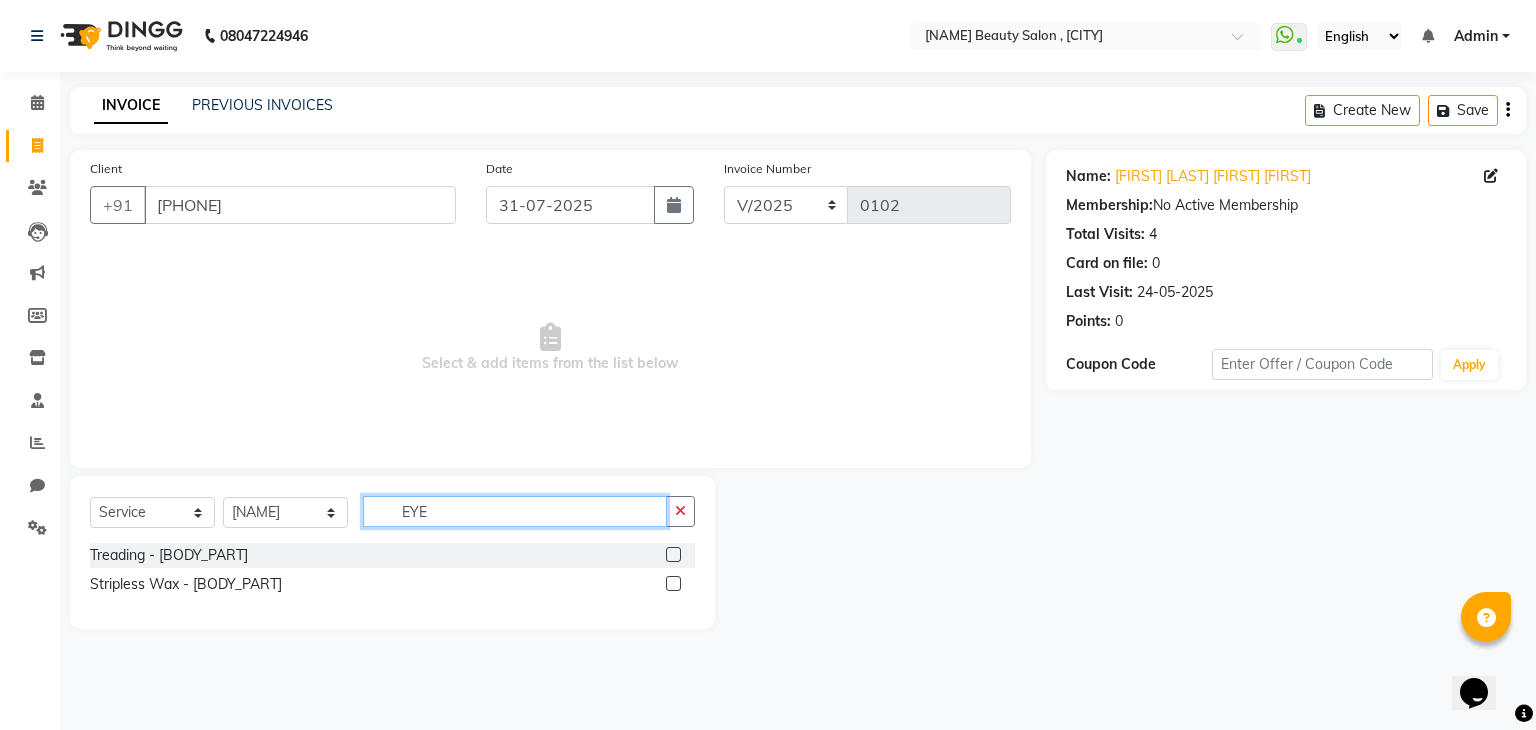 type on "EYE" 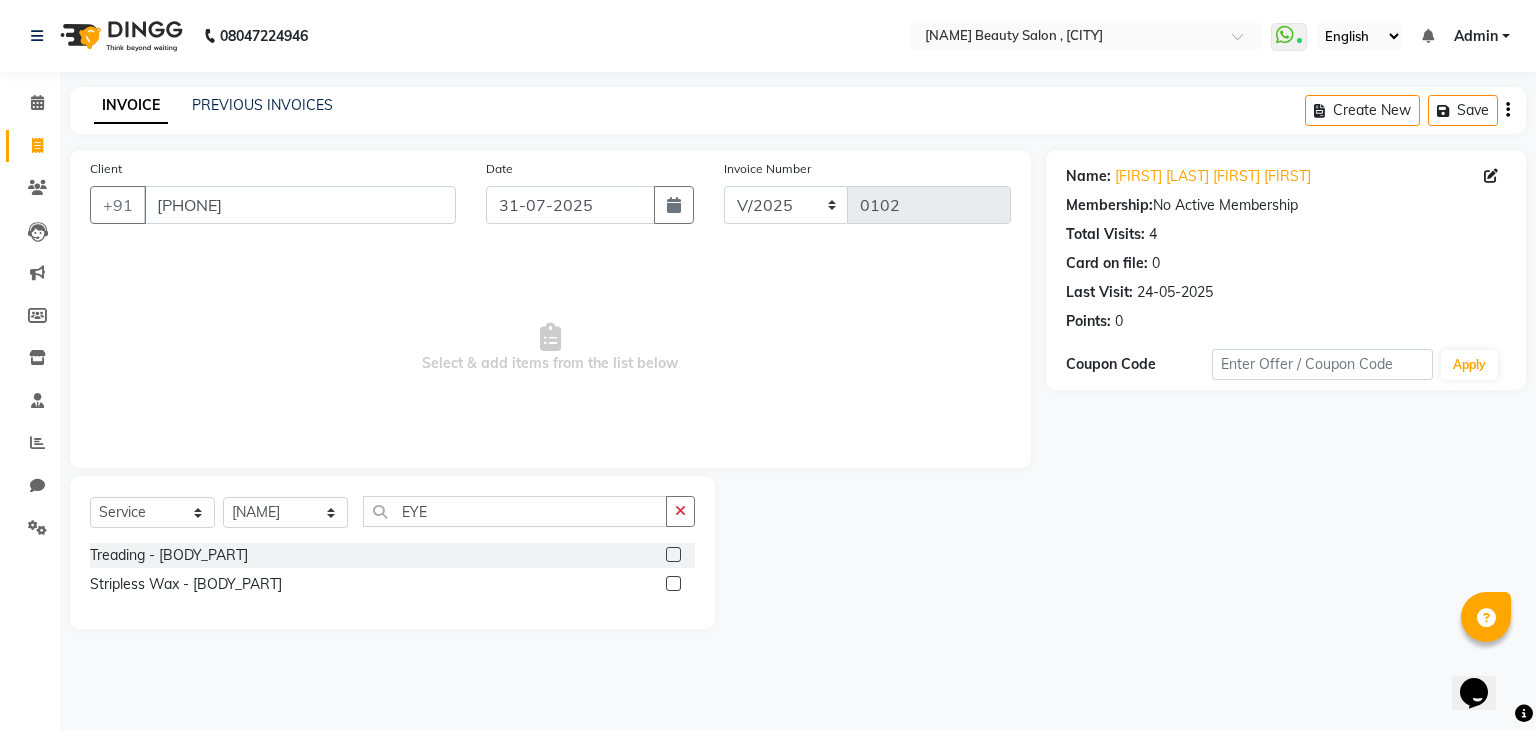 click 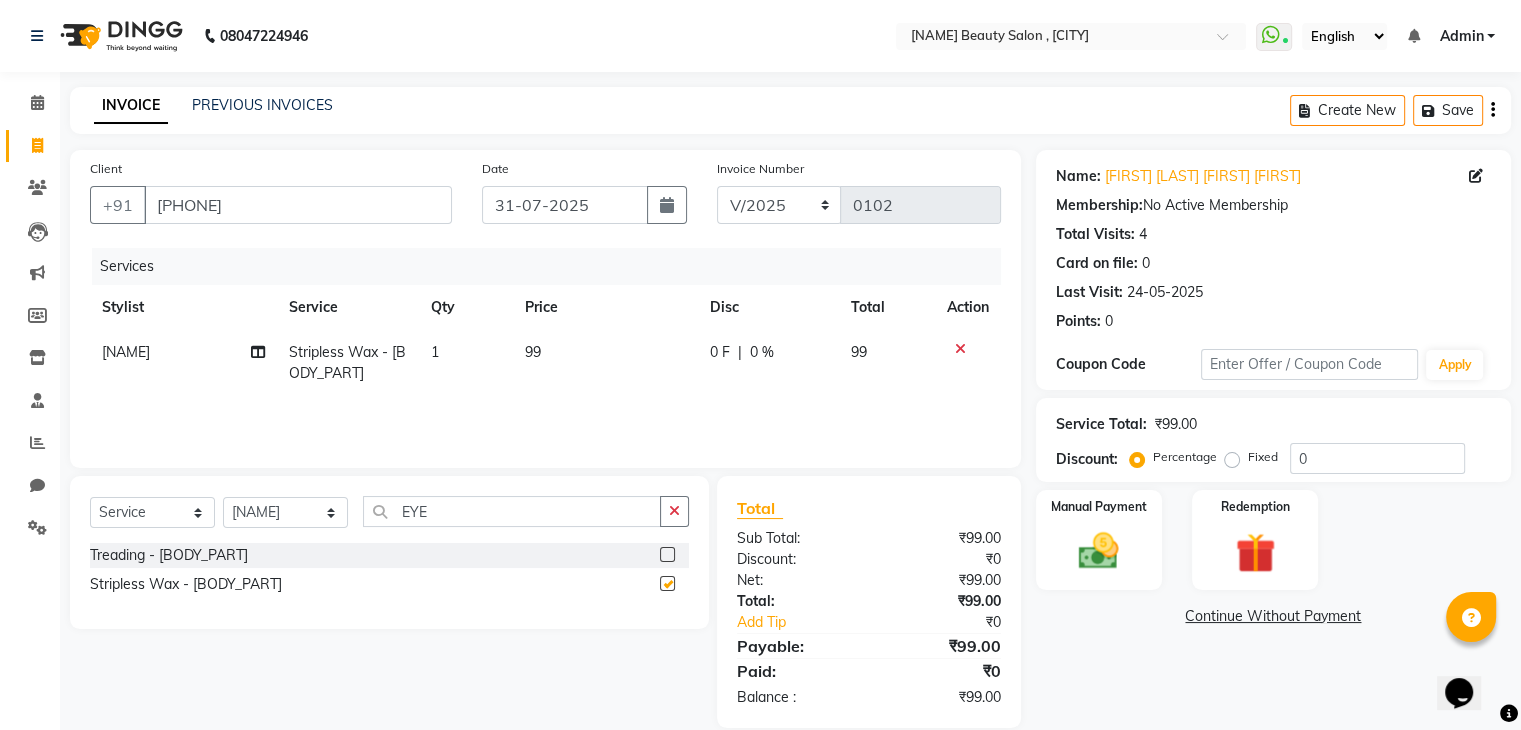 checkbox on "false" 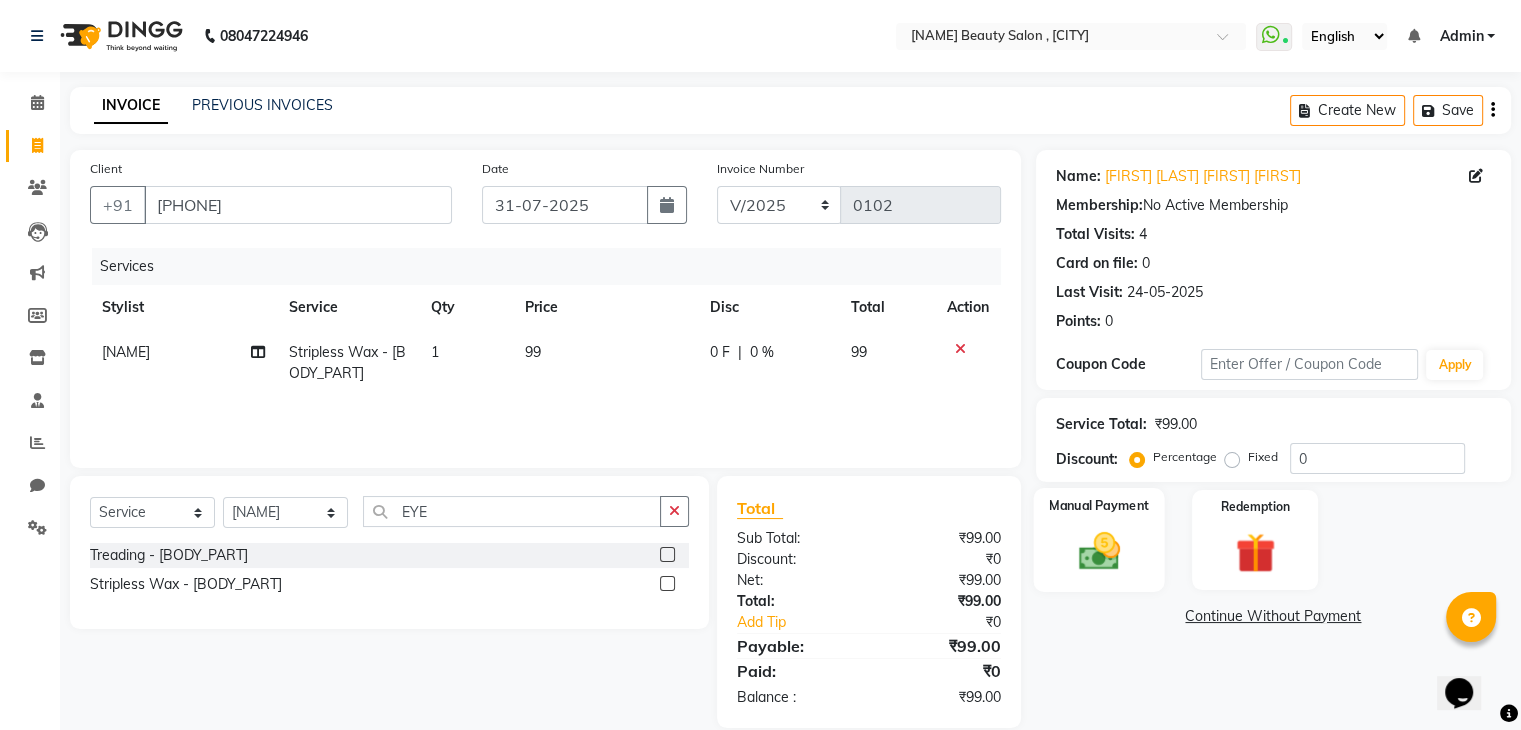 click 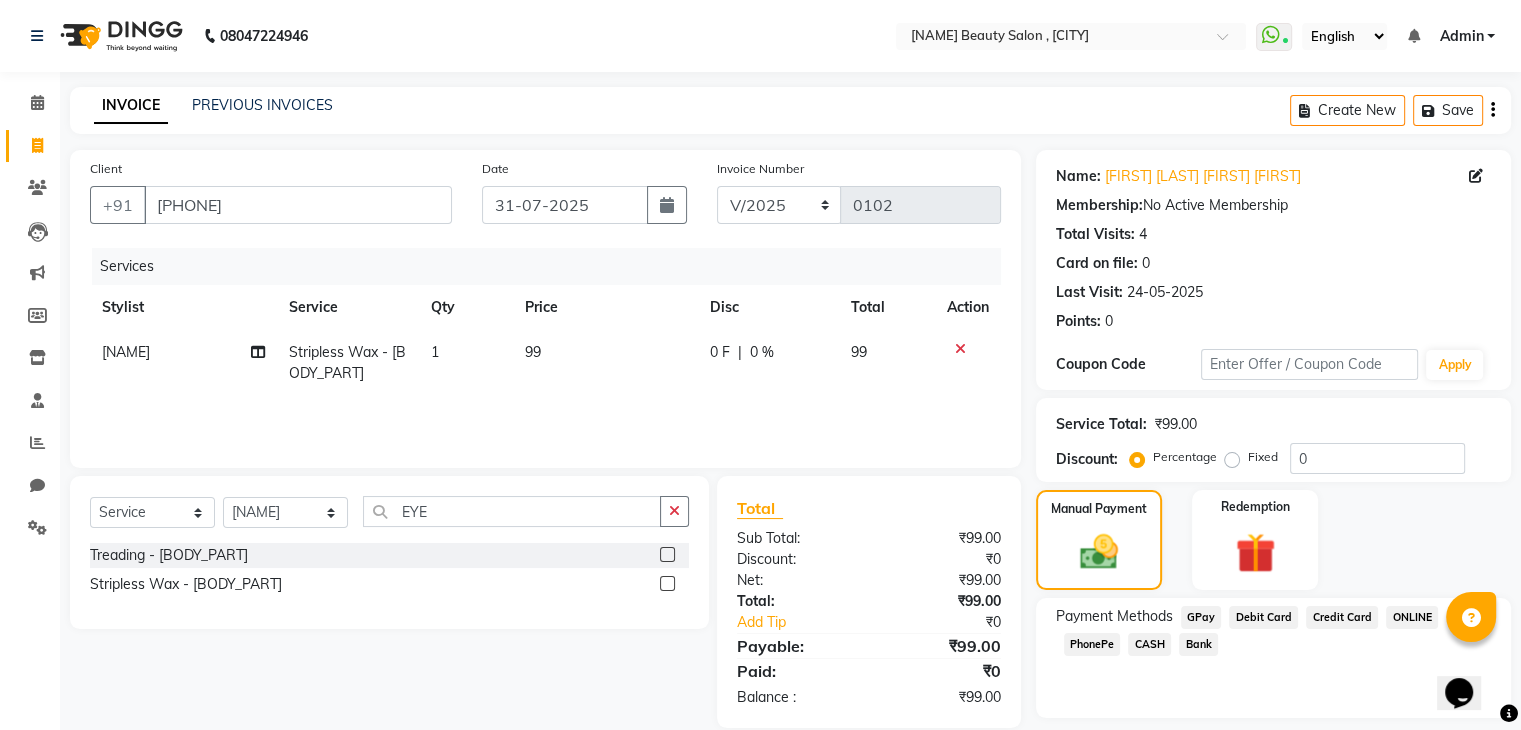 click on "CASH" 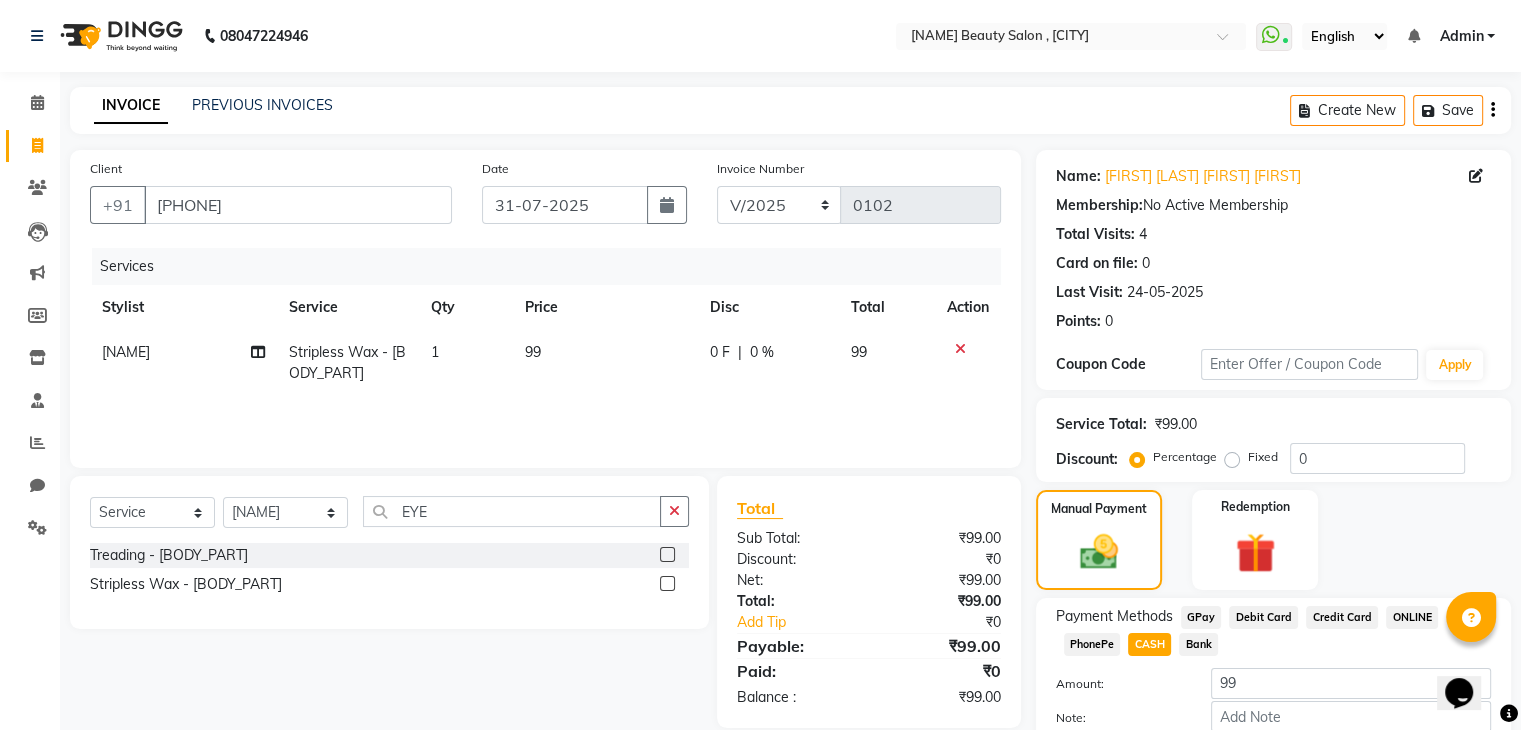 scroll, scrollTop: 117, scrollLeft: 0, axis: vertical 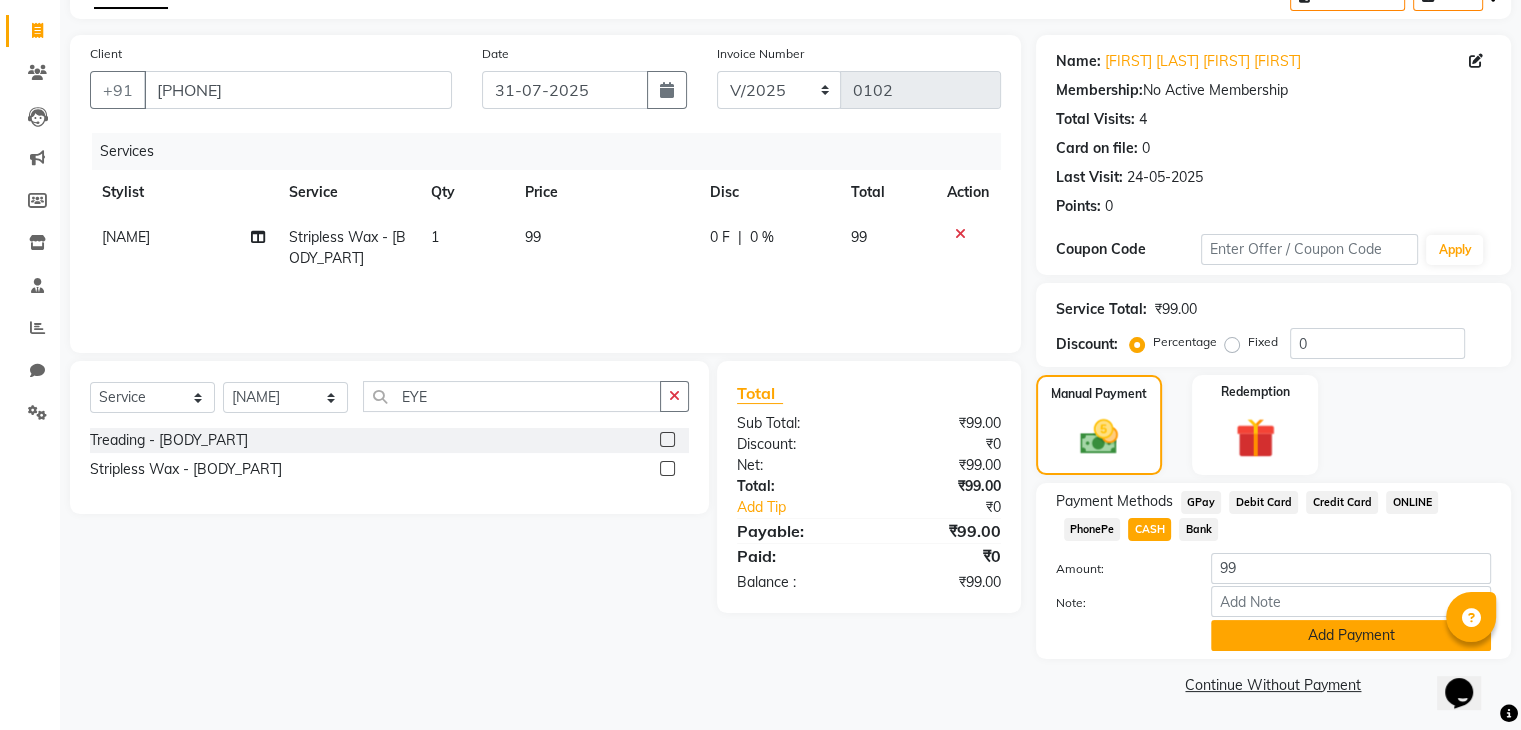 click on "Add Payment" 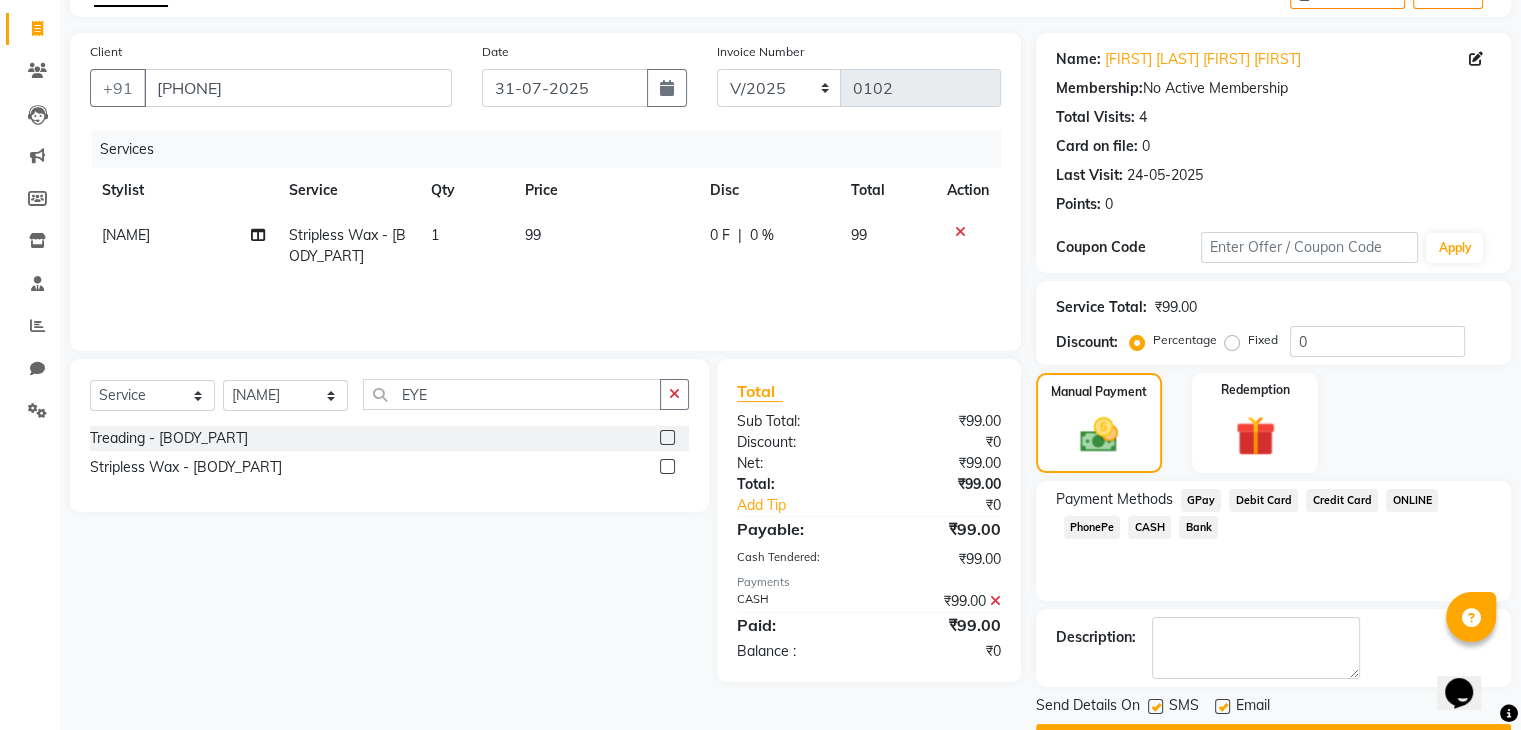 click on "Client +91 [PHONE] Date 31-07-2025 Invoice Number V/2025 V/2025-26 0102 Services Stylist Service Qty Price Disc Total Action Kinnari Stripless Wax - Eyebrow 1 99 0 F | 0 % 99 Select Service Product Membership Package Voucher Prepaid Gift Card Select Stylist Bharvi Dimple Geeta Kinnari Shamim EYE Treading - Eyebrow Stripless Wax - Eyebrow Total Sub Total: ₹99.00 Discount: ₹0 Net: ₹99.00 Total: ₹99.00 Add Tip ₹0 Payable: ₹99.00 Cash Tendered: ₹99.00 Payments CASH ₹99.00 Paid: ₹99.00 Balance : ₹0" 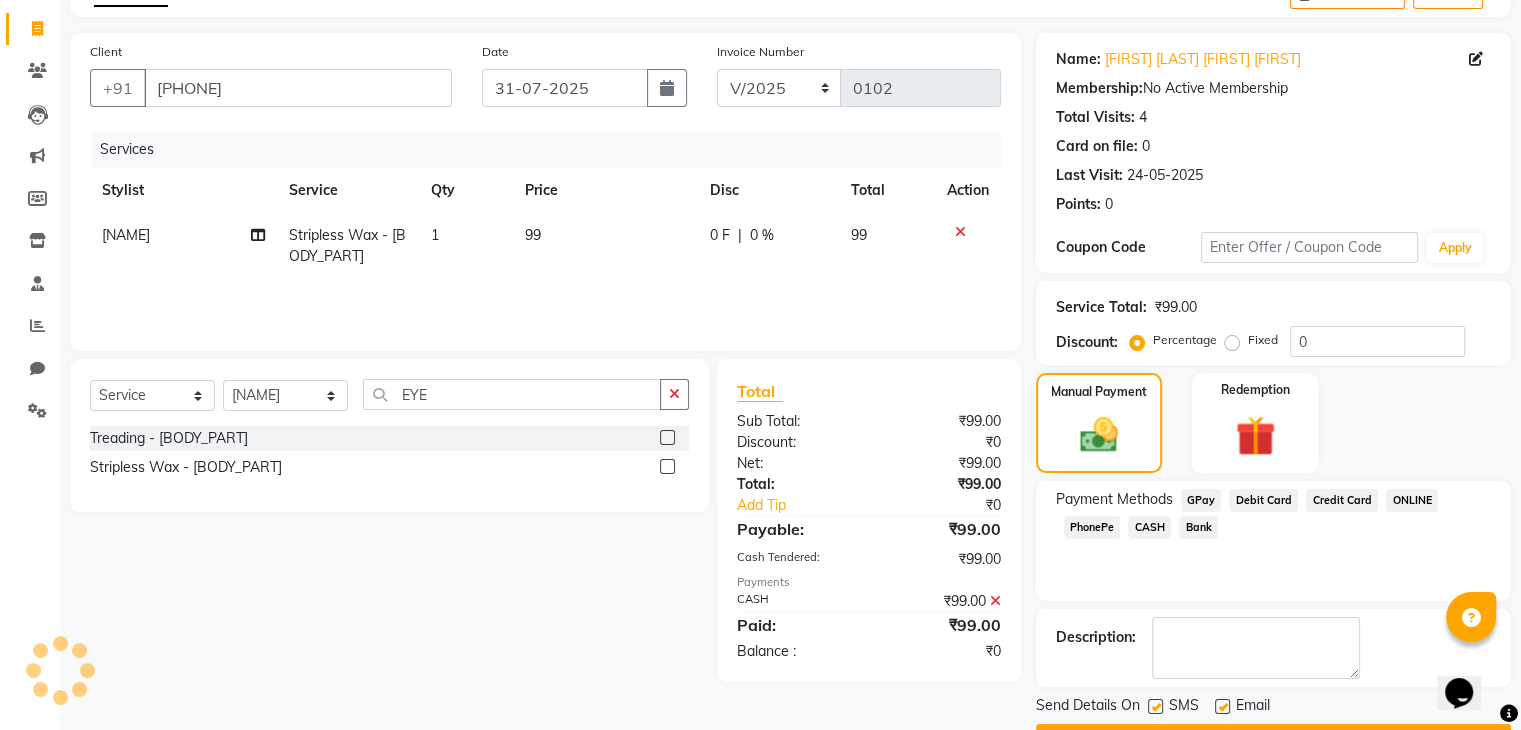 scroll, scrollTop: 171, scrollLeft: 0, axis: vertical 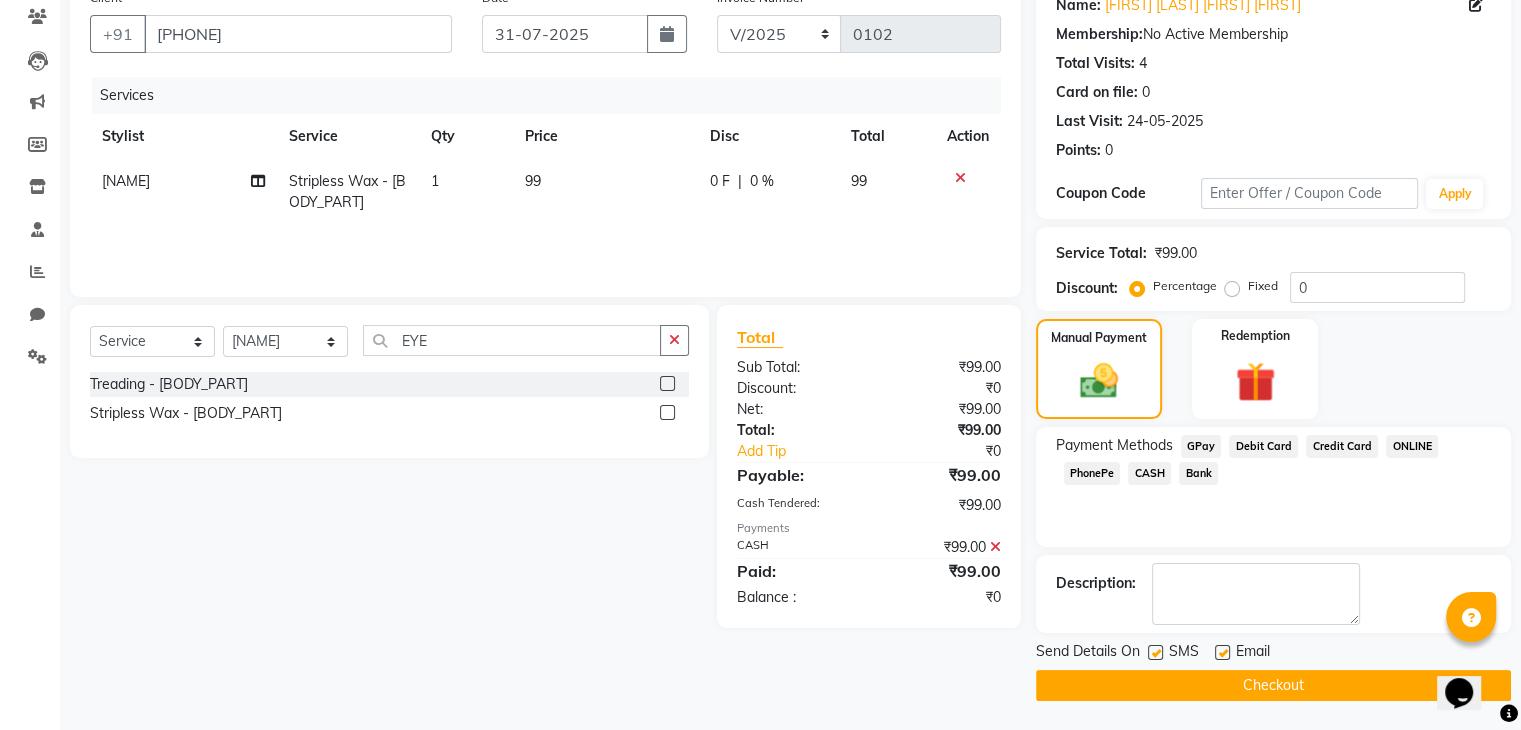 click on "Checkout" 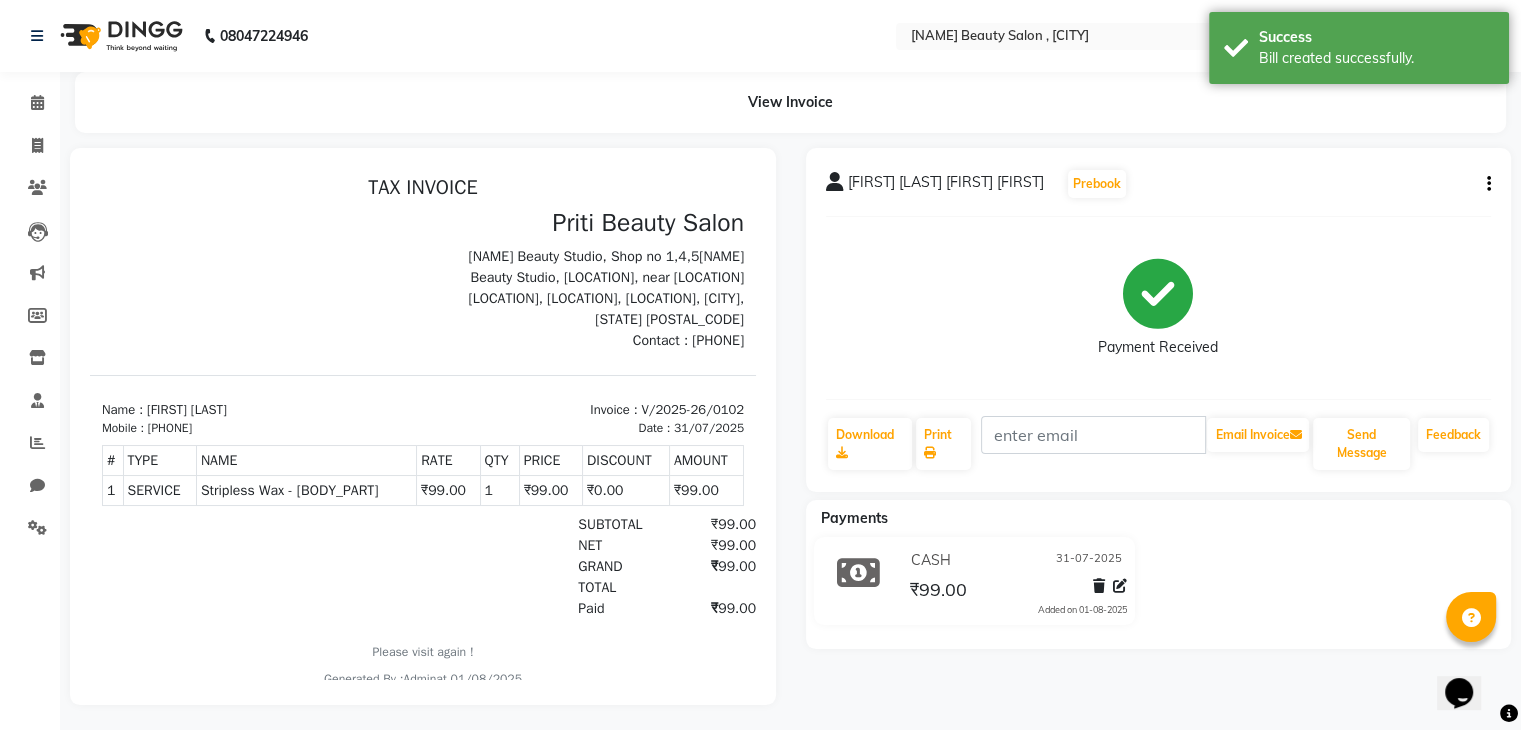 scroll, scrollTop: 0, scrollLeft: 0, axis: both 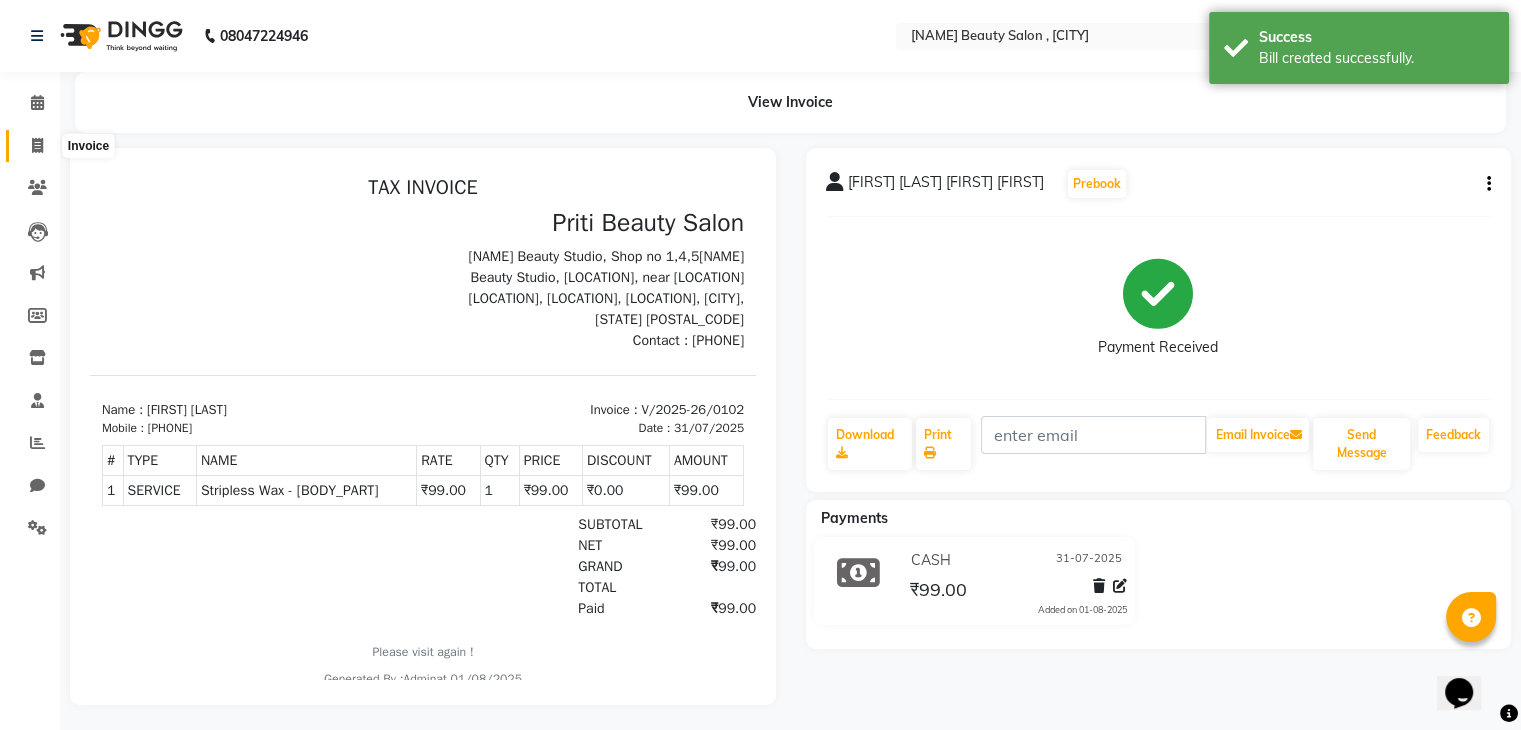 click 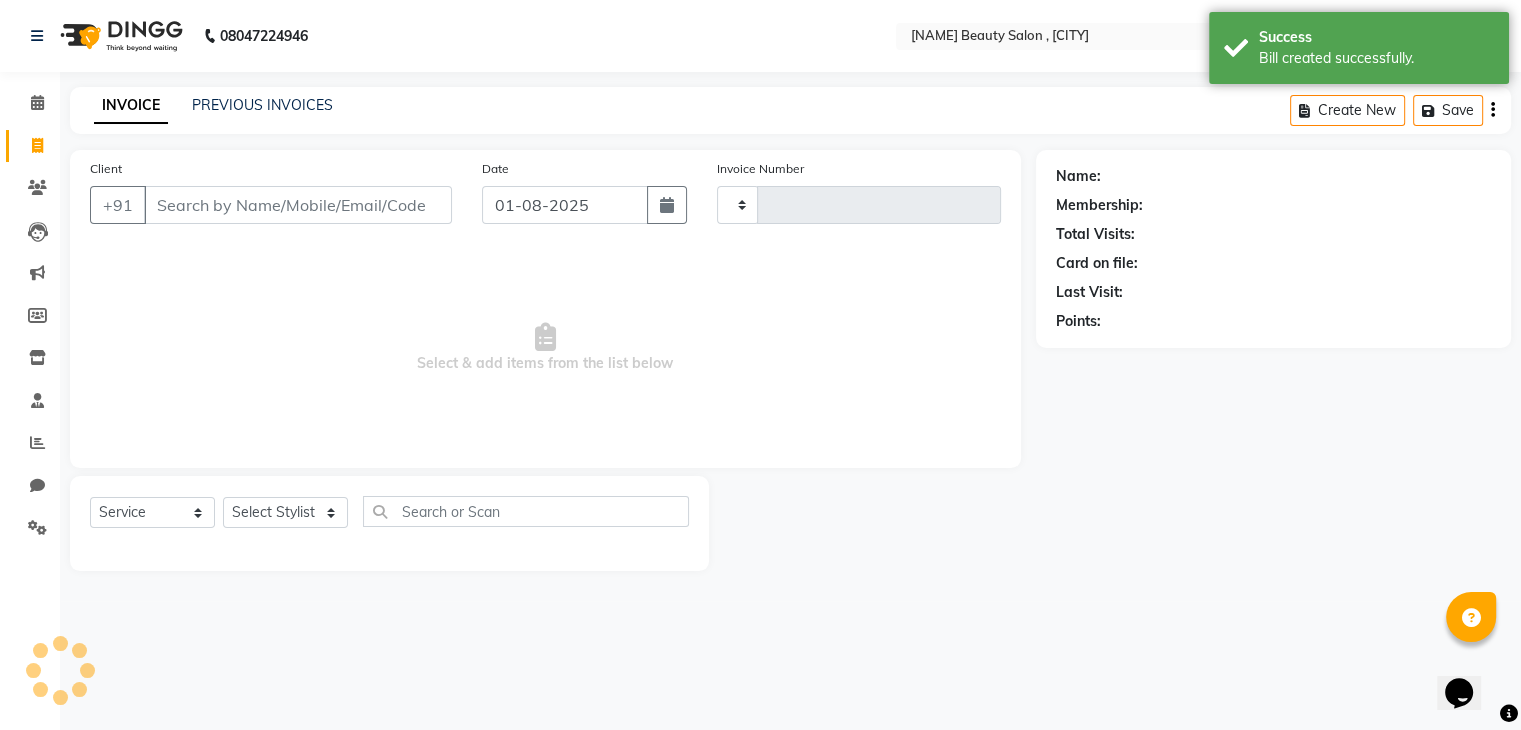 type on "0103" 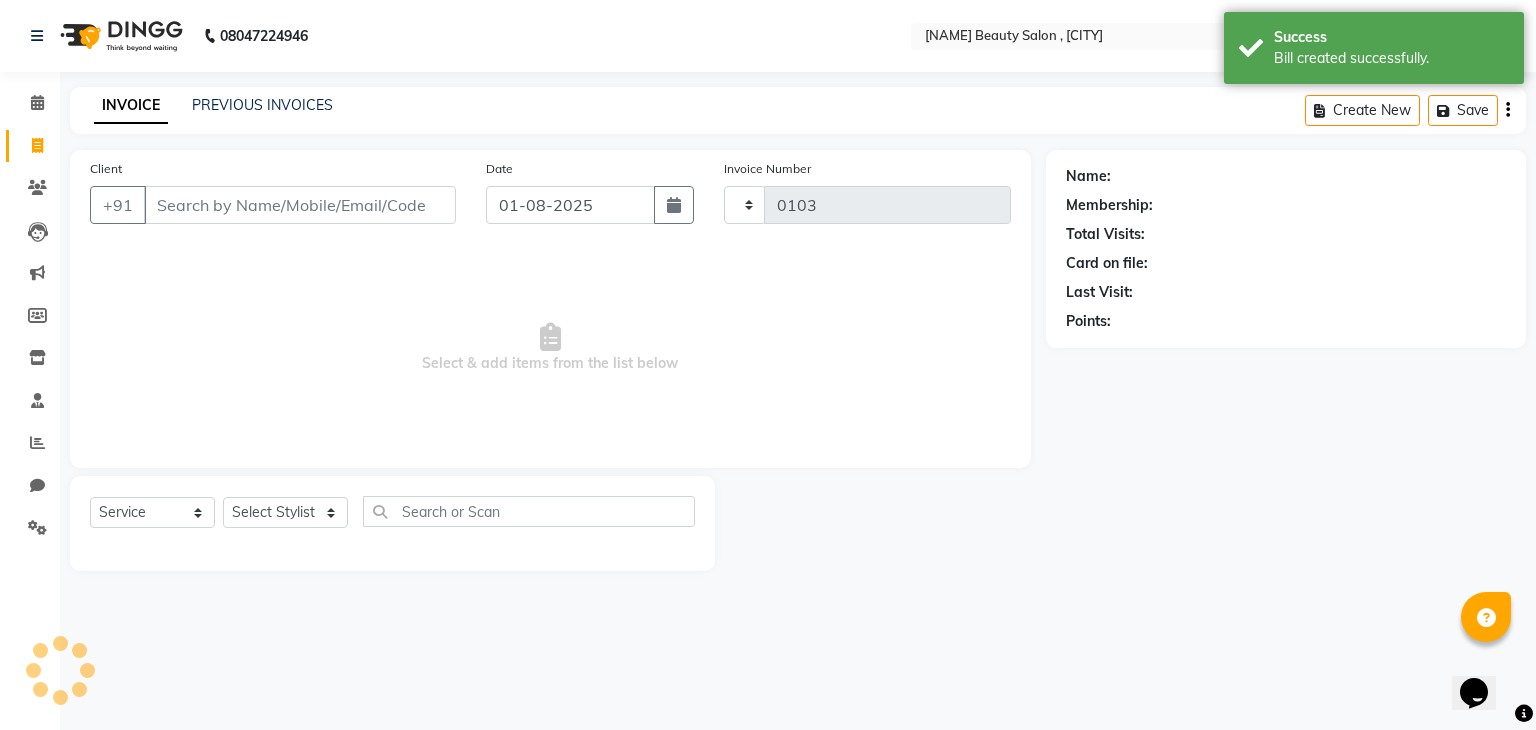 select on "7666" 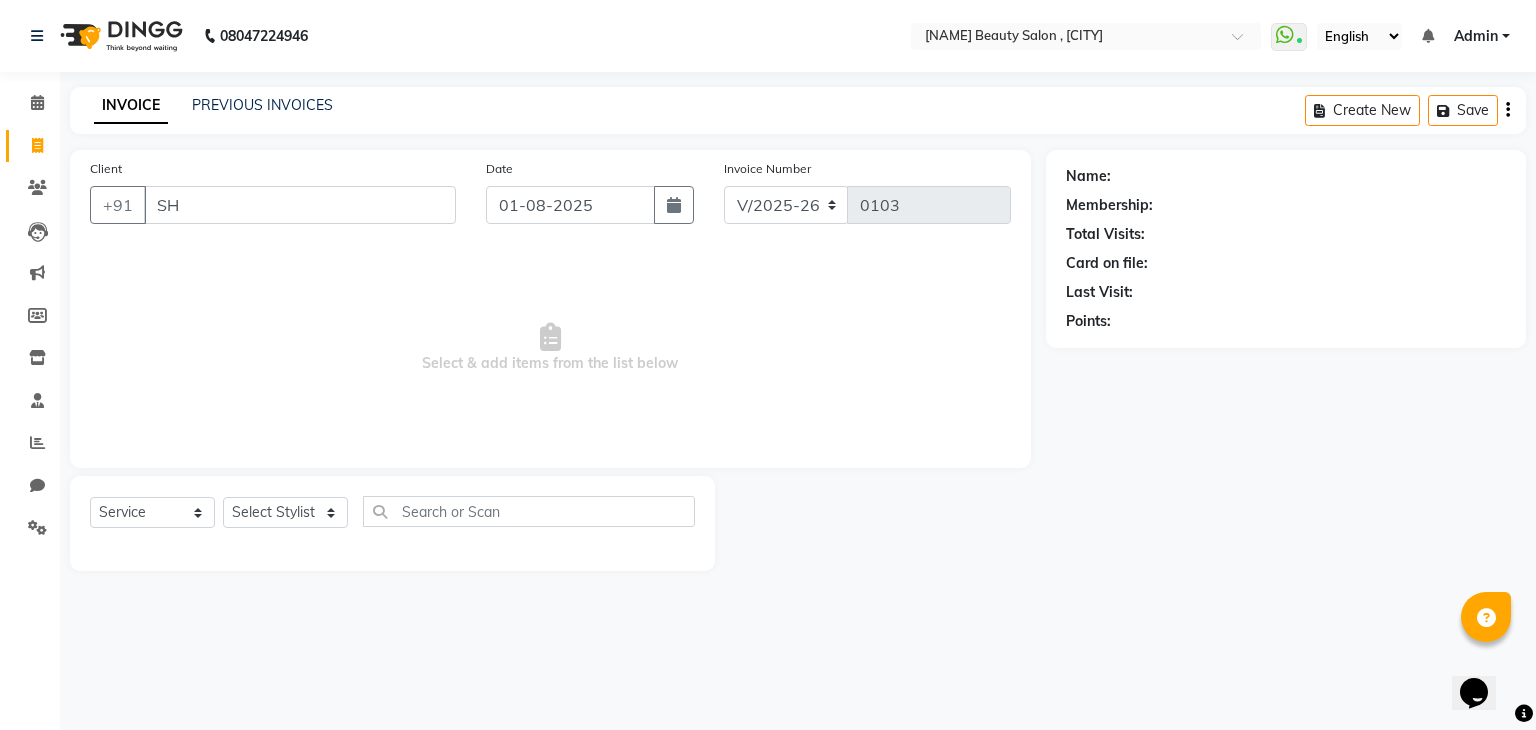 type on "S" 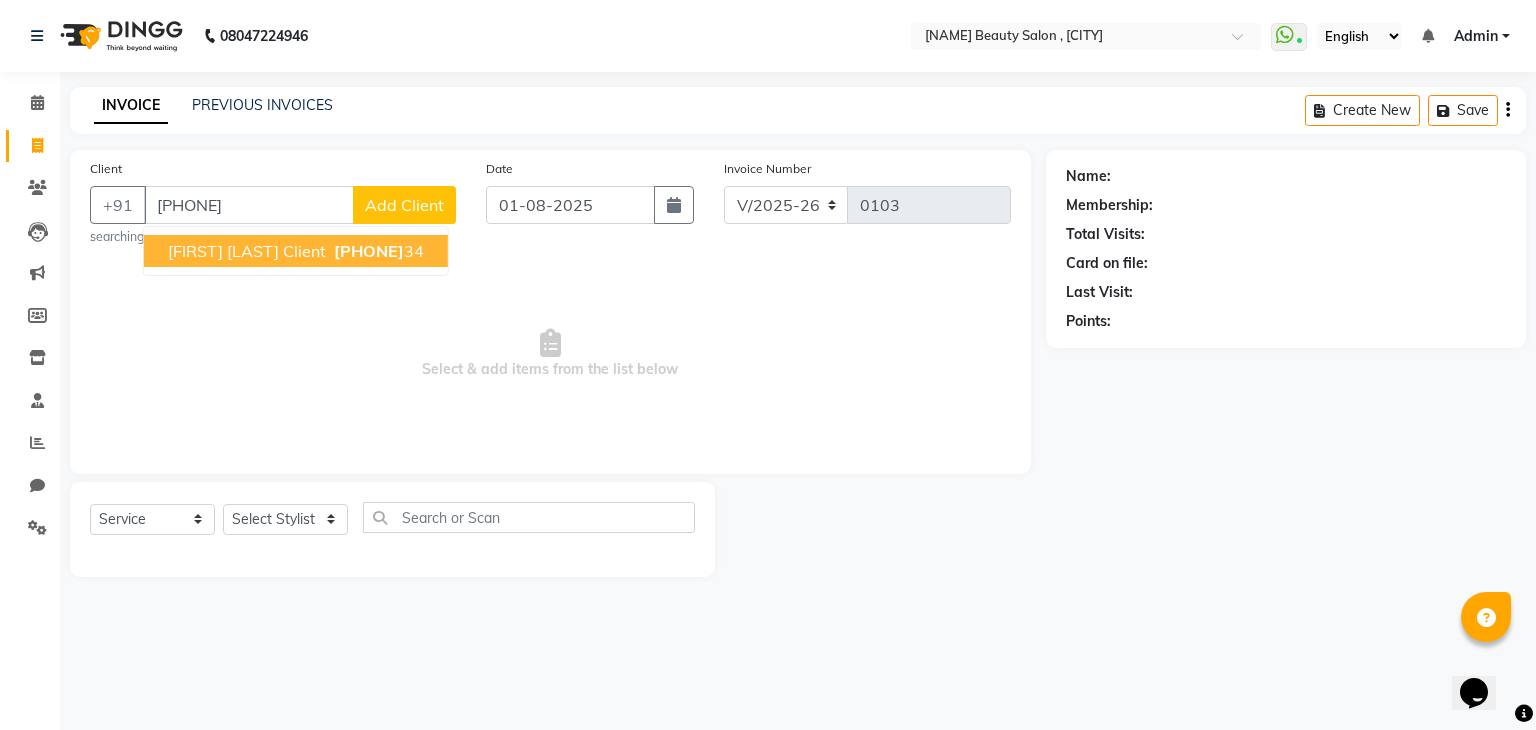 type on "[PHONE]" 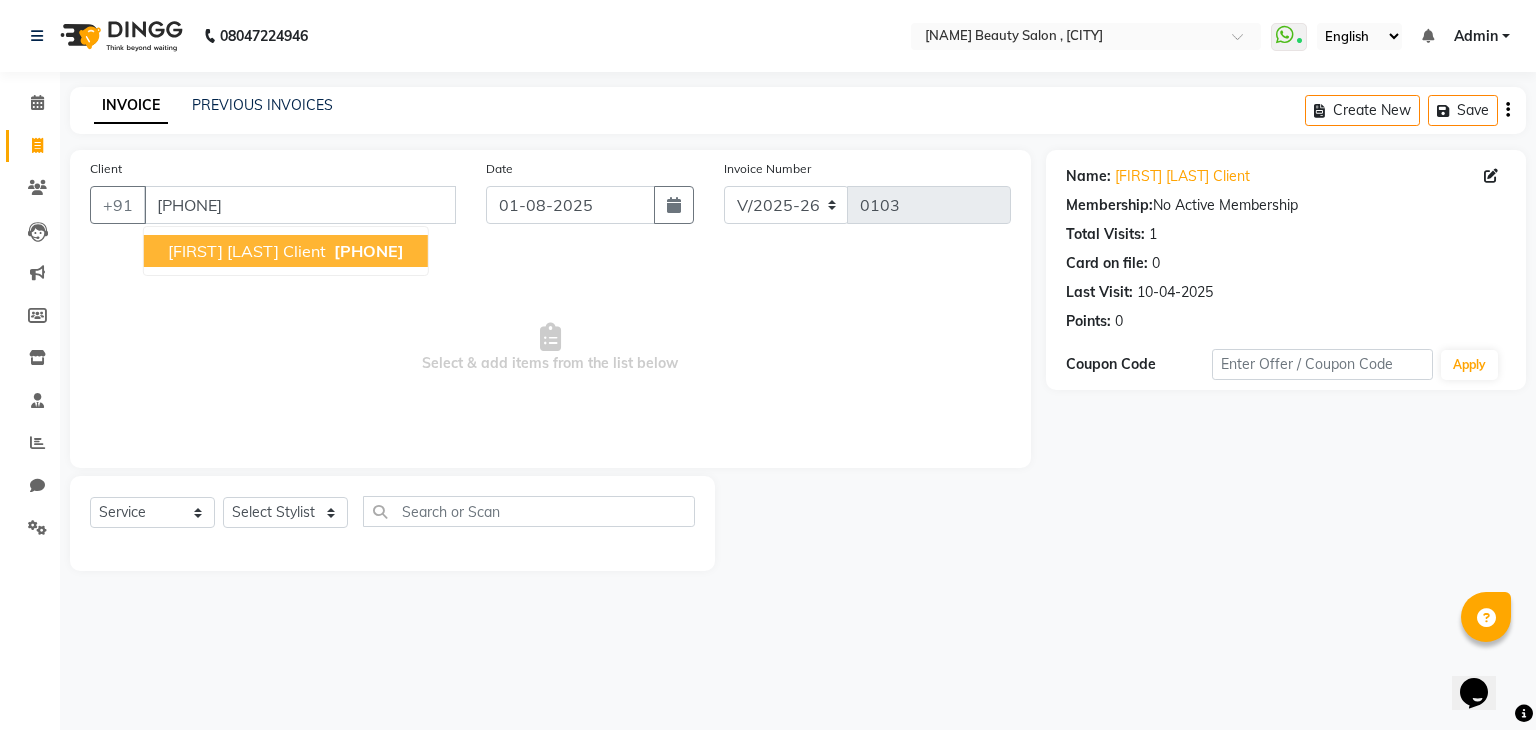 click on "[FIRST] [LAST] Client" at bounding box center [247, 251] 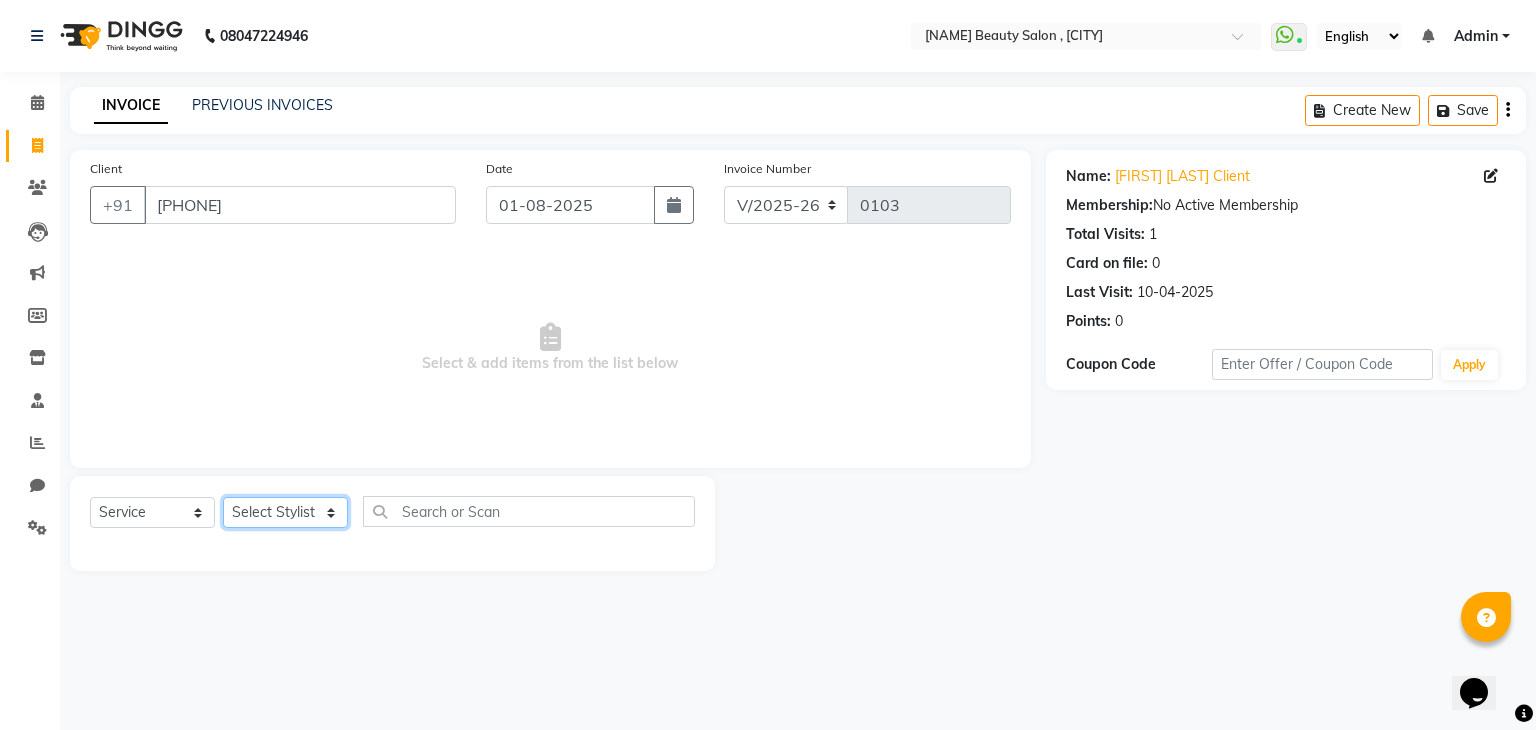 click on "Select Stylist [NAME] [NAME] [NAME] [NAME] [NAME]" 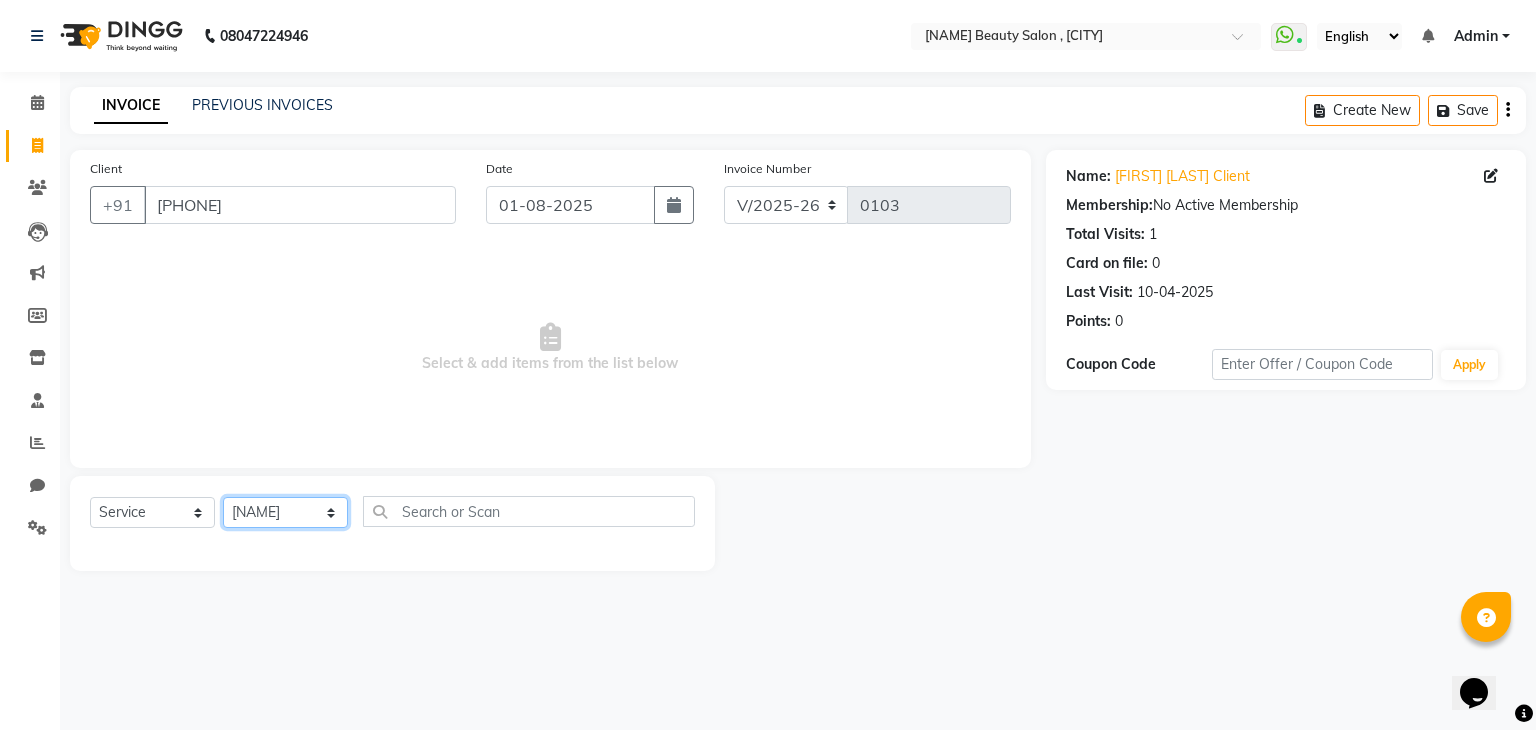 click on "Select Stylist [NAME] [NAME] [NAME] [NAME] [NAME]" 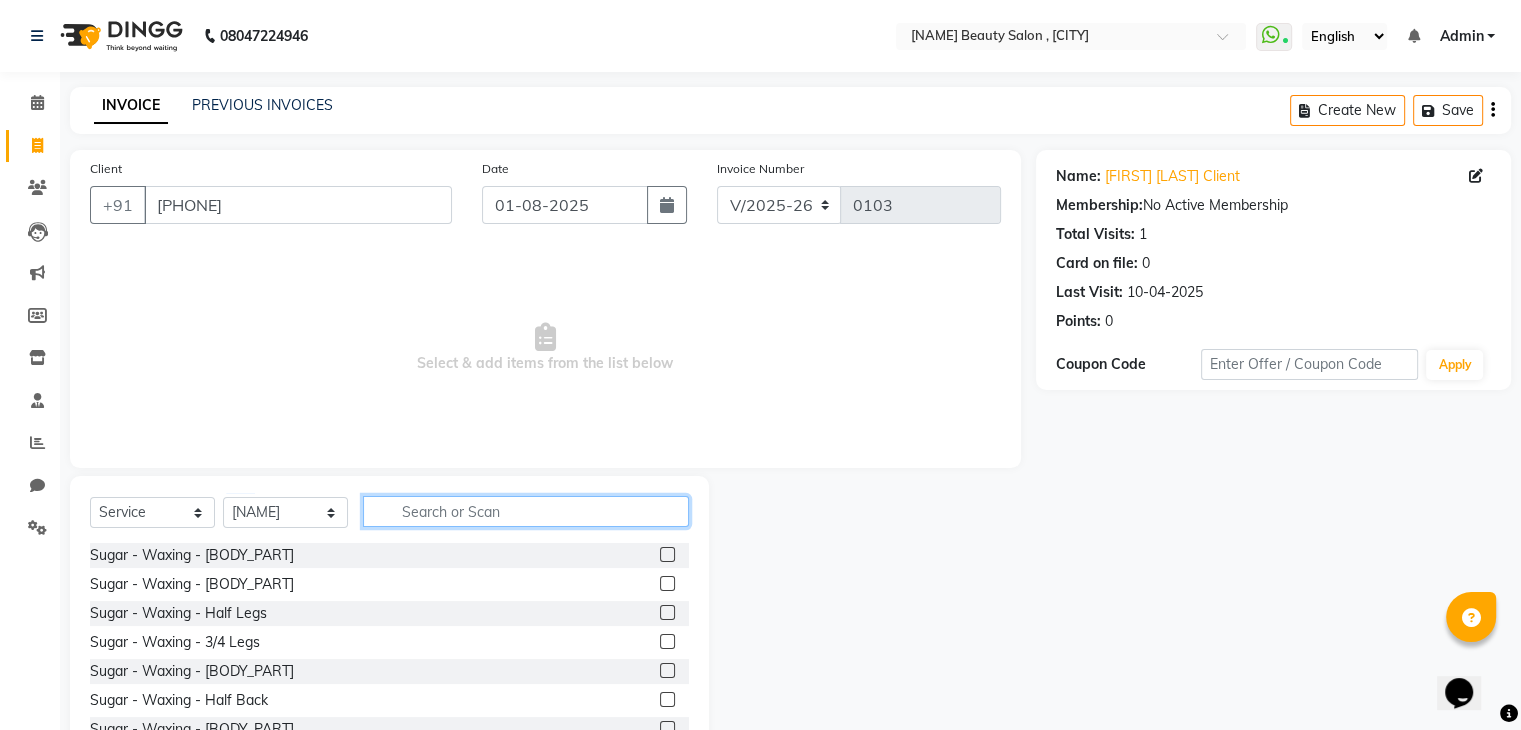 click 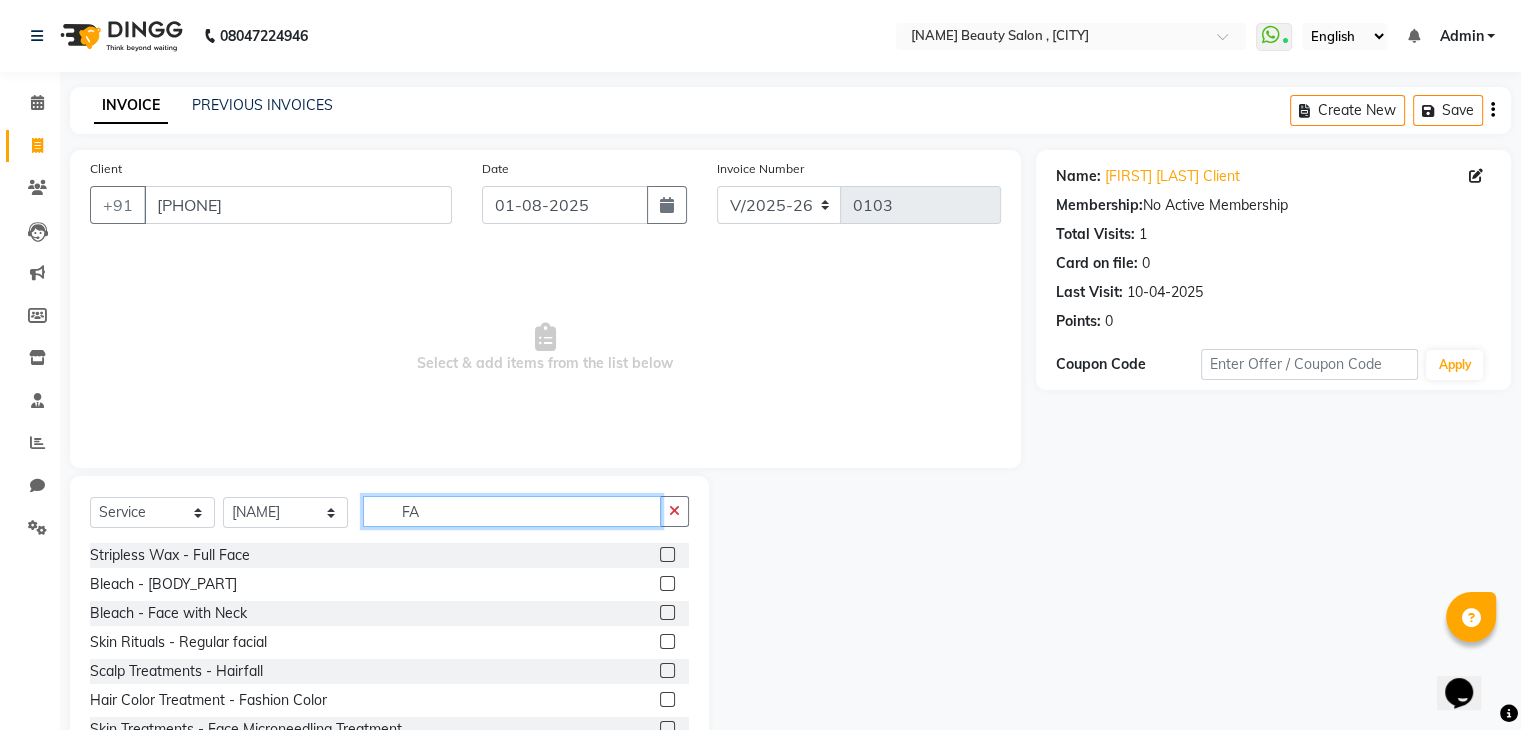 type on "F" 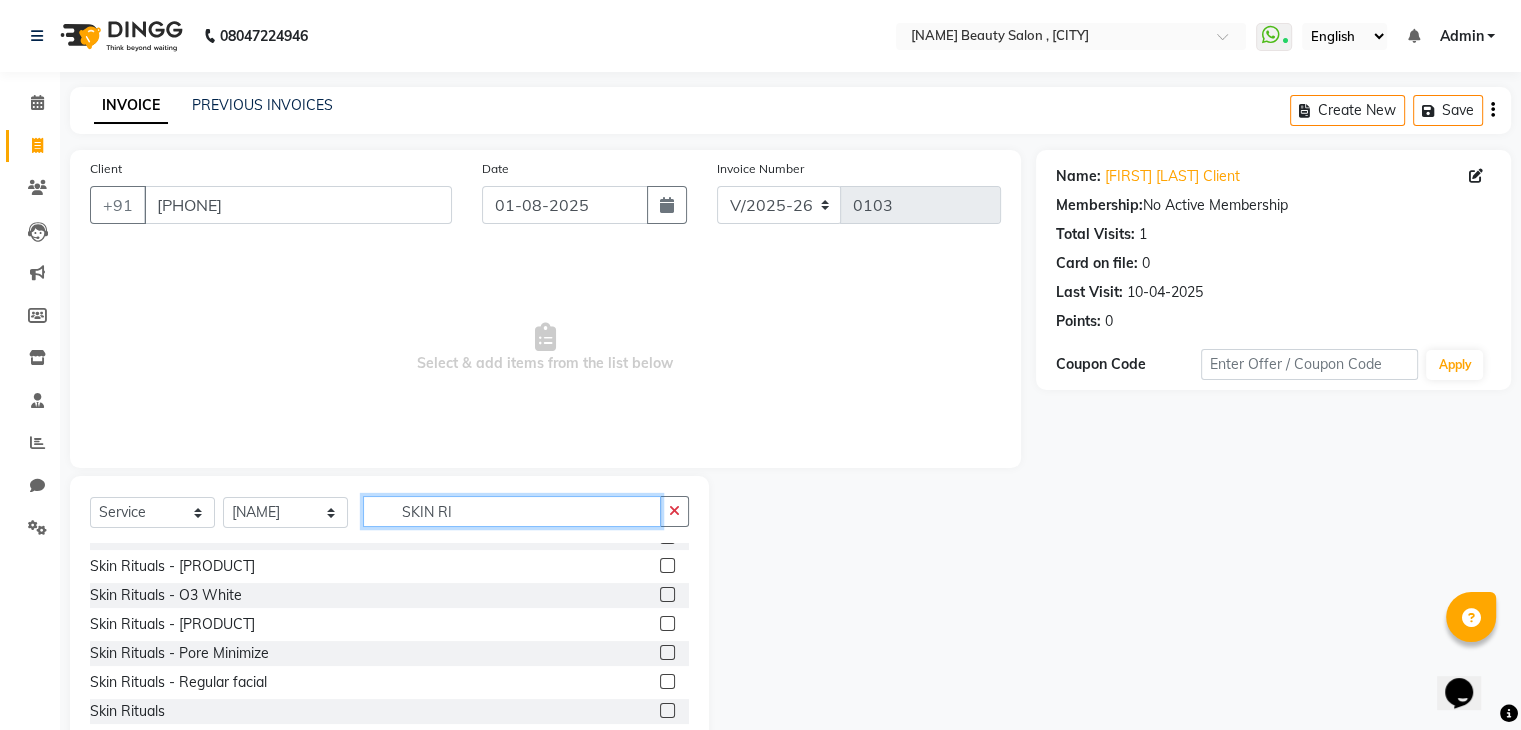 scroll, scrollTop: 89, scrollLeft: 0, axis: vertical 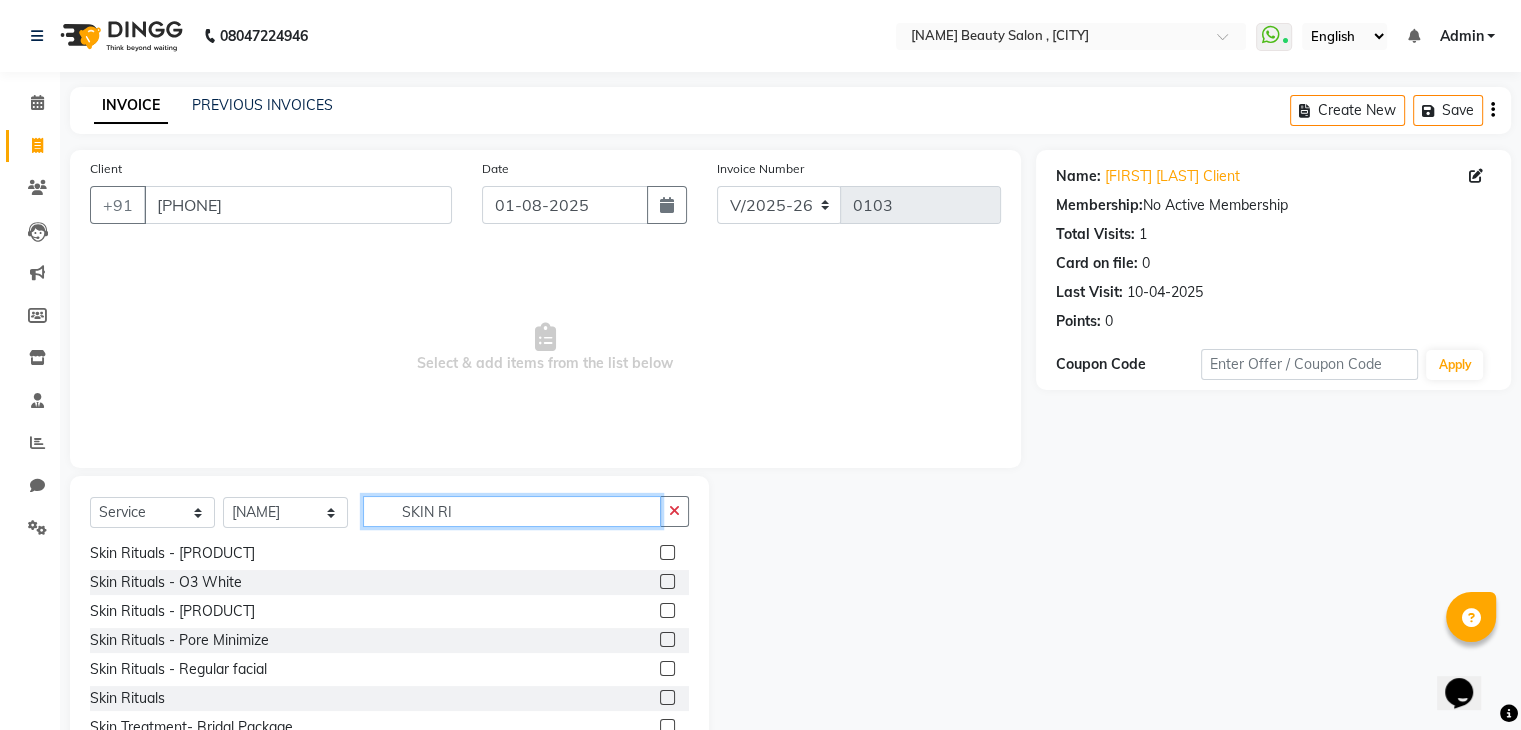 type on "SKIN RI" 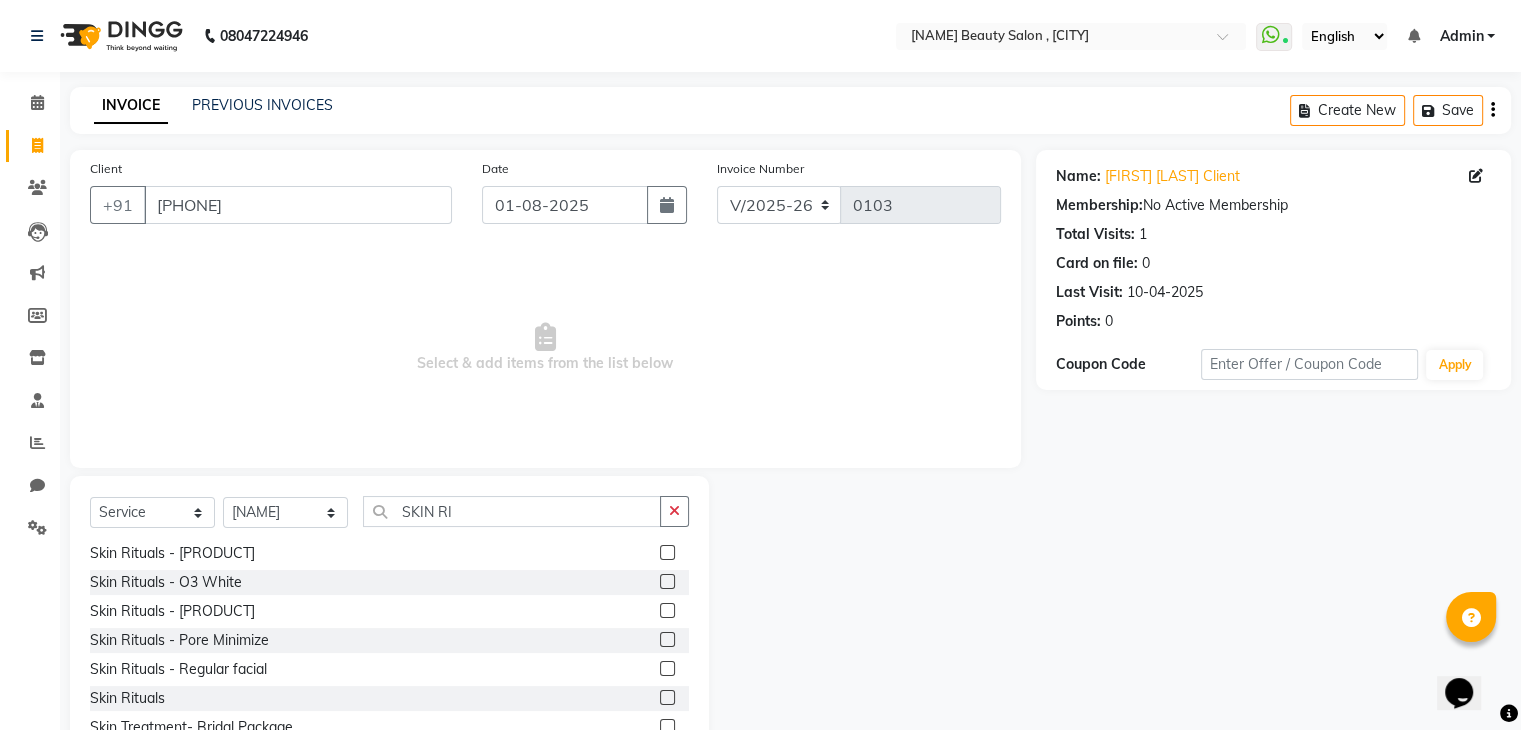 click 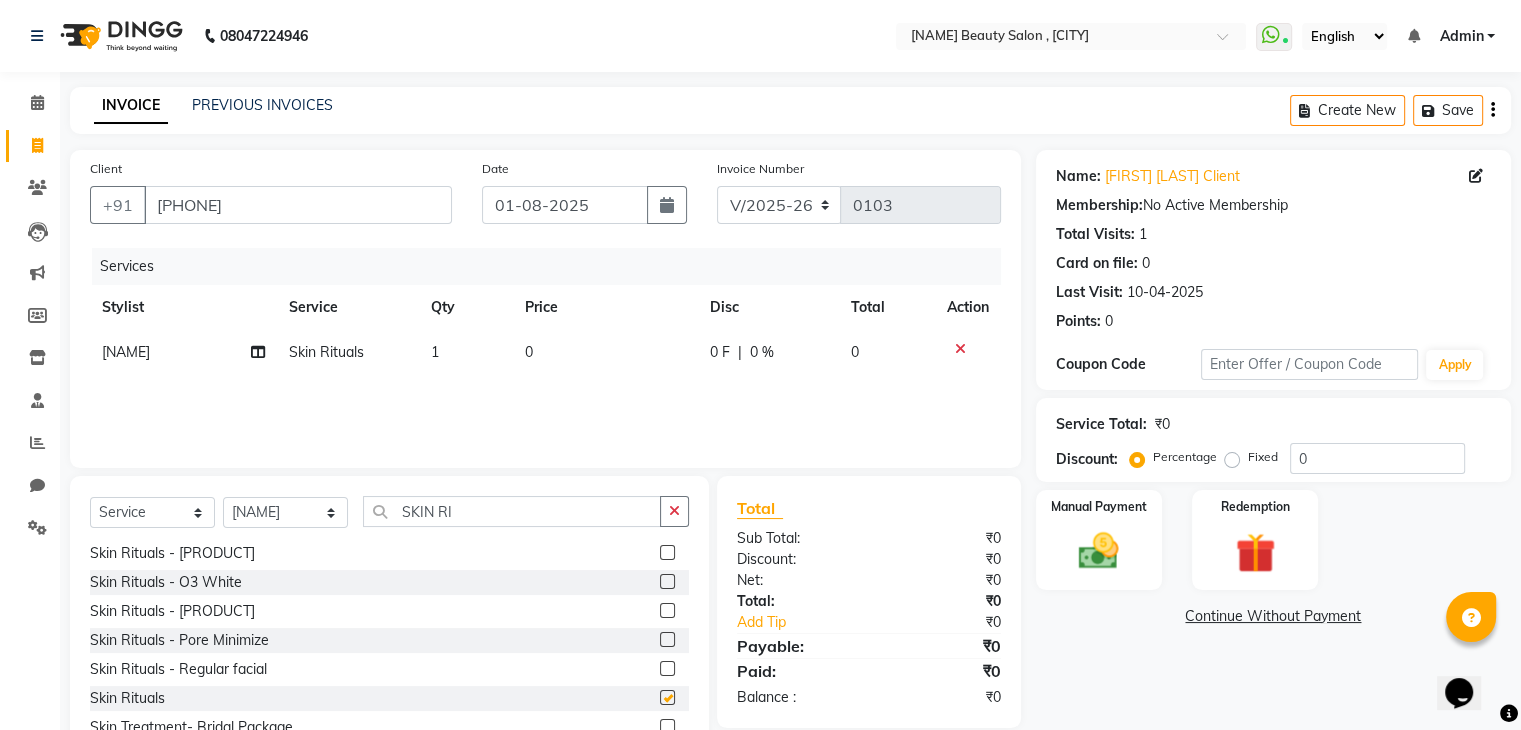 checkbox on "false" 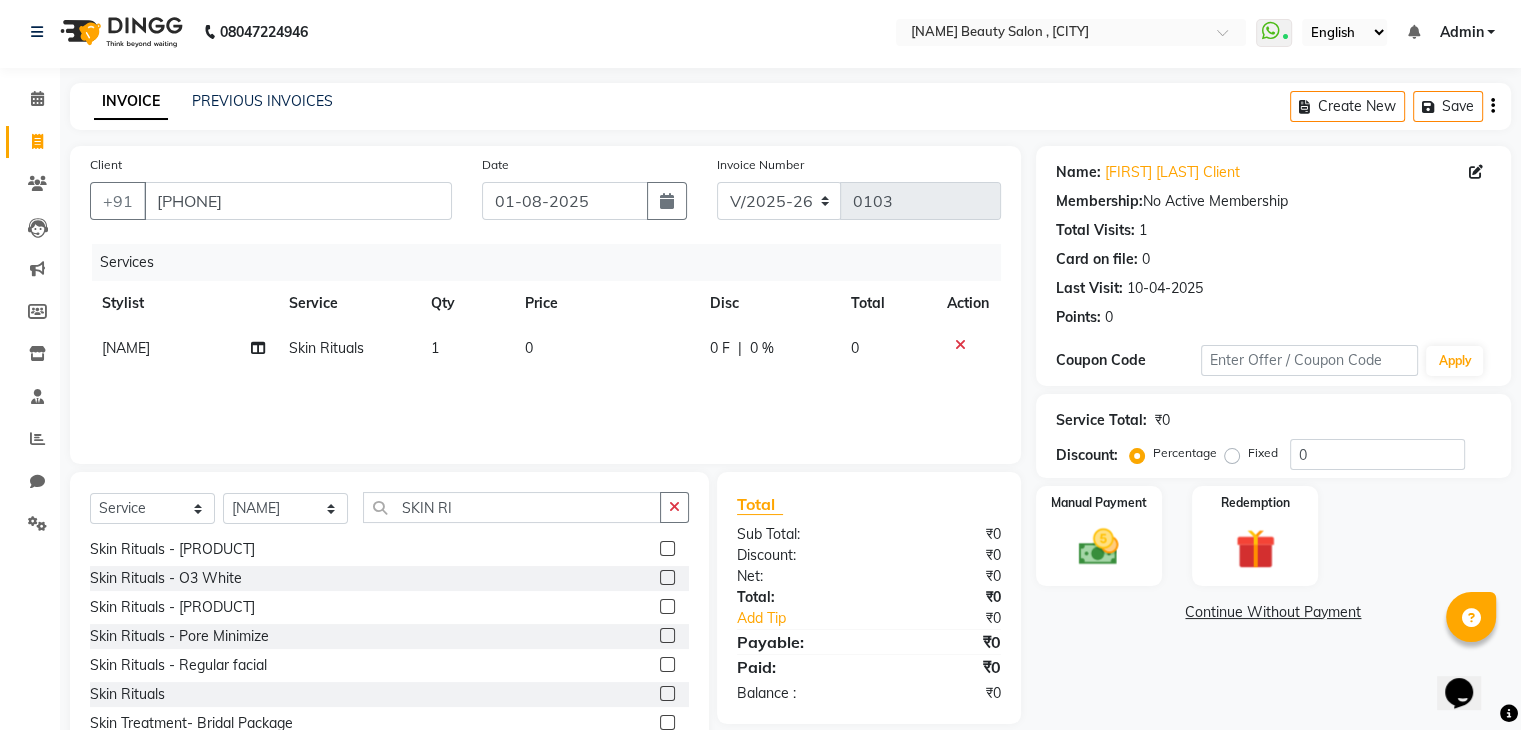 scroll, scrollTop: 0, scrollLeft: 0, axis: both 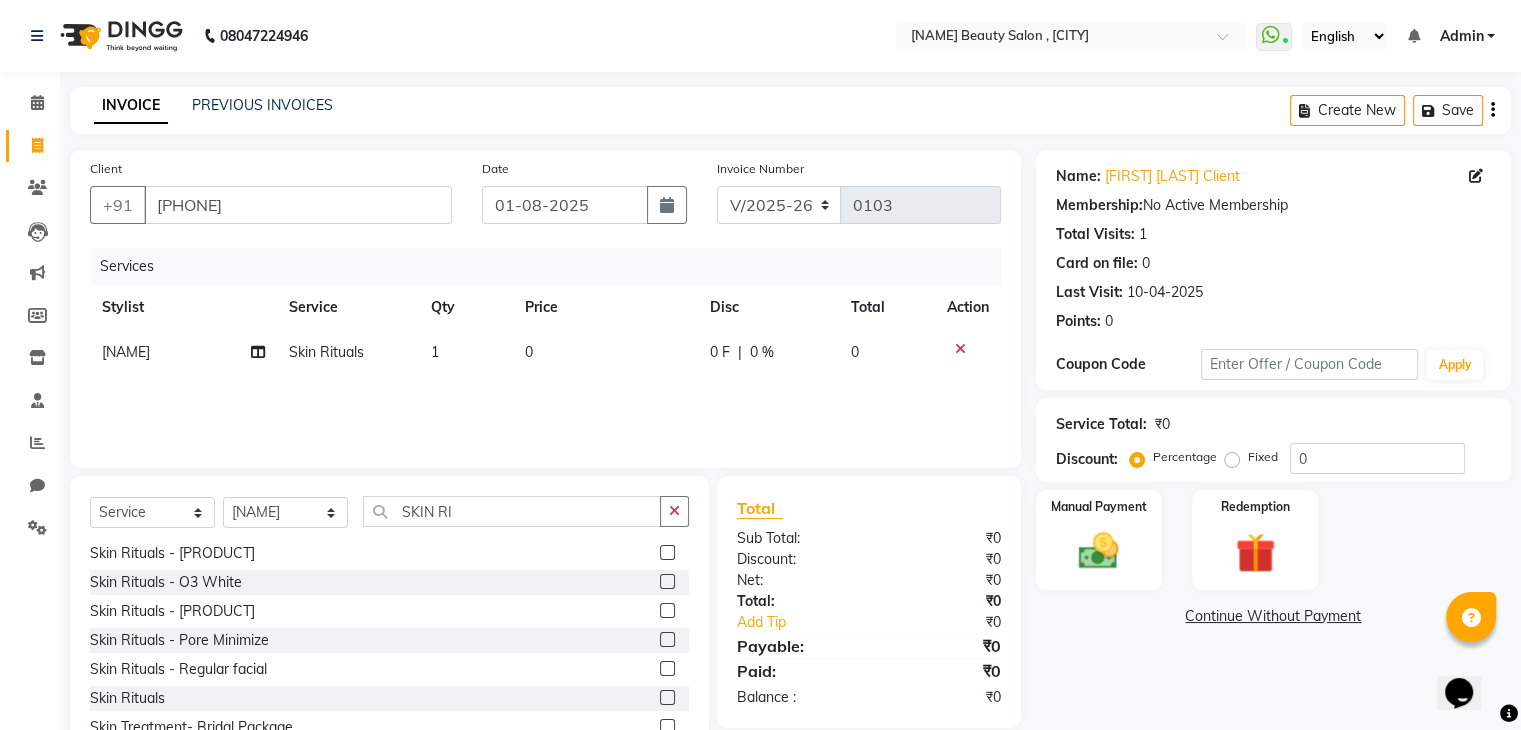 click on "0" 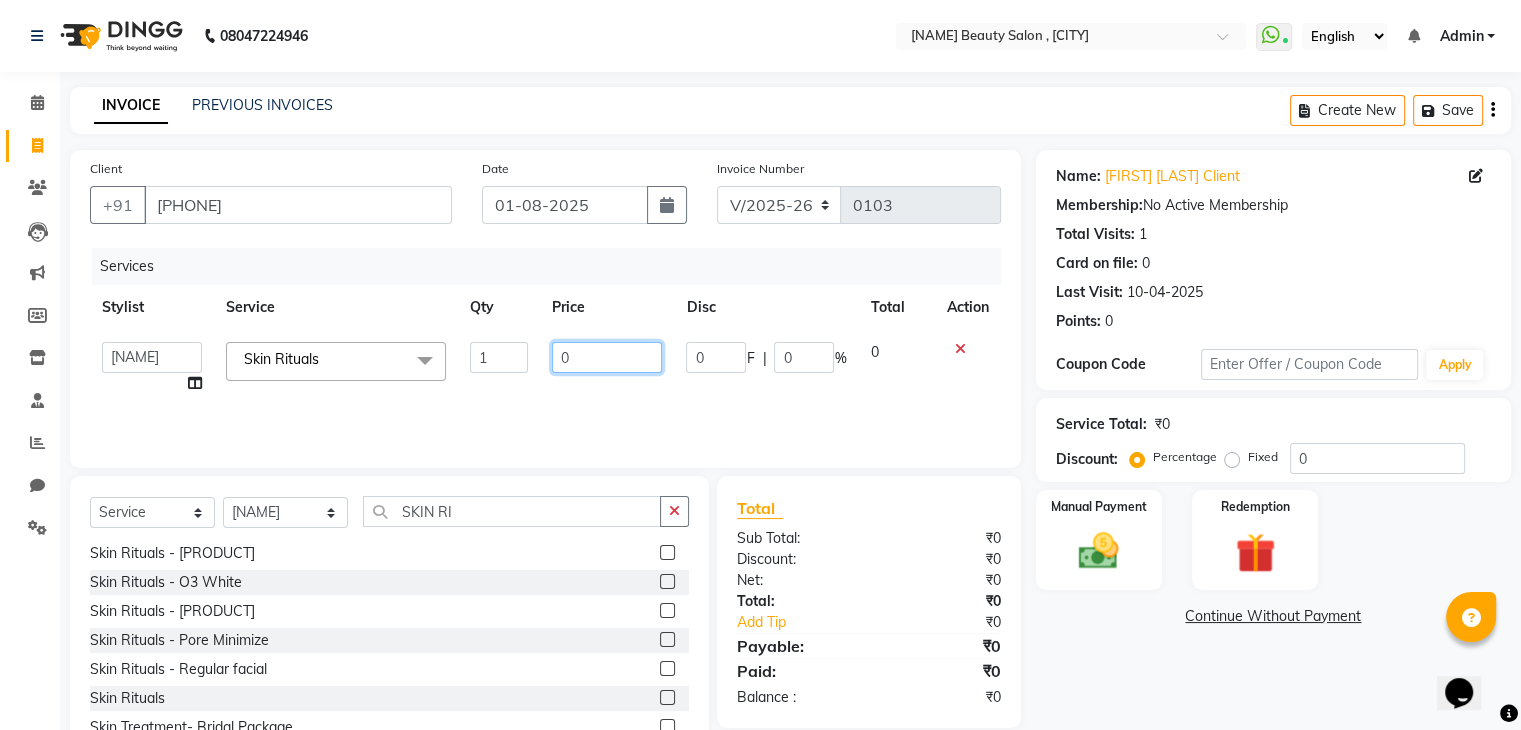 click on "0" 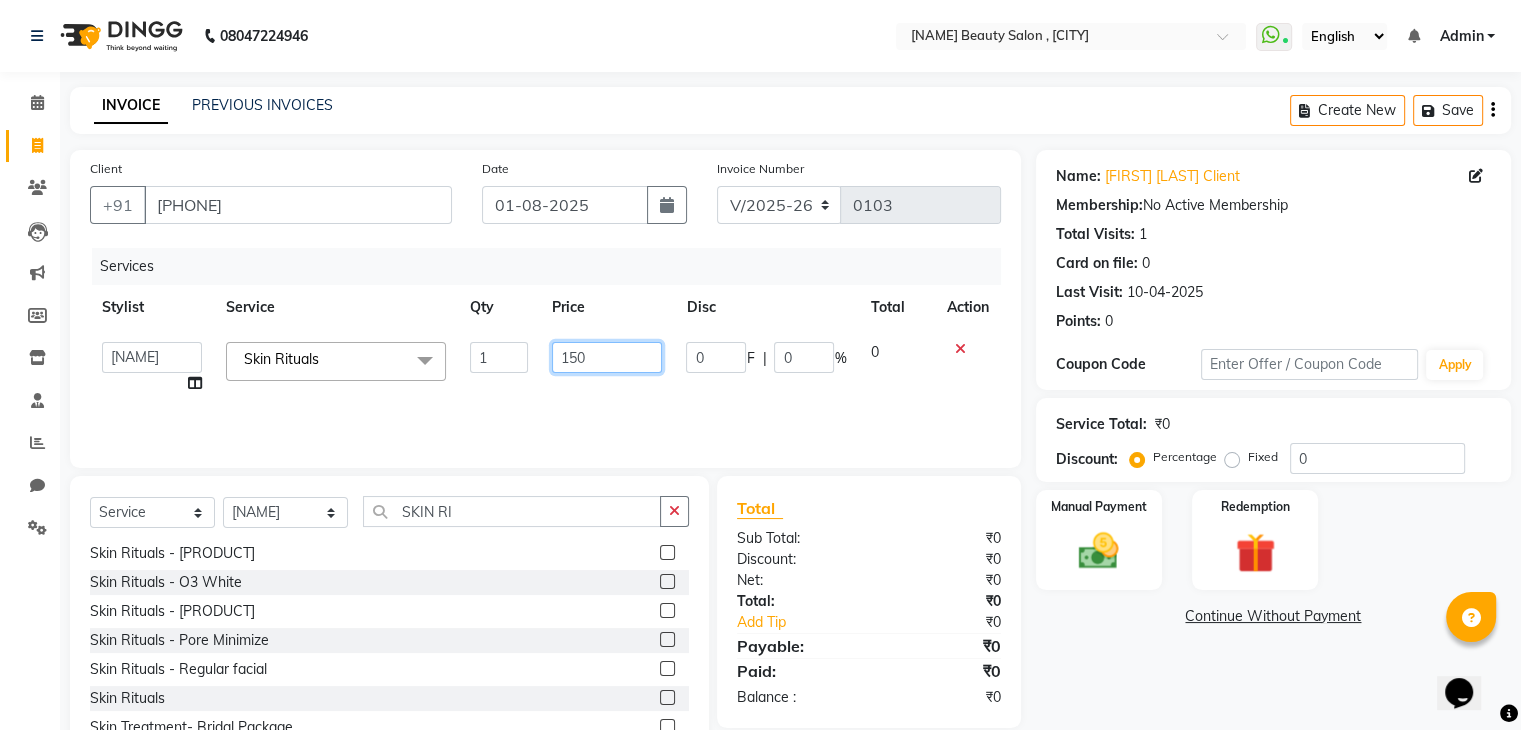 type on "1500" 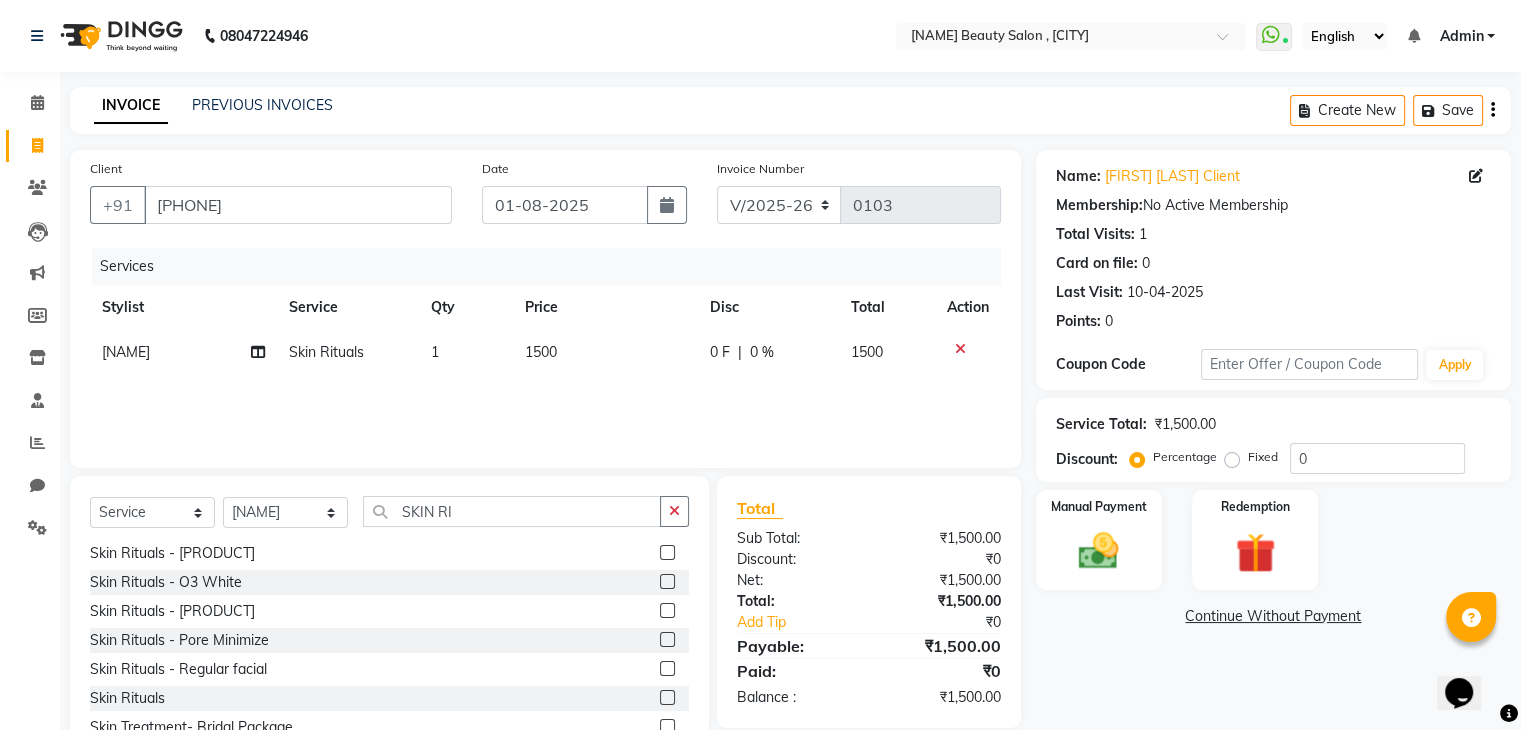click on "Services Stylist Service Qty Price Disc Total Action Kinnari Skin Rituals 1 1500 0 F | 0 % 1500" 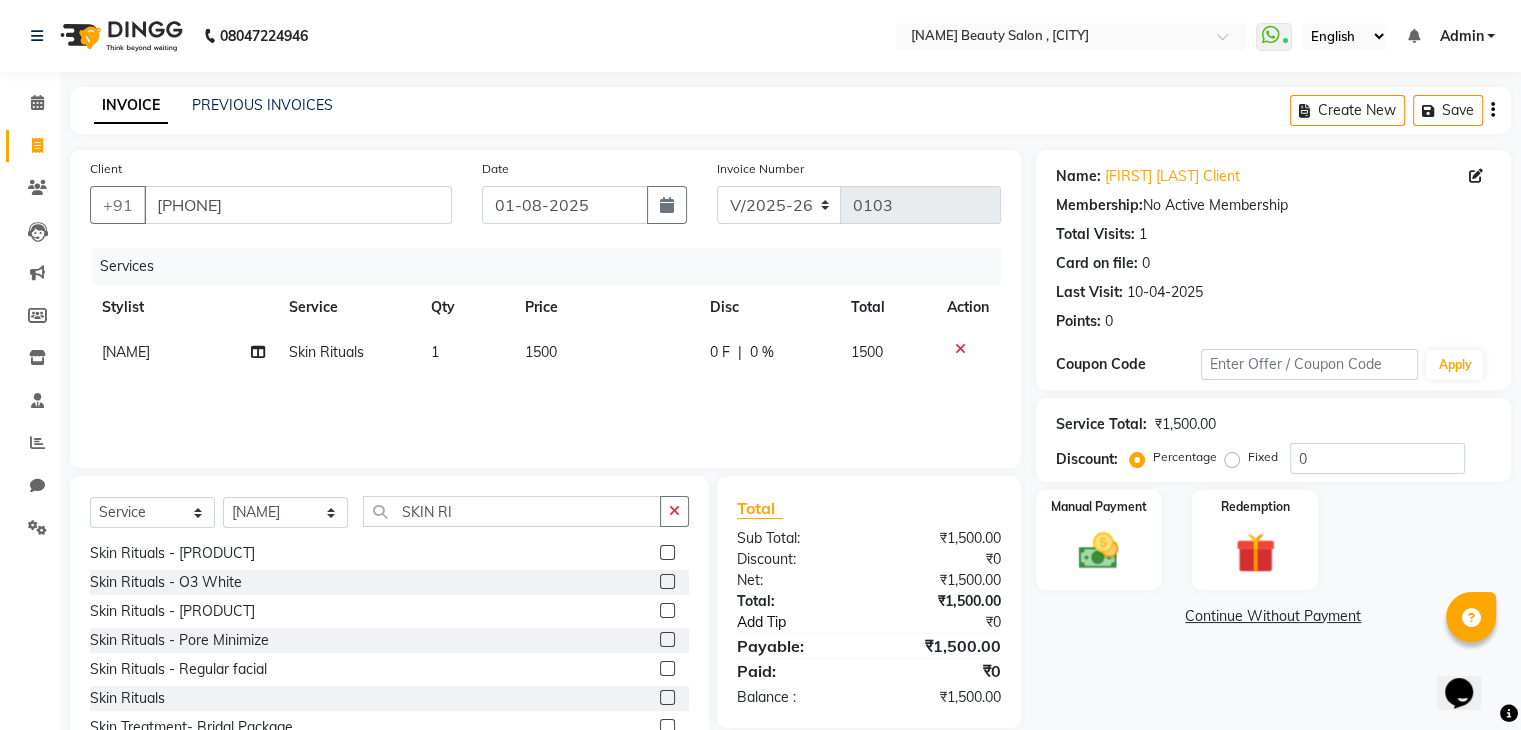 click on "Add Tip" 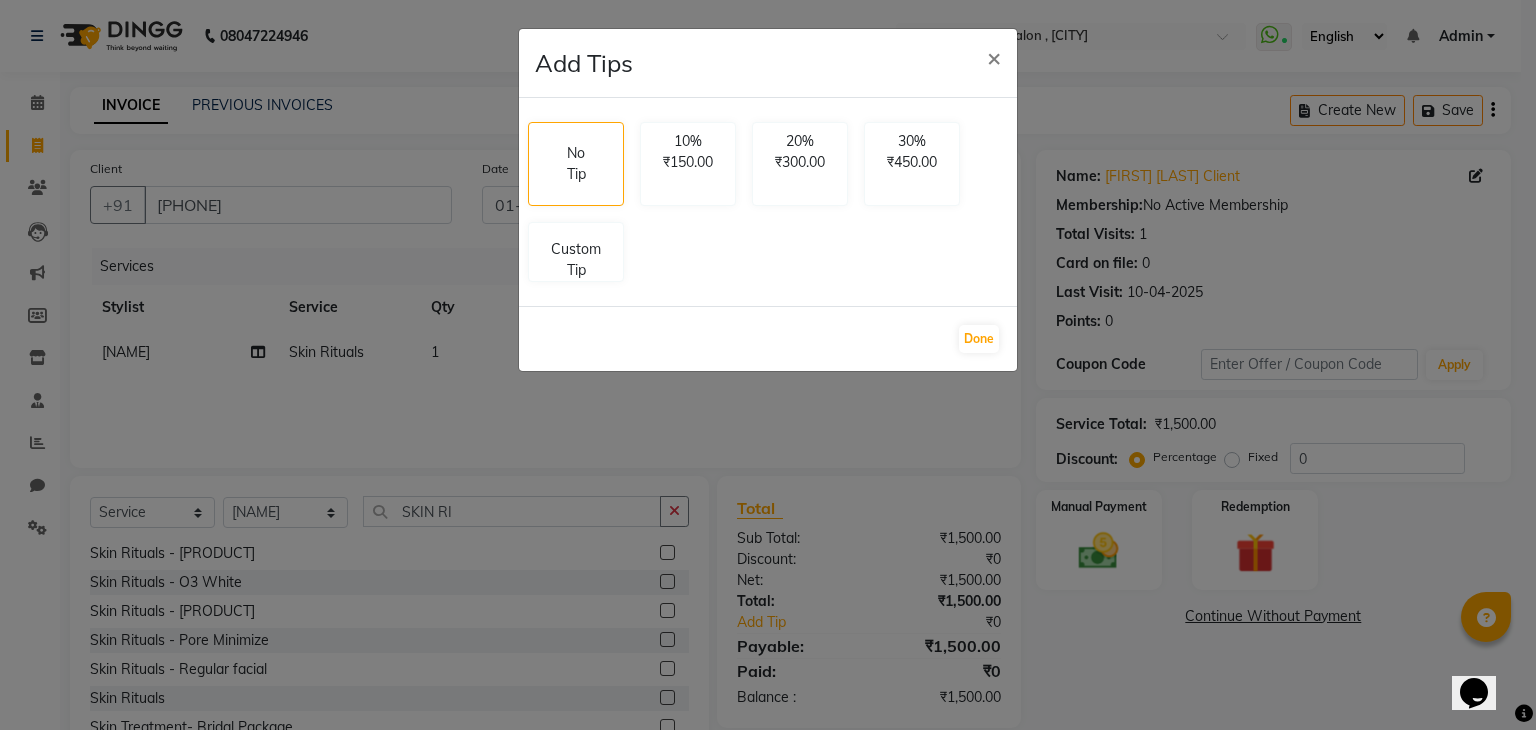 click on "Add Tips × No Tip 10% ₹150.00 20% ₹300.00 30% ₹450.00 Custom Tip  Done" 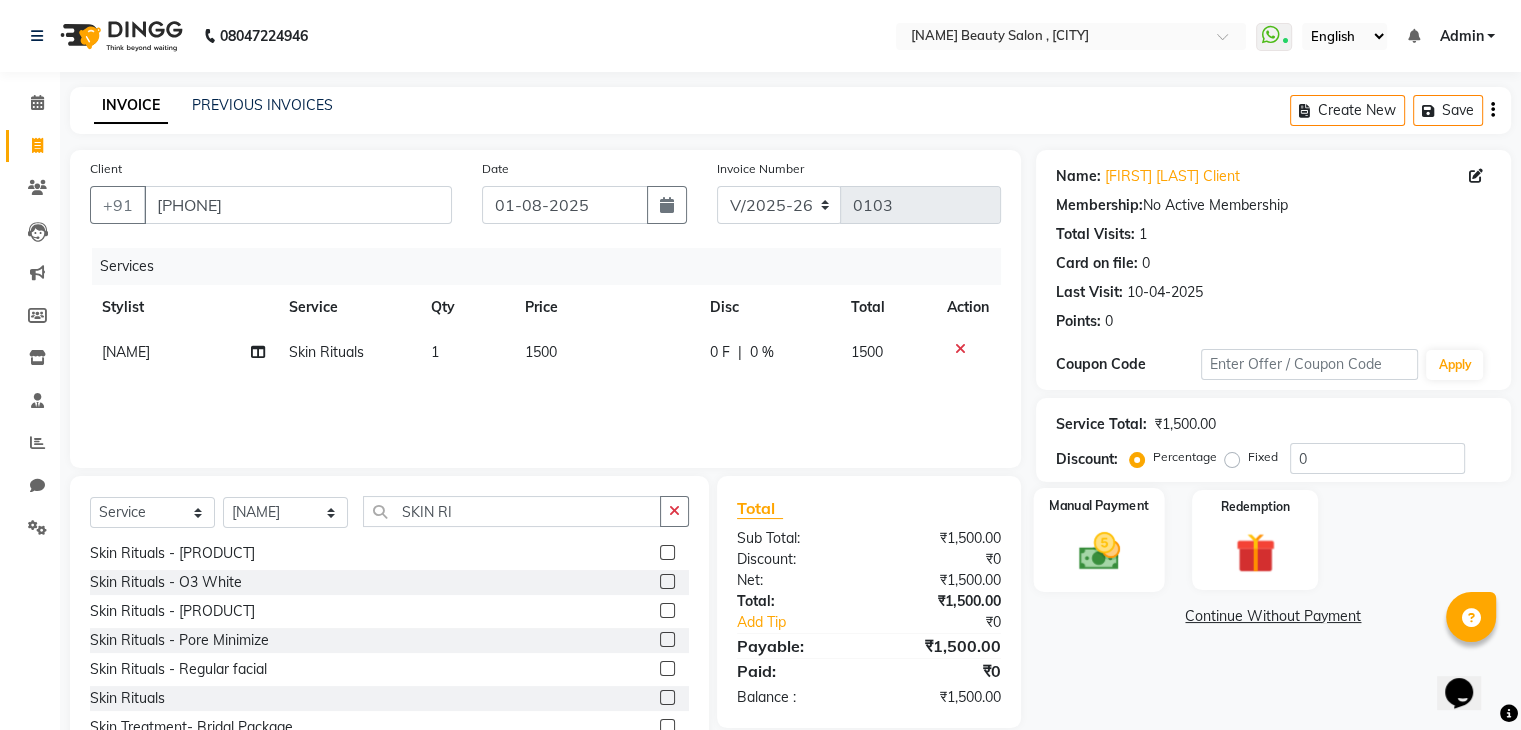 click 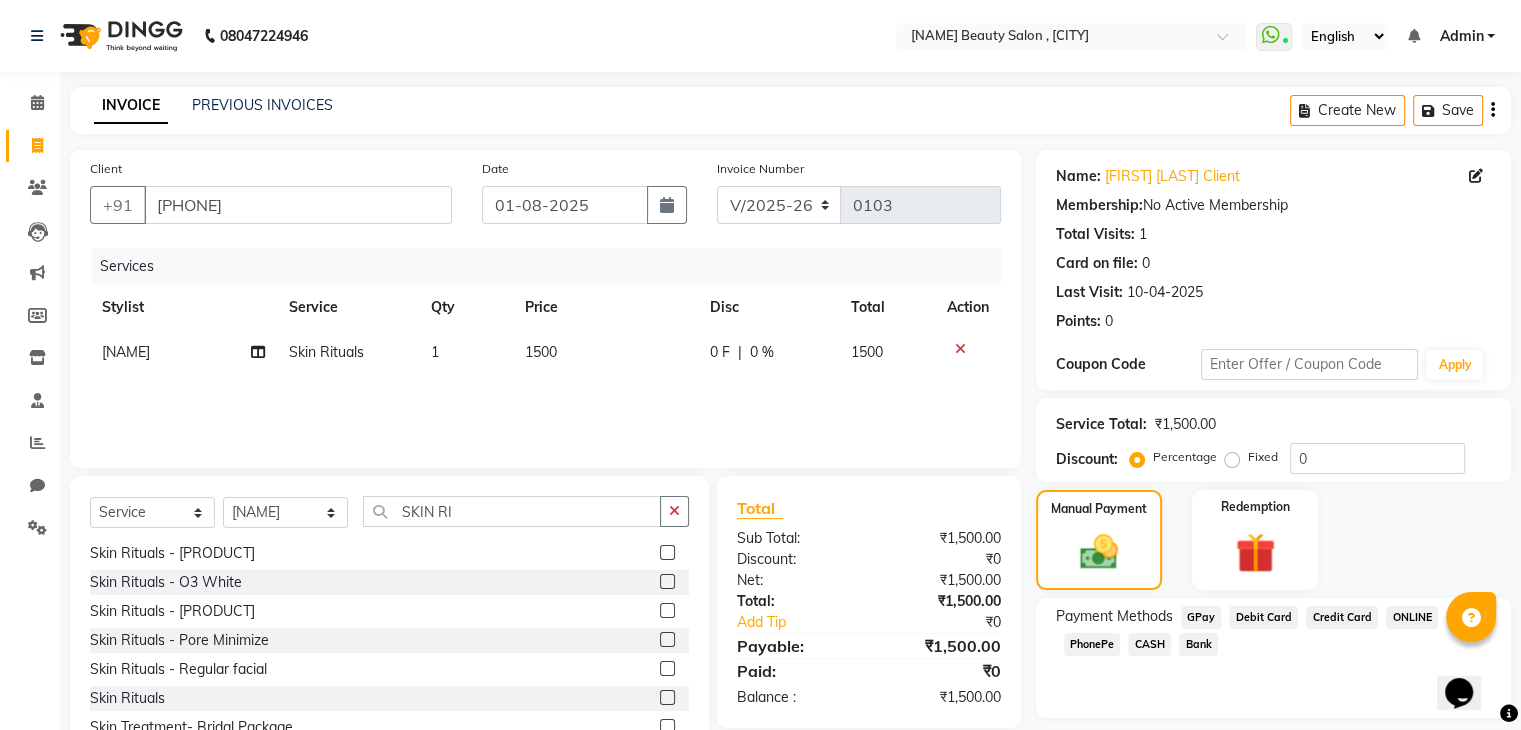 click on "CASH" 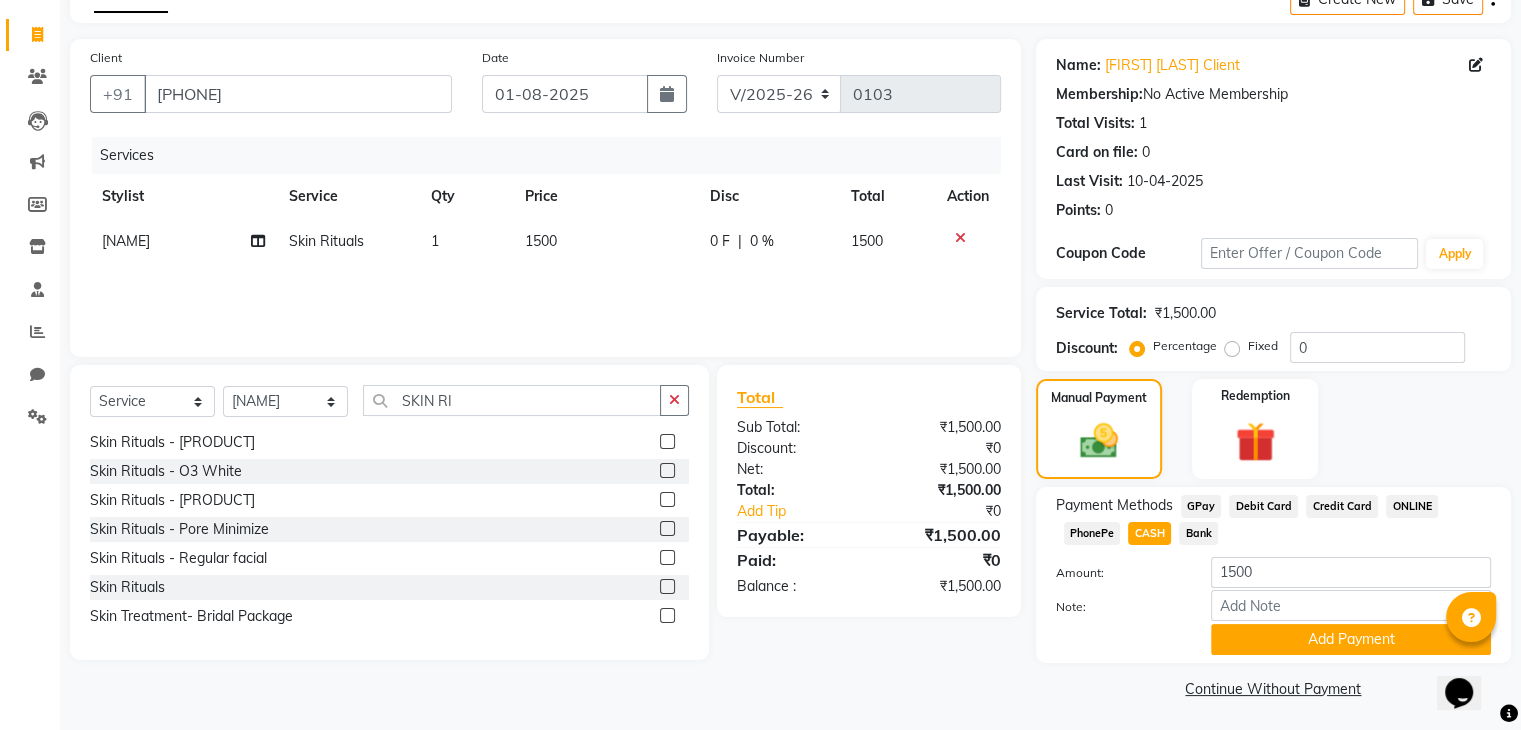 scroll, scrollTop: 117, scrollLeft: 0, axis: vertical 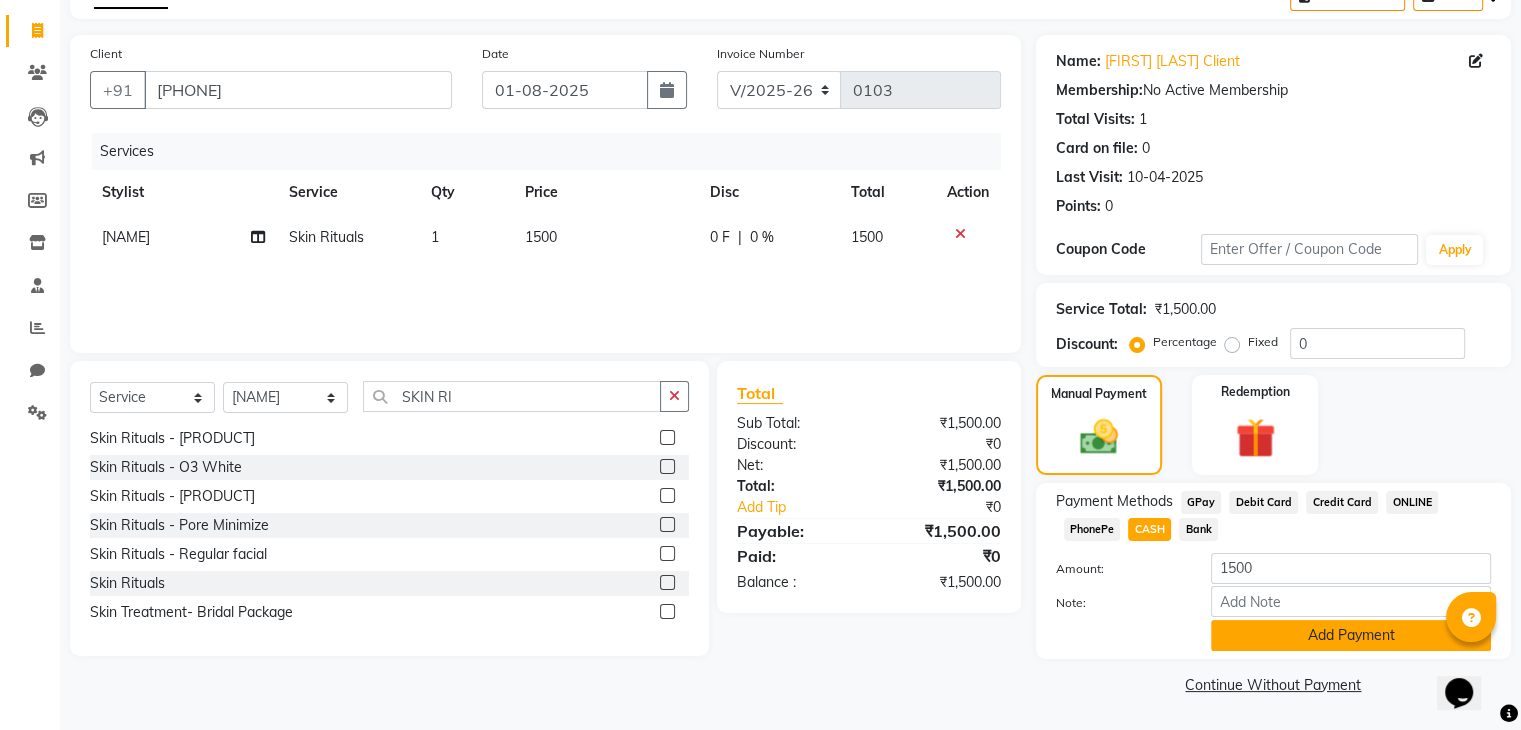 click on "Add Payment" 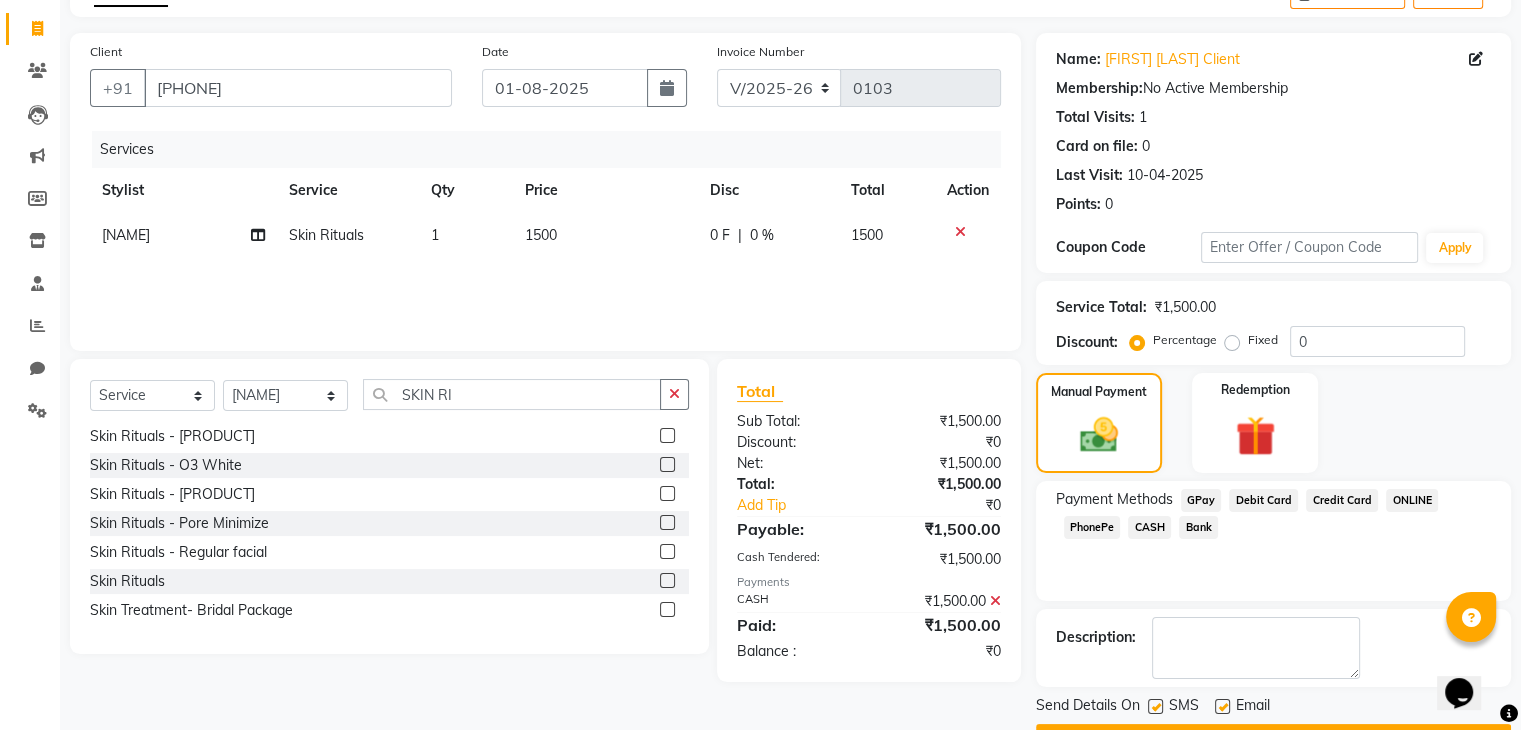 scroll, scrollTop: 171, scrollLeft: 0, axis: vertical 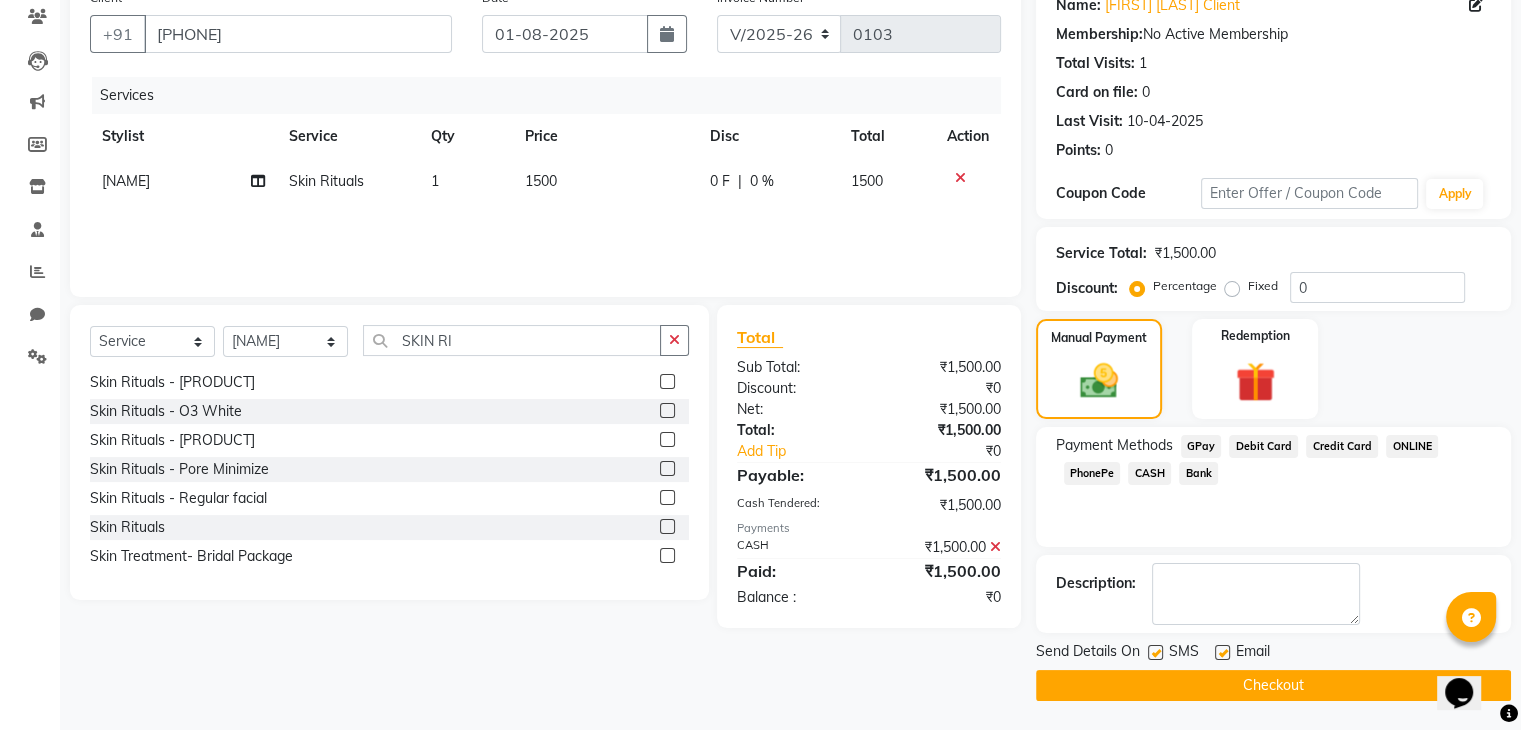 click on "Checkout" 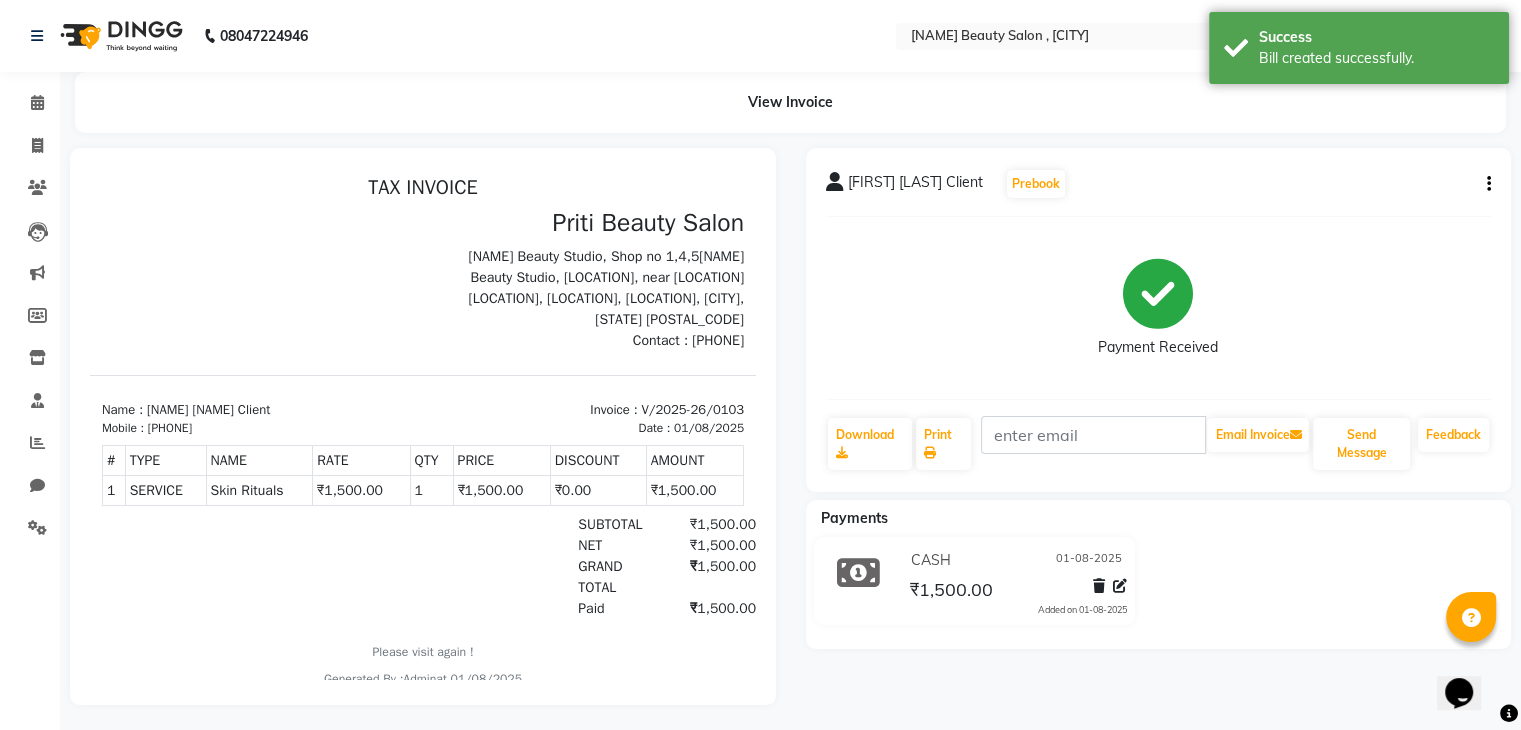 scroll, scrollTop: 20, scrollLeft: 0, axis: vertical 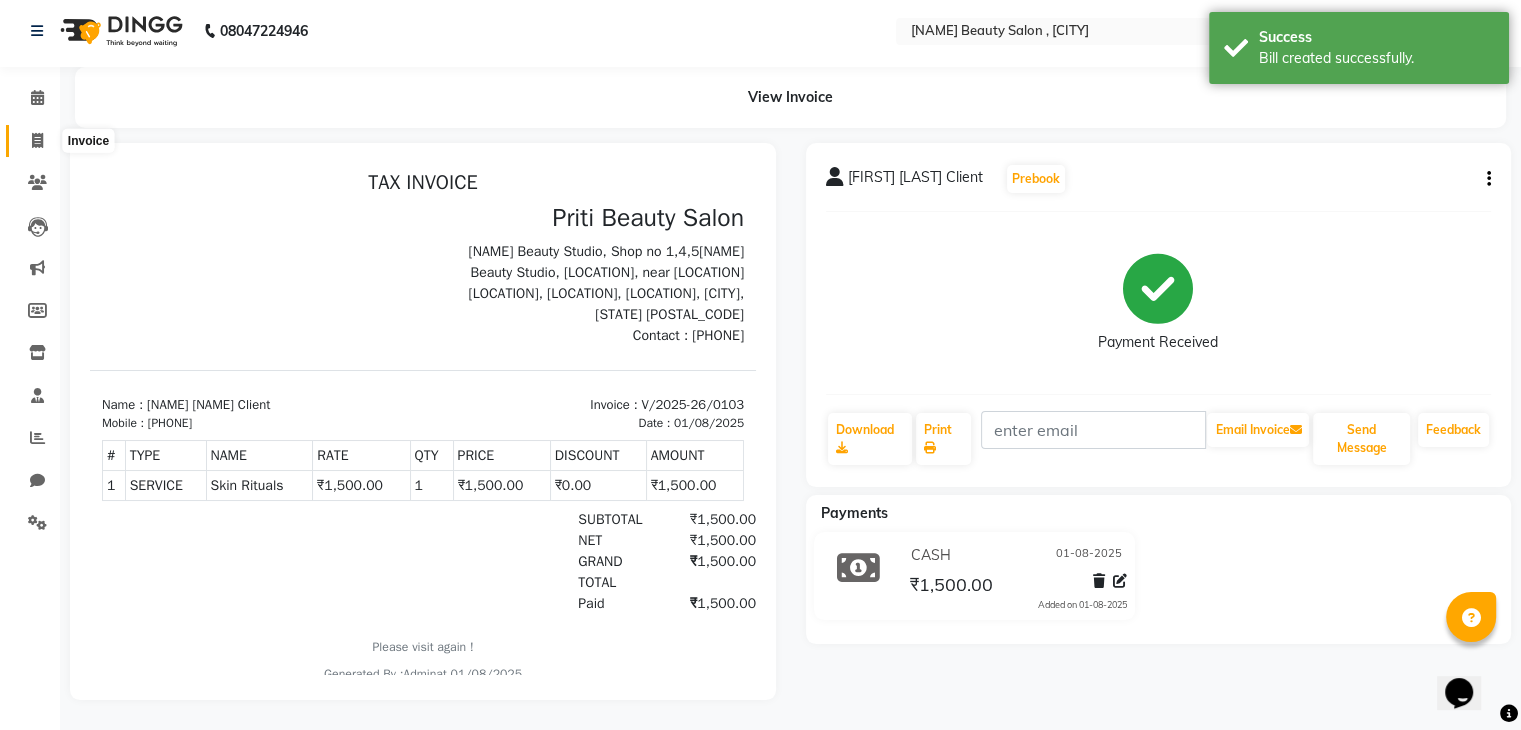 click 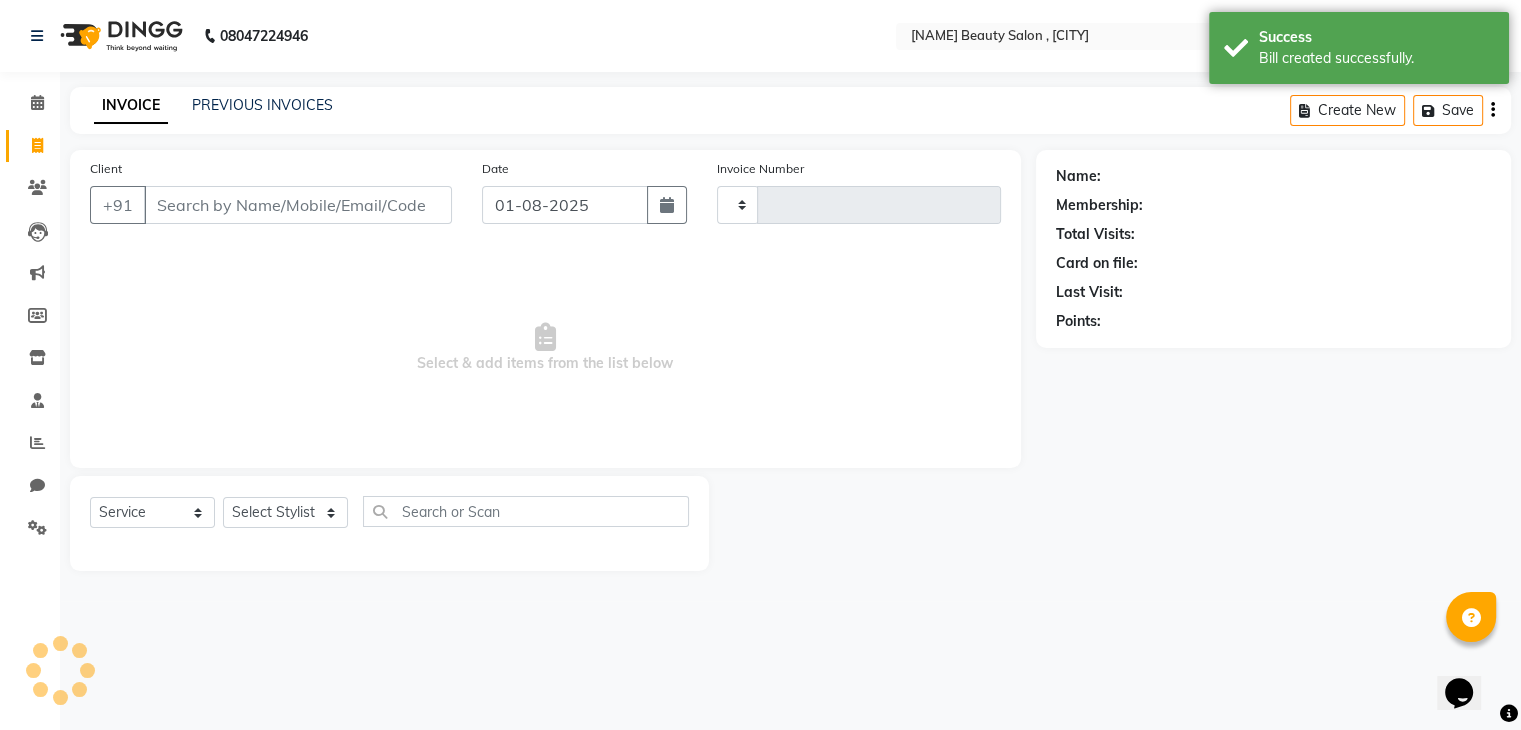 scroll, scrollTop: 0, scrollLeft: 0, axis: both 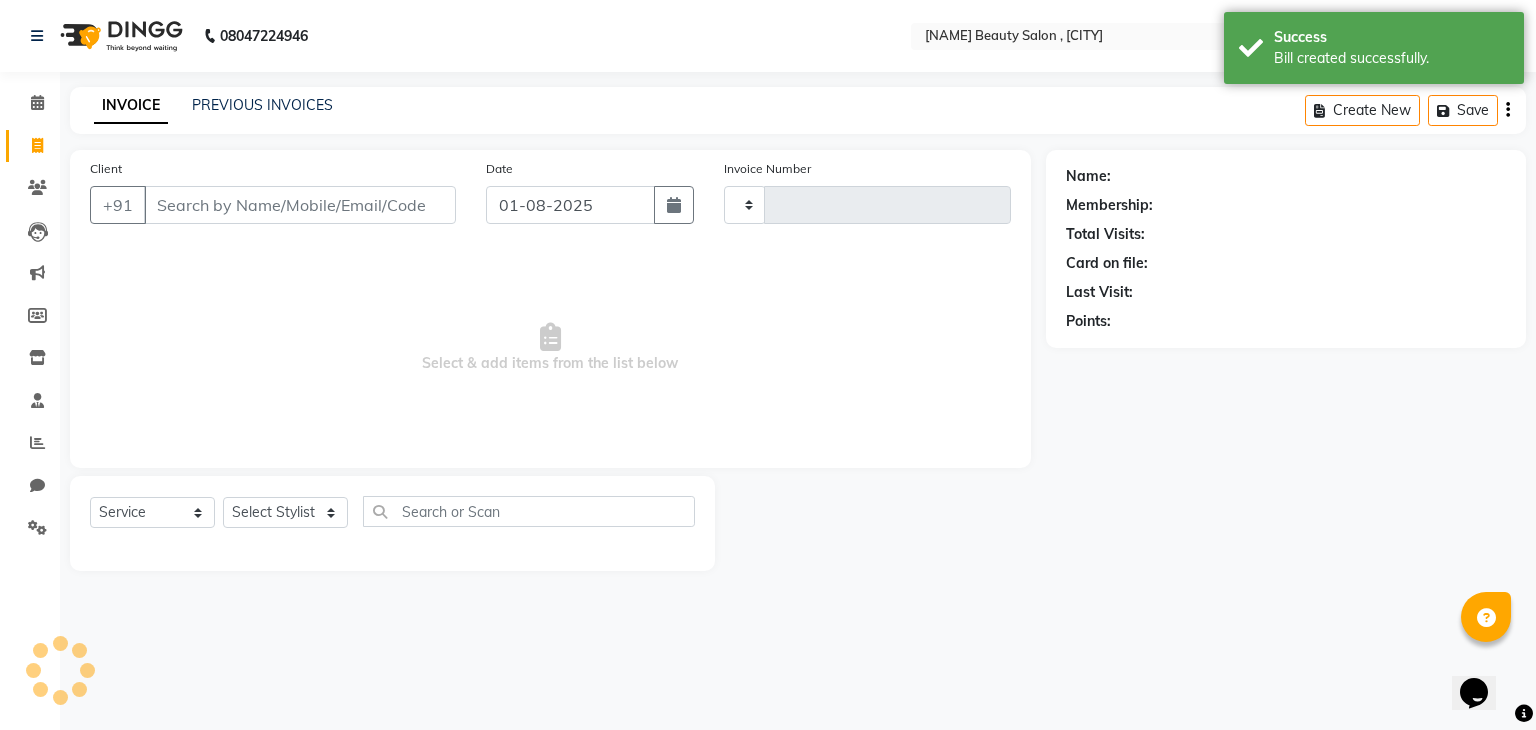 type on "0104" 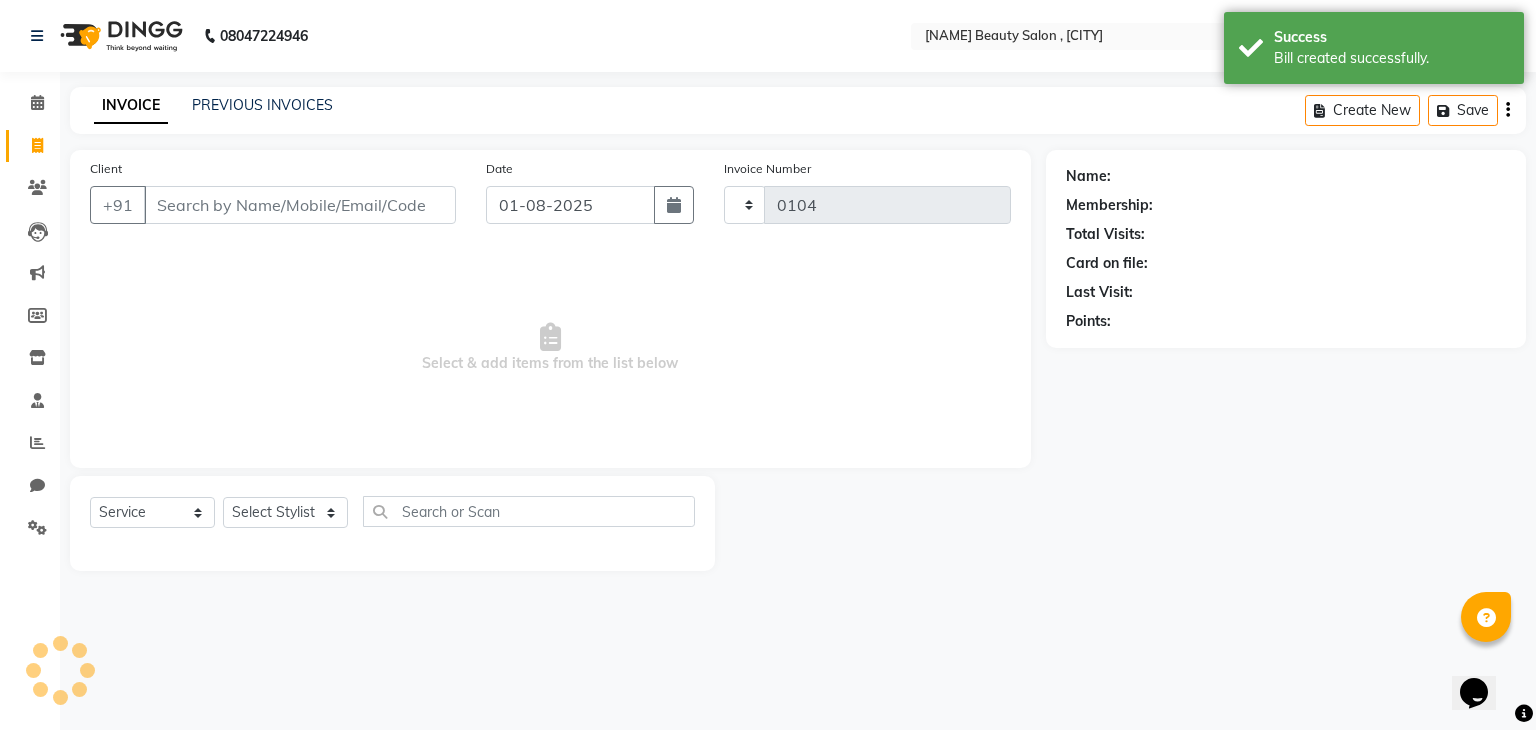 select on "7666" 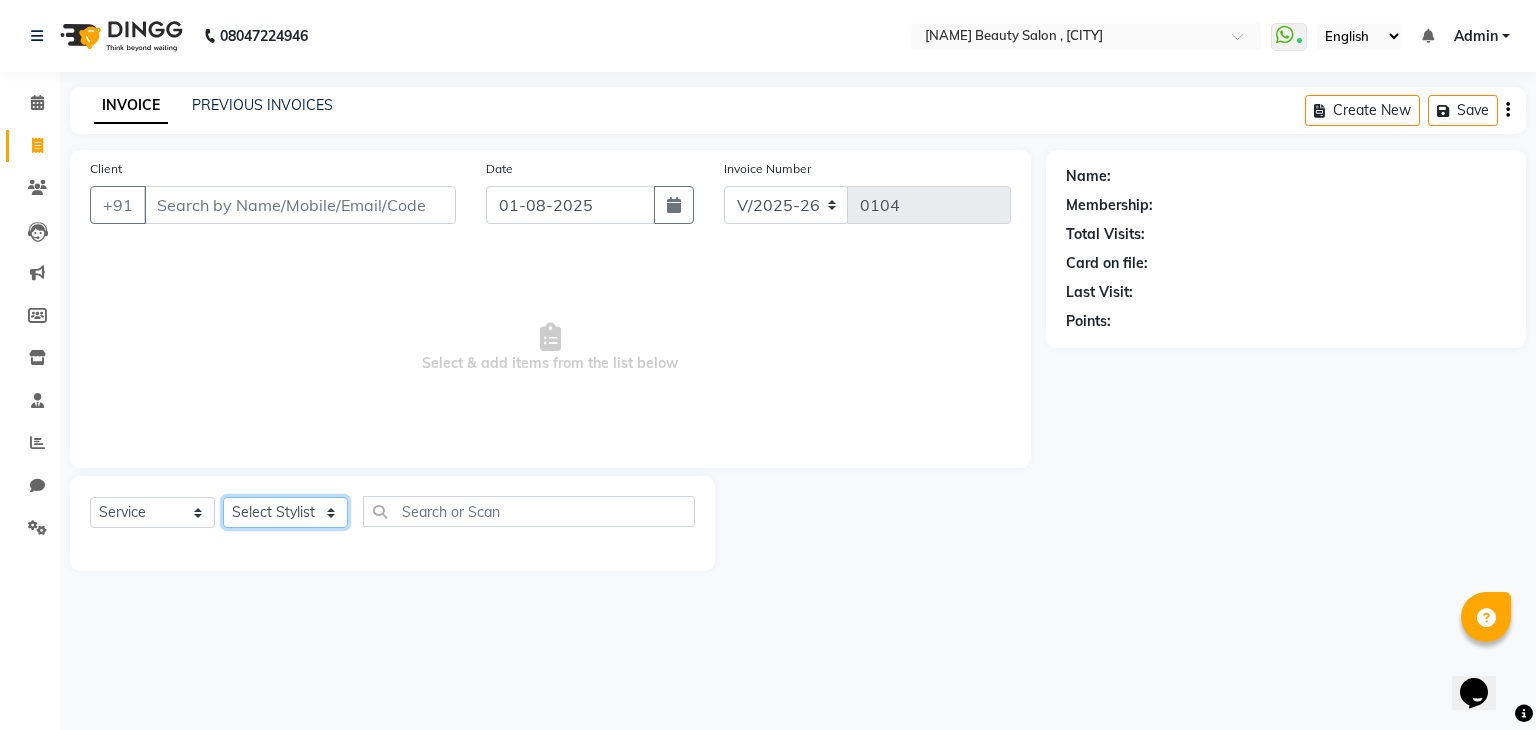 click on "Select Stylist [NAME] [NAME] [NAME] [NAME] [NAME]" 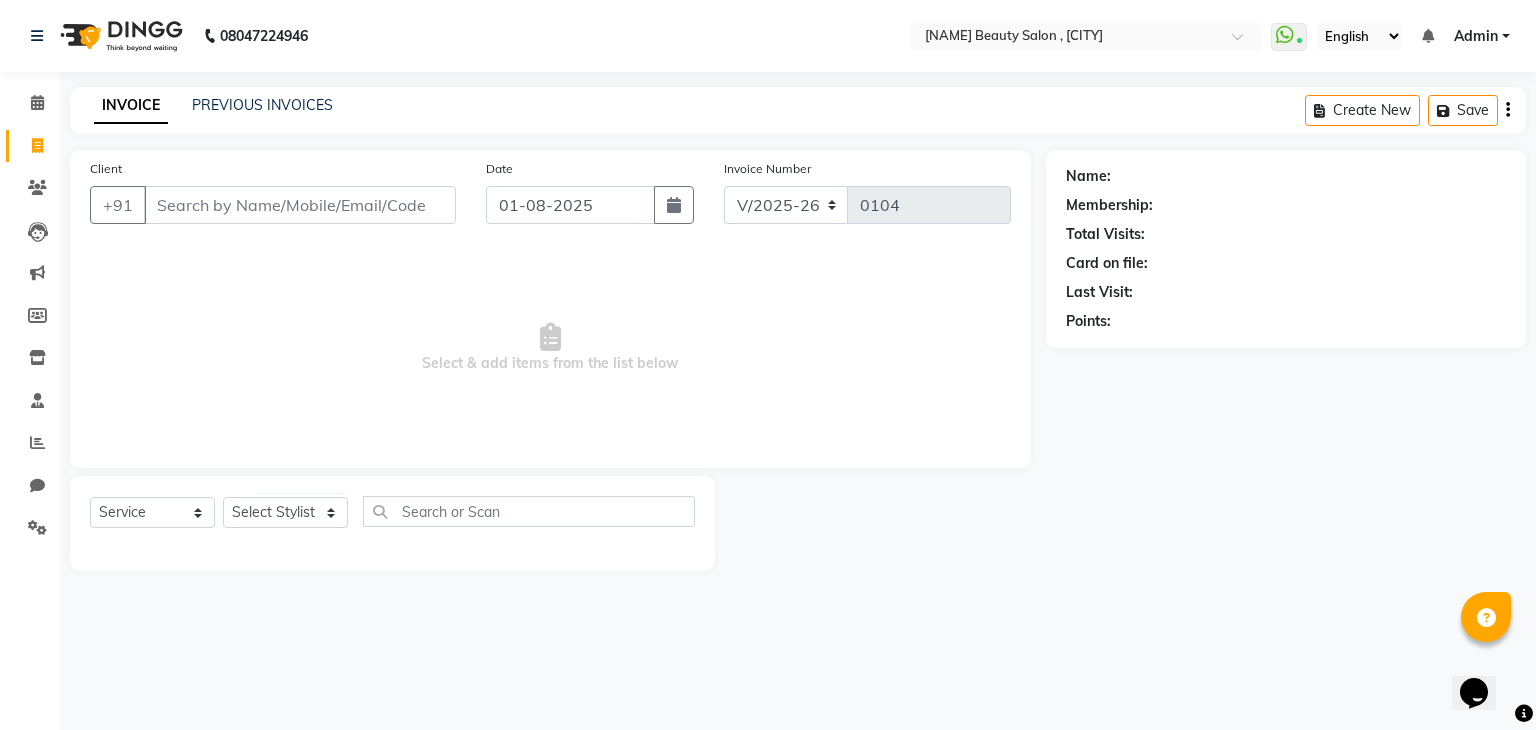 click on "Highlights - Ombre" at bounding box center (768, 365) 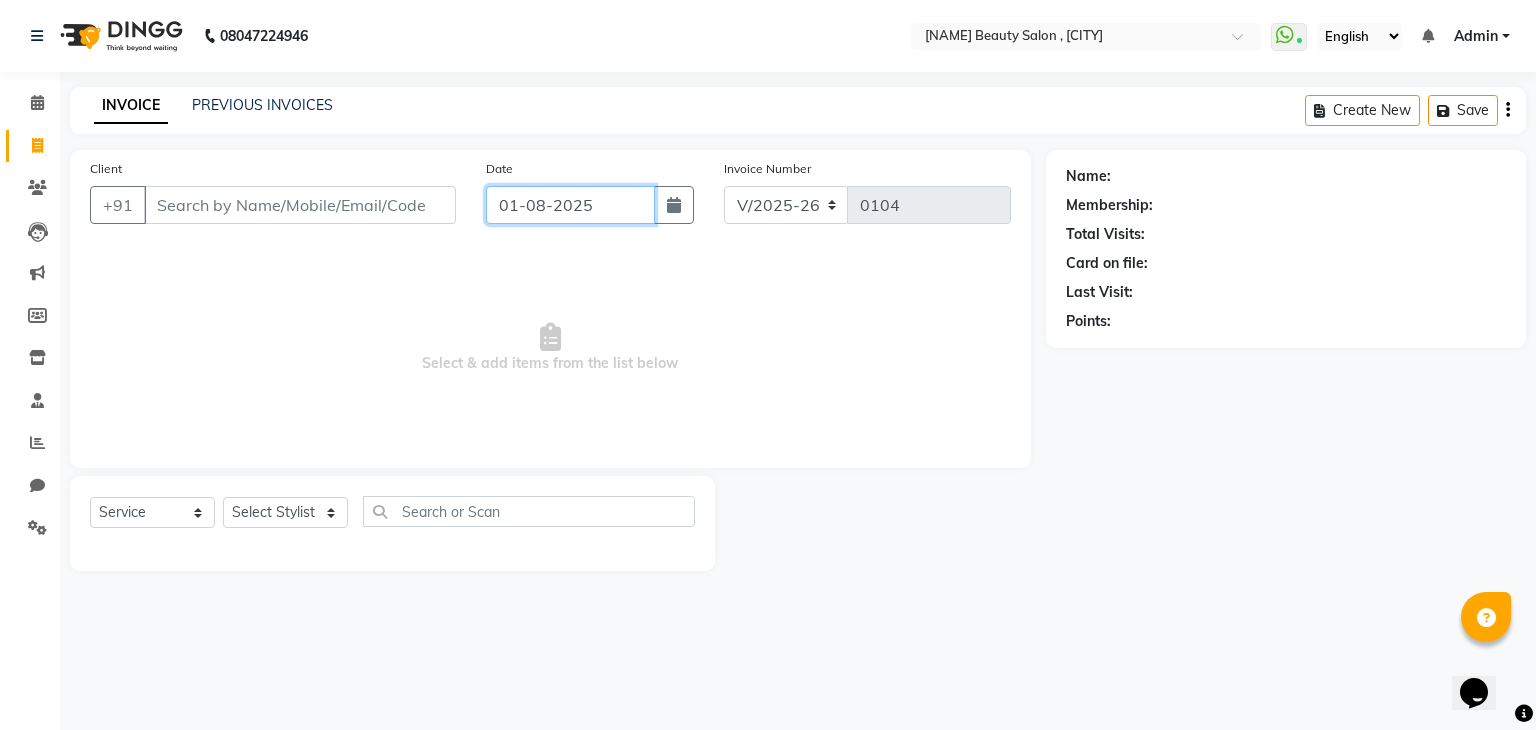 click on "01-08-2025" 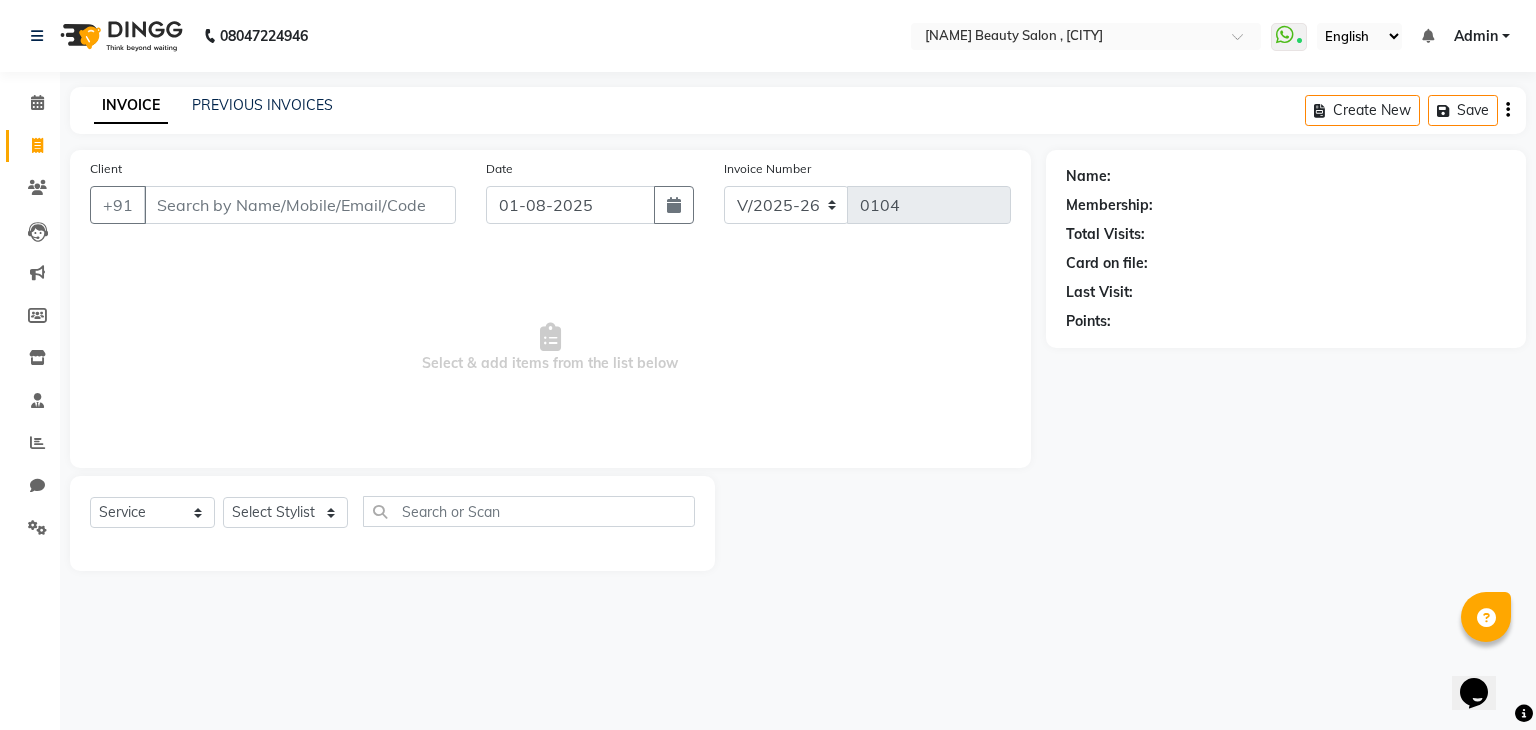 select on "8" 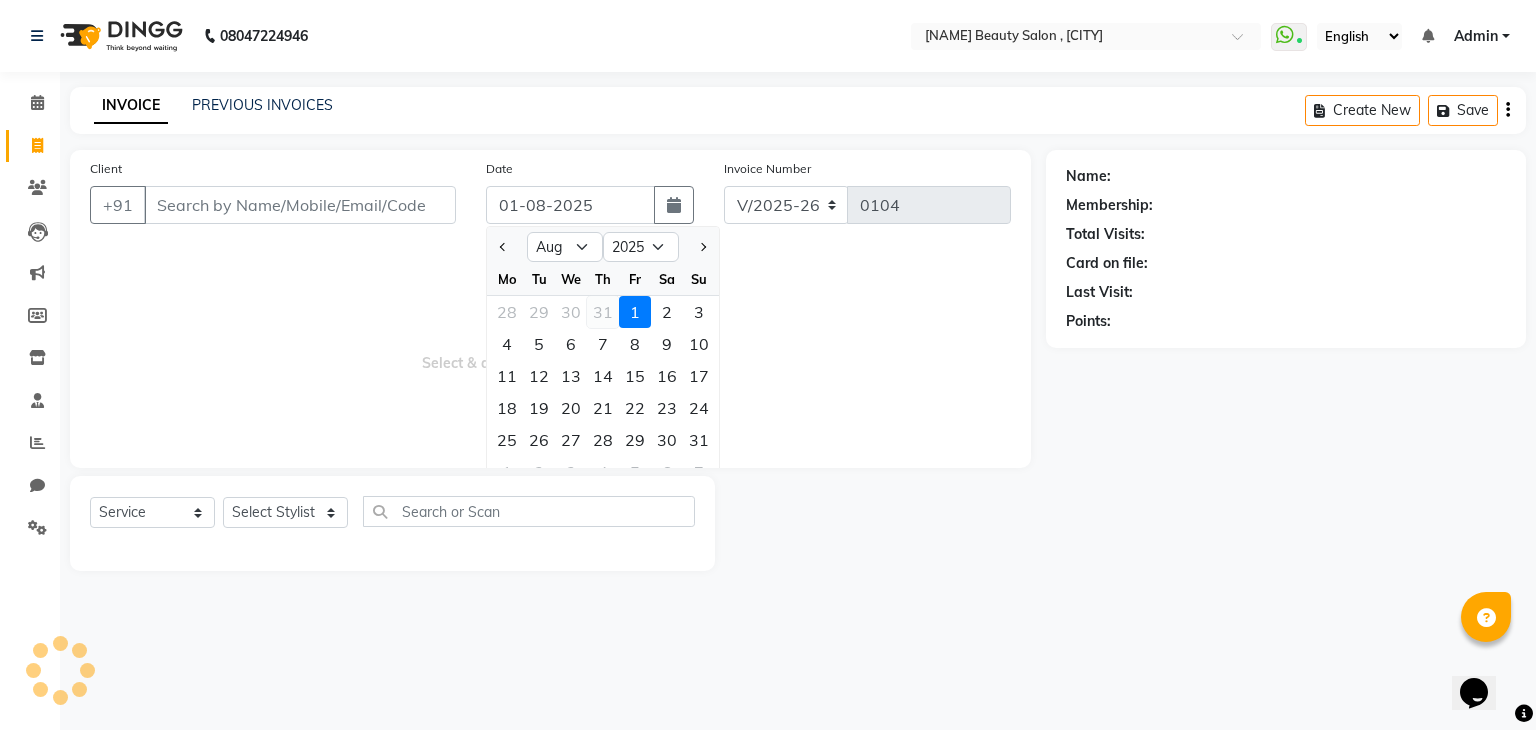 click on "31" 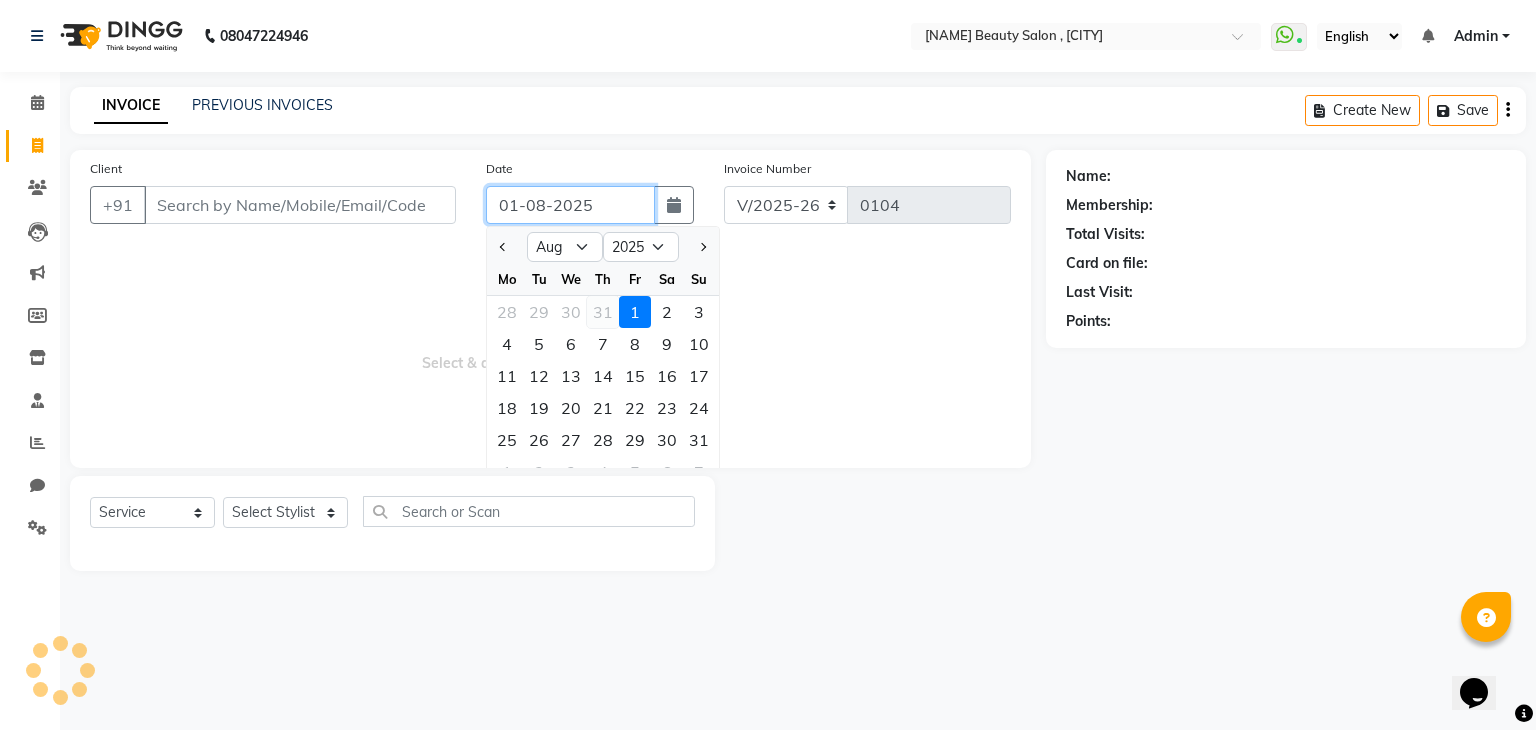 type on "31-07-2025" 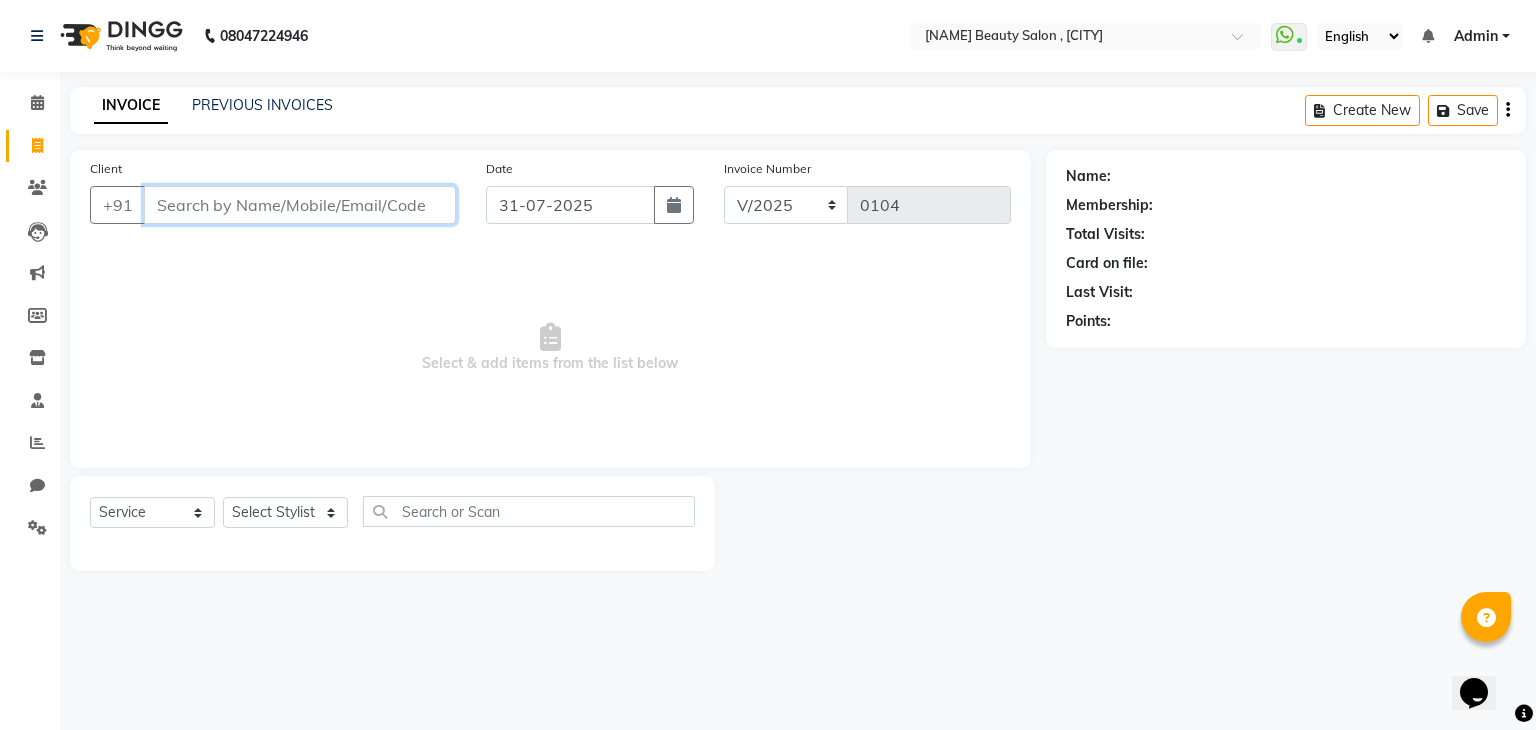 click on "Client" at bounding box center (300, 205) 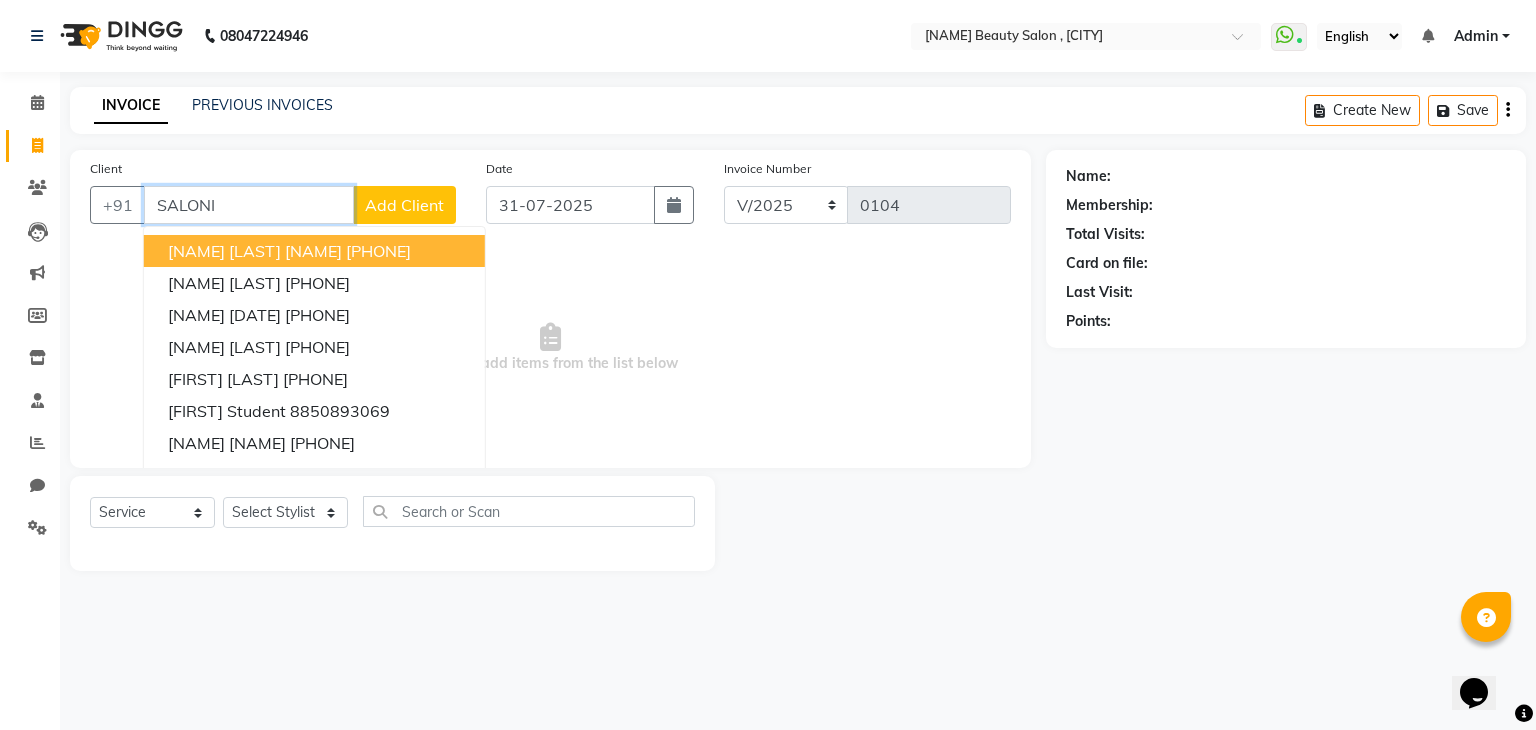 click on "[NAME] [LAST] [NAME]" at bounding box center (255, 251) 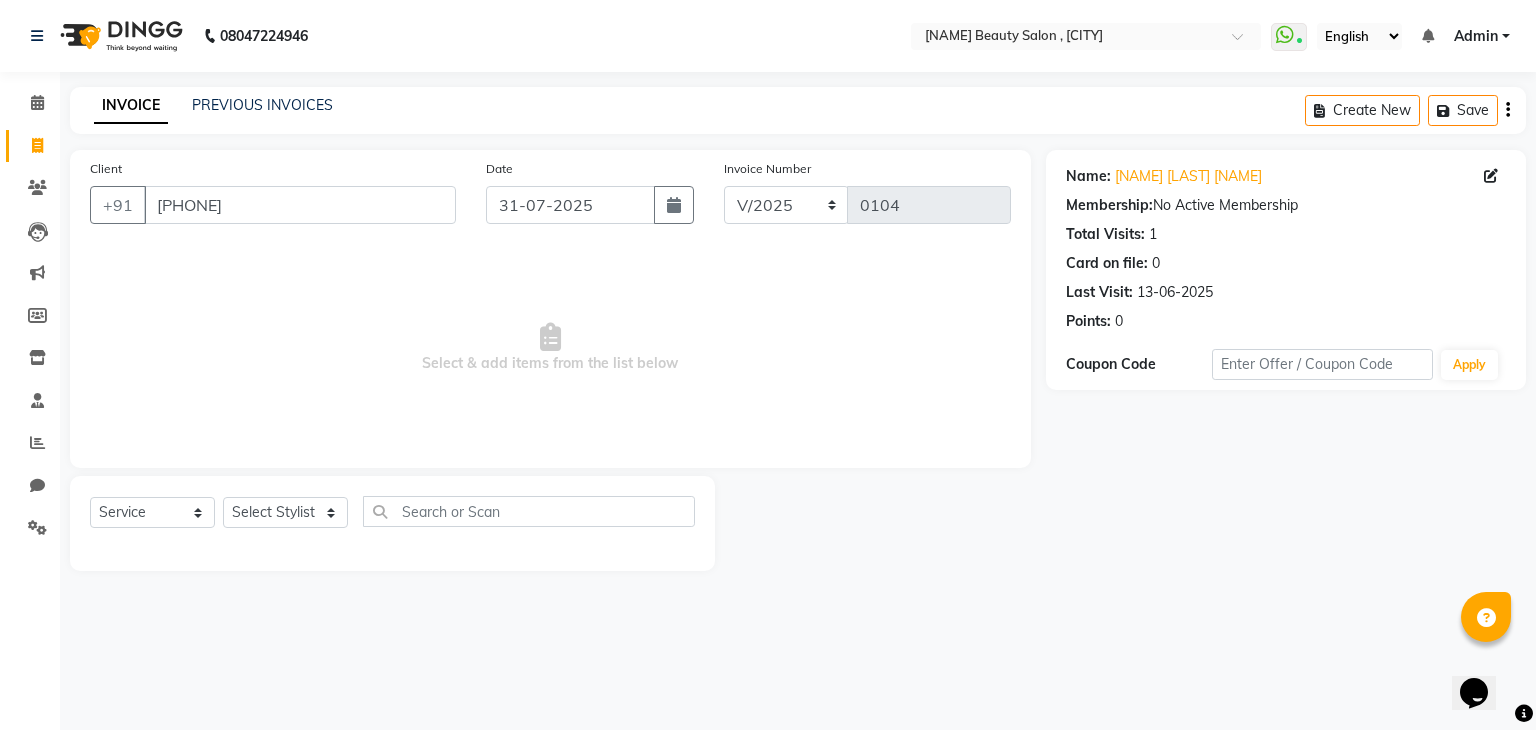 click on "Select & add items from the list below" at bounding box center (550, 348) 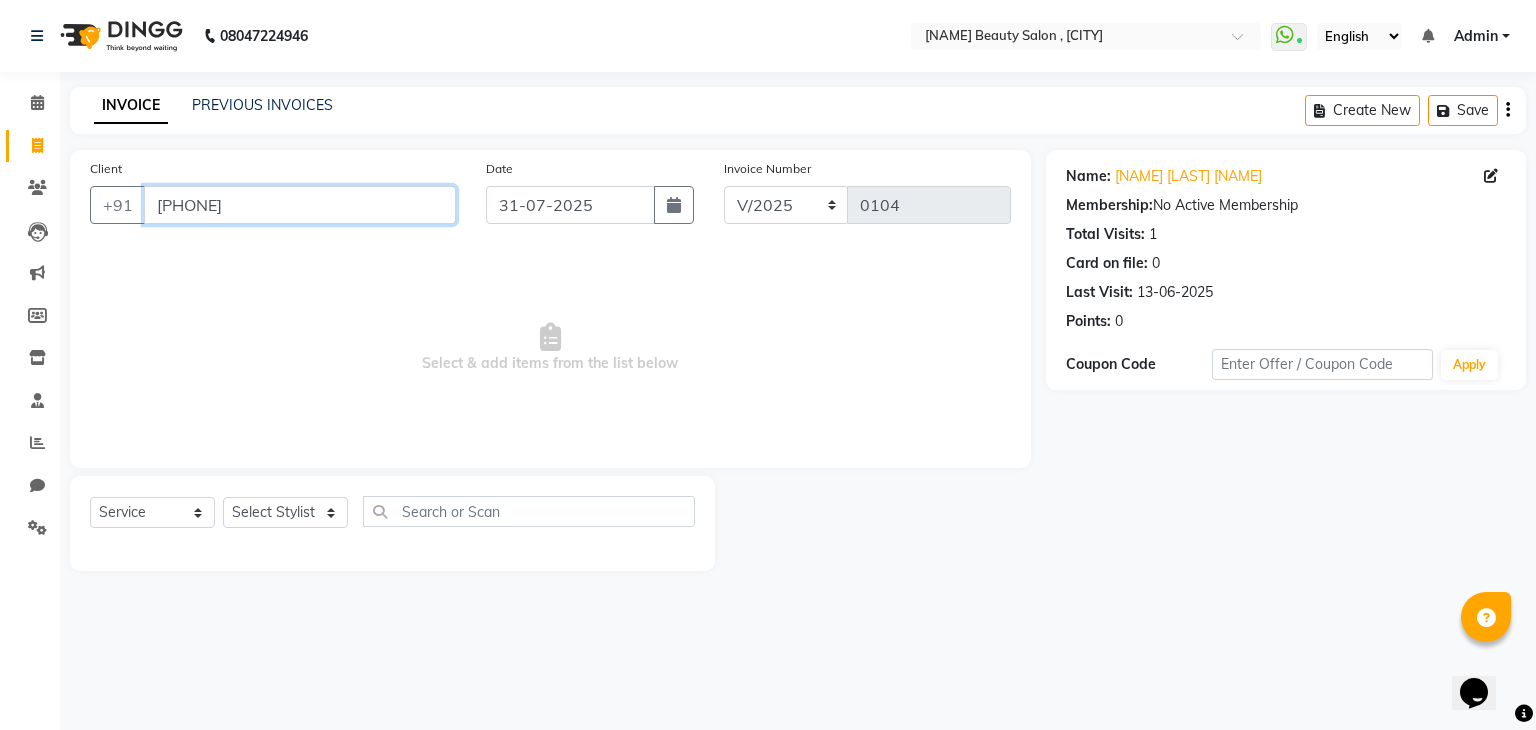 click on "[PHONE]" at bounding box center [300, 205] 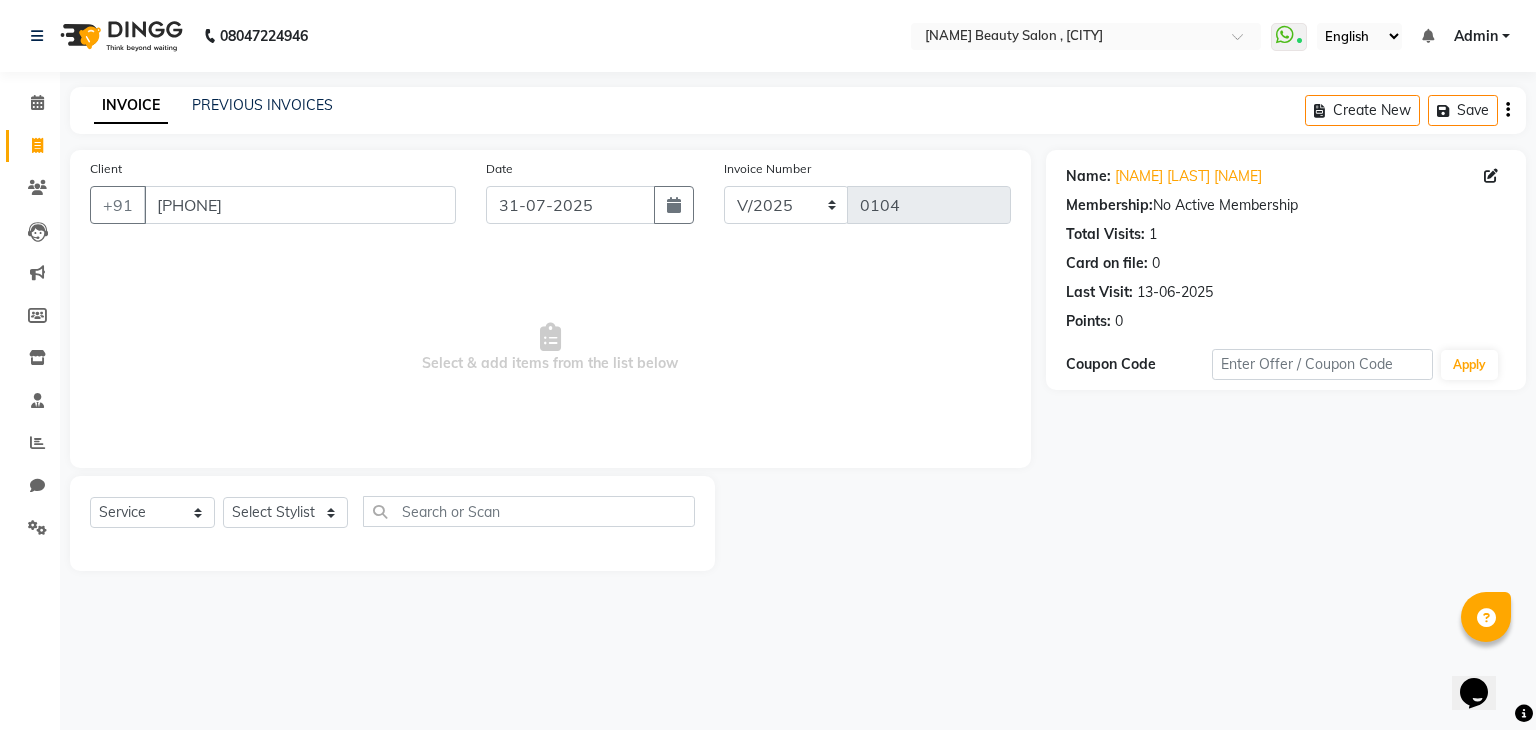 click on "Select & add items from the list below" at bounding box center (550, 348) 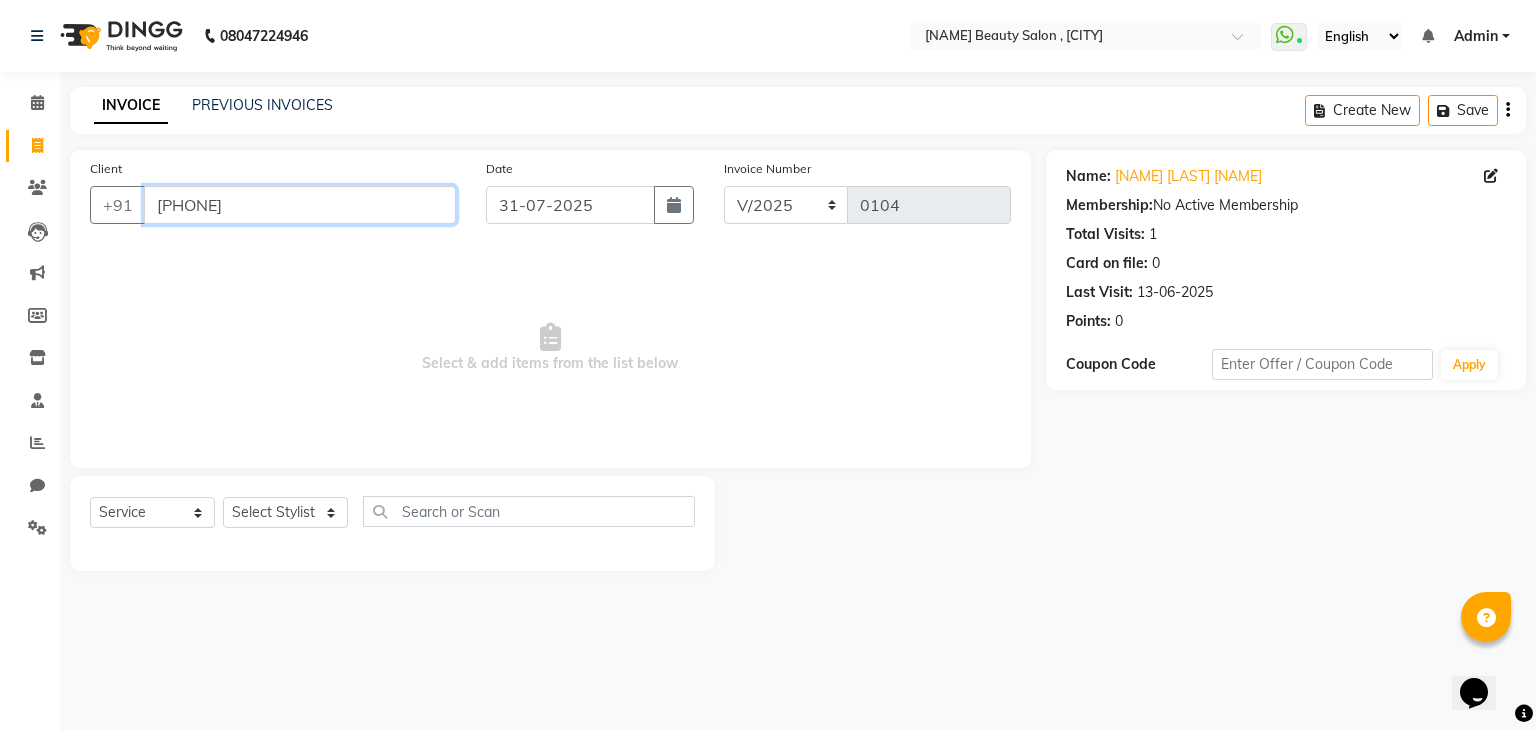 click on "[PHONE]" at bounding box center [300, 205] 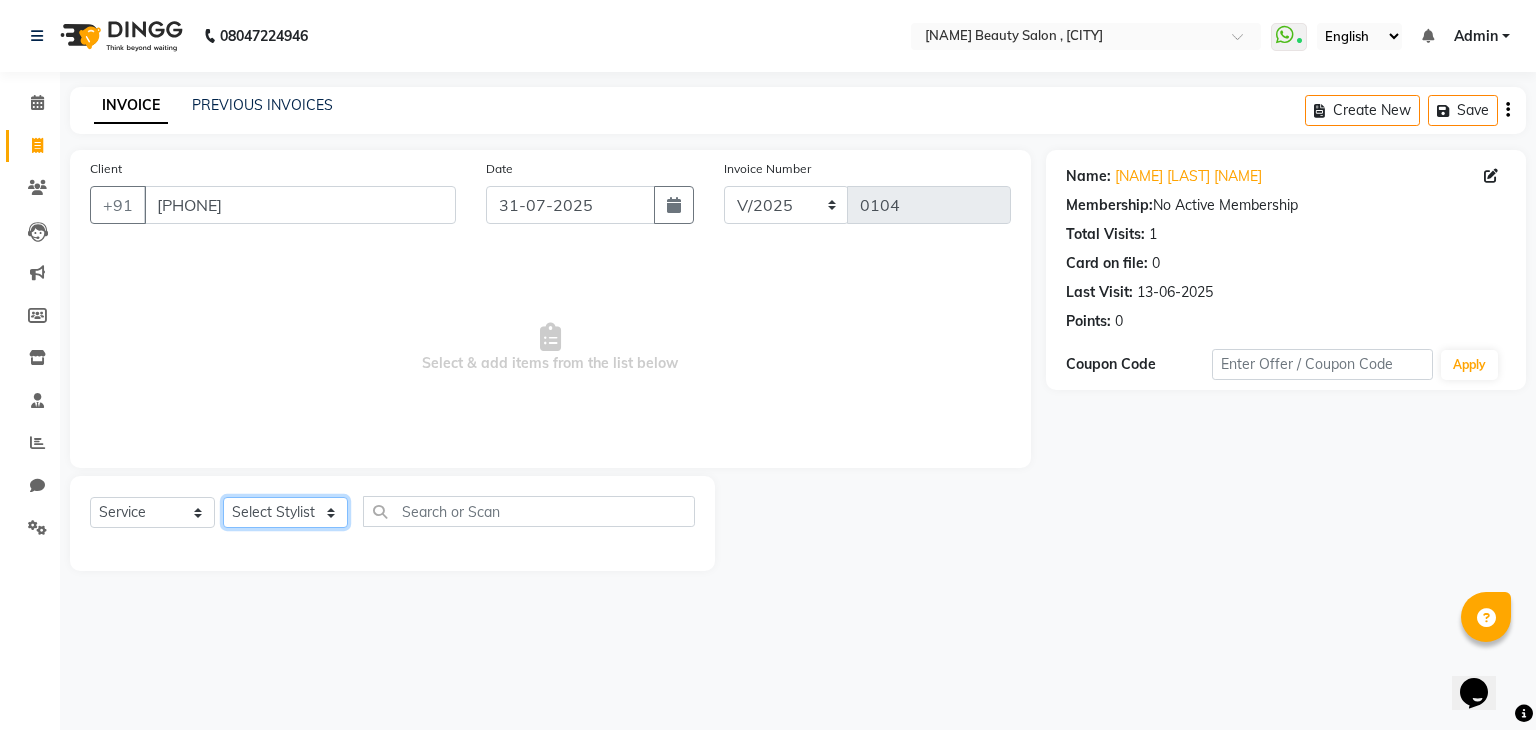 click on "Select Stylist [NAME] [NAME] [NAME] [NAME] [NAME]" 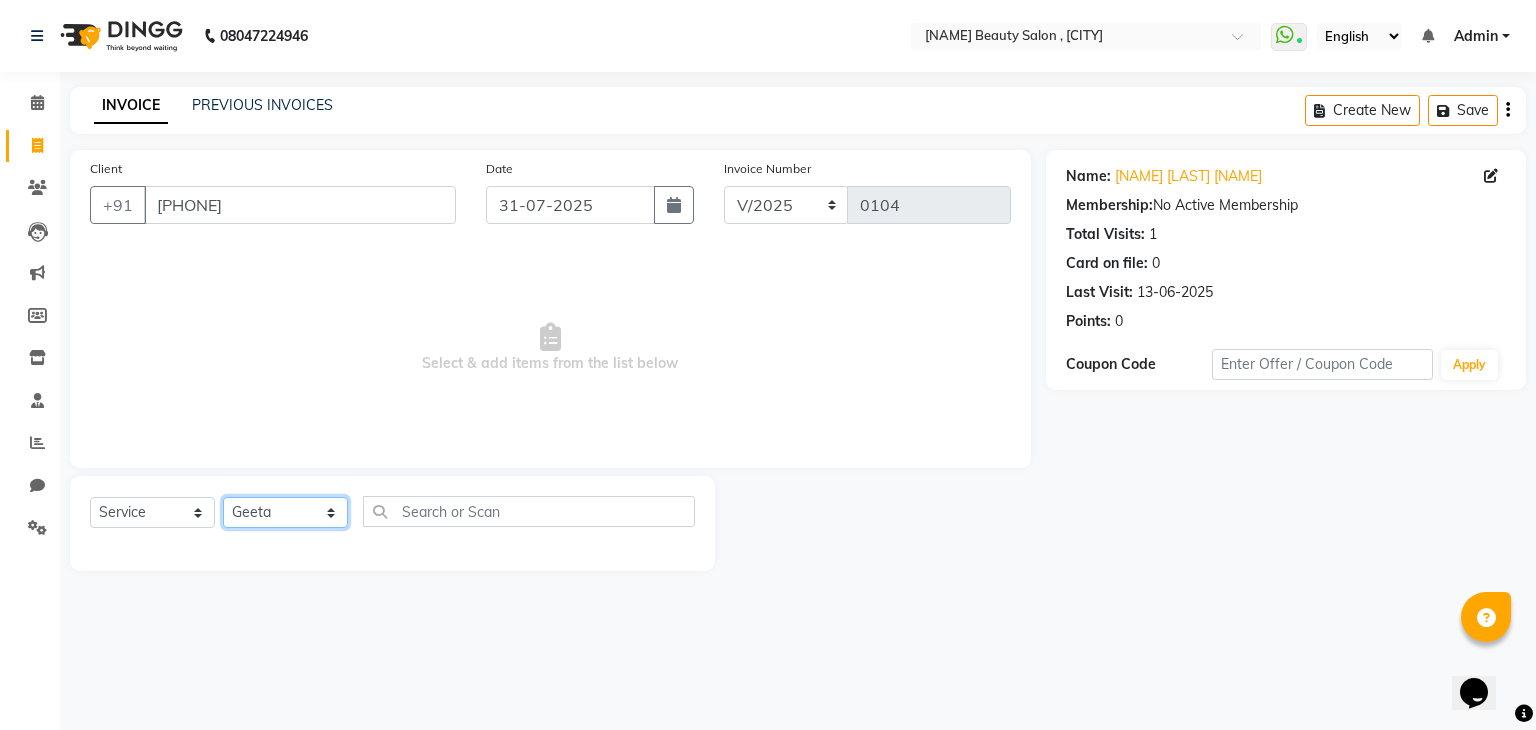 click on "Select Stylist [NAME] [NAME] [NAME] [NAME] [NAME]" 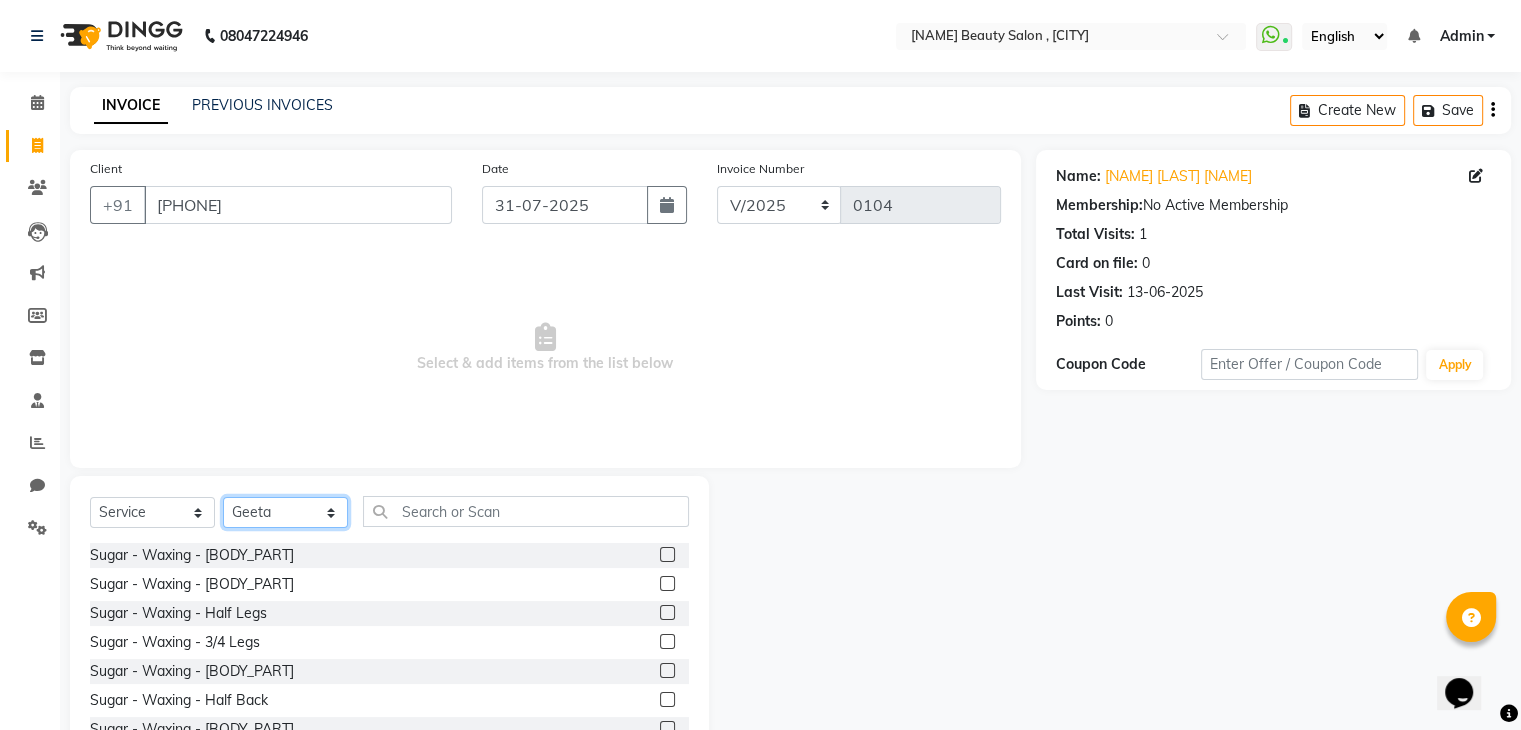 click on "Select Stylist [NAME] [NAME] [NAME] [NAME] [NAME]" 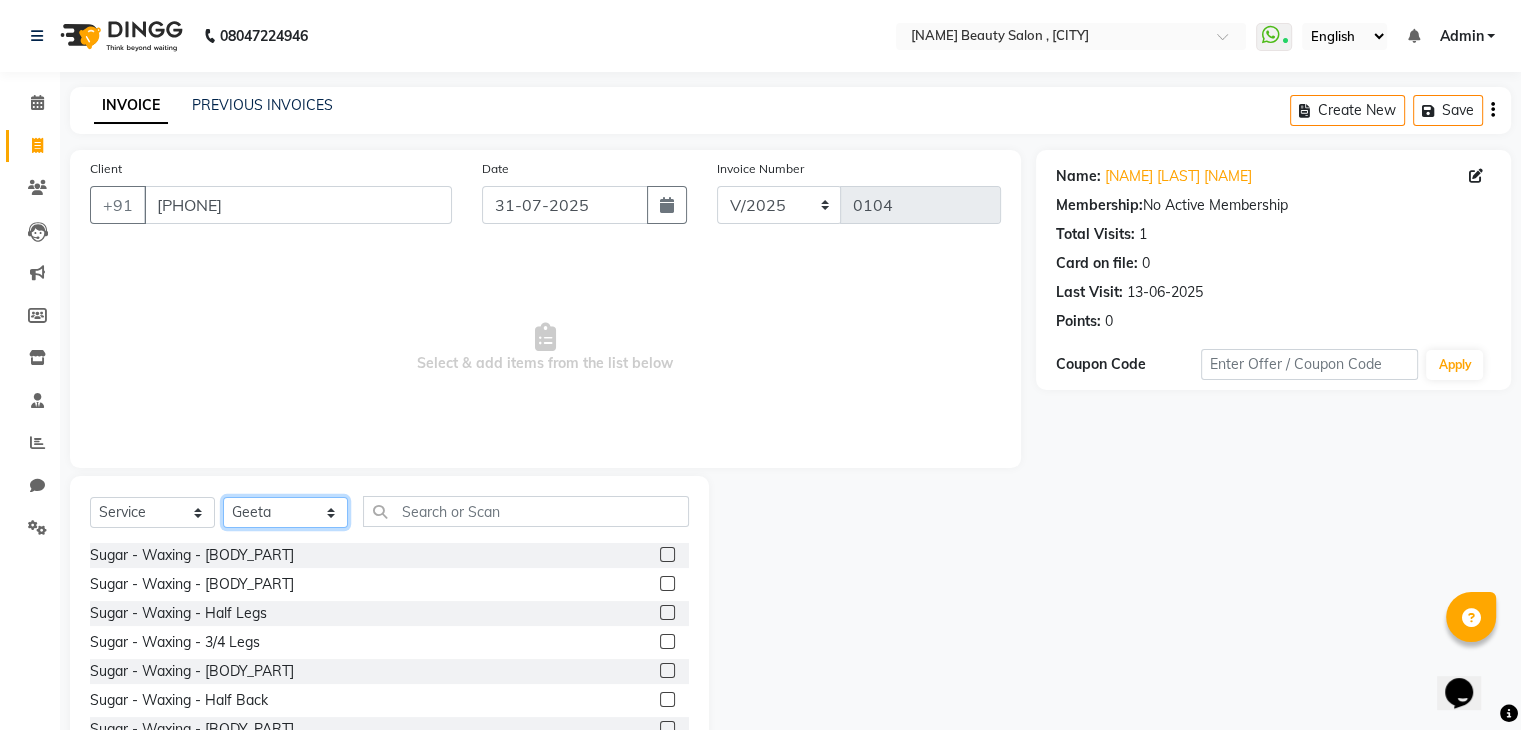 select on "67897" 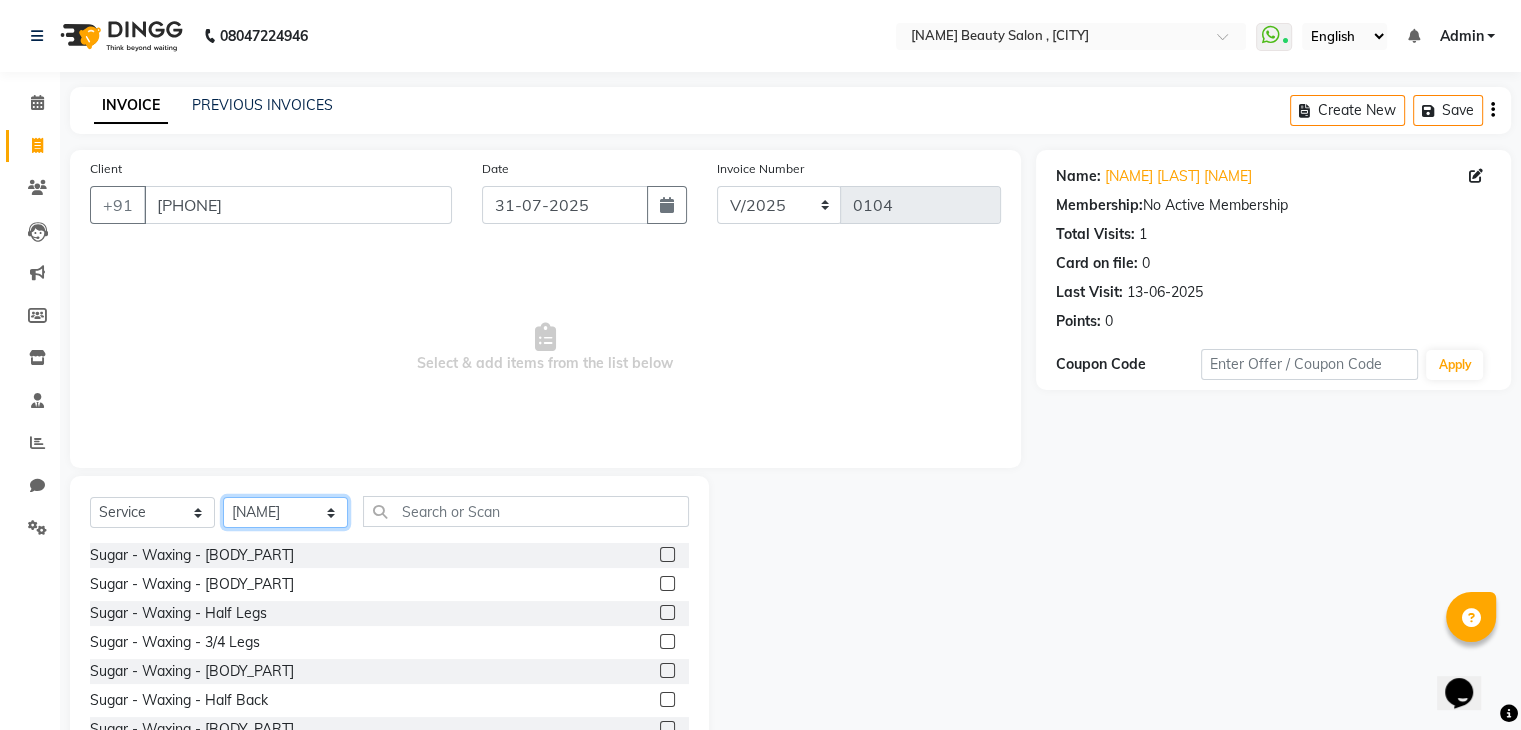 click on "Select Stylist [NAME] [NAME] [NAME] [NAME] [NAME]" 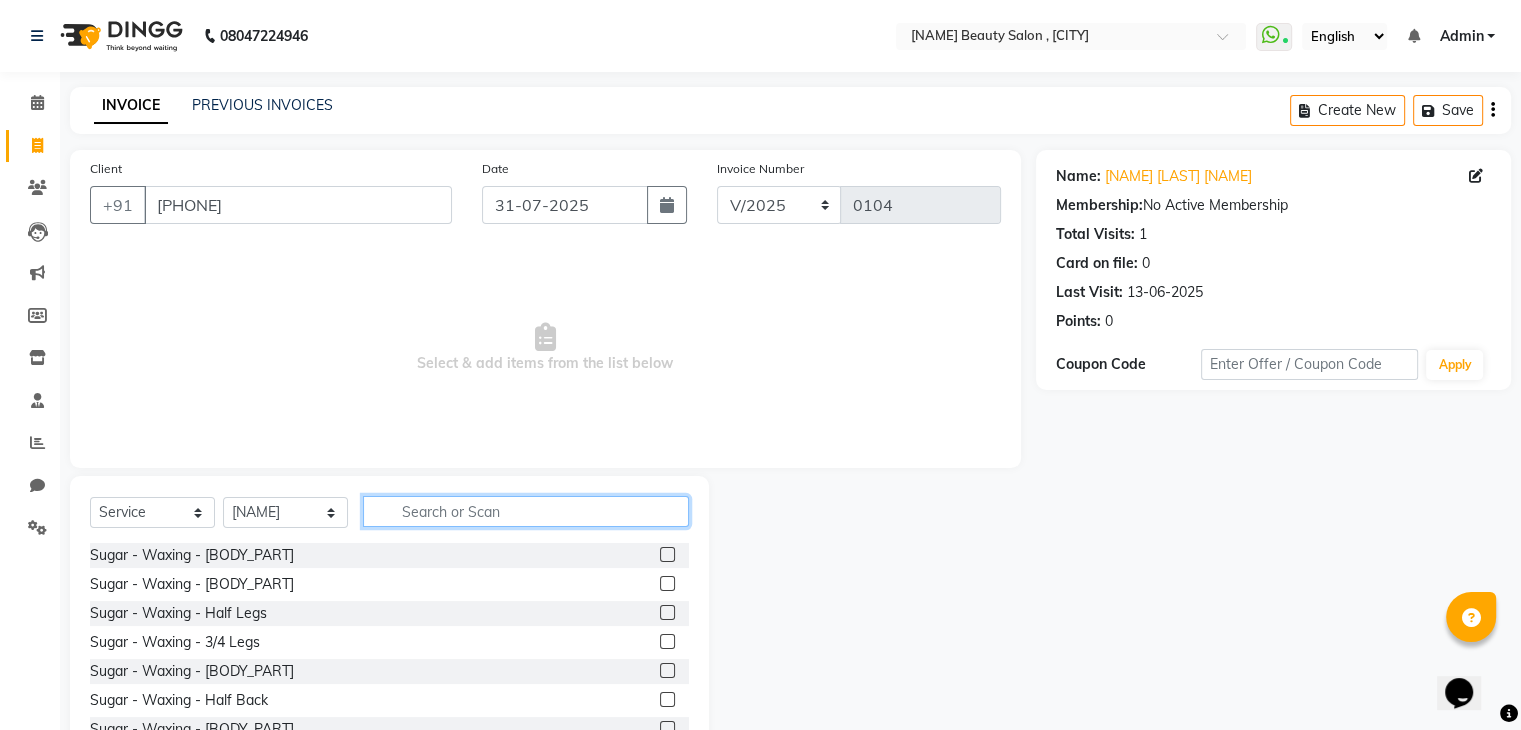 click 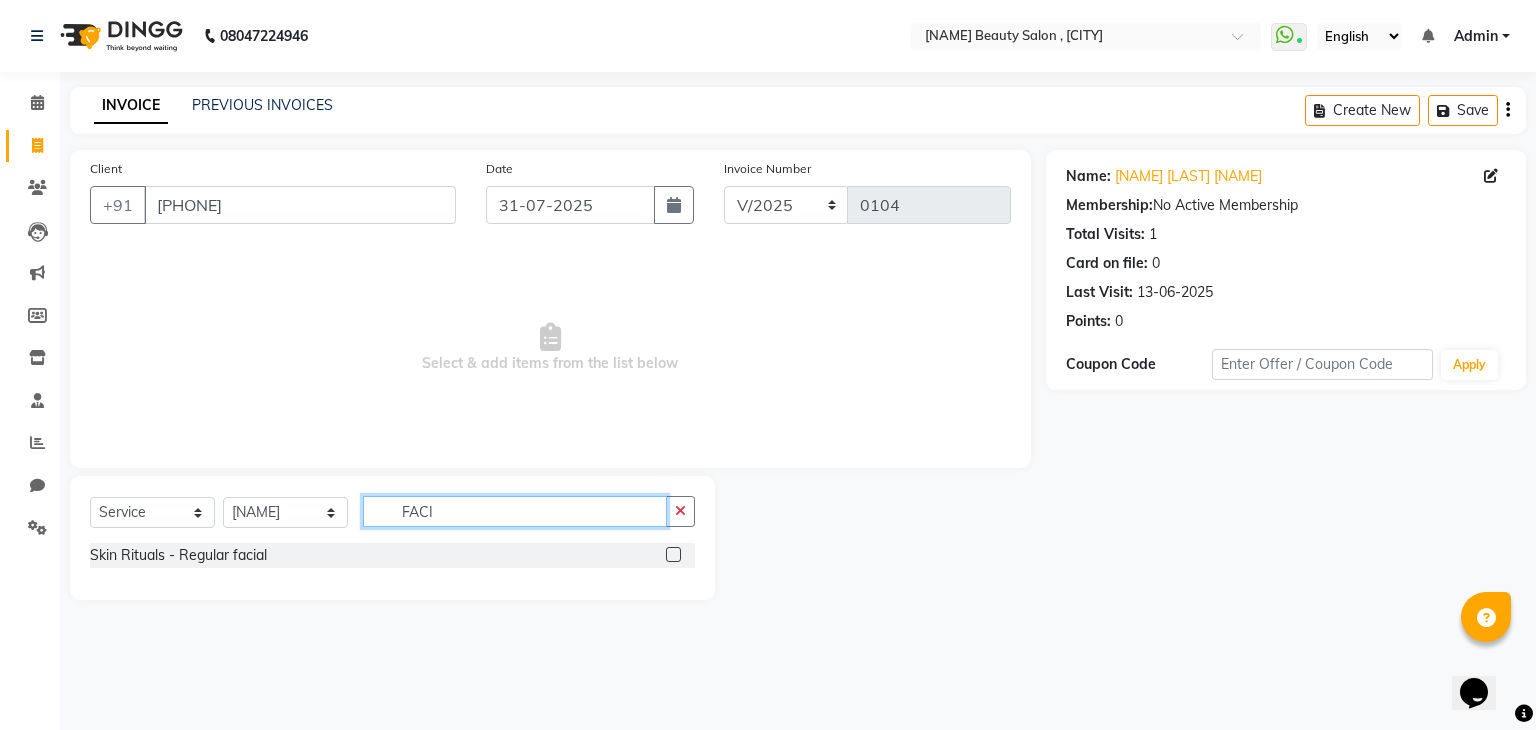 type on "FACI" 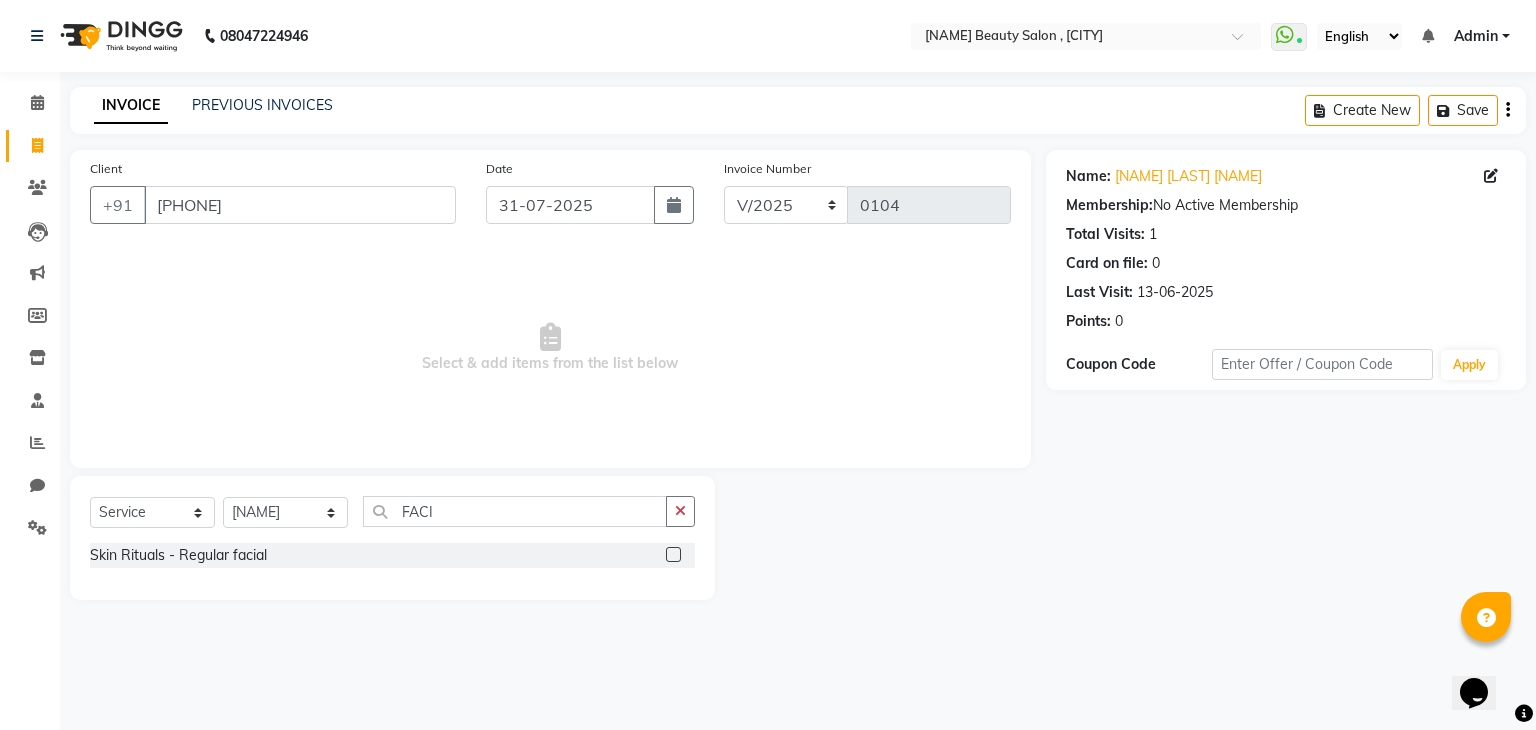 click 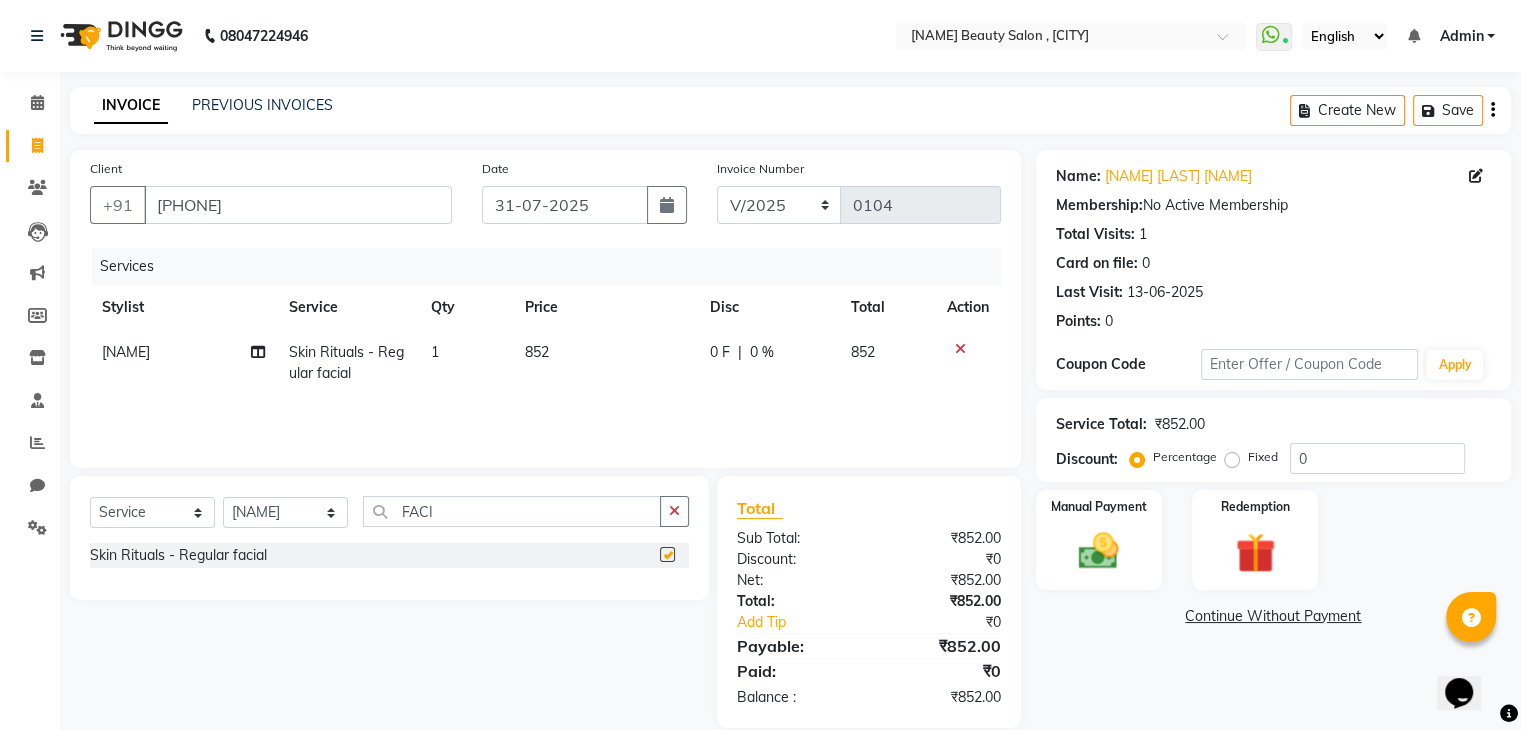 checkbox on "false" 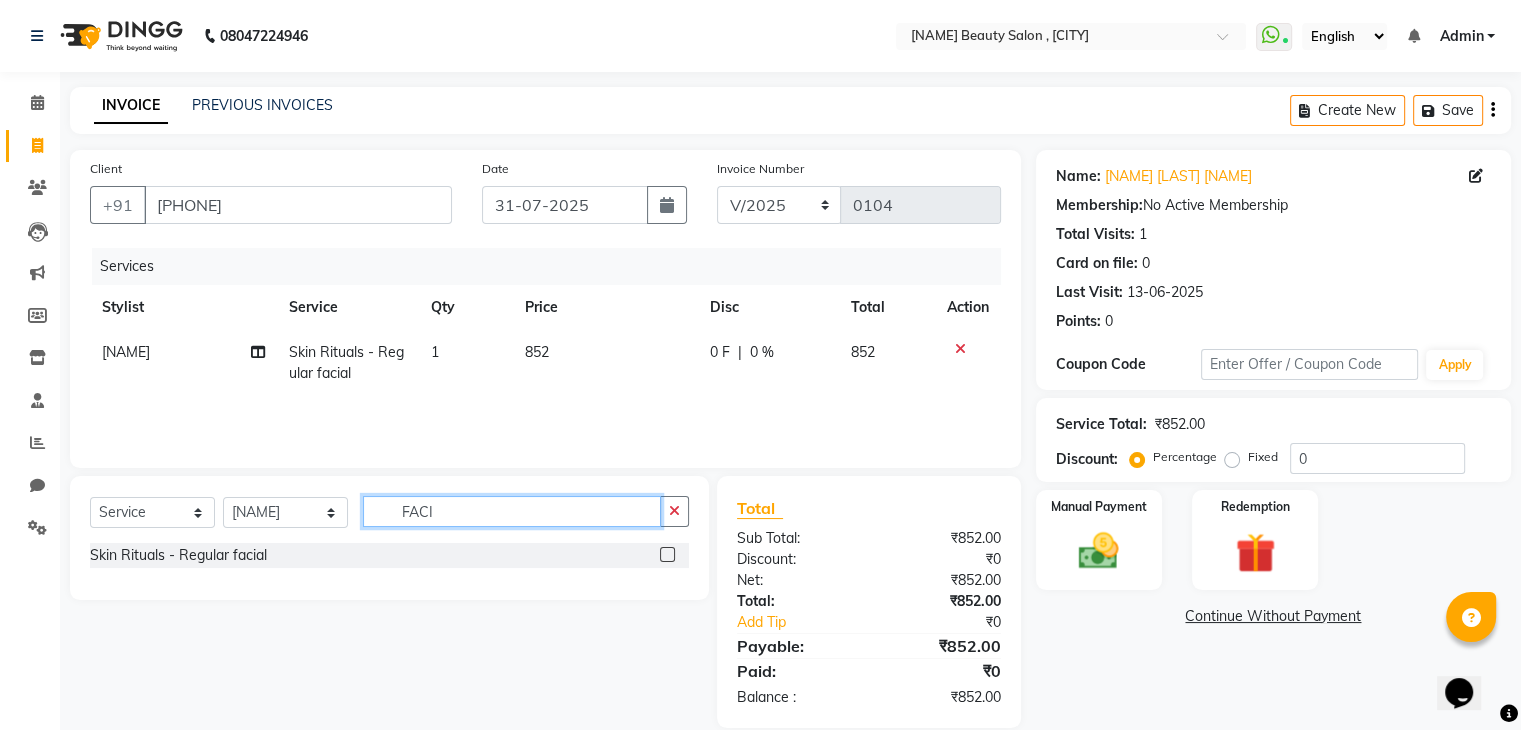 click on "FACI" 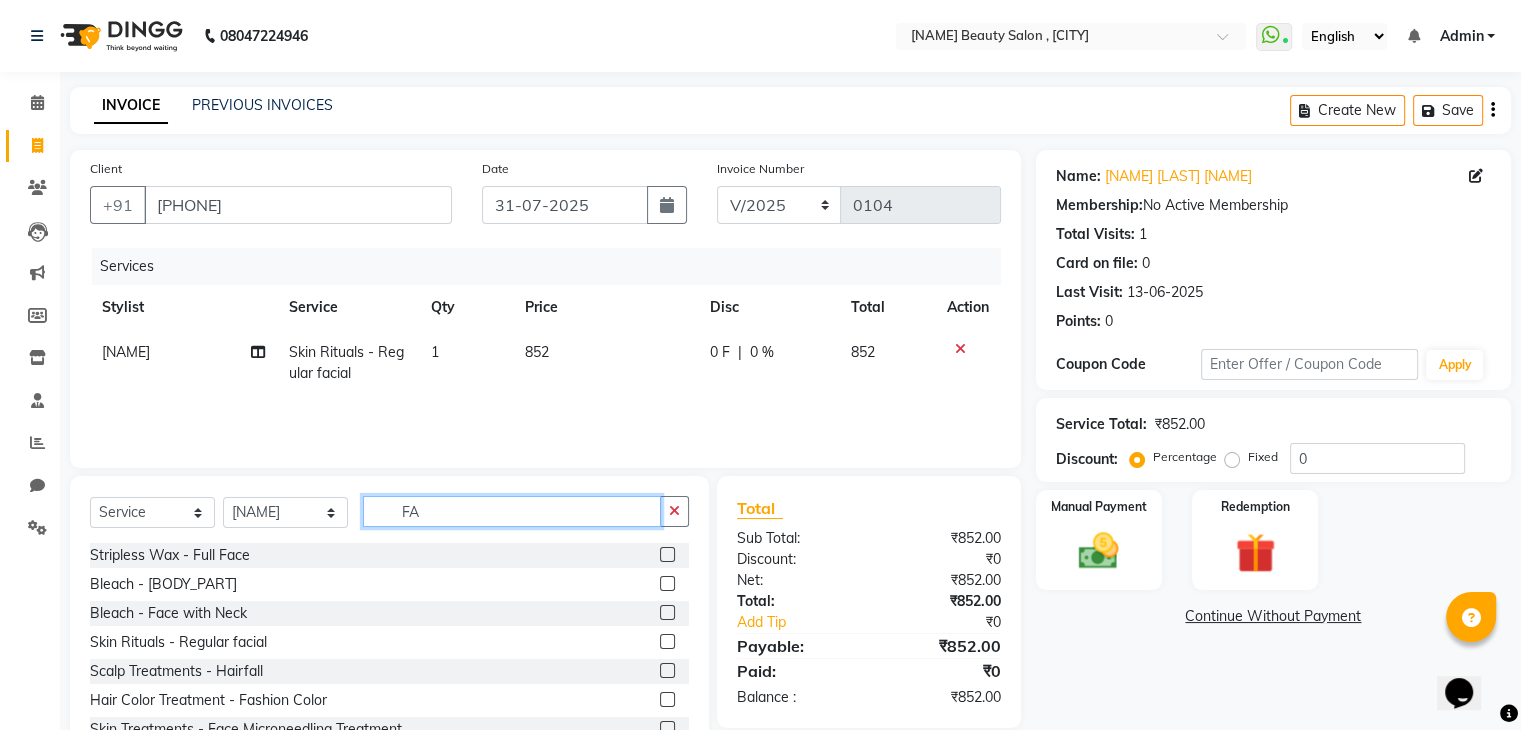 type on "F" 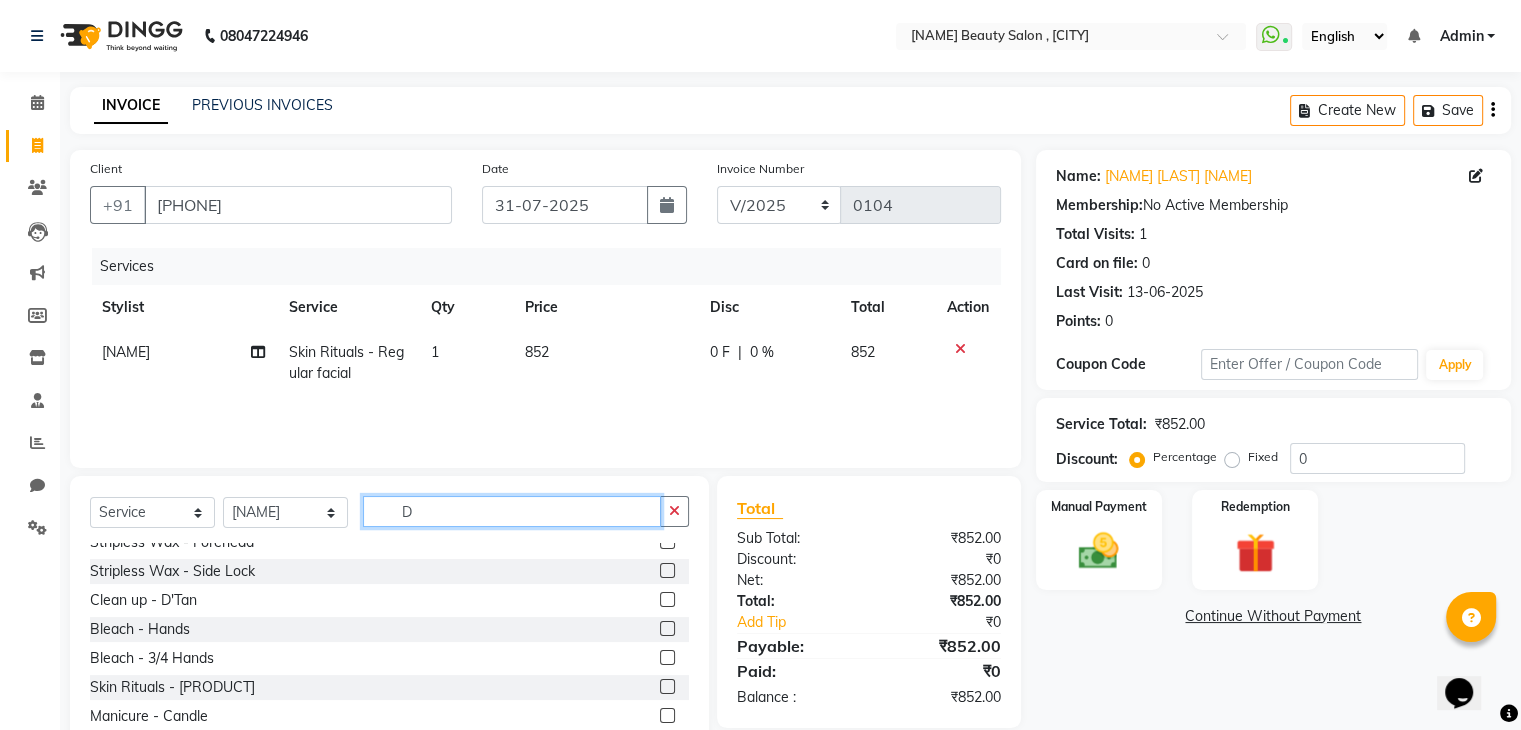 scroll, scrollTop: 353, scrollLeft: 0, axis: vertical 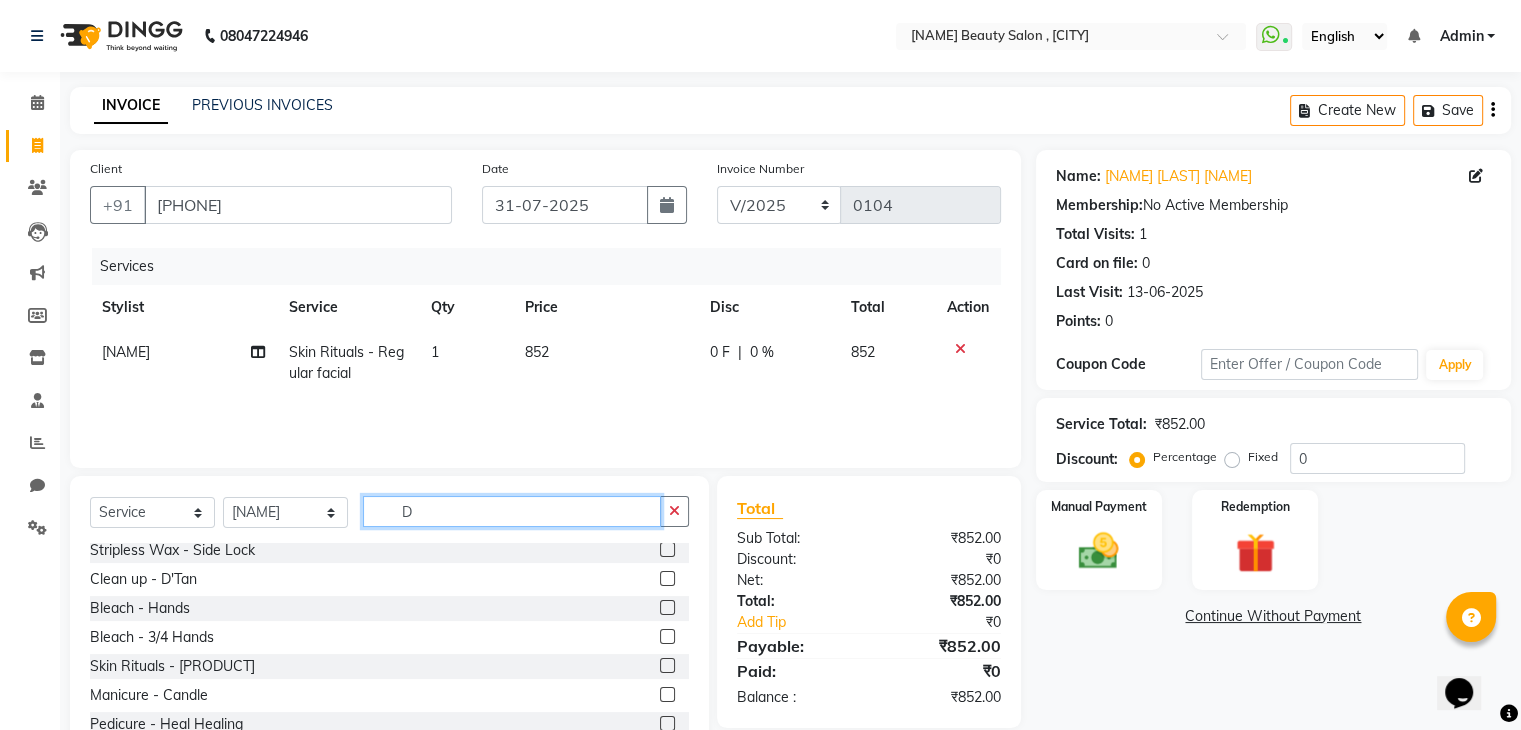 type on "D" 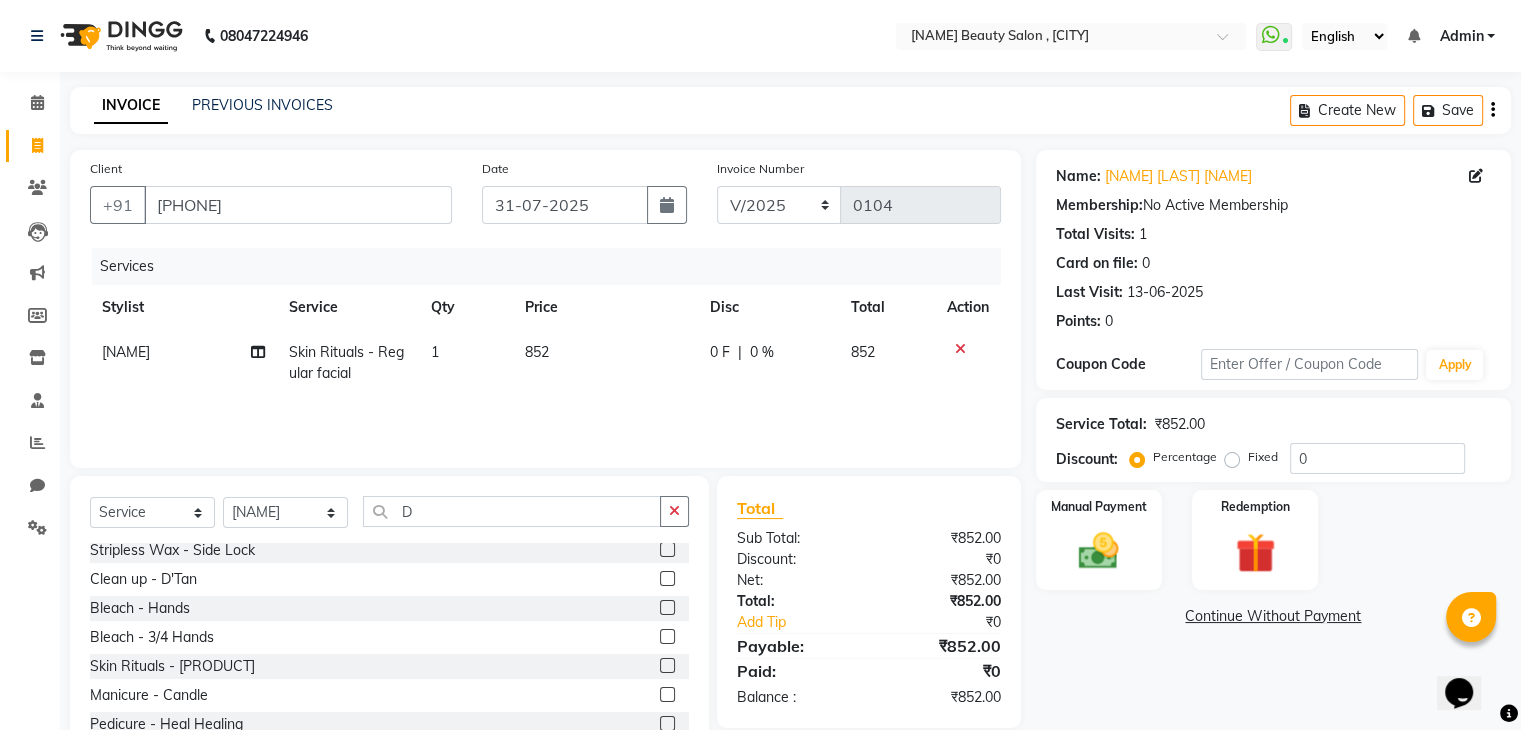 click 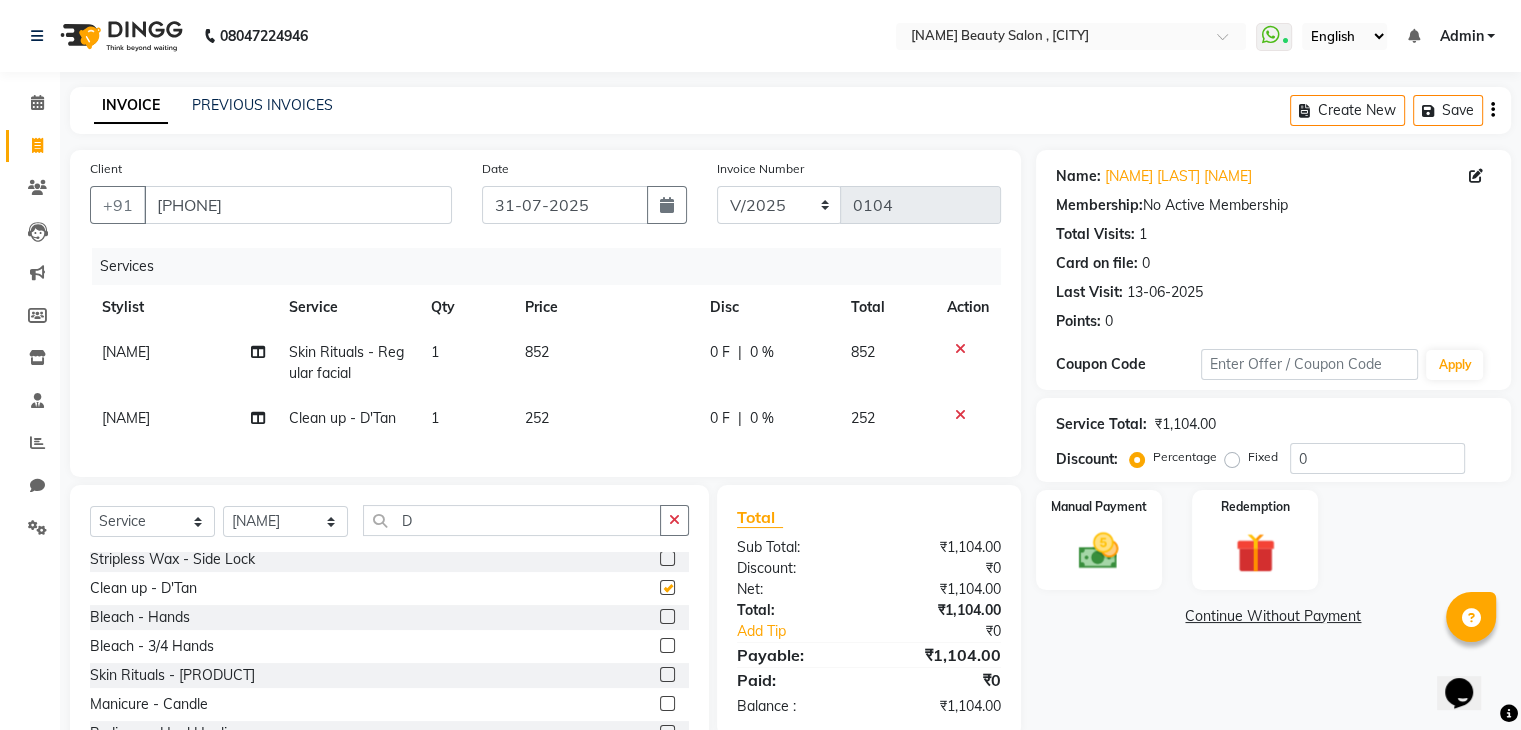 checkbox on "false" 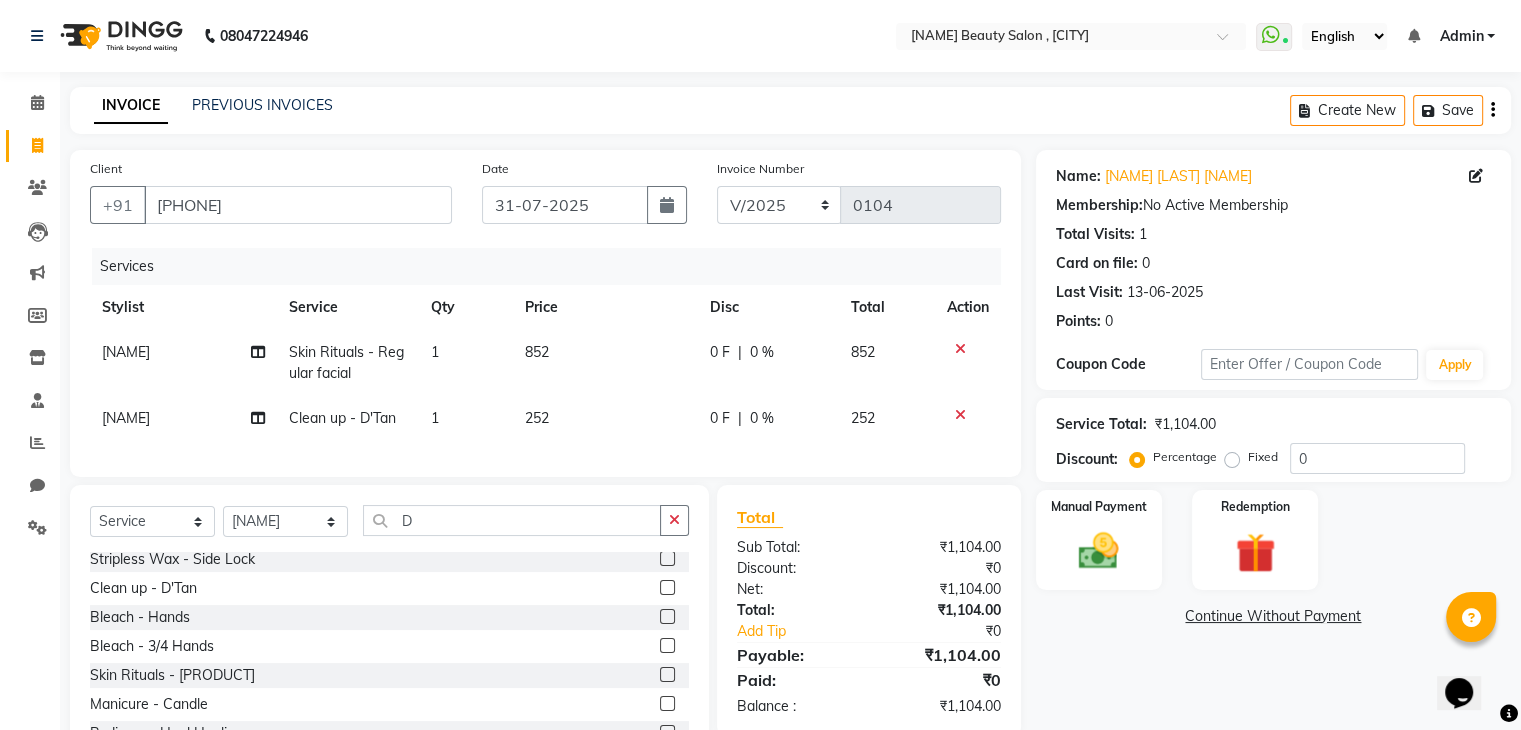 click on "252" 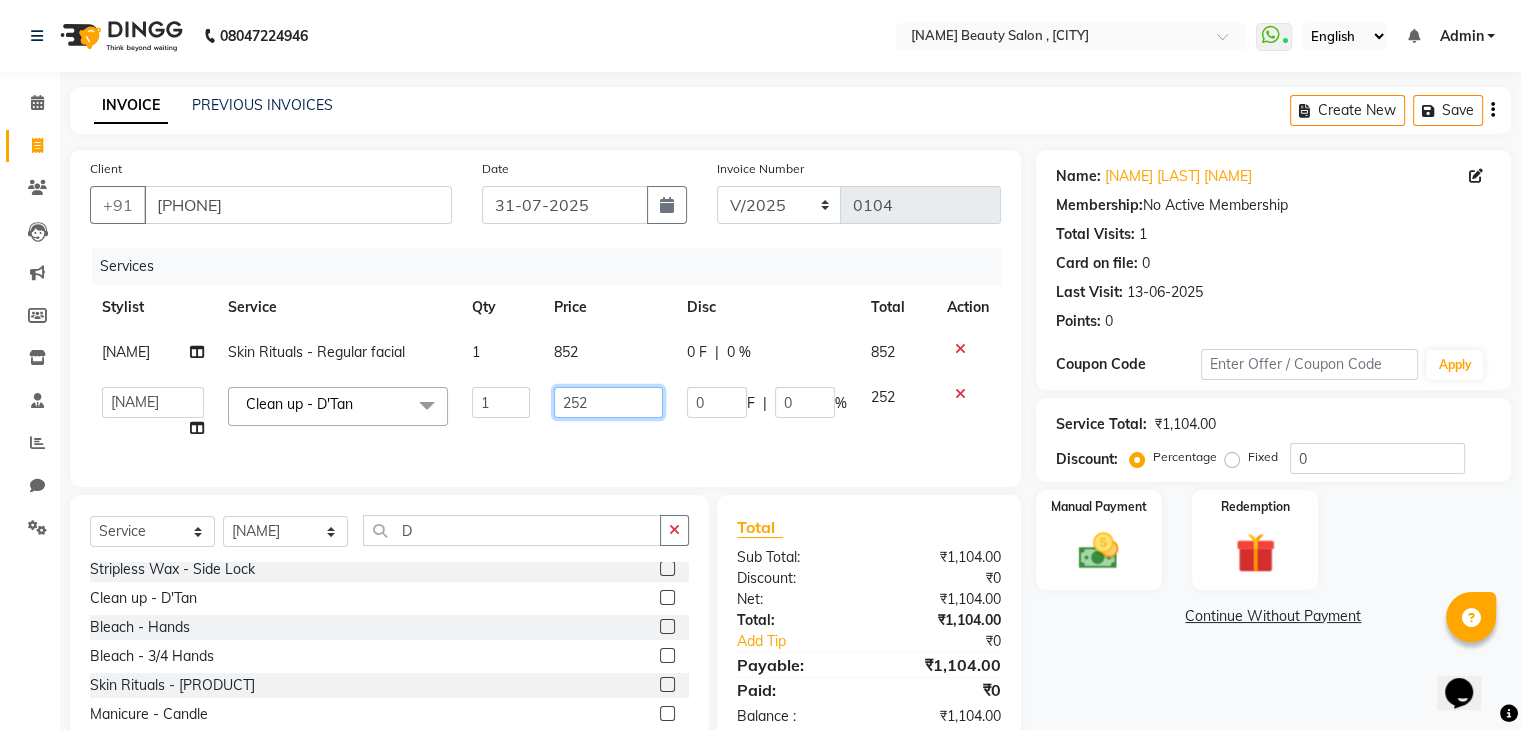 click on "252" 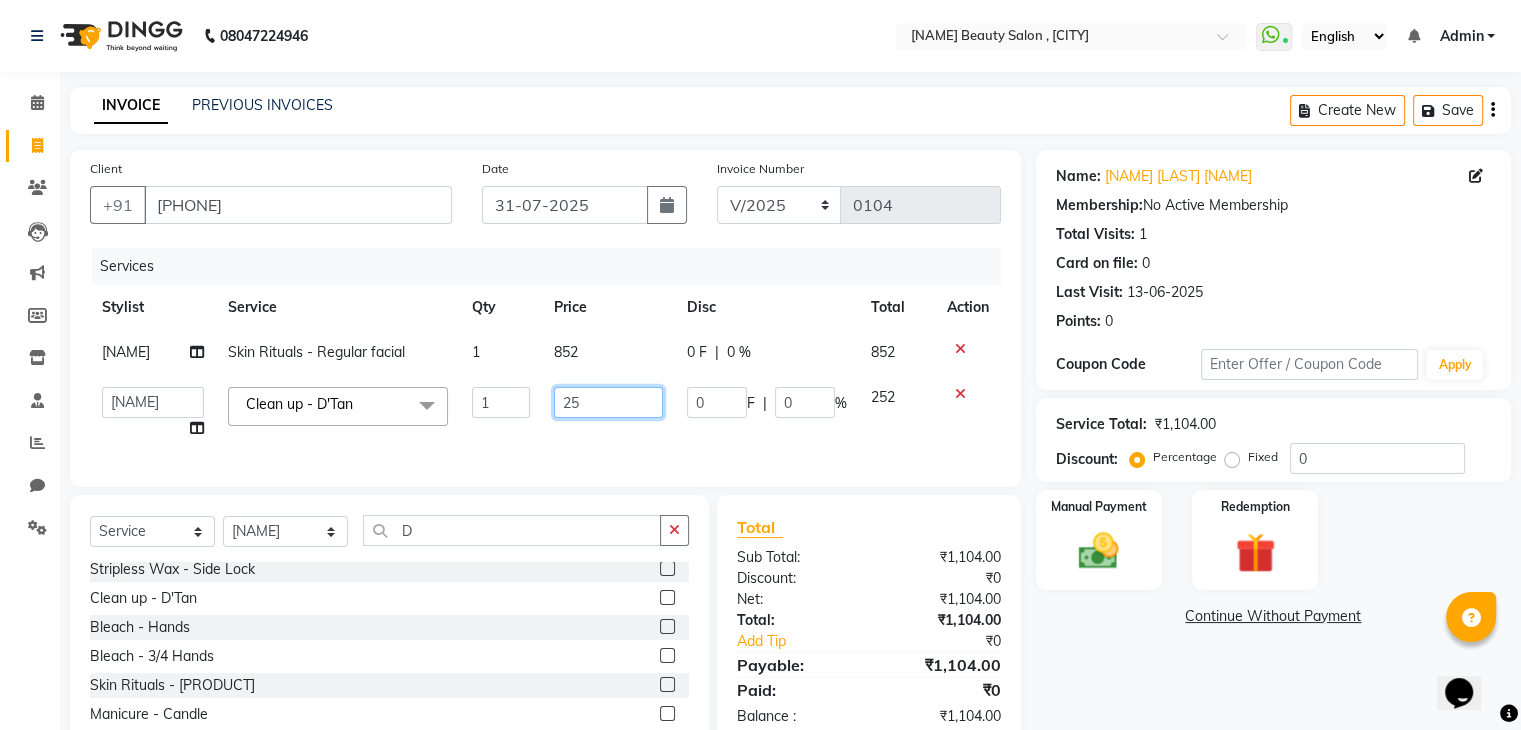 type on "250" 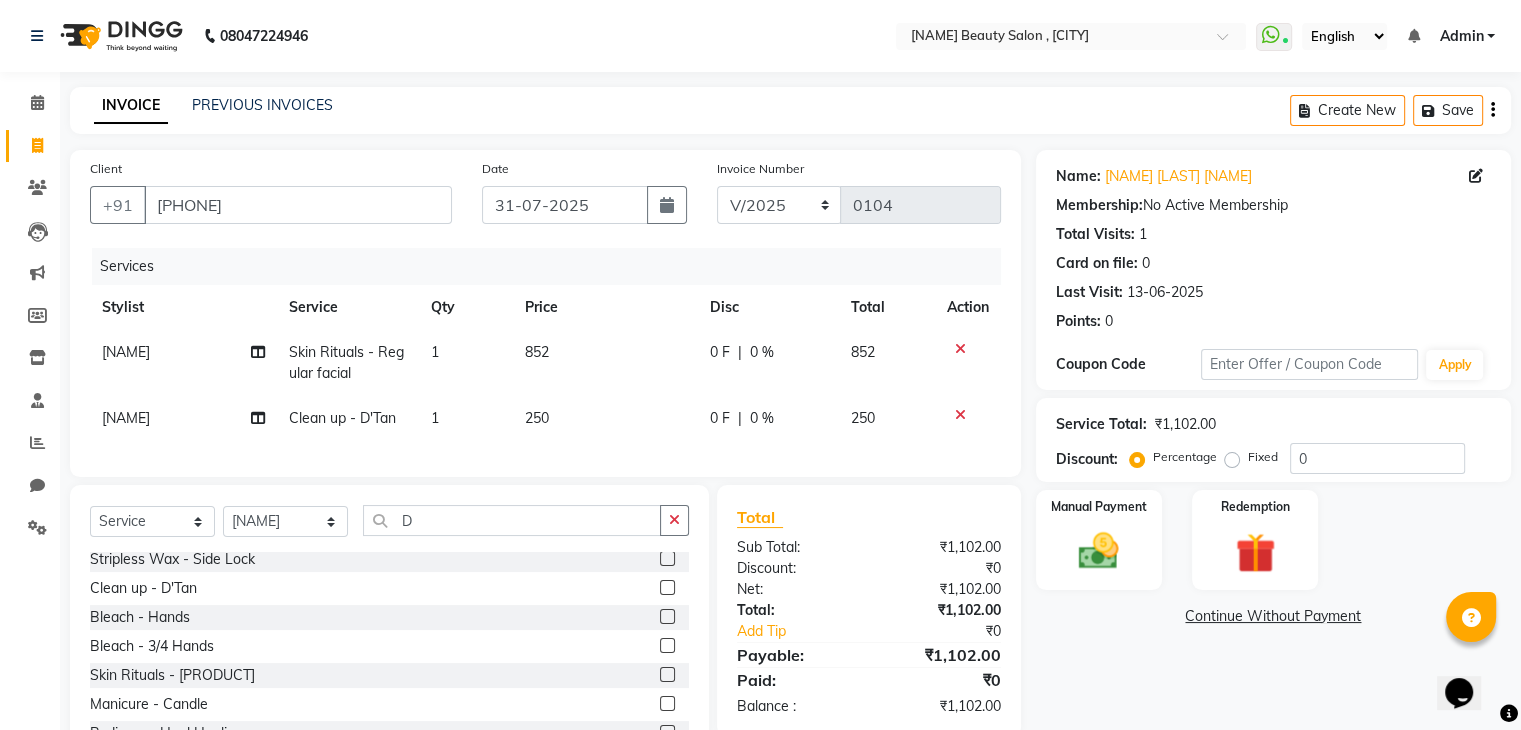 click on "852" 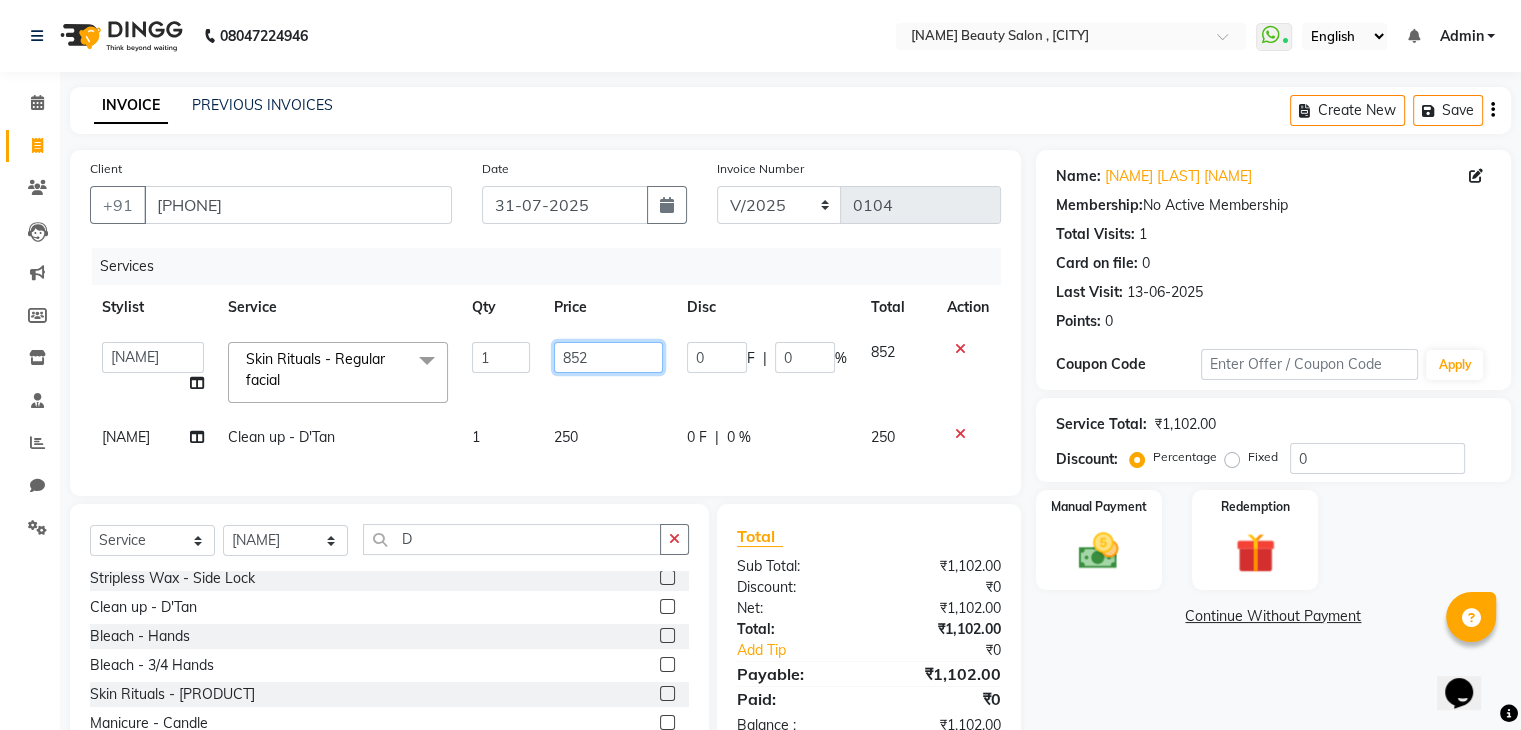 click on "852" 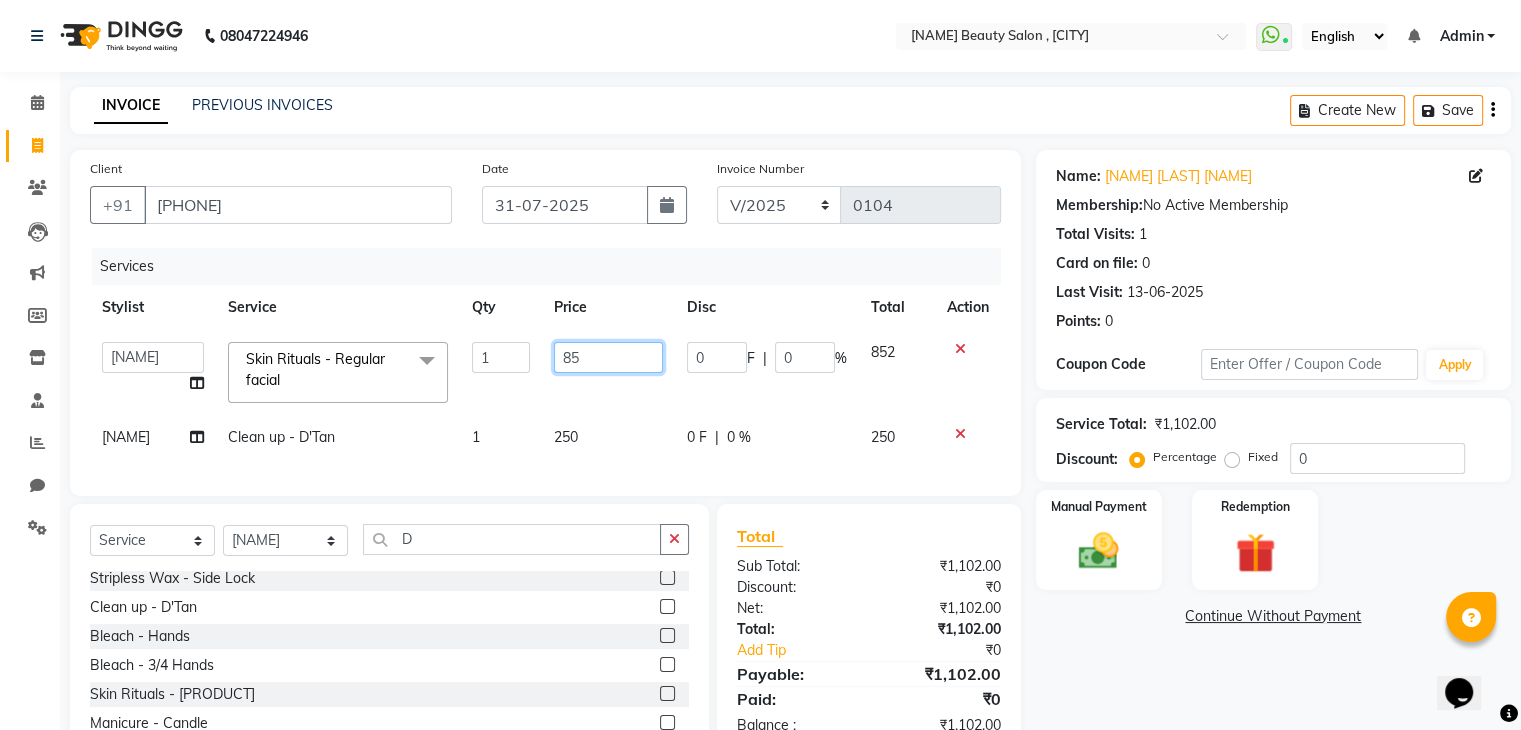 type on "850" 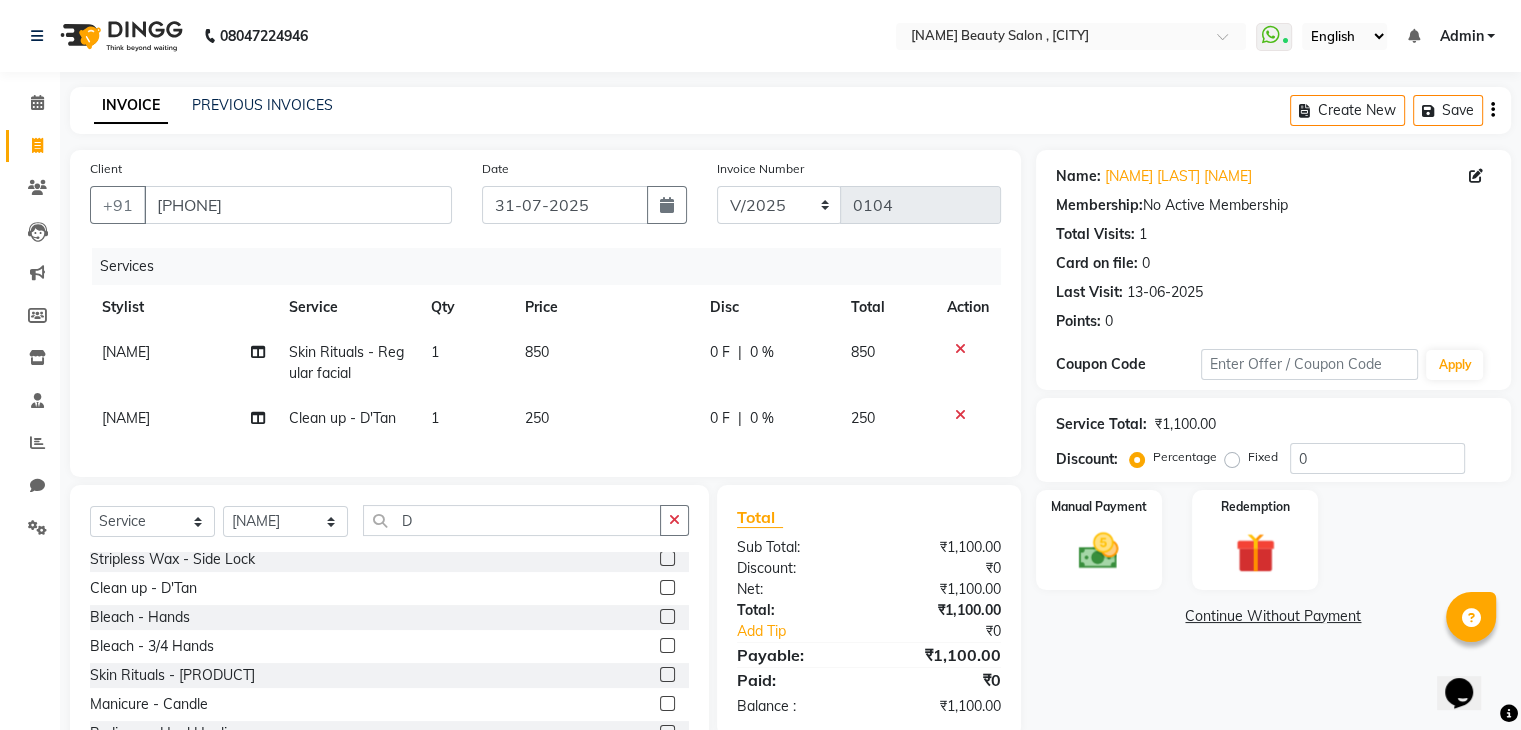 click on "250" 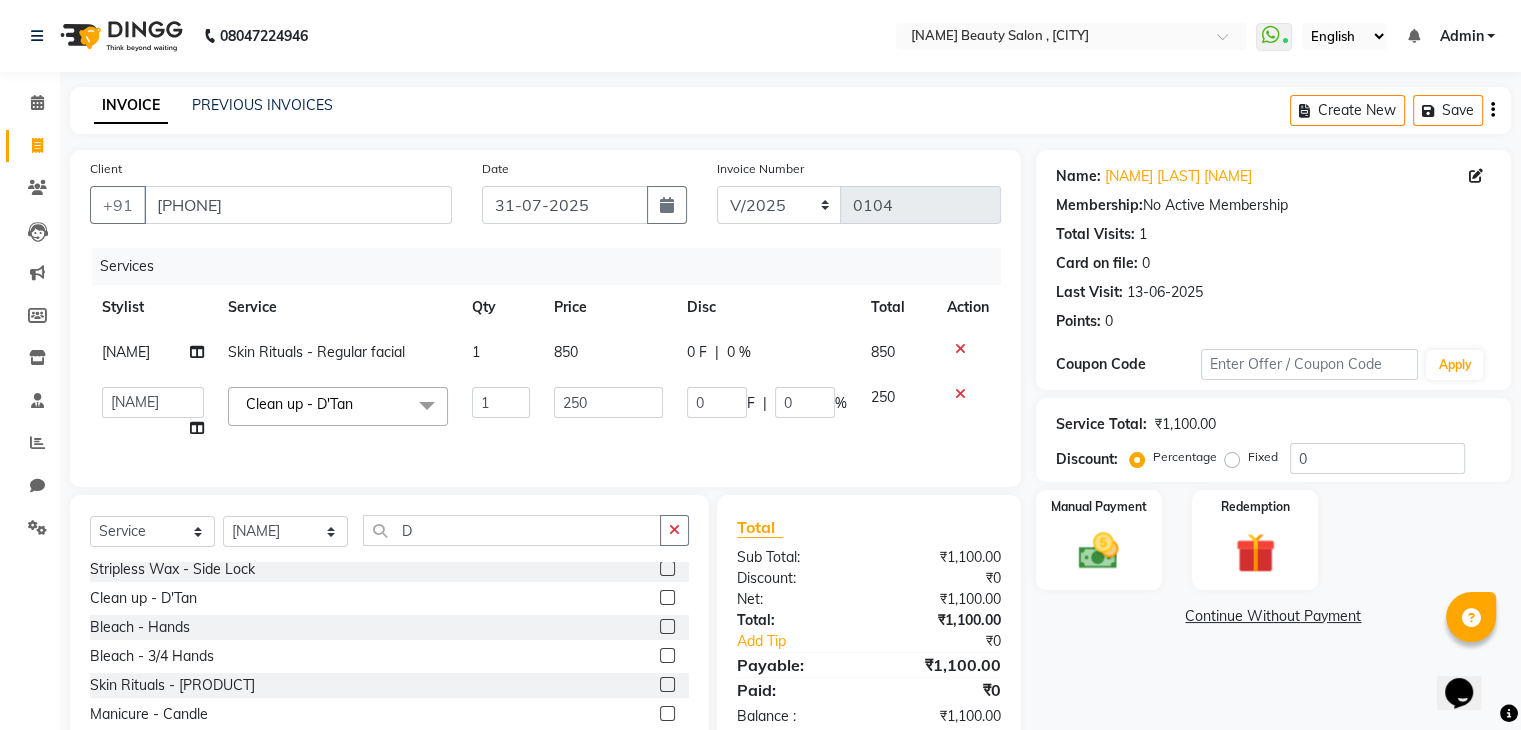 click on "₹1,100.00" 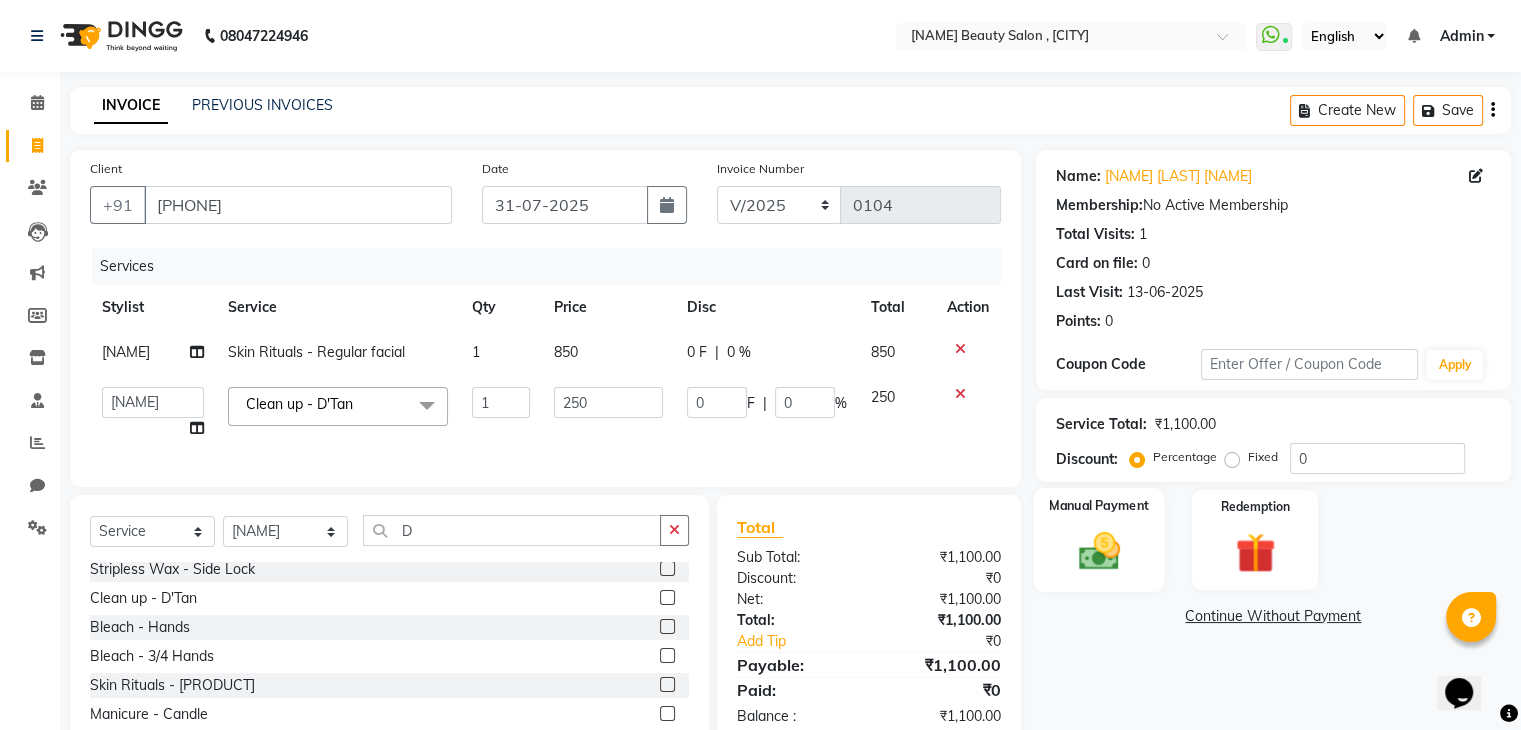 click 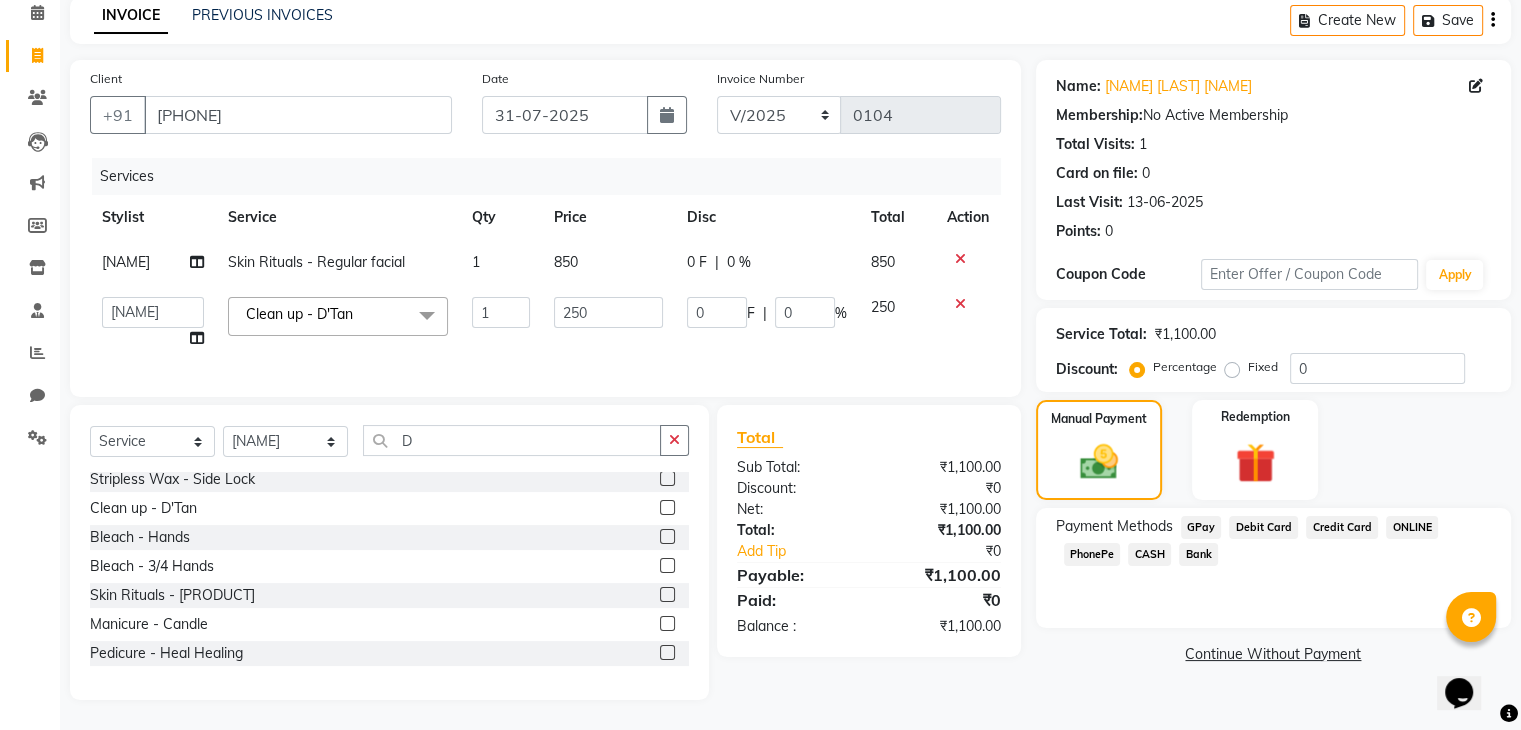 scroll, scrollTop: 106, scrollLeft: 0, axis: vertical 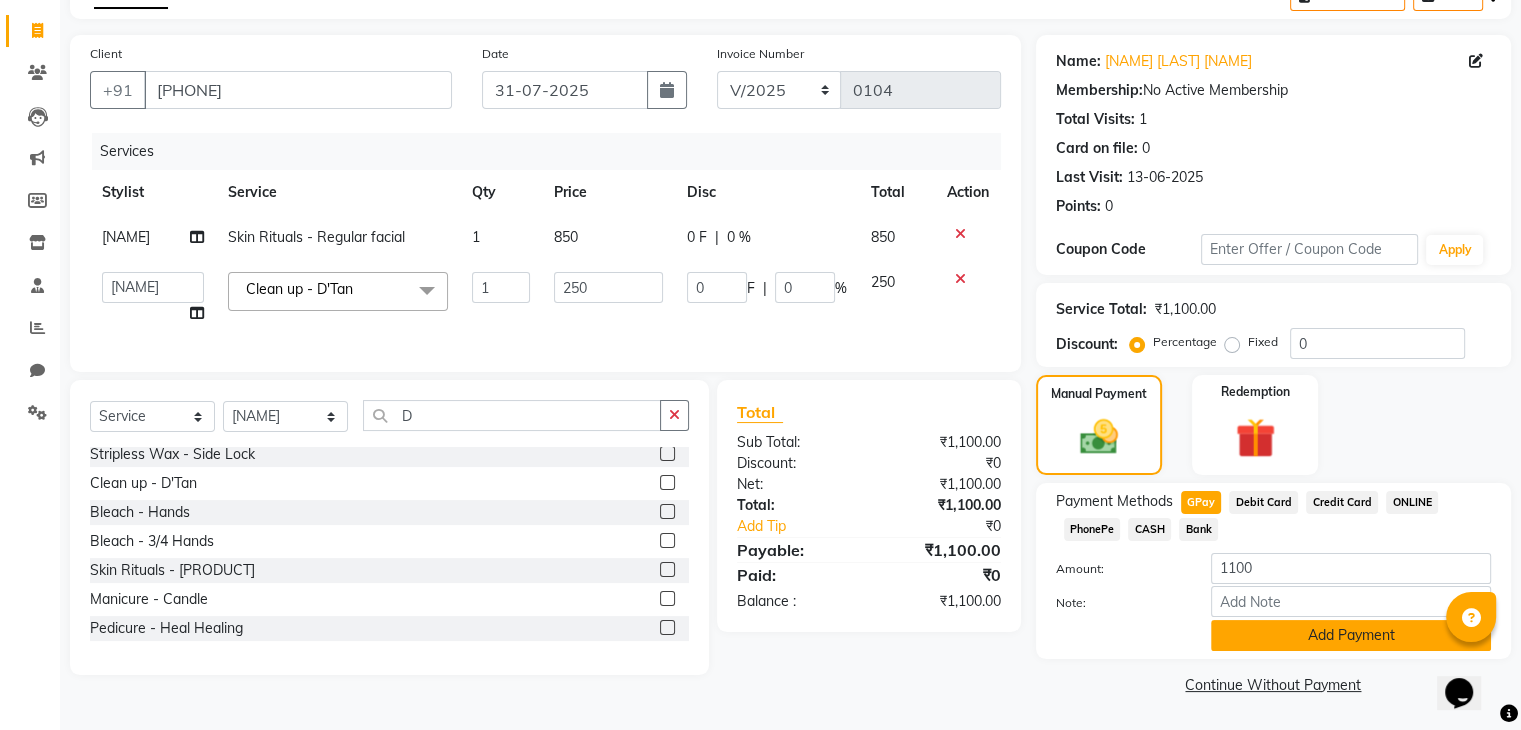 click on "Add Payment" 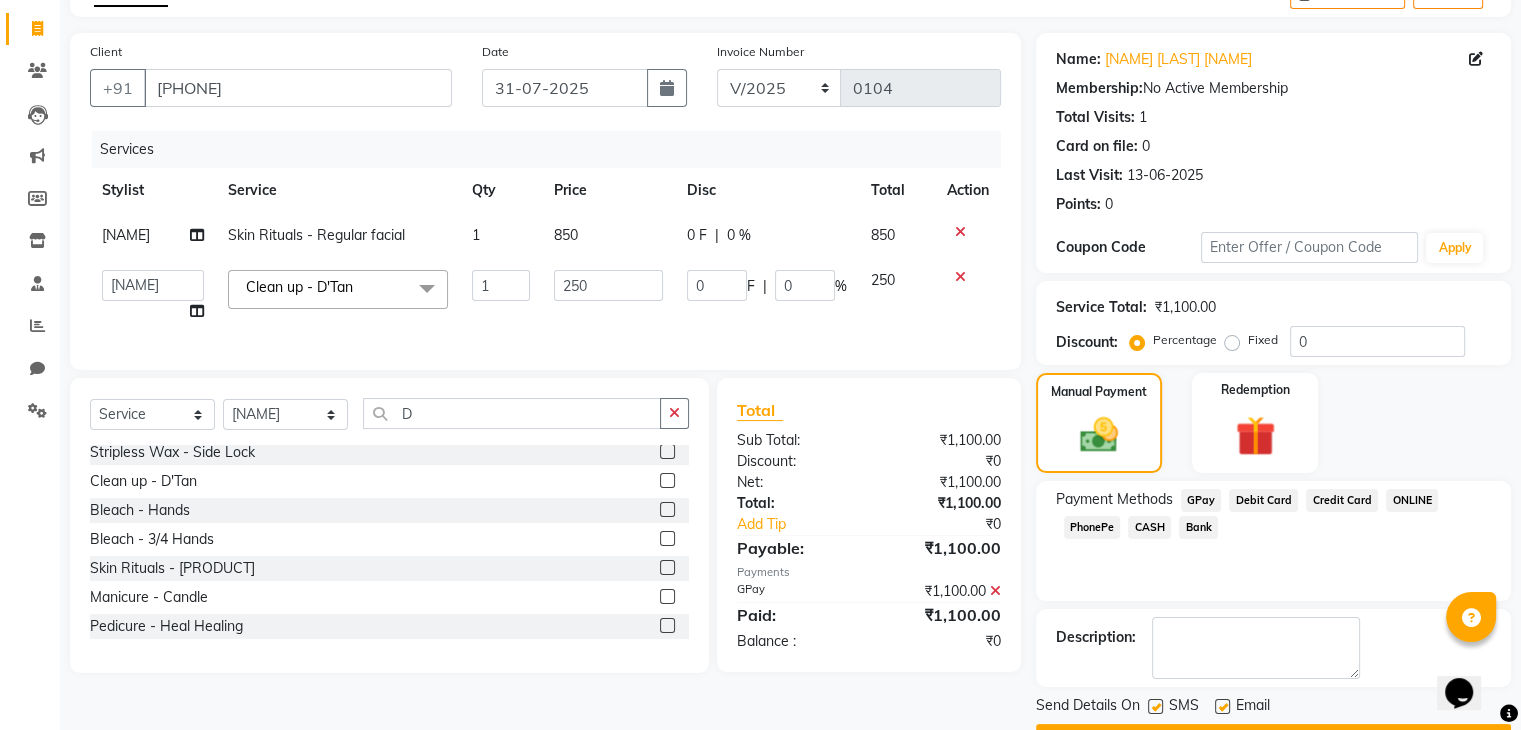 scroll, scrollTop: 171, scrollLeft: 0, axis: vertical 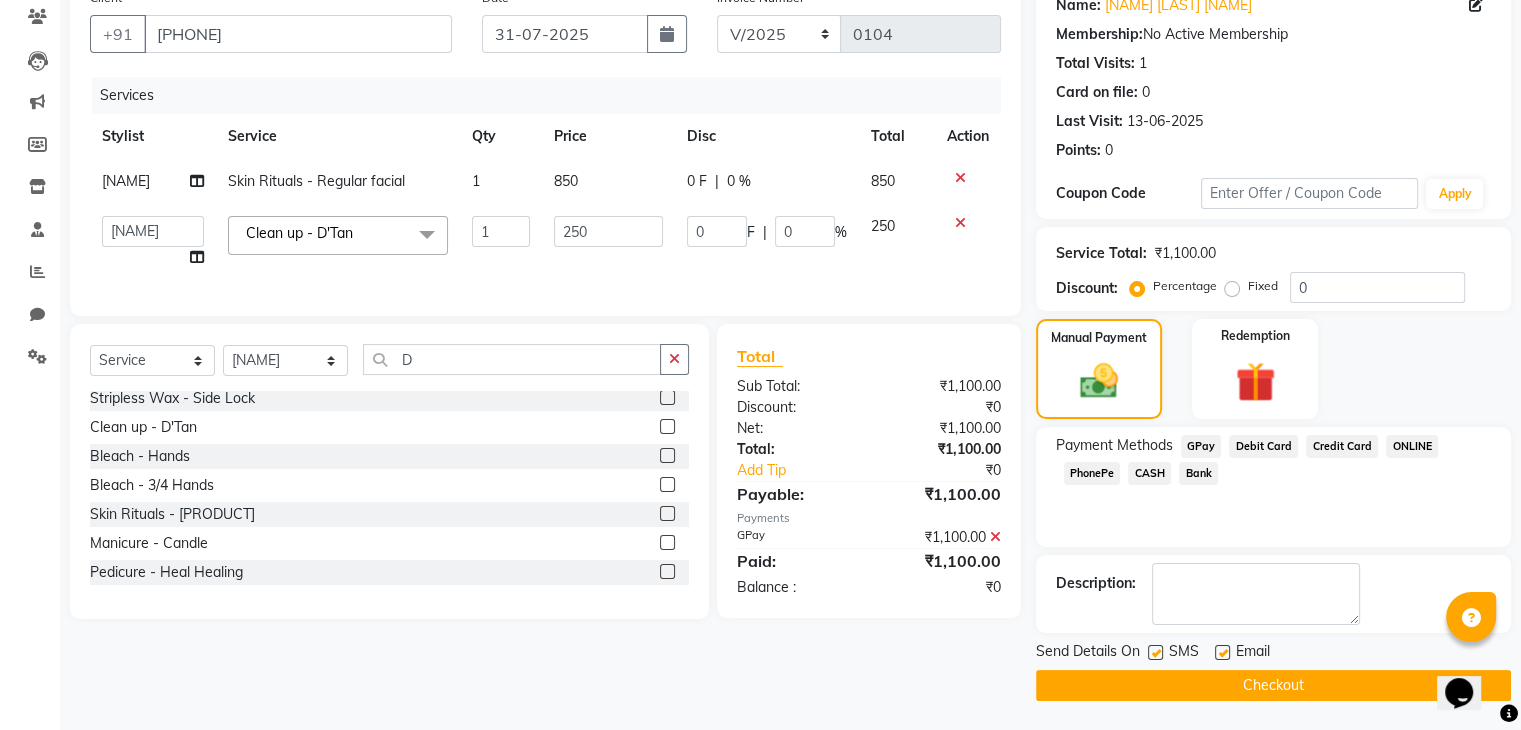 click on "Checkout" 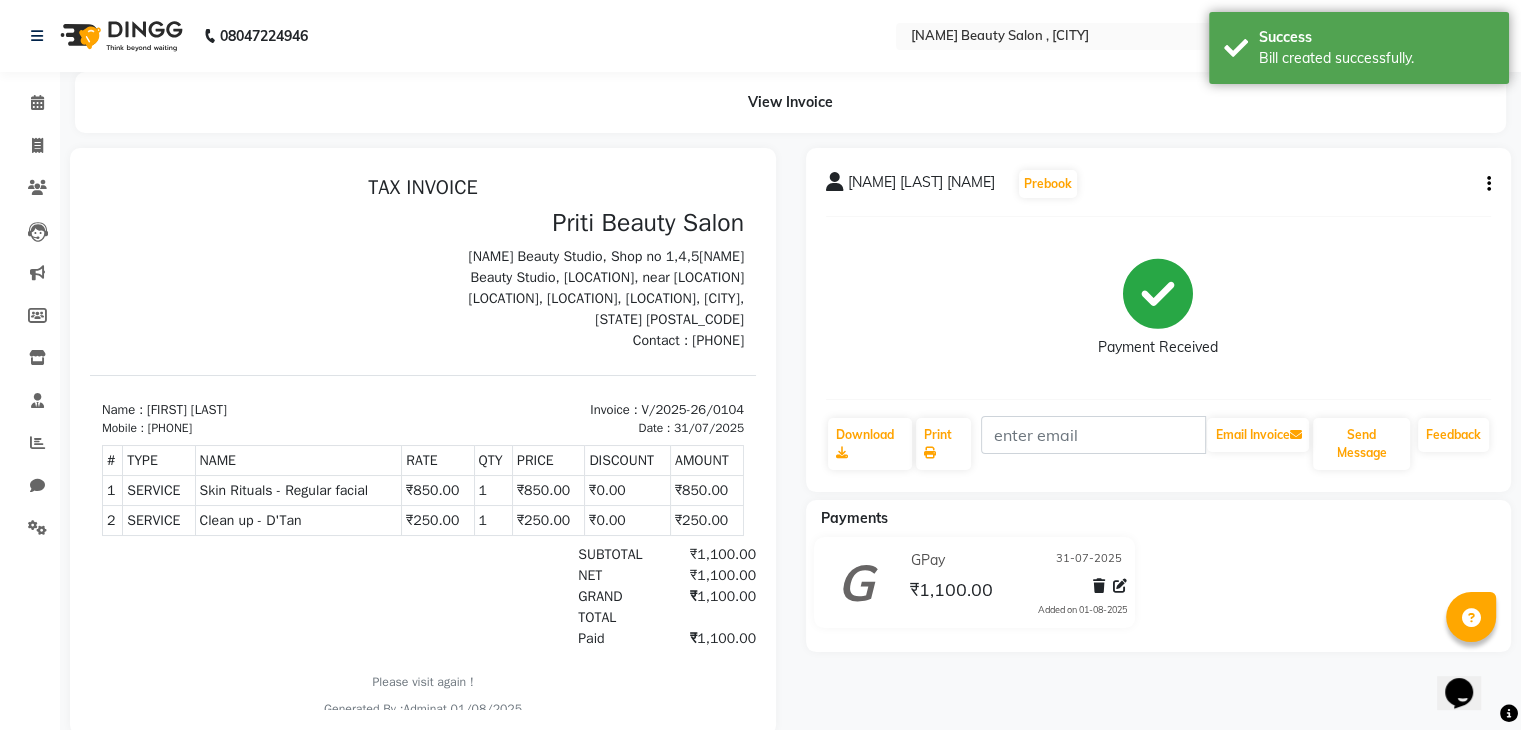 scroll, scrollTop: 0, scrollLeft: 0, axis: both 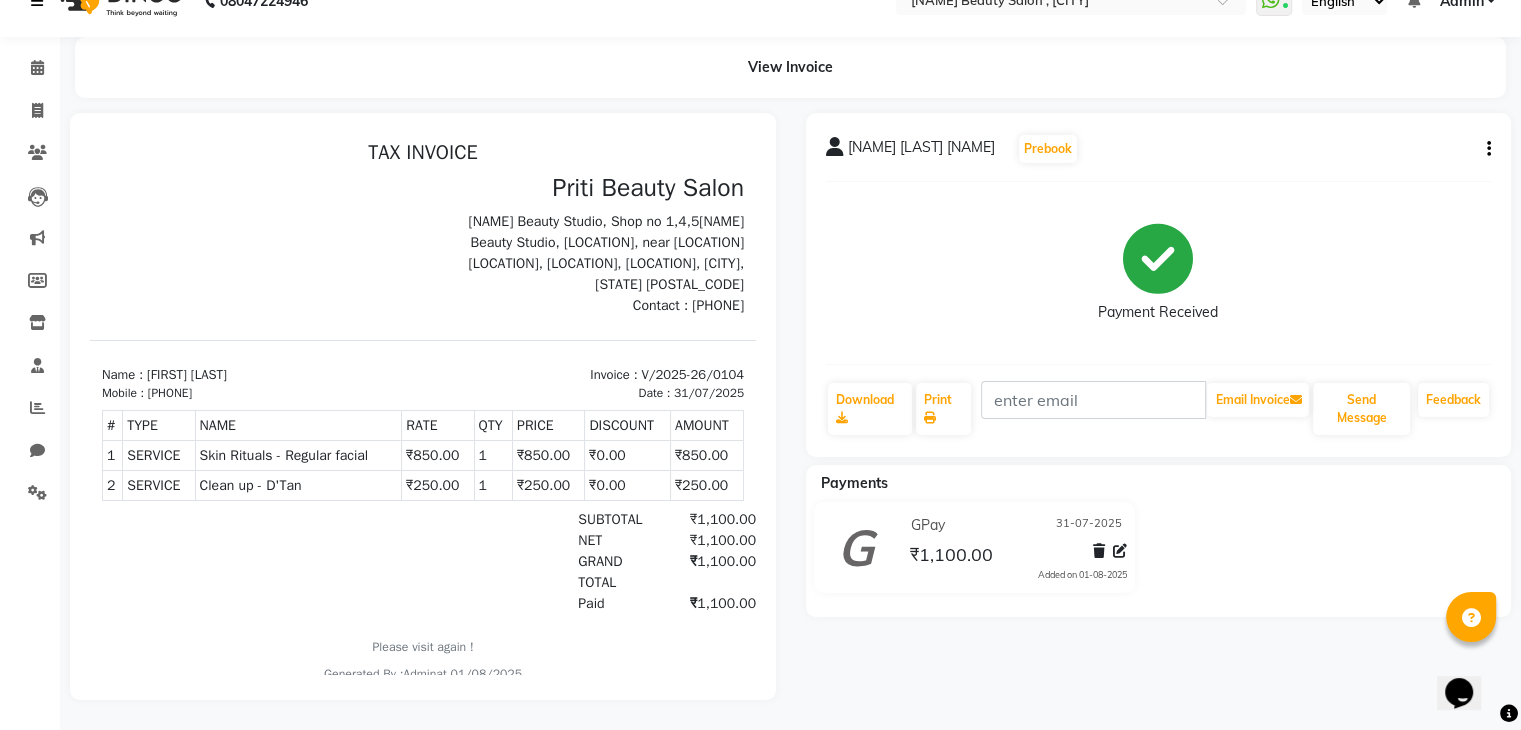 select on "service" 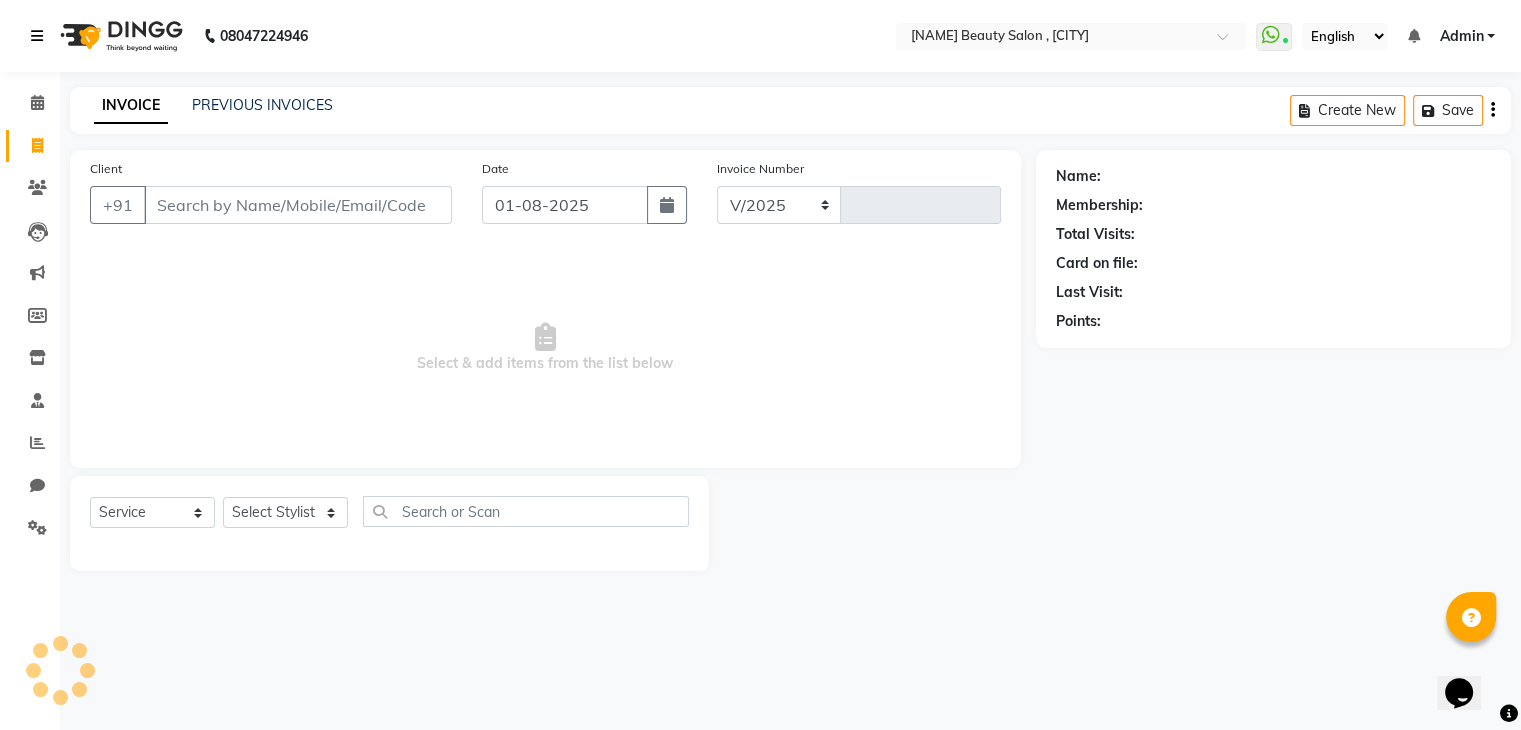 select on "7666" 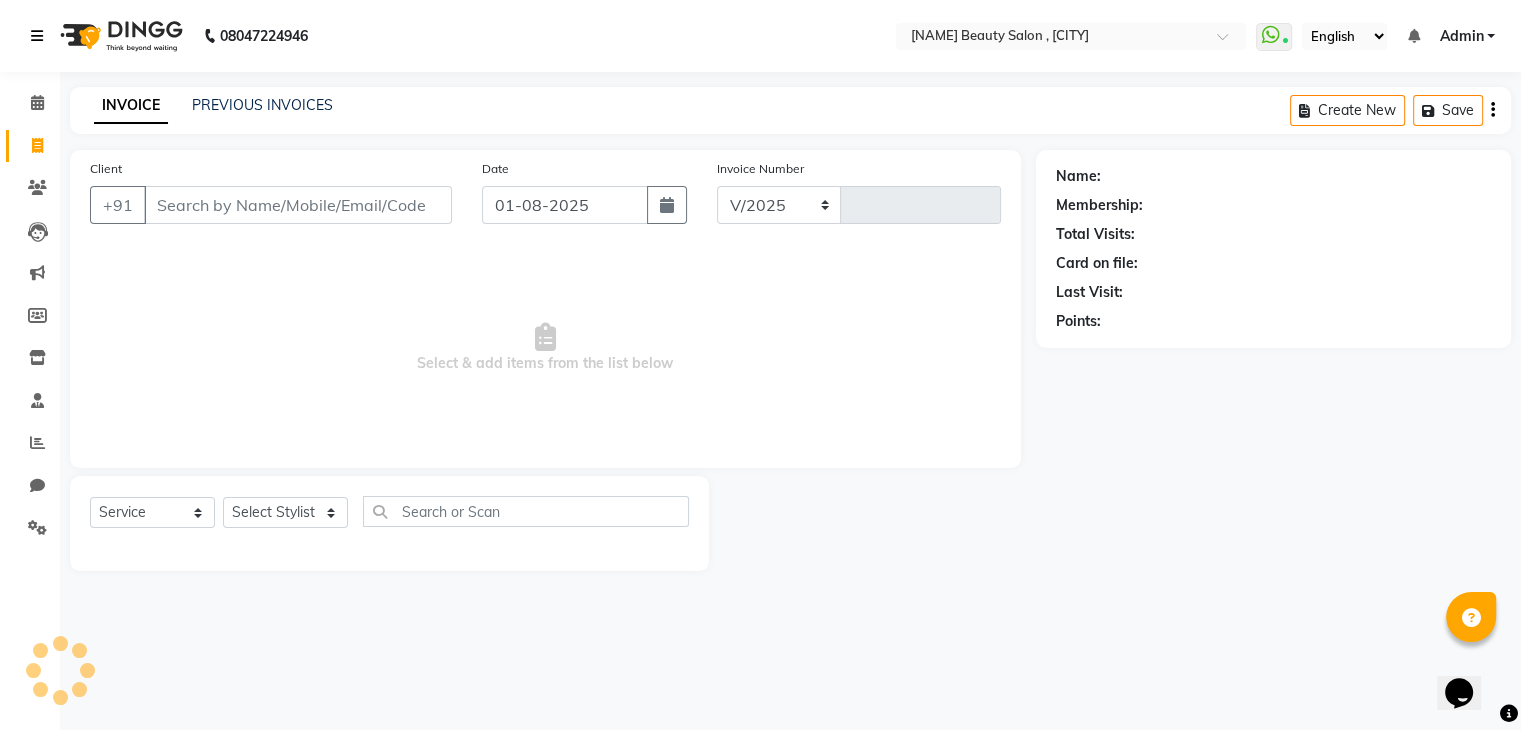 type on "0105" 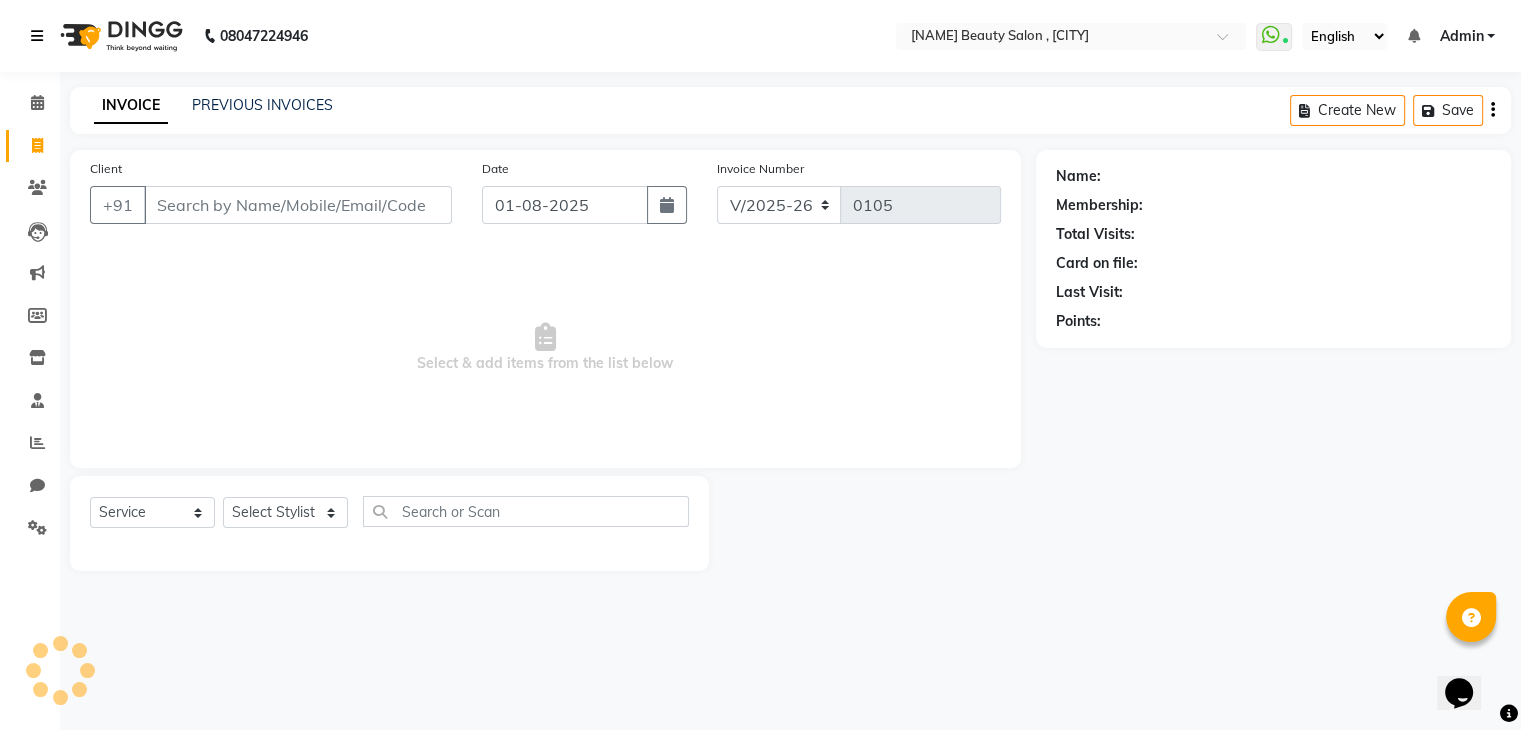 scroll, scrollTop: 0, scrollLeft: 0, axis: both 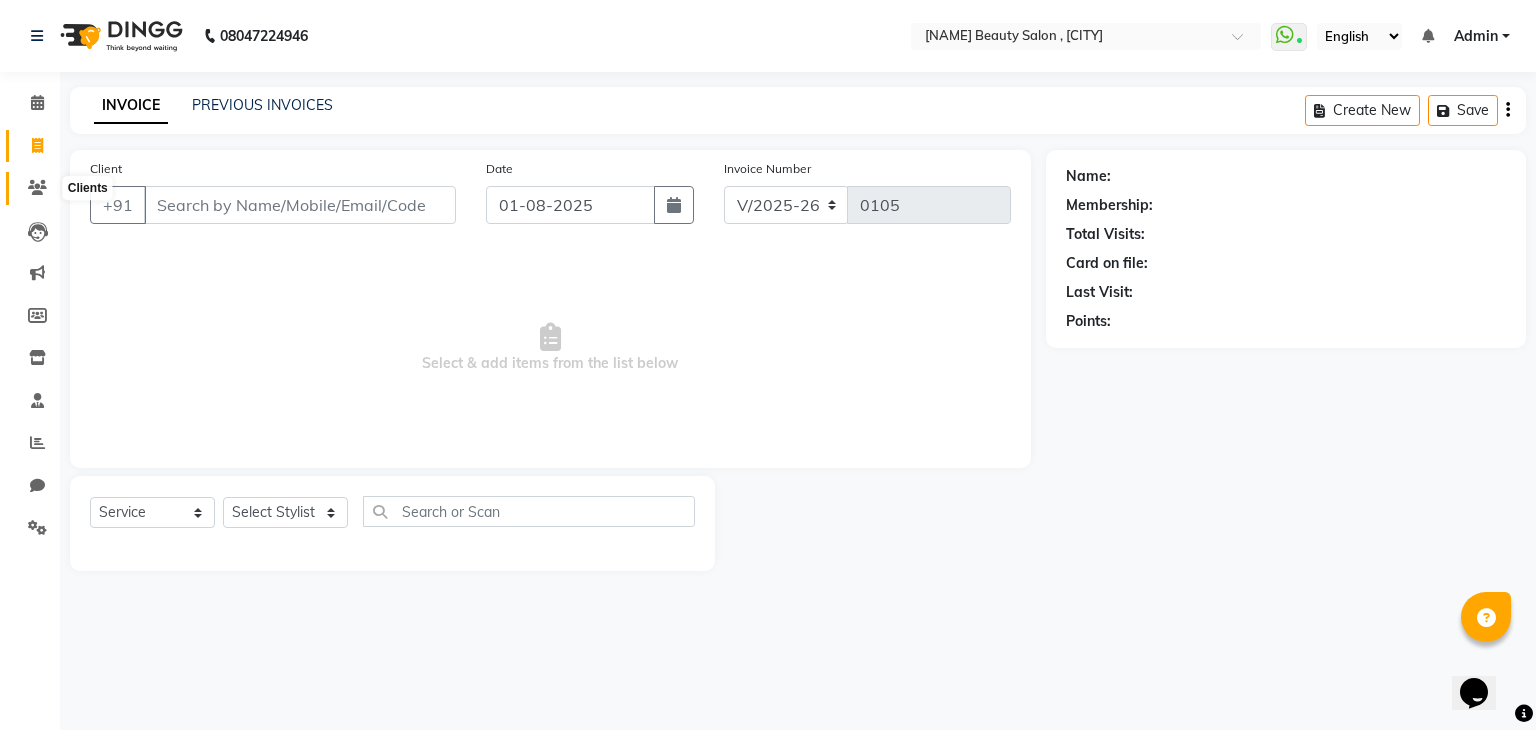 click 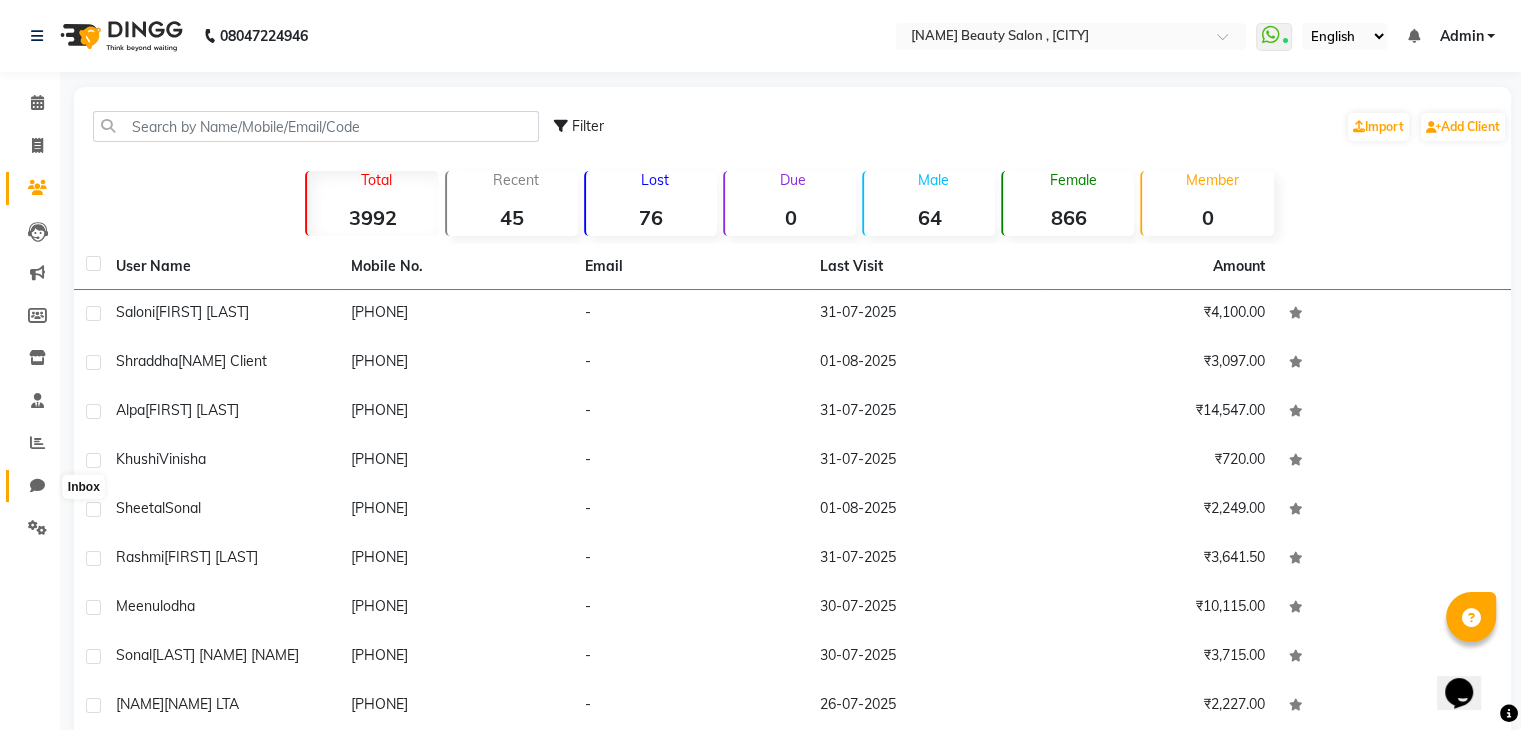 click 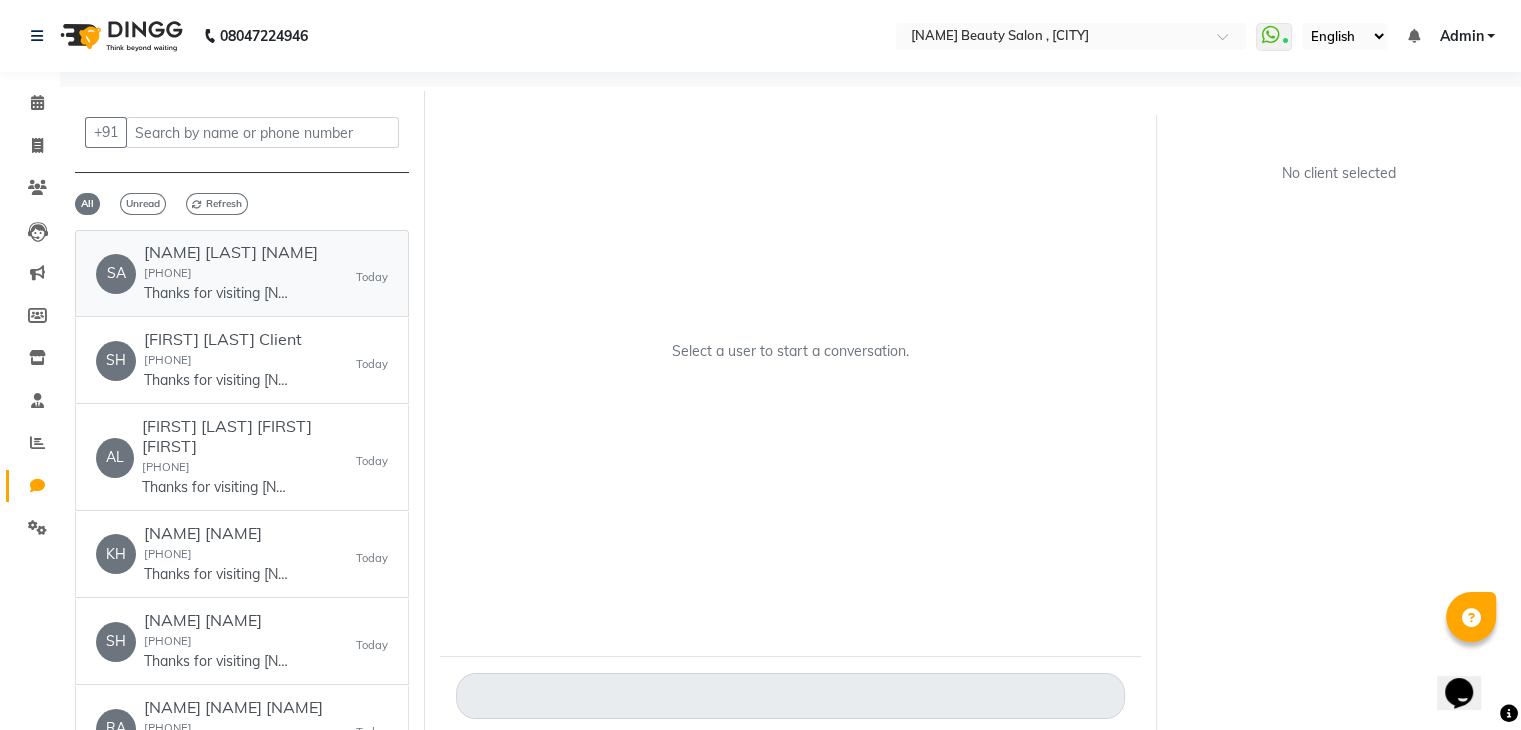 click on "[PHONE]" 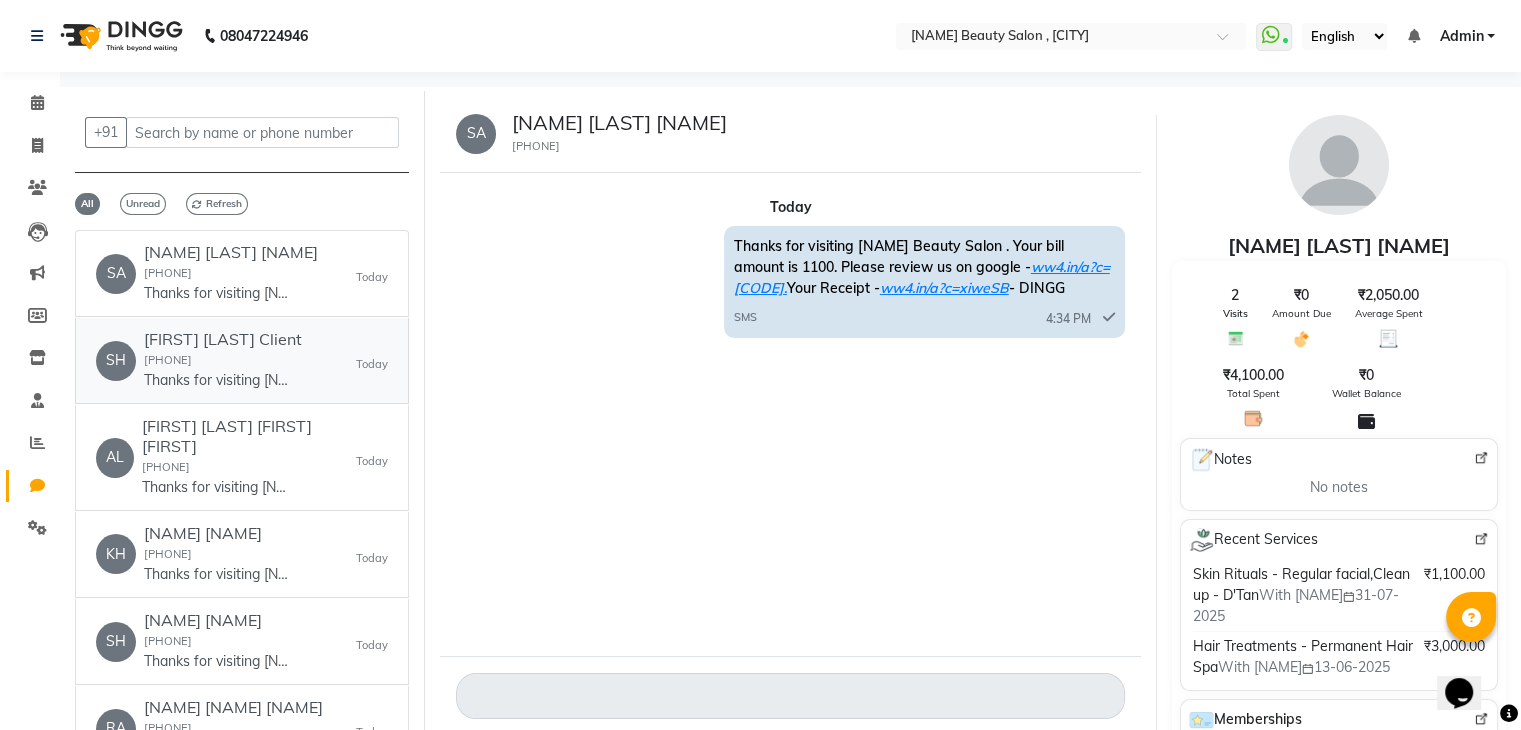 click on "[FIRST] [LAST] Client [PHONE] Thanks for visiting Priti Beauty Salon . Your bill amount is 1500. Please review us on google - ww4.in/a?c=Z3cWDp. Your Receipt - ww4.in/a?c=0vJdWr - DINGG" 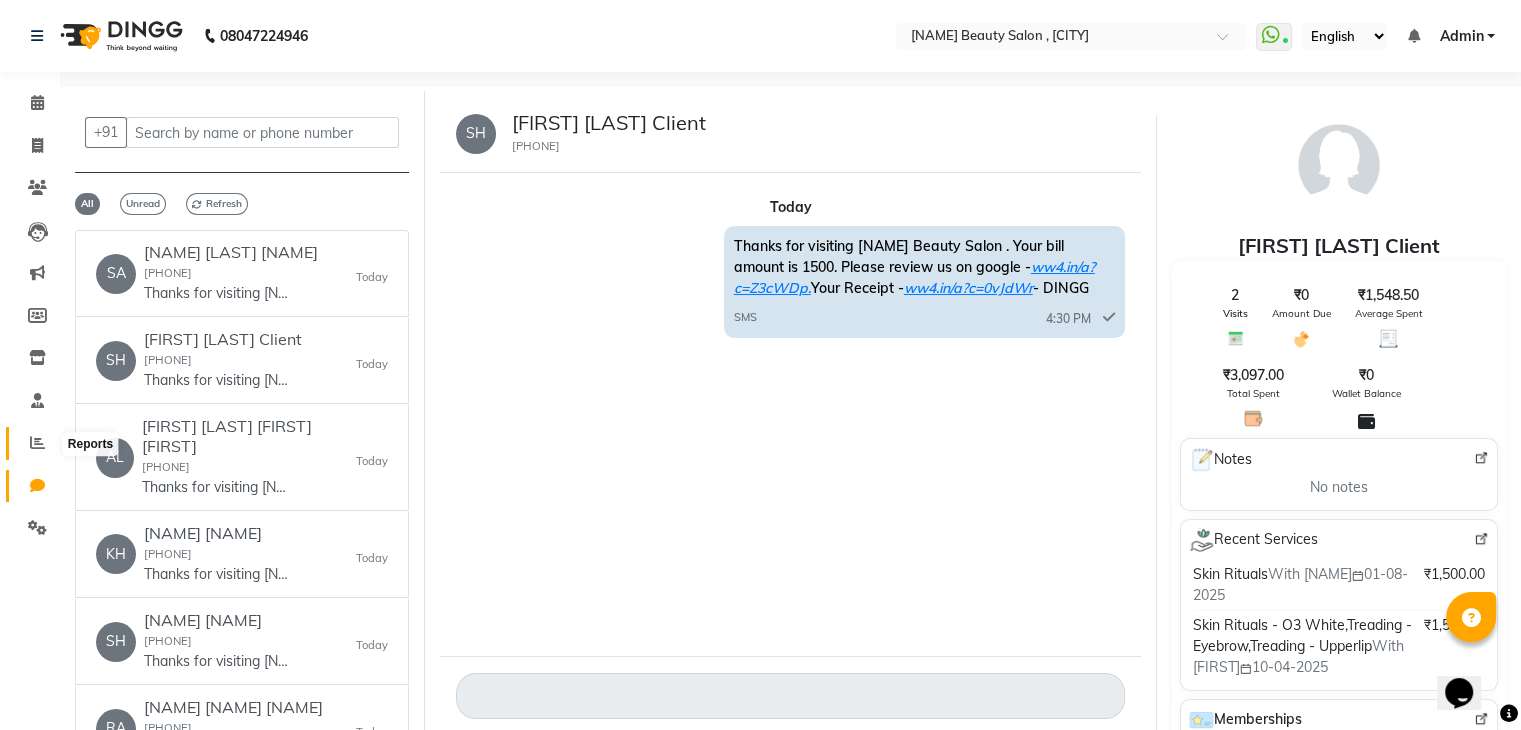 click 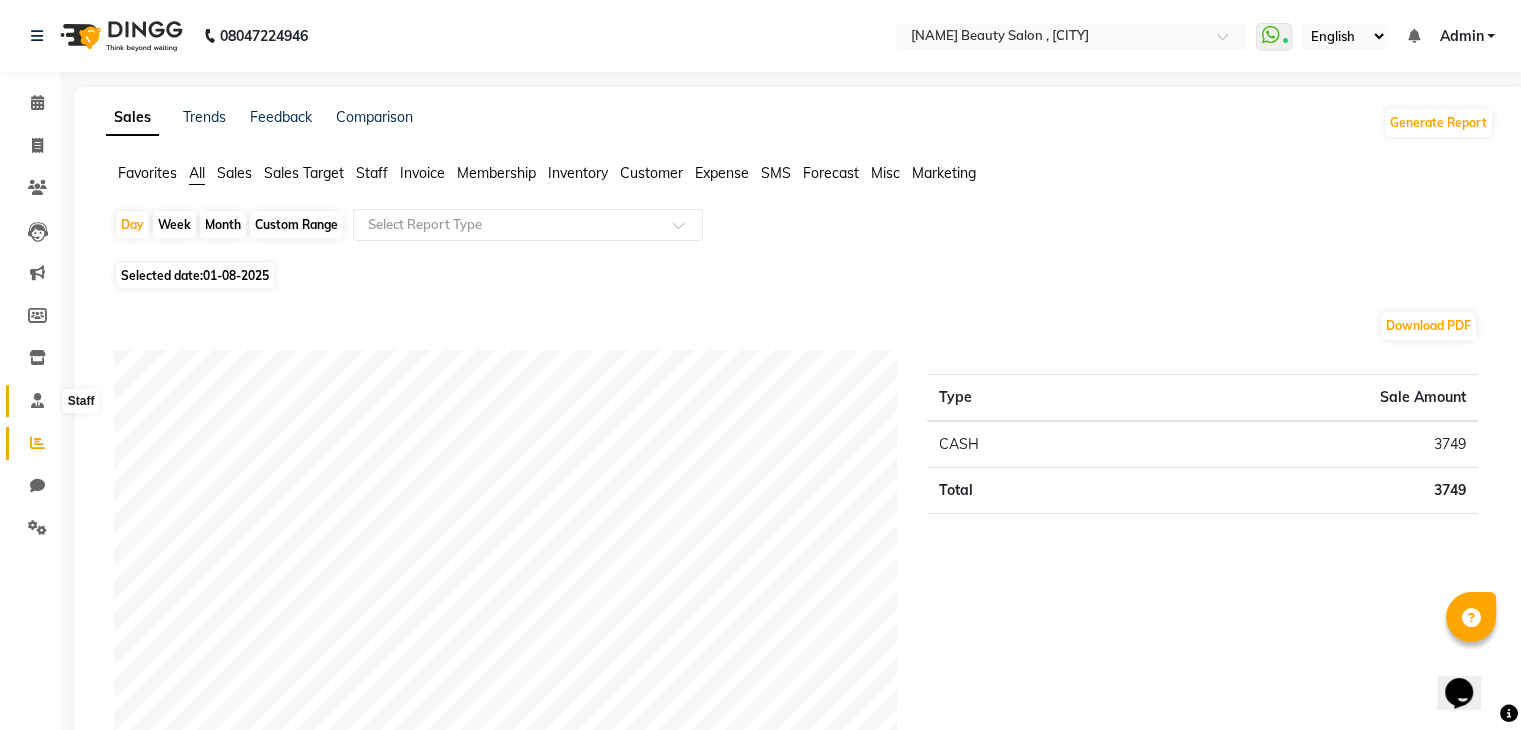 click 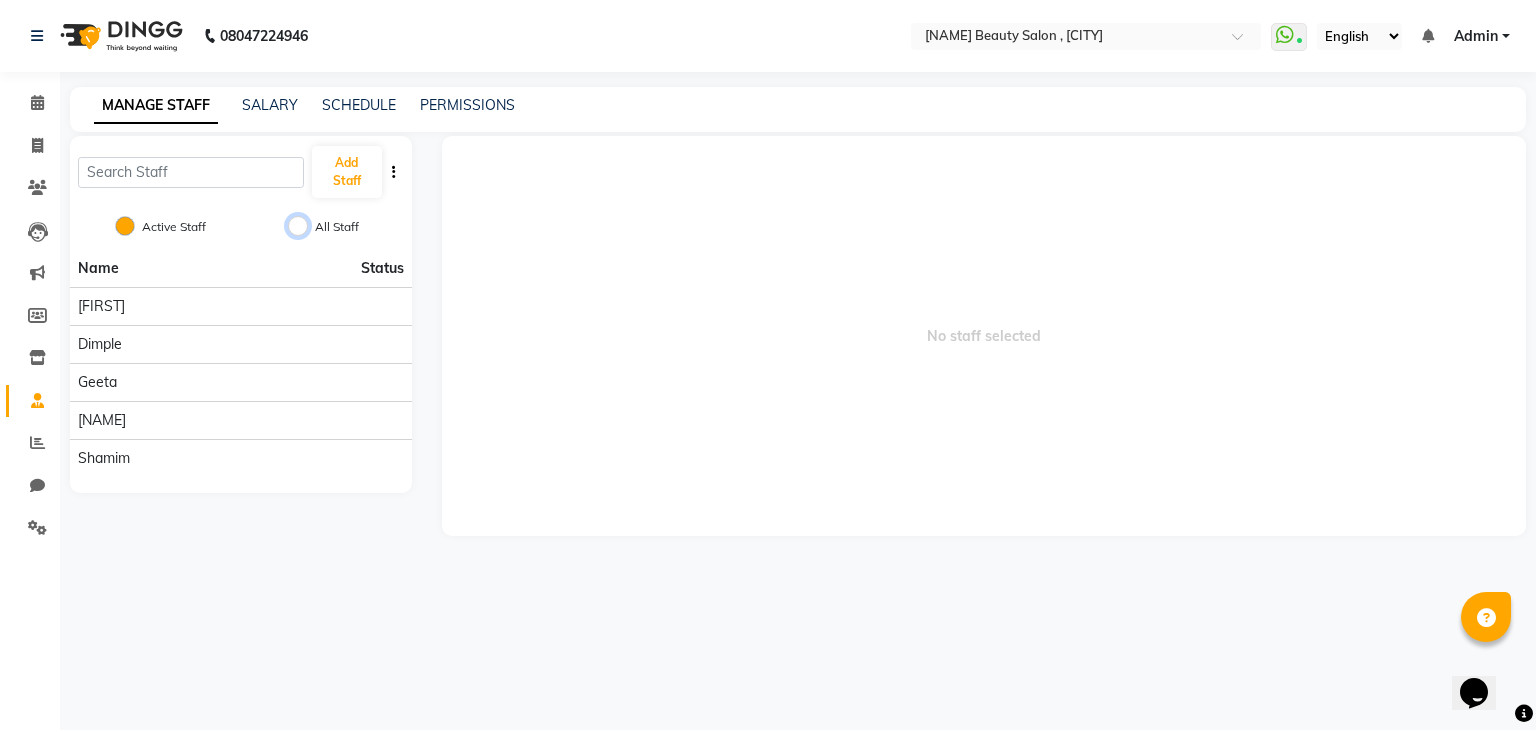 click on "All Staff" at bounding box center (298, 226) 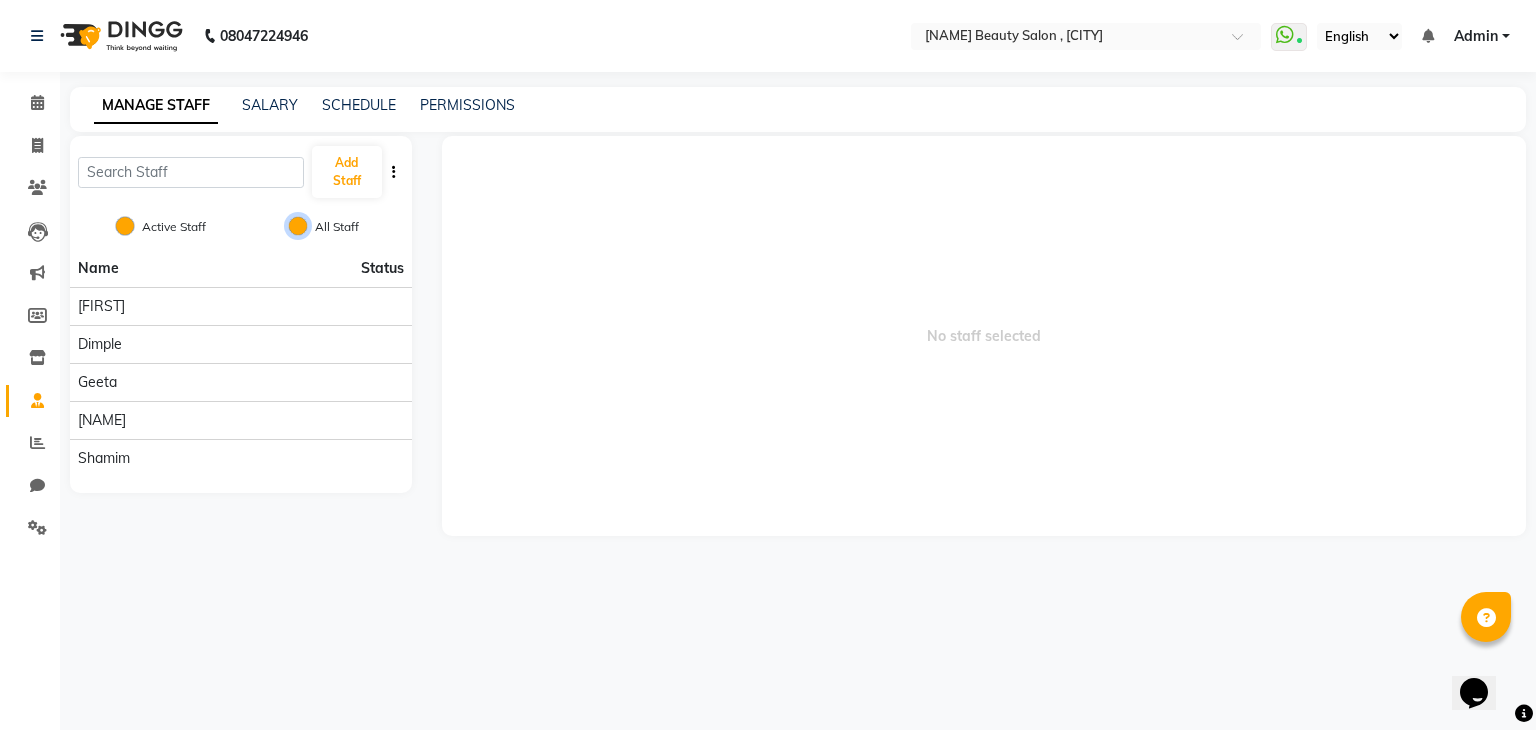 radio on "false" 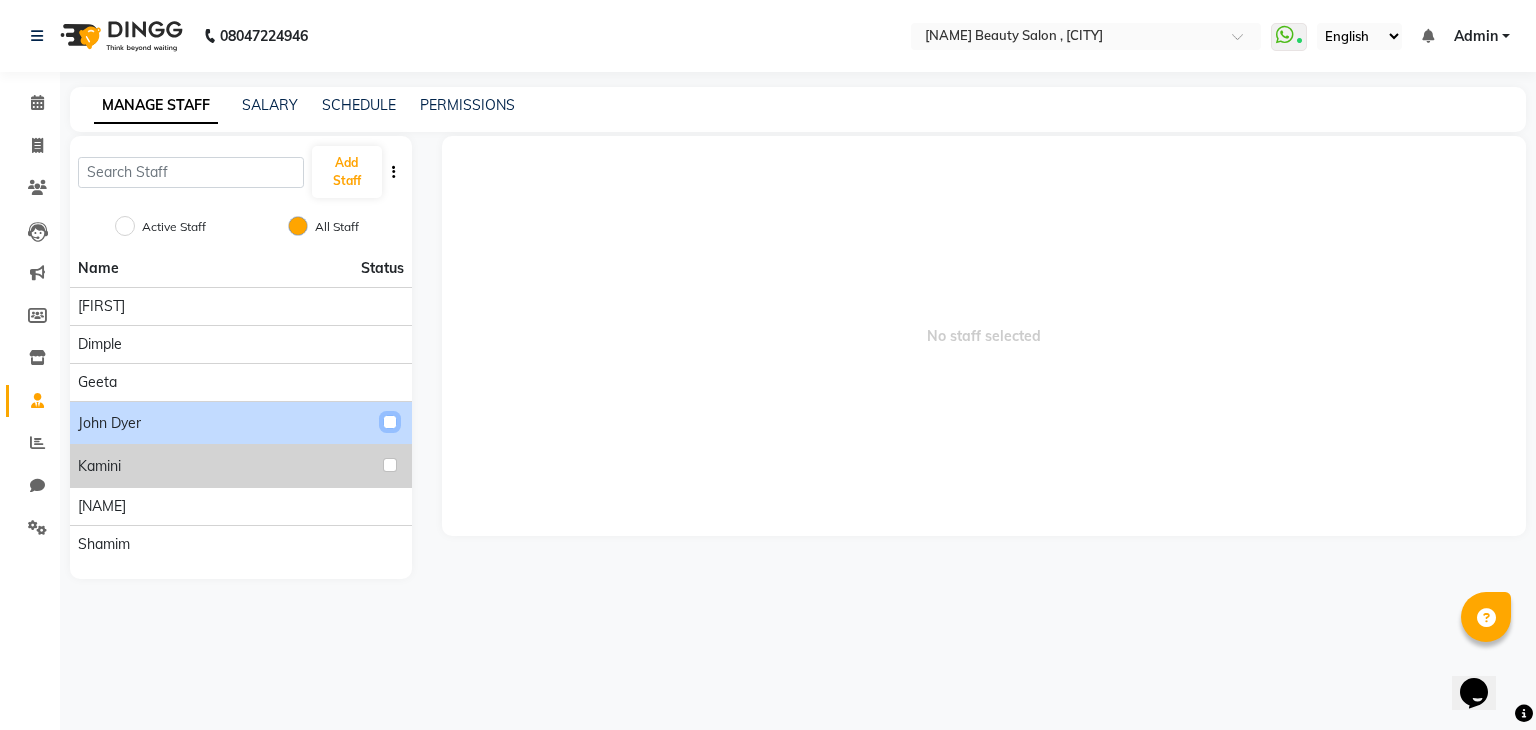 click at bounding box center (390, 422) 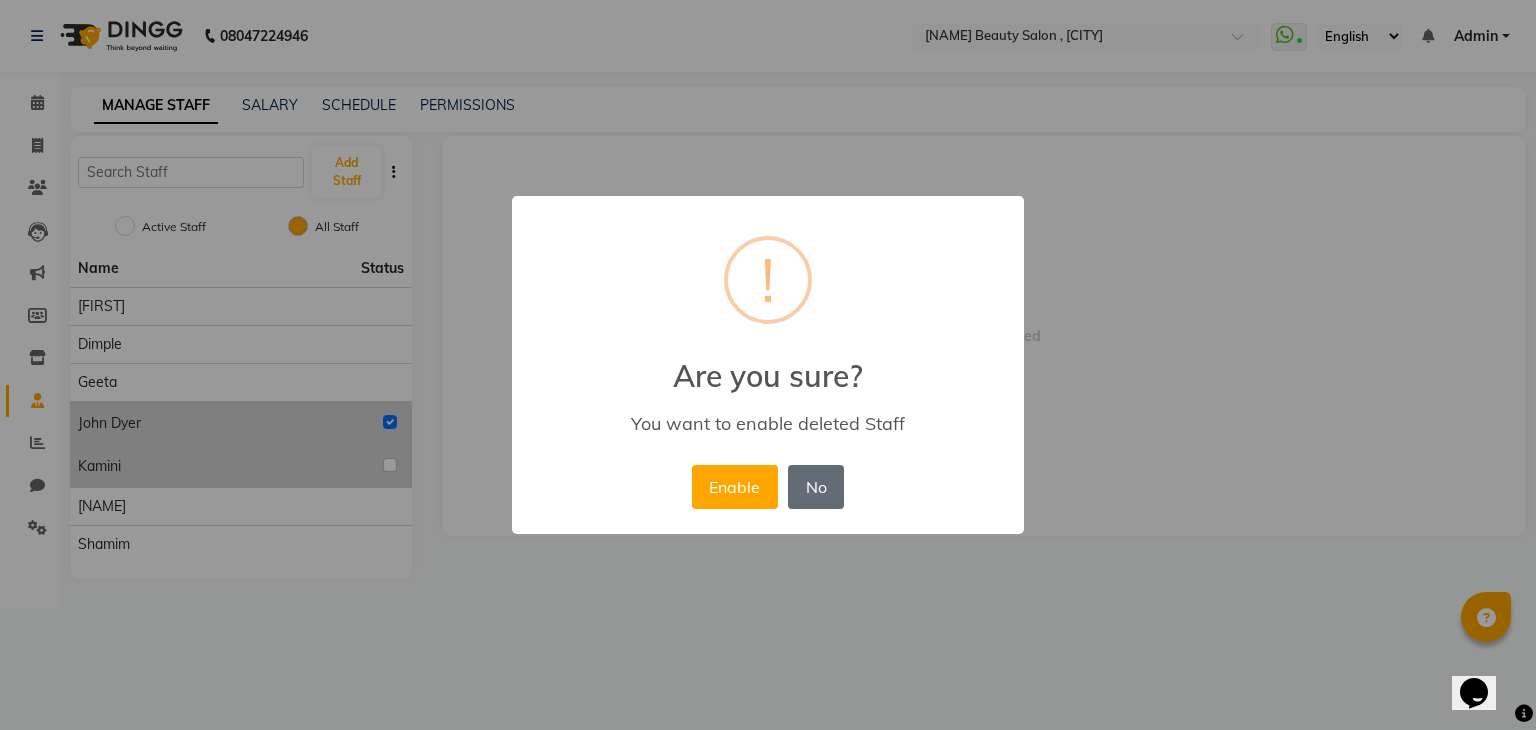 click on "No" at bounding box center [816, 487] 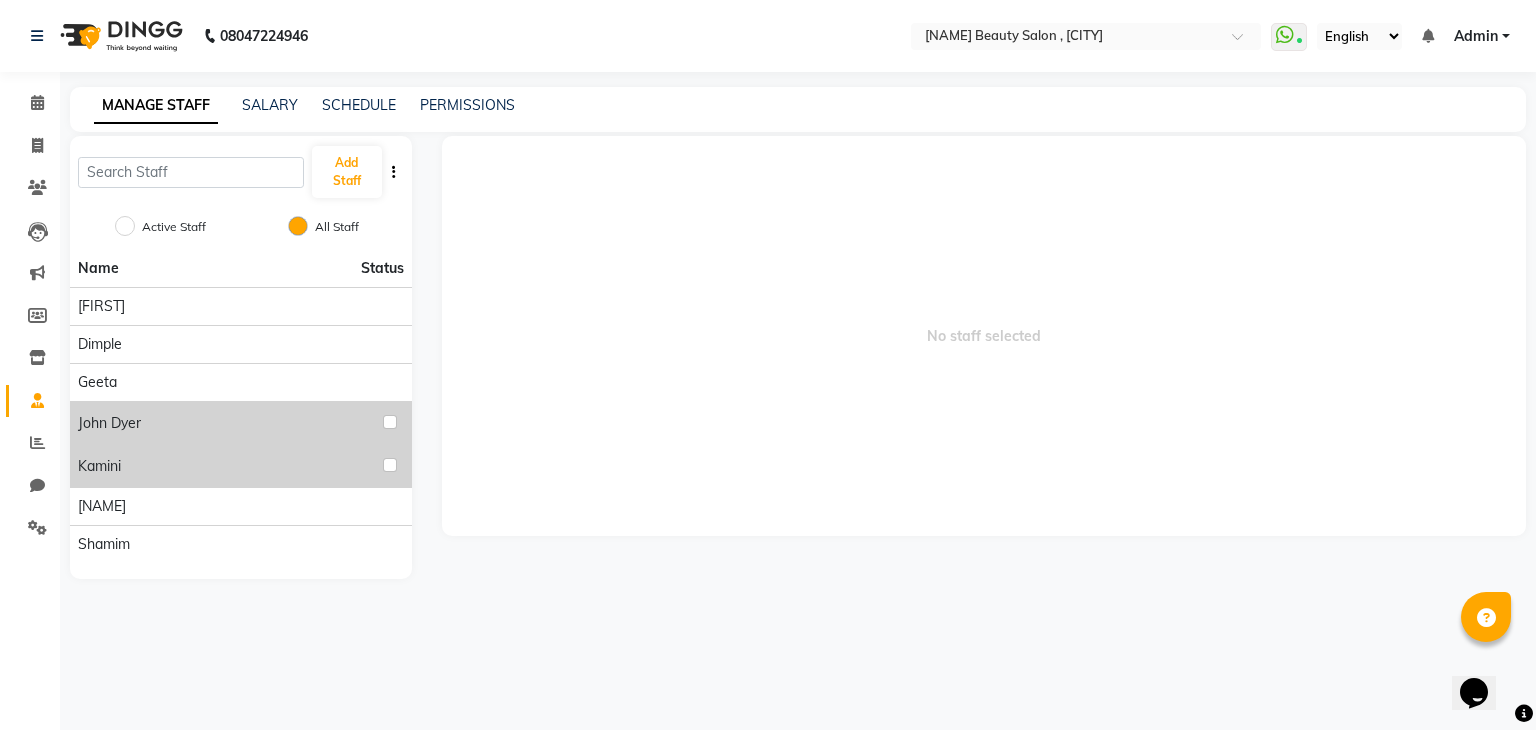 click on "No staff selected" at bounding box center [984, 336] 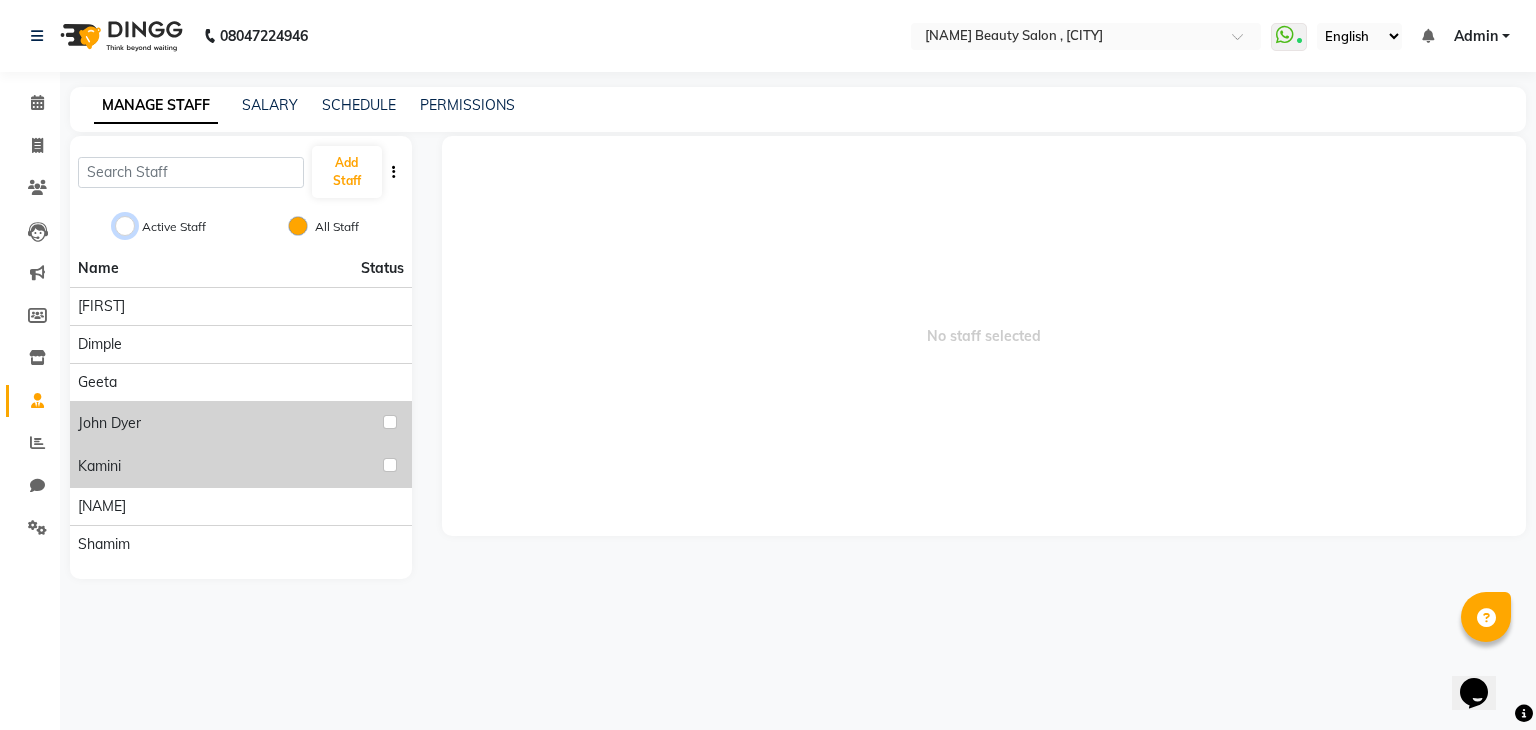 click on "Active Staff" at bounding box center [125, 226] 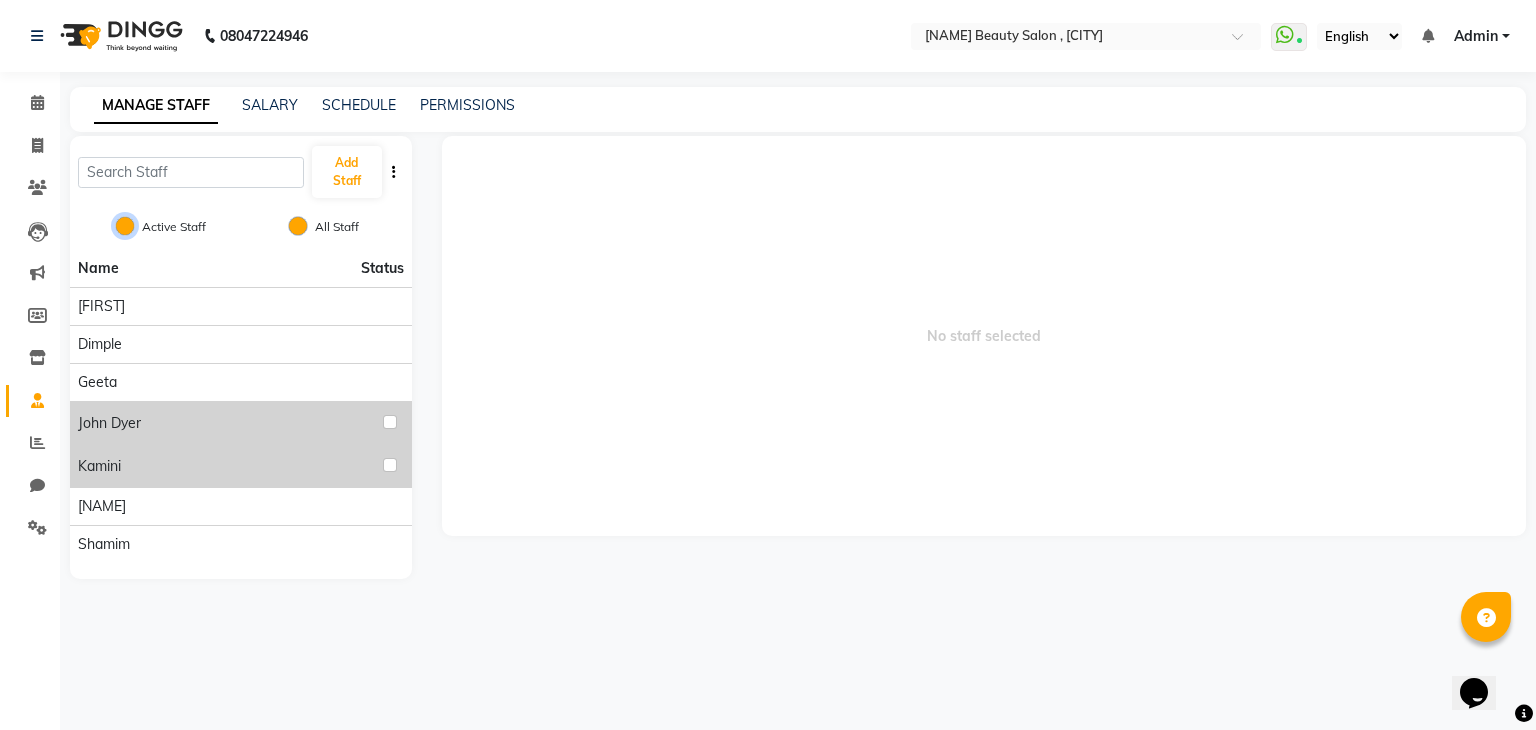 radio on "false" 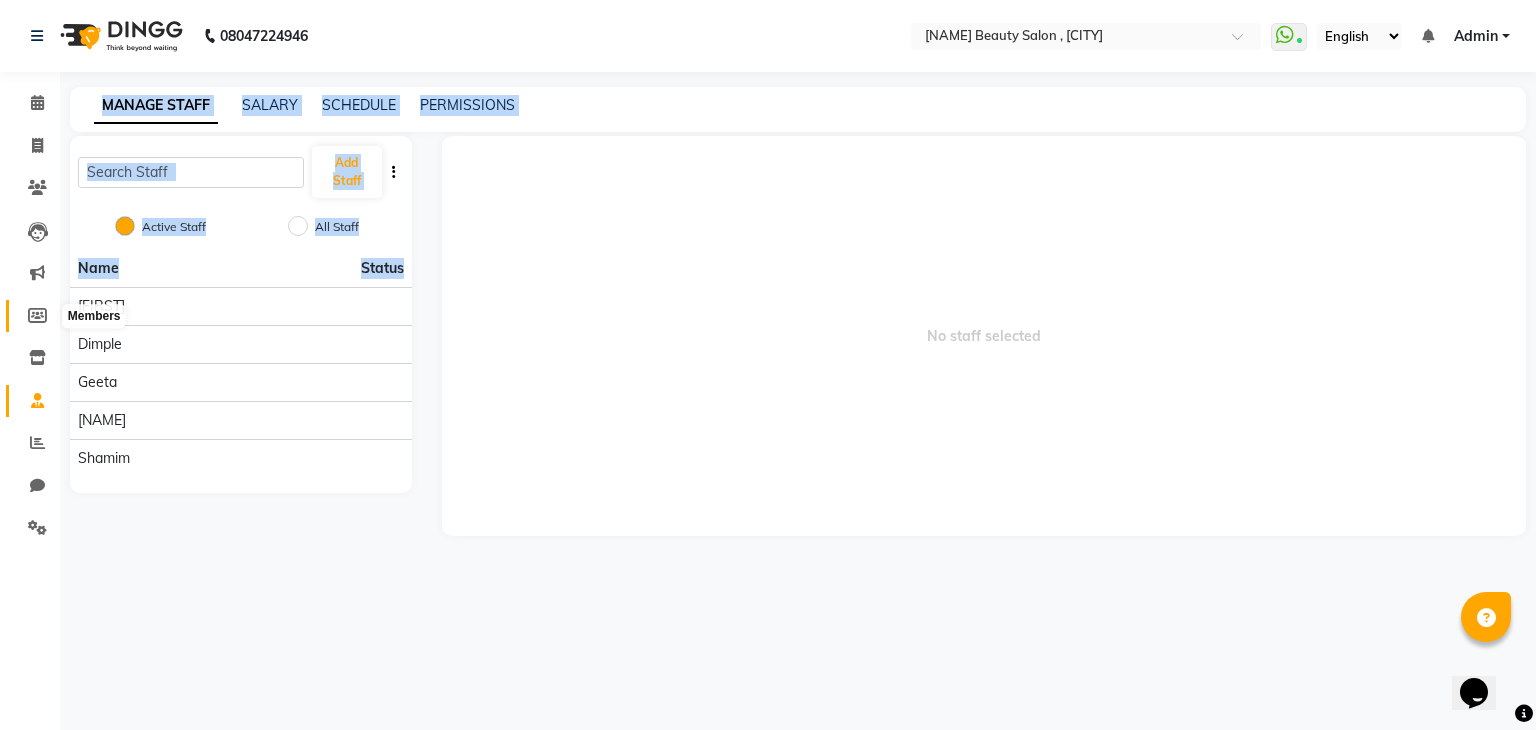 click on "[PHONE] Select Location × Priti Beauty Salon , Kandivali WhatsApp Status ✕ Status: Connected Most Recent Message: 31-07-2025 12:12 PM Recent Service Activity: 01-08-2025 03:51 PM English ENGLISH Español العربية मराठी हिंदी ગુજરાતી தமிழ் 中文 Notifications nothing to show Admin Manage Profile Change Password Sign out Version:3.15.9 ☀ Priti Beauty Salon , Kandivali Calendar Invoice Clients Leads Marketing Members Inventory Staff Reports Chat Settings Completed InProgress Upcoming Dropped Tentative Check-In Confirm Bookings Generate Report Segments Page Builder MANAGE STAFF SALARY SCHEDULE PERMISSIONS Add Staff Active Staff All Staff Name Status Bharvi Dimple Geeta Kinnari Shamim No staff selected" 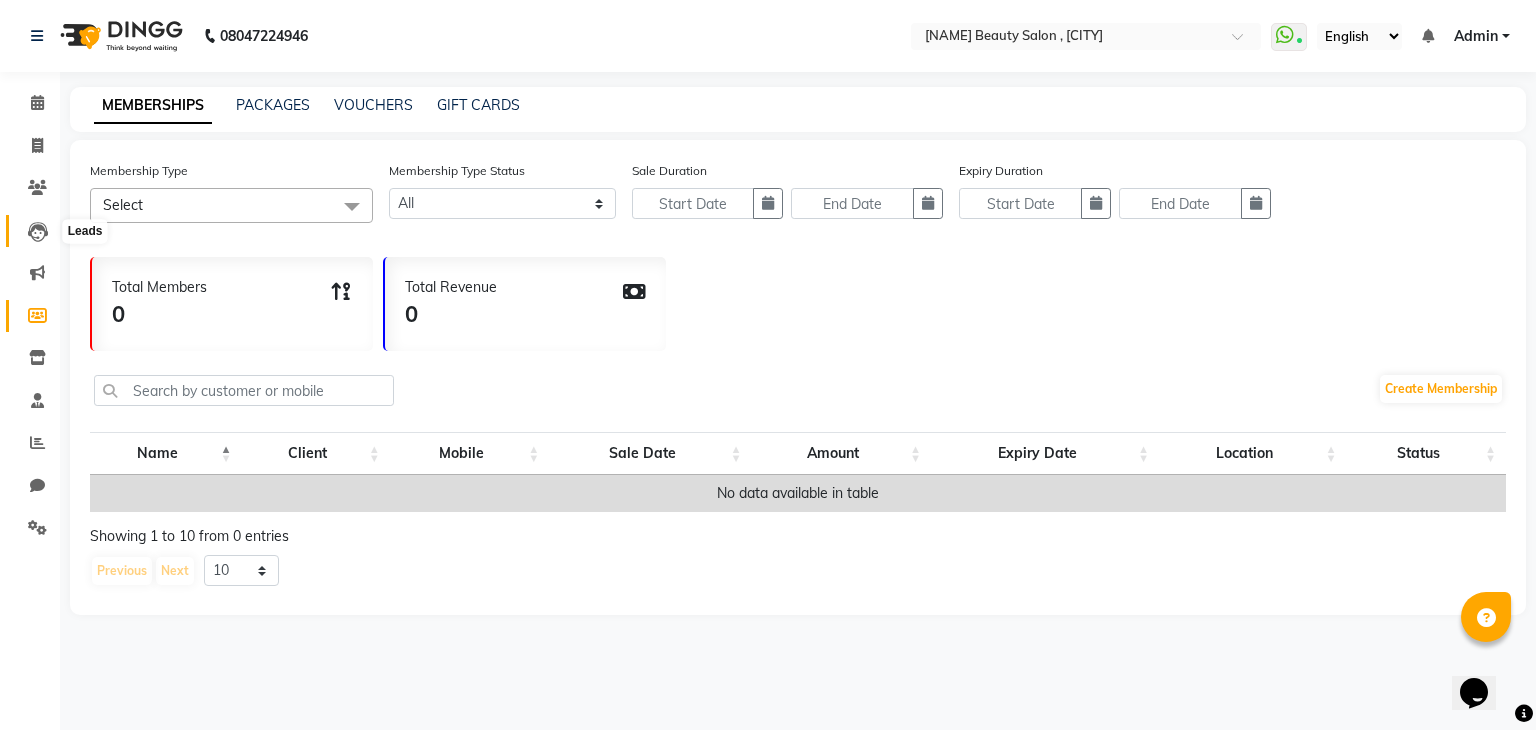 click 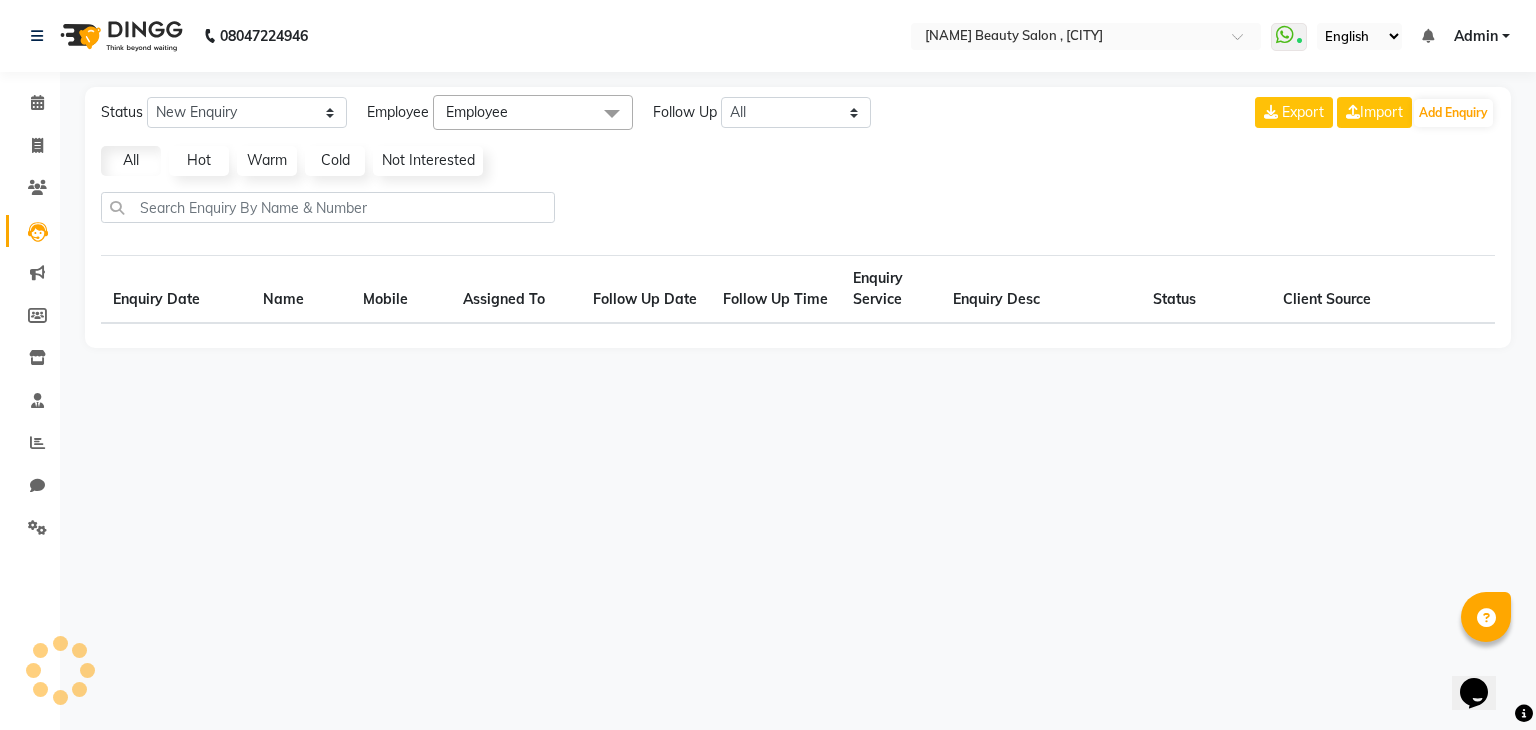 select on "10" 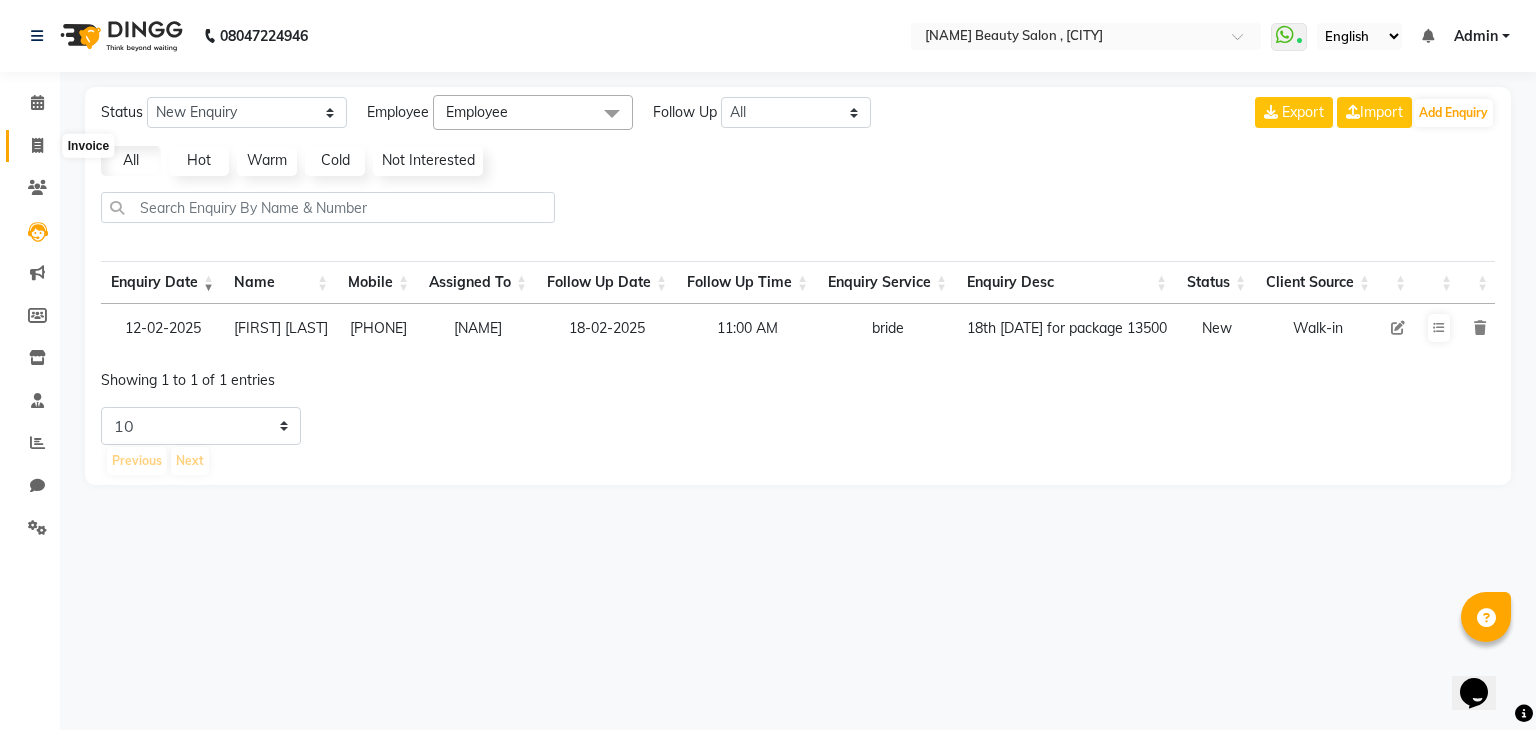 click 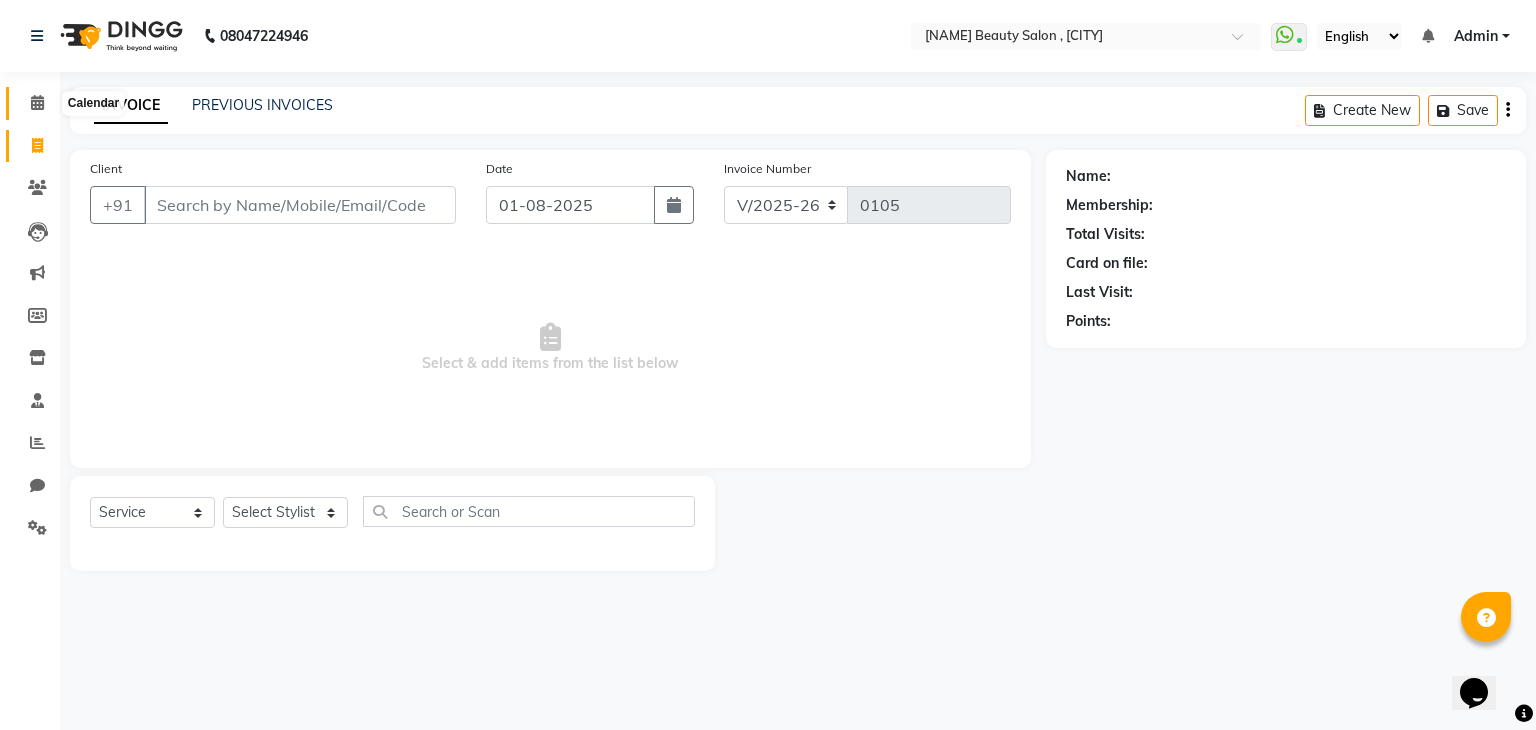 click 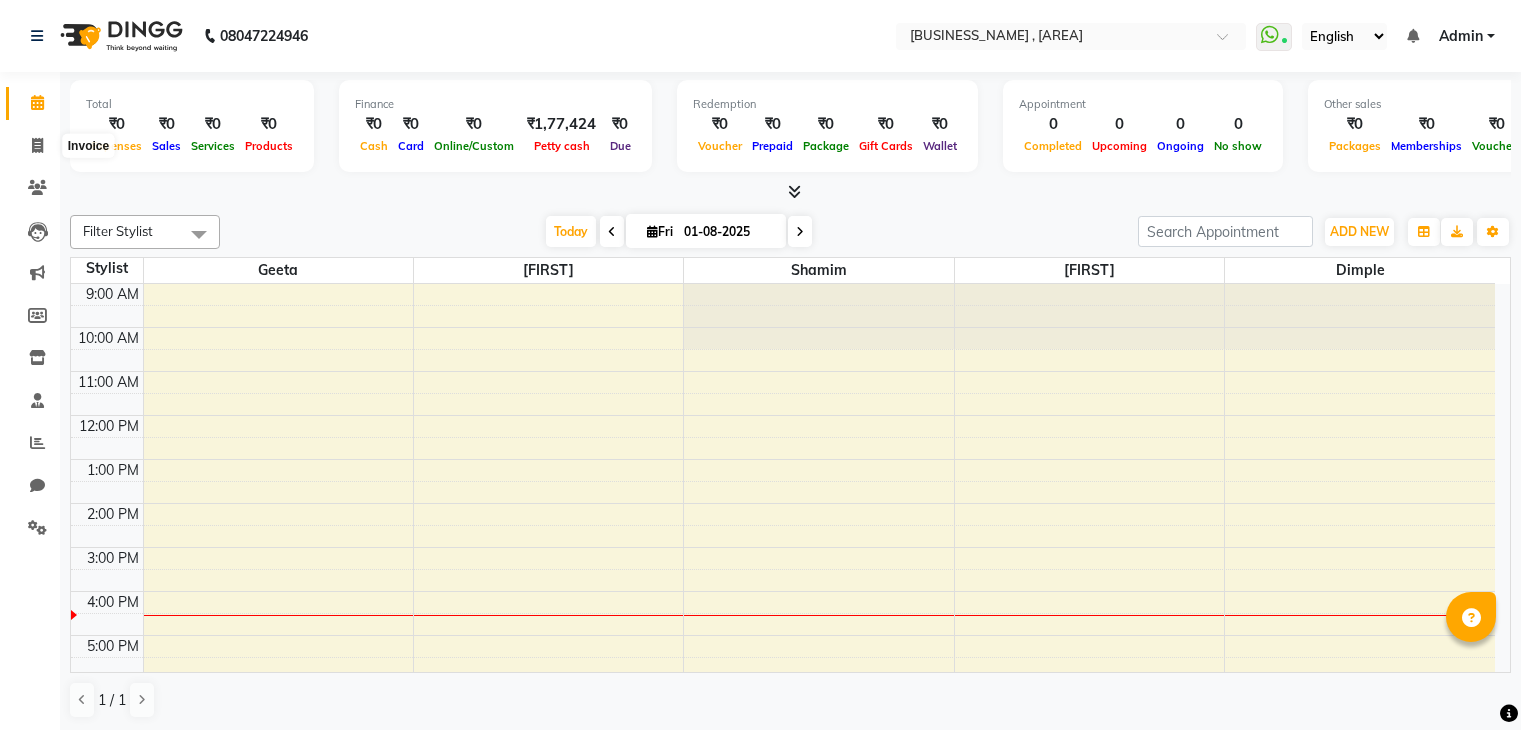 scroll, scrollTop: 0, scrollLeft: 0, axis: both 